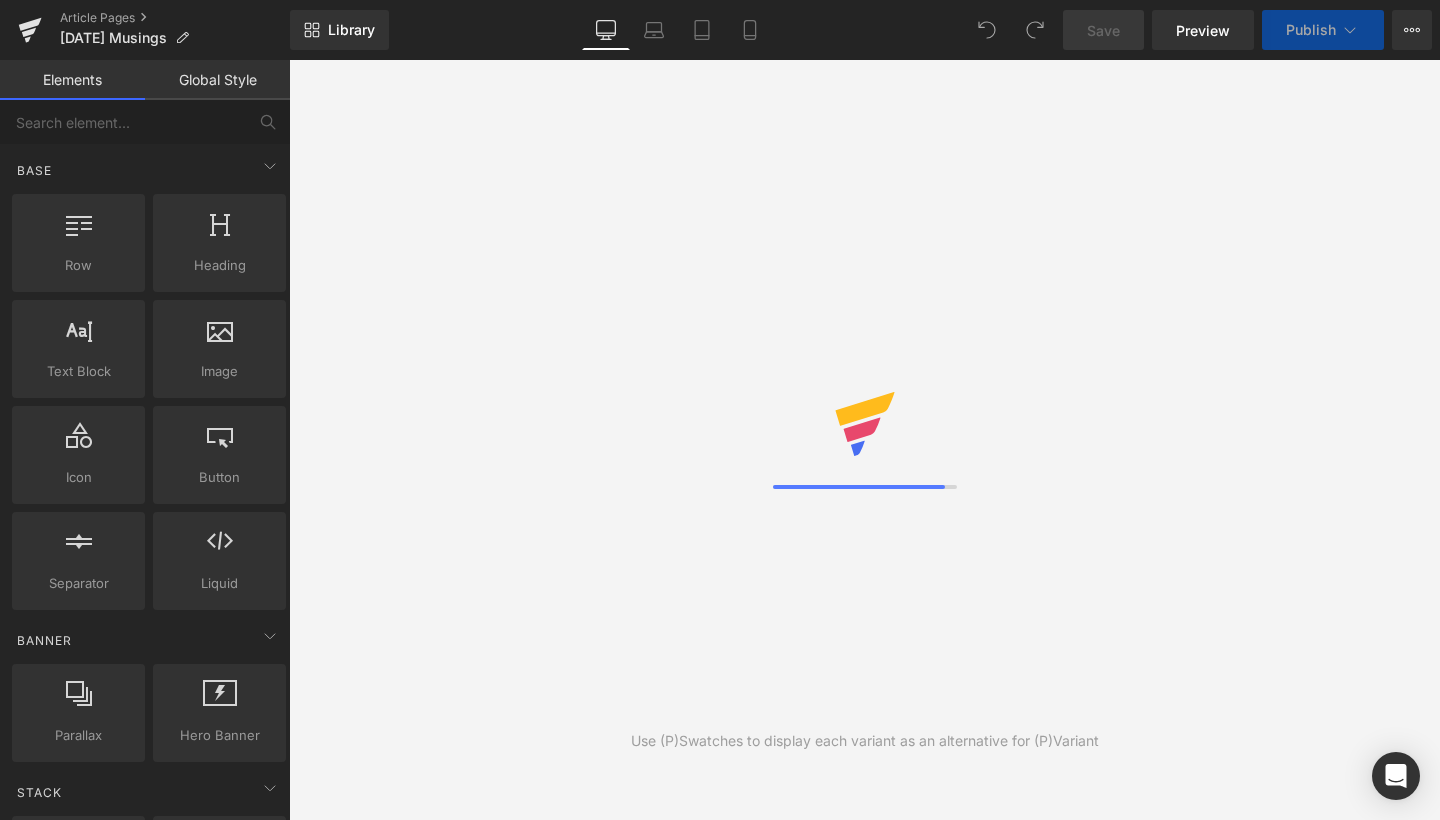 scroll, scrollTop: 0, scrollLeft: 0, axis: both 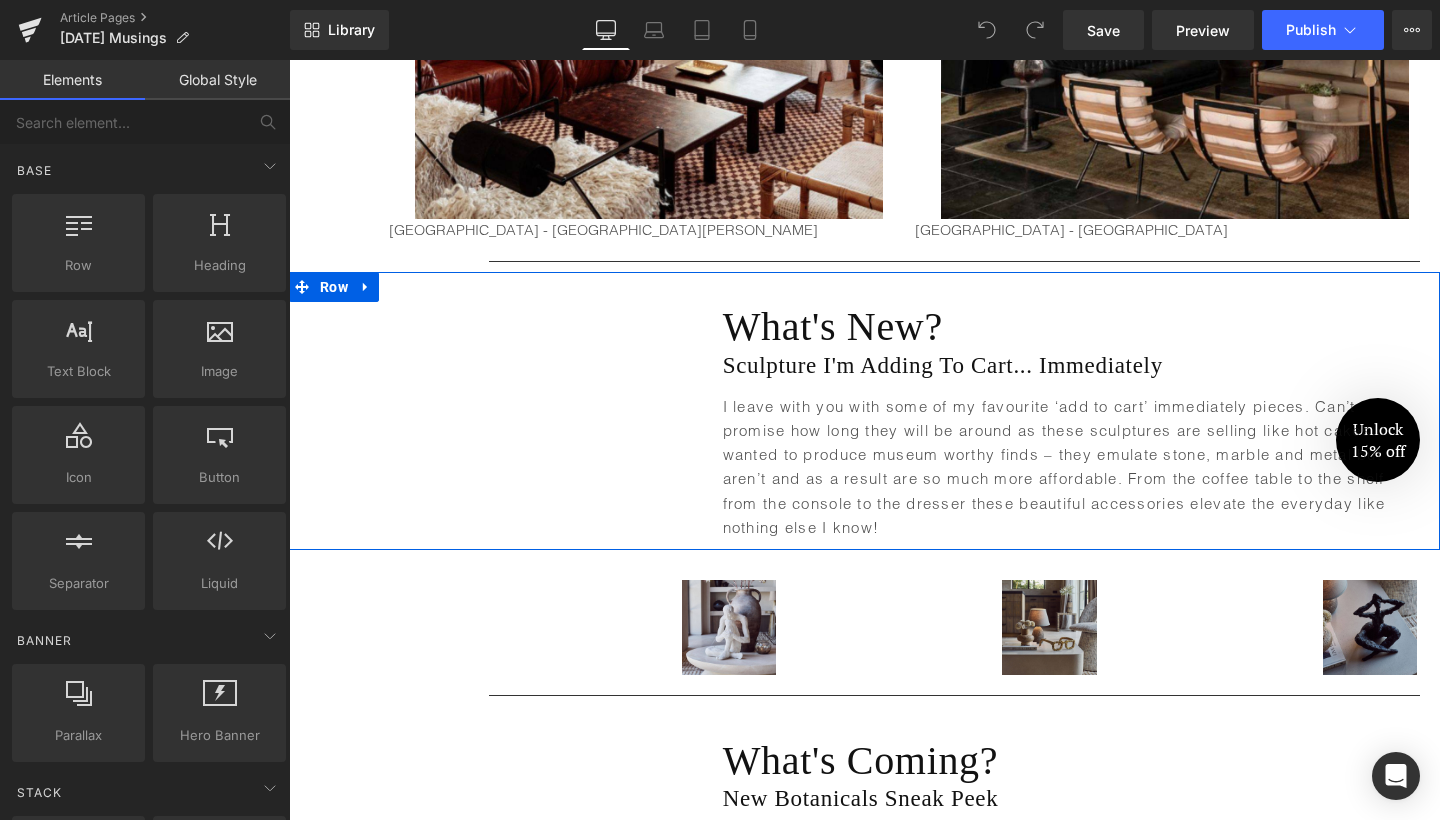 drag, startPoint x: 364, startPoint y: 227, endPoint x: 432, endPoint y: 245, distance: 70.34202 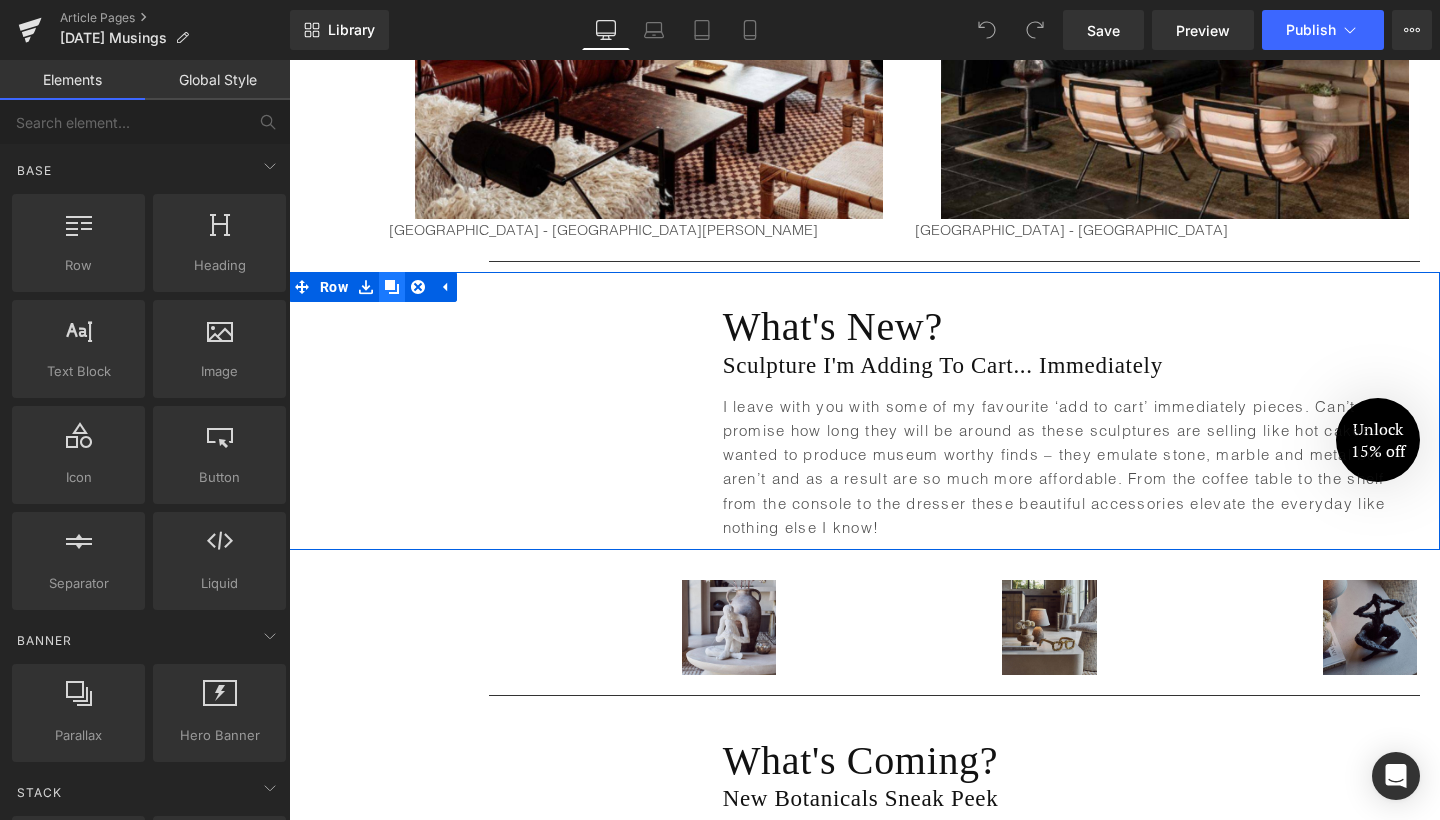 click 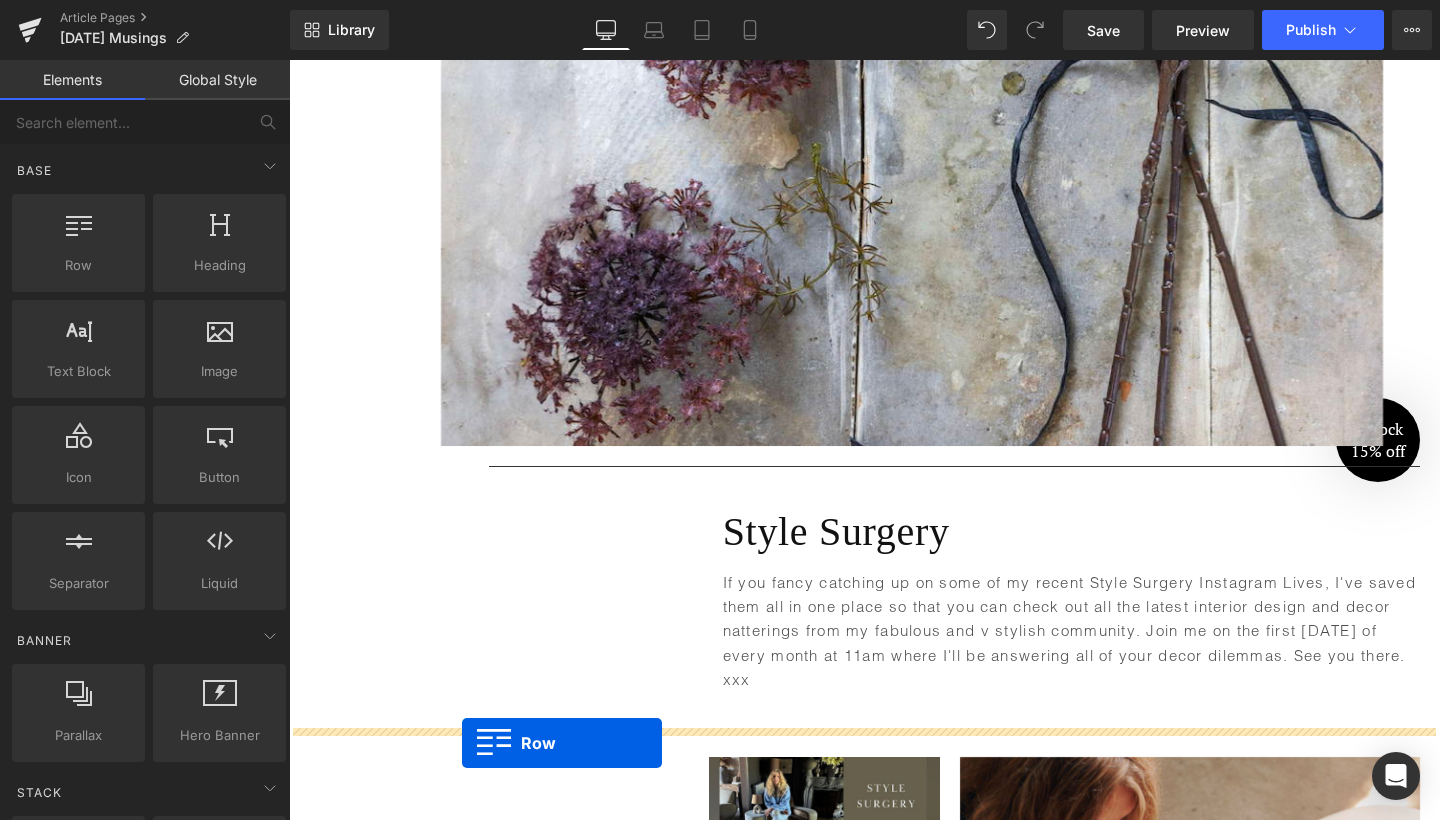 scroll, scrollTop: 5995, scrollLeft: 0, axis: vertical 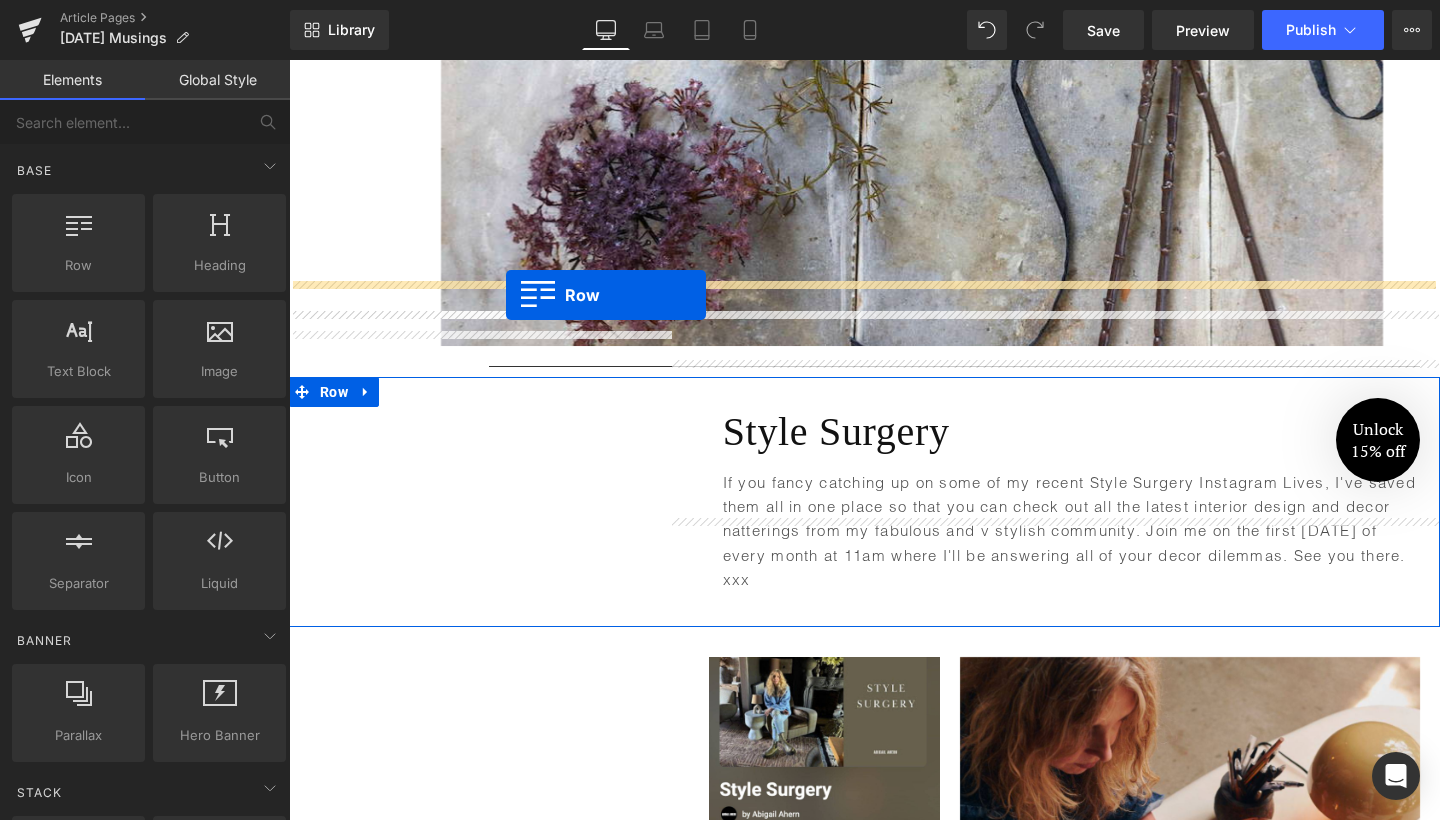 drag, startPoint x: 343, startPoint y: 495, endPoint x: 506, endPoint y: 295, distance: 258.0097 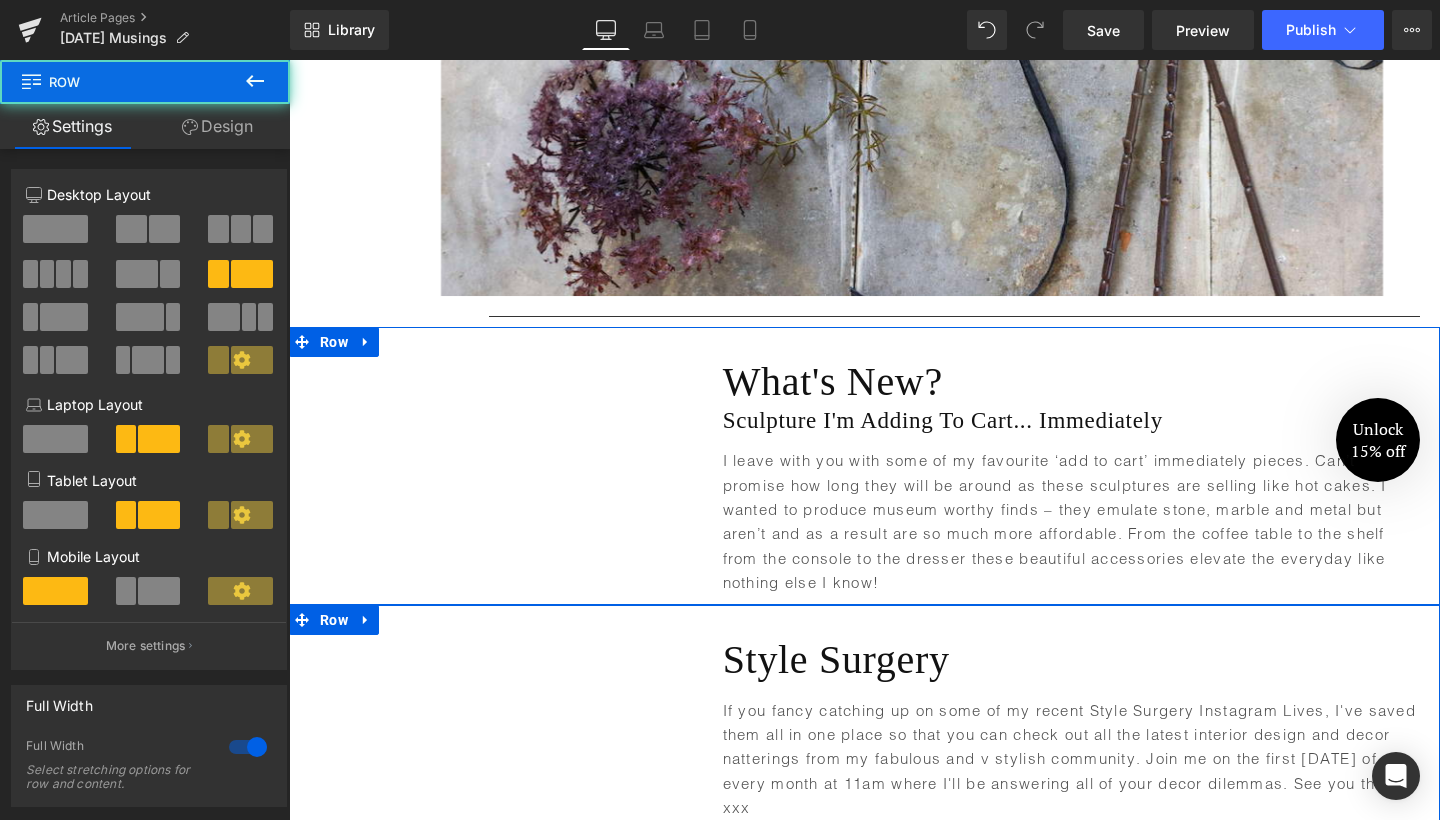 click on "Text Block         What's New? Heading         Sculpture I'm Adding To Cart... Immediately Heading         I leave with you with some of my favourite ‘add to cart’ immediately pieces. Can’t promise how long they will be around as these sculptures are selling like hot cakes. I wanted to produce museum worthy finds – they emulate stone, marble and metal but aren’t and as a result are so much more affordable. From the coffee table to the shelf from the console to the dresser these beautiful accessories elevate the everyday like nothing else I know! Text Block         Row" at bounding box center (864, 466) 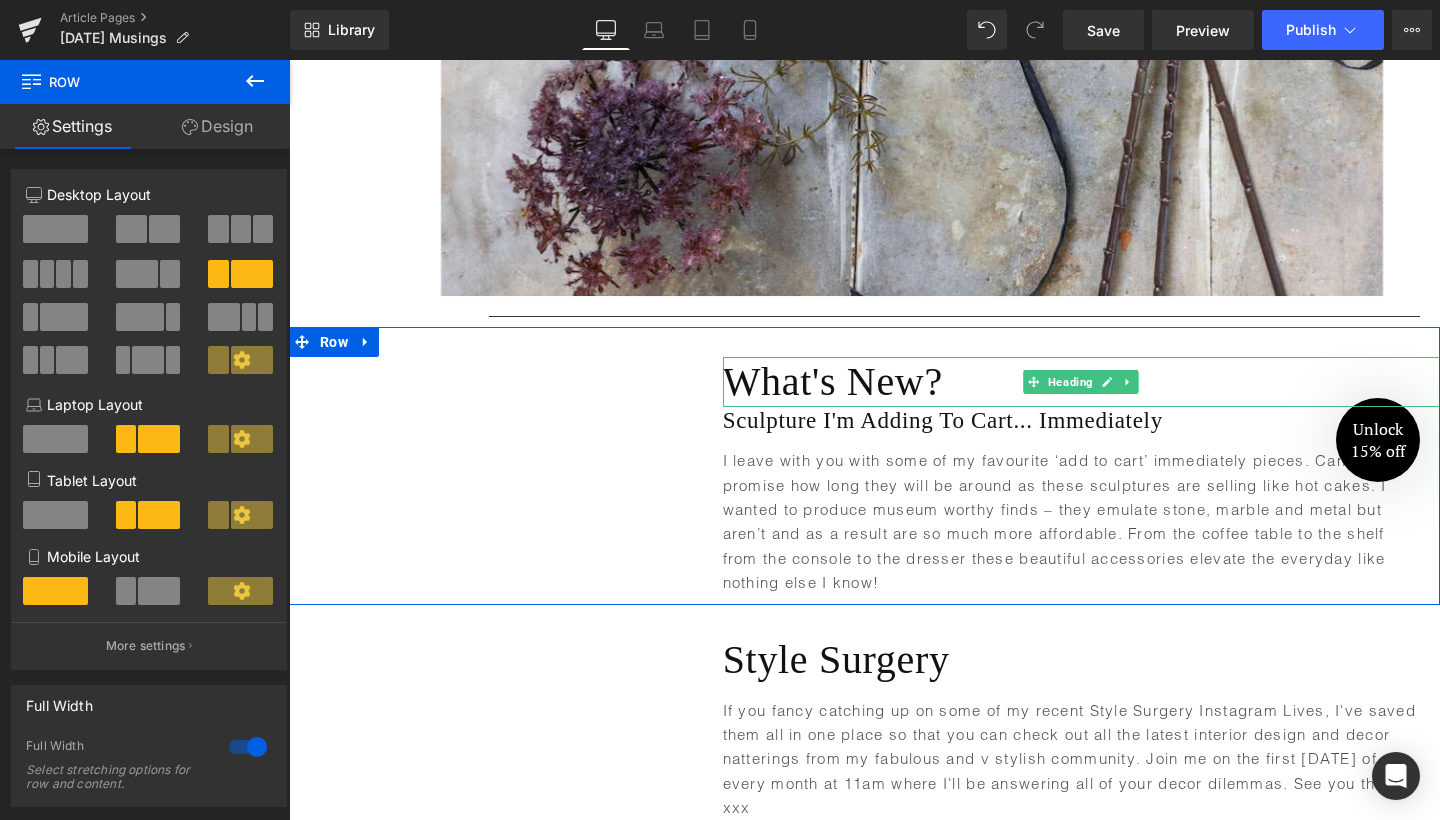 click on "What's New?" at bounding box center (1081, 382) 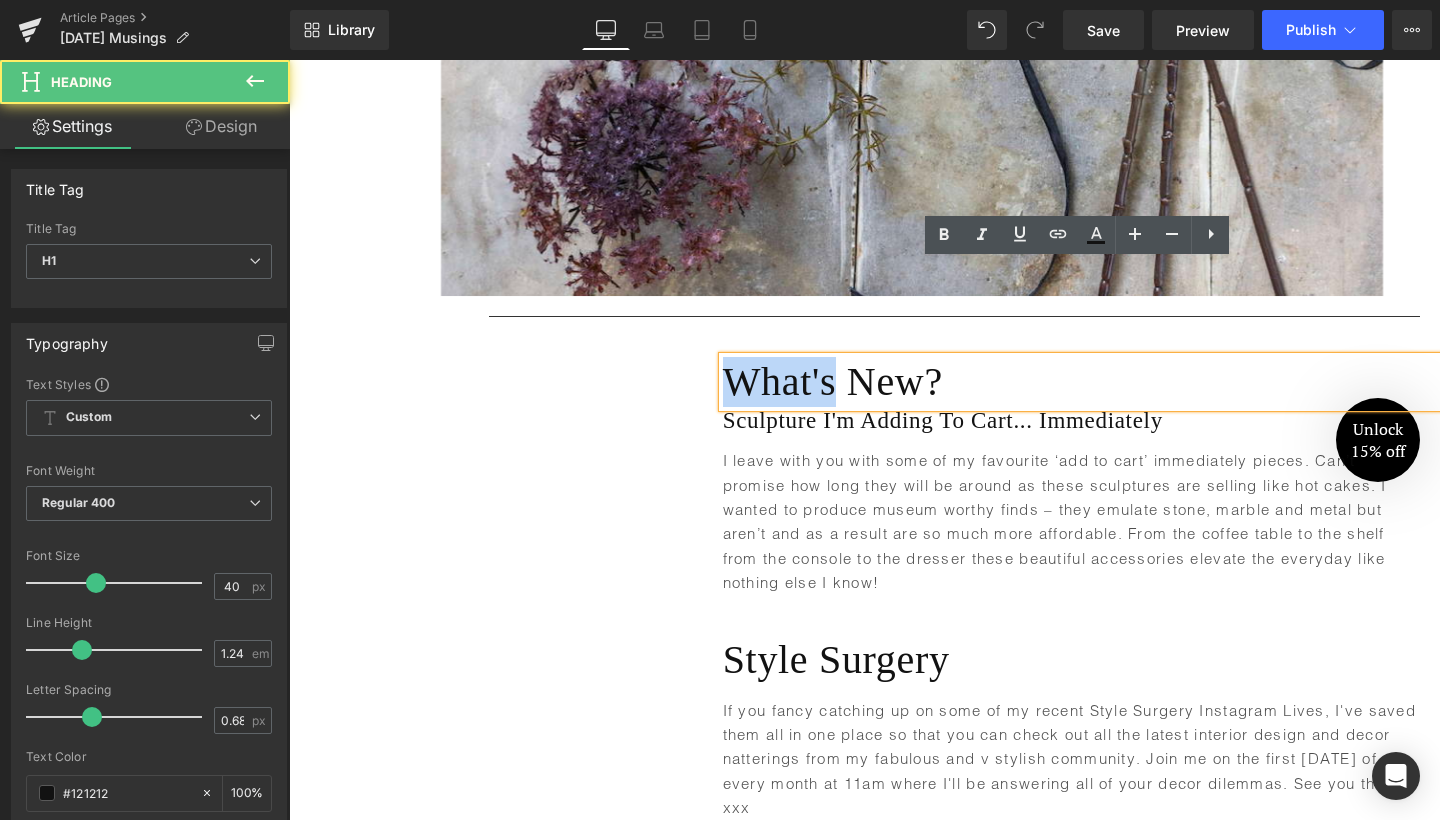 click on "What's New?" at bounding box center [1081, 382] 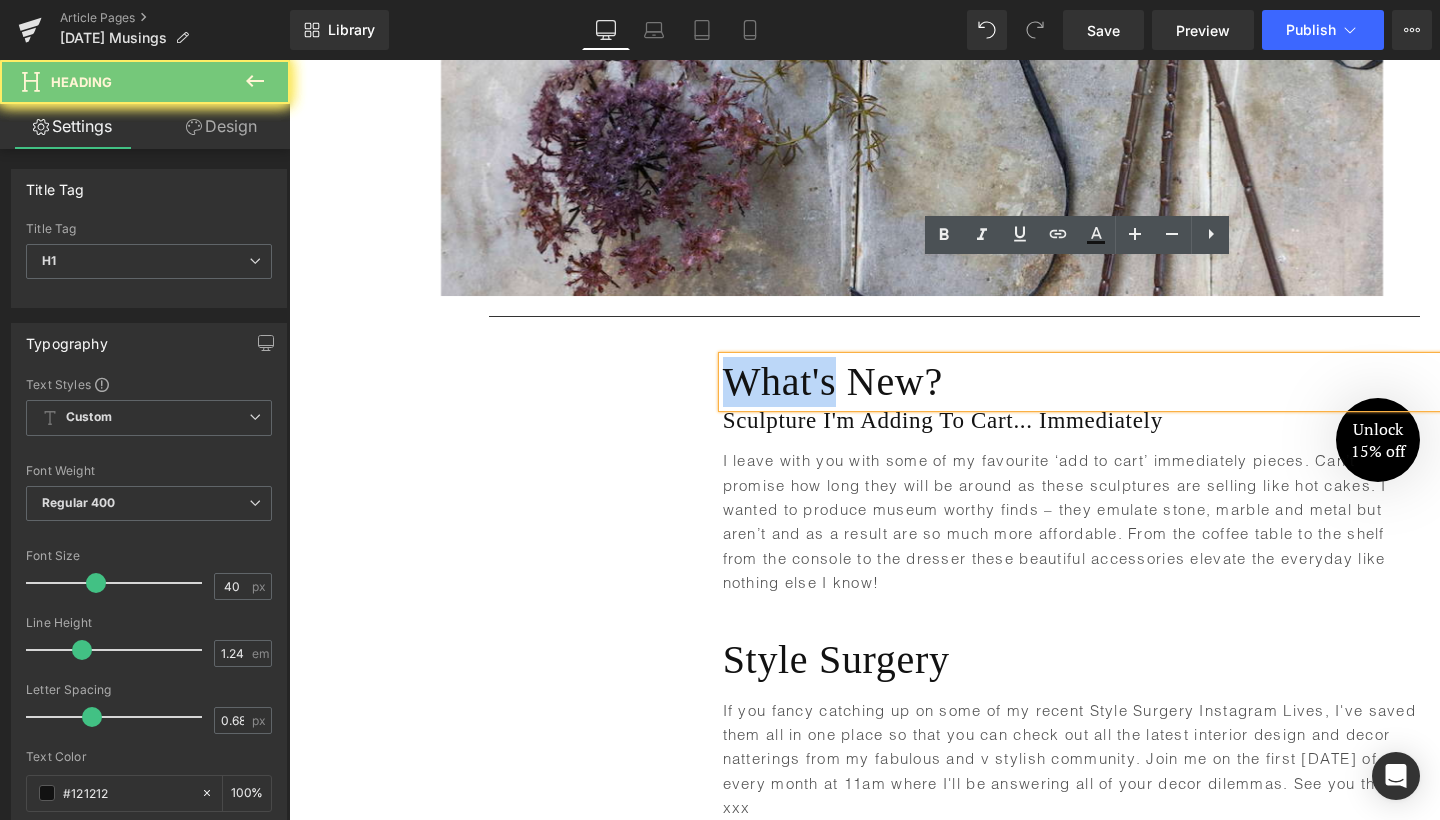 click on "What's New?" at bounding box center [1081, 382] 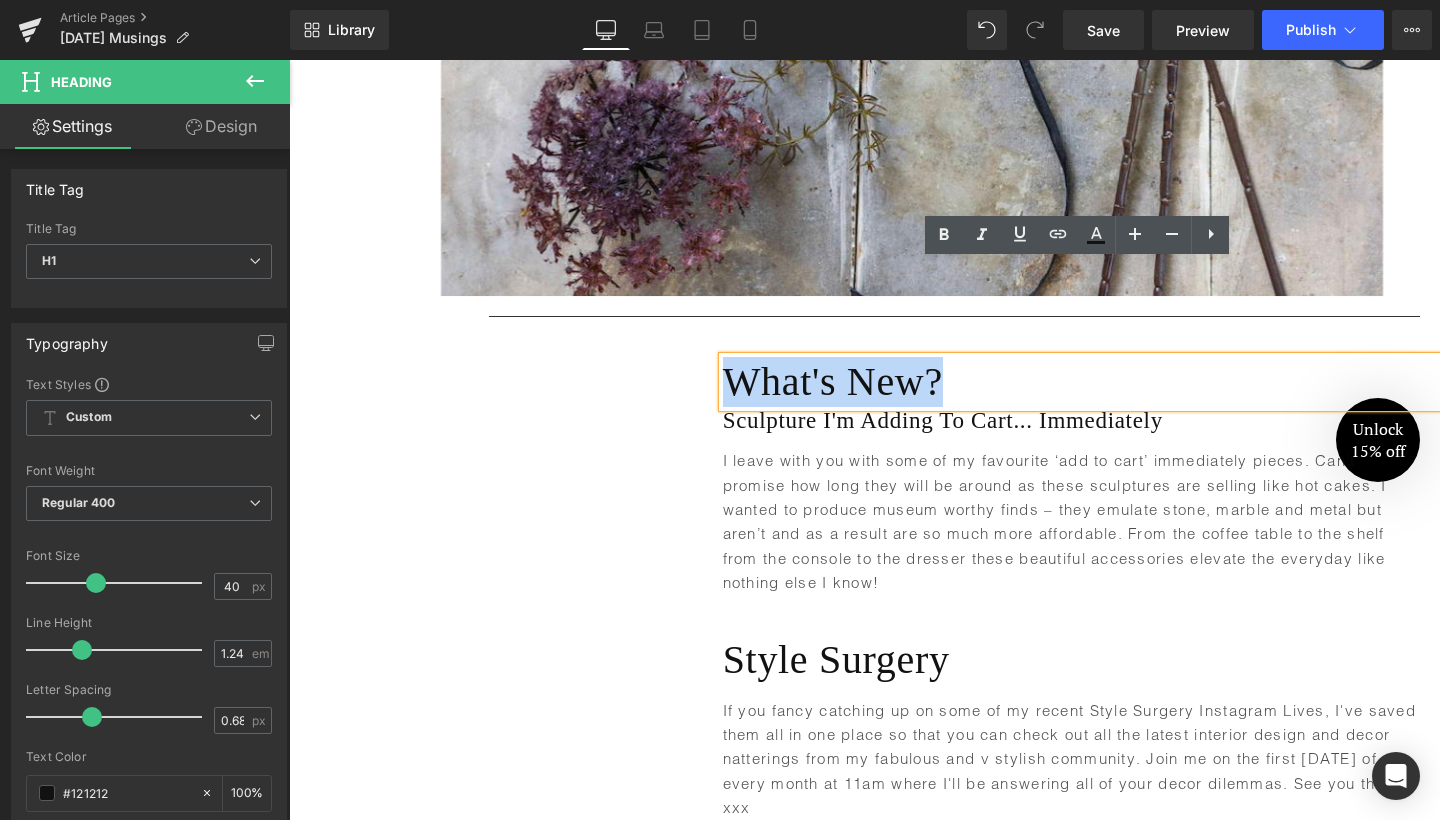 type 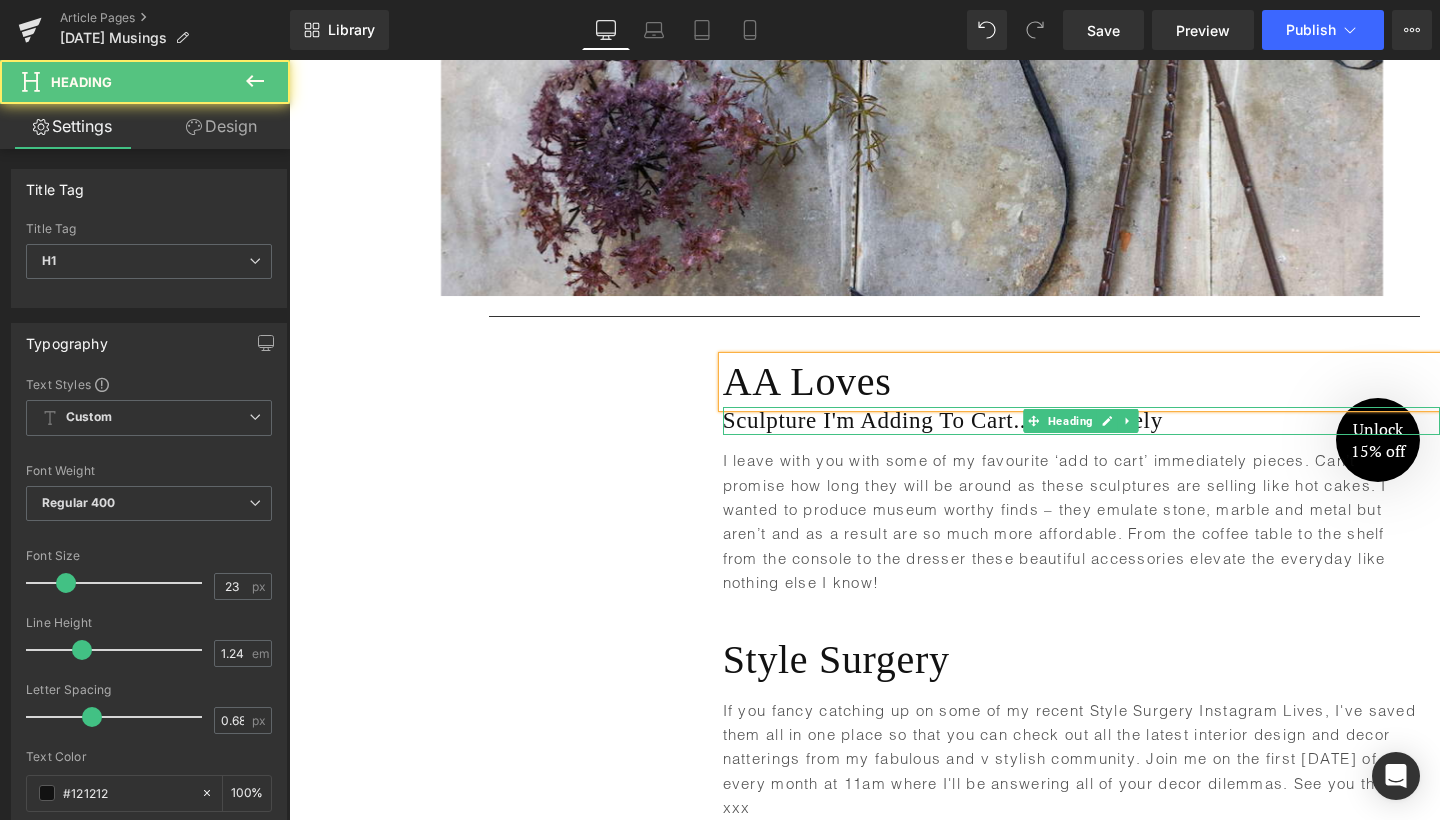 click on "Sculpture I'm Adding To Cart... Immediately" at bounding box center [1081, 421] 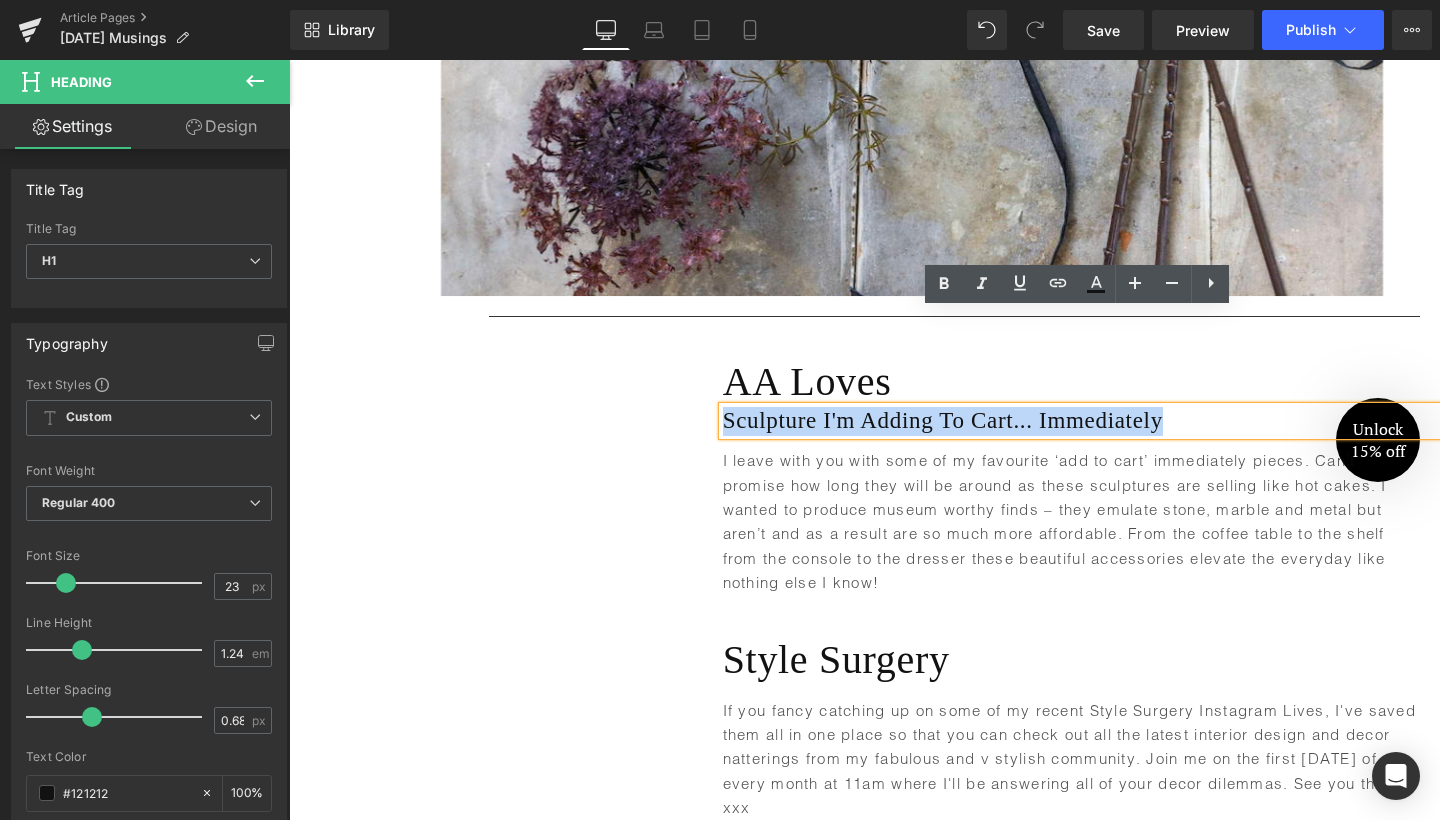 type 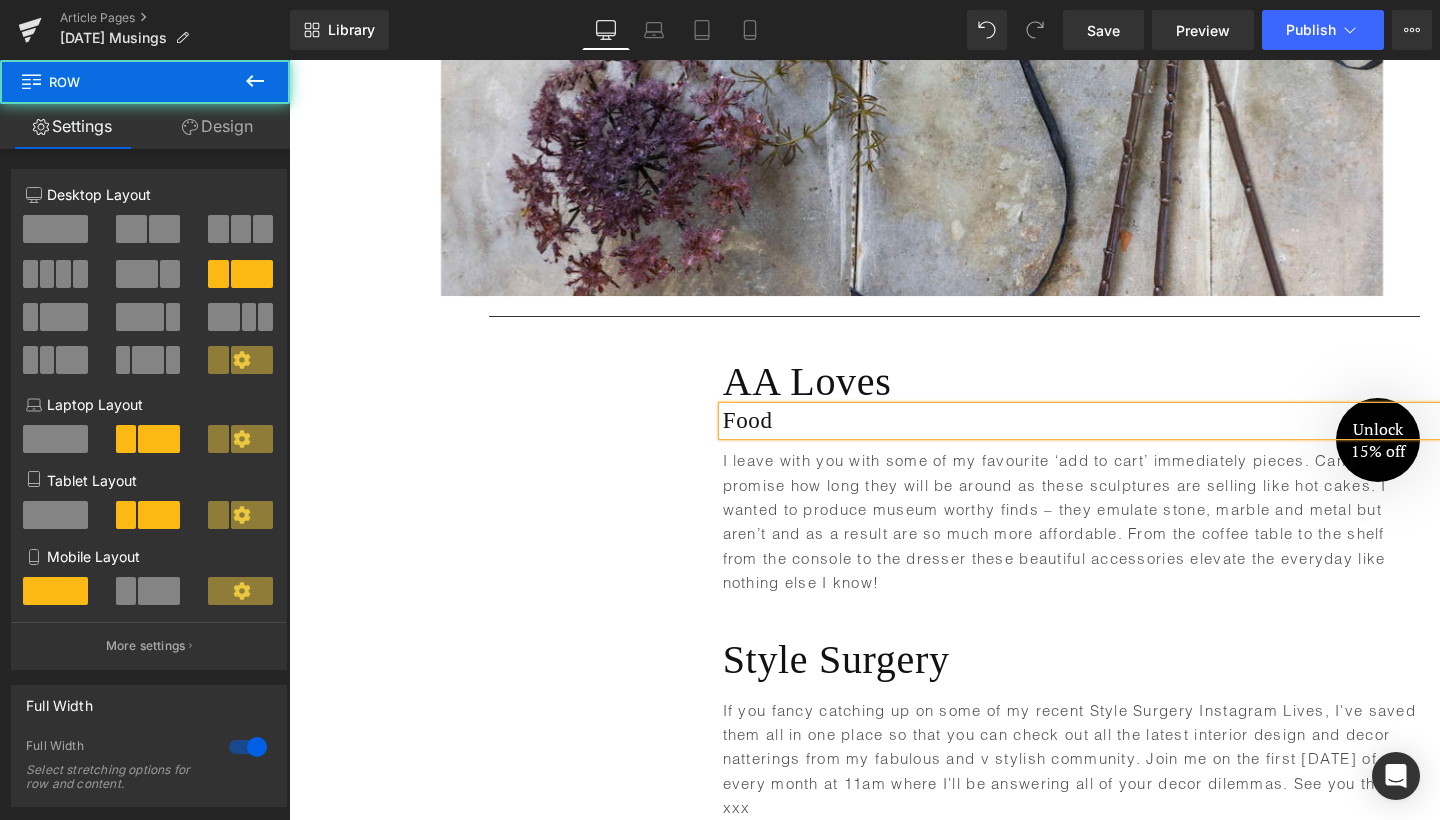 click on "Text Block         AA Loves Heading         Food Heading         I leave with you with some of my favourite ‘add to cart’ immediately pieces. Can’t promise how long they will be around as these sculptures are selling like hot cakes. I wanted to produce museum worthy finds – they emulate stone, marble and metal but aren’t and as a result are so much more affordable. From the coffee table to the shelf from the console to the dresser these beautiful accessories elevate the everyday like nothing else I know! Text Block         Row" at bounding box center (864, 466) 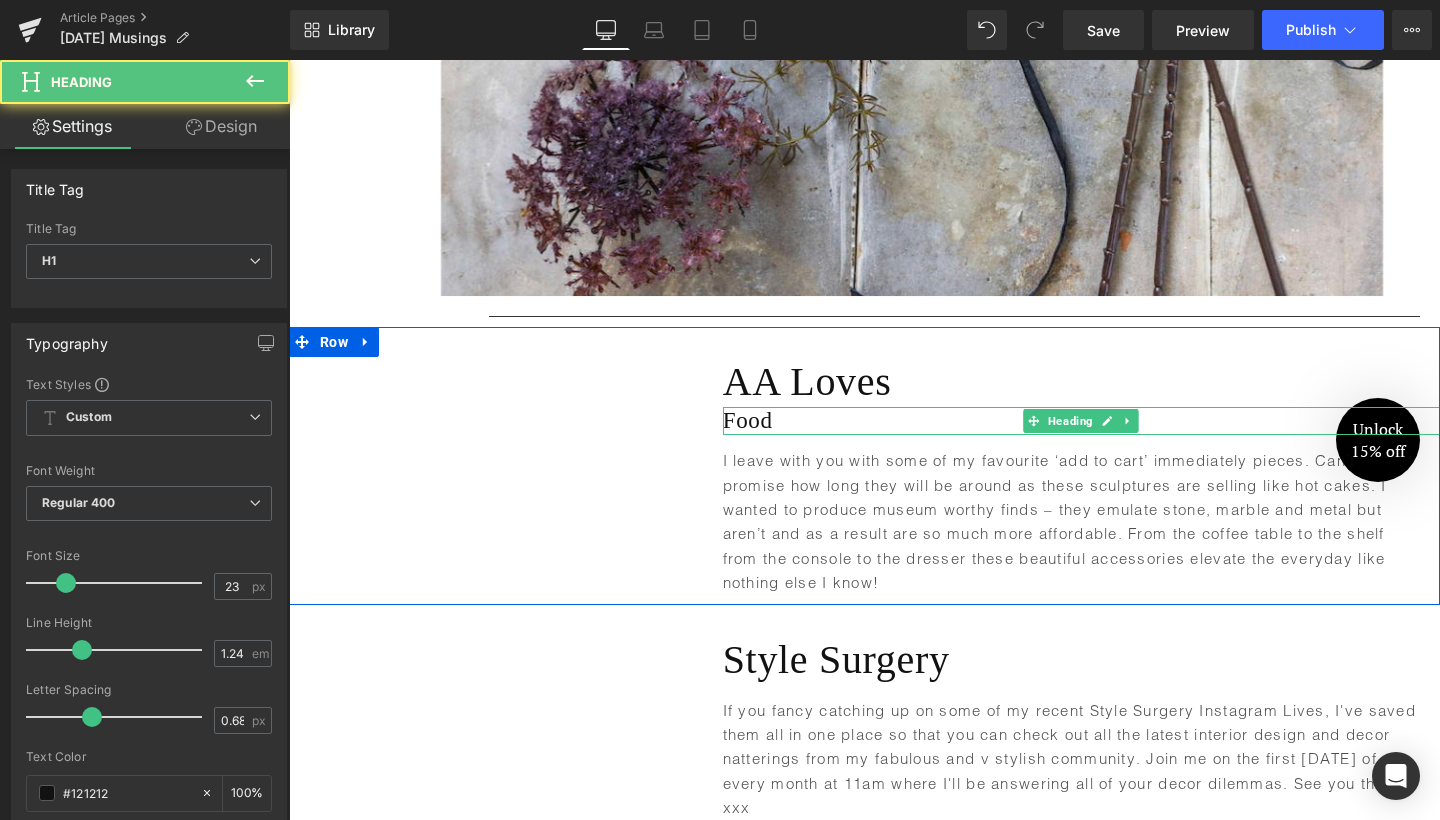 click on "Food" at bounding box center (1081, 421) 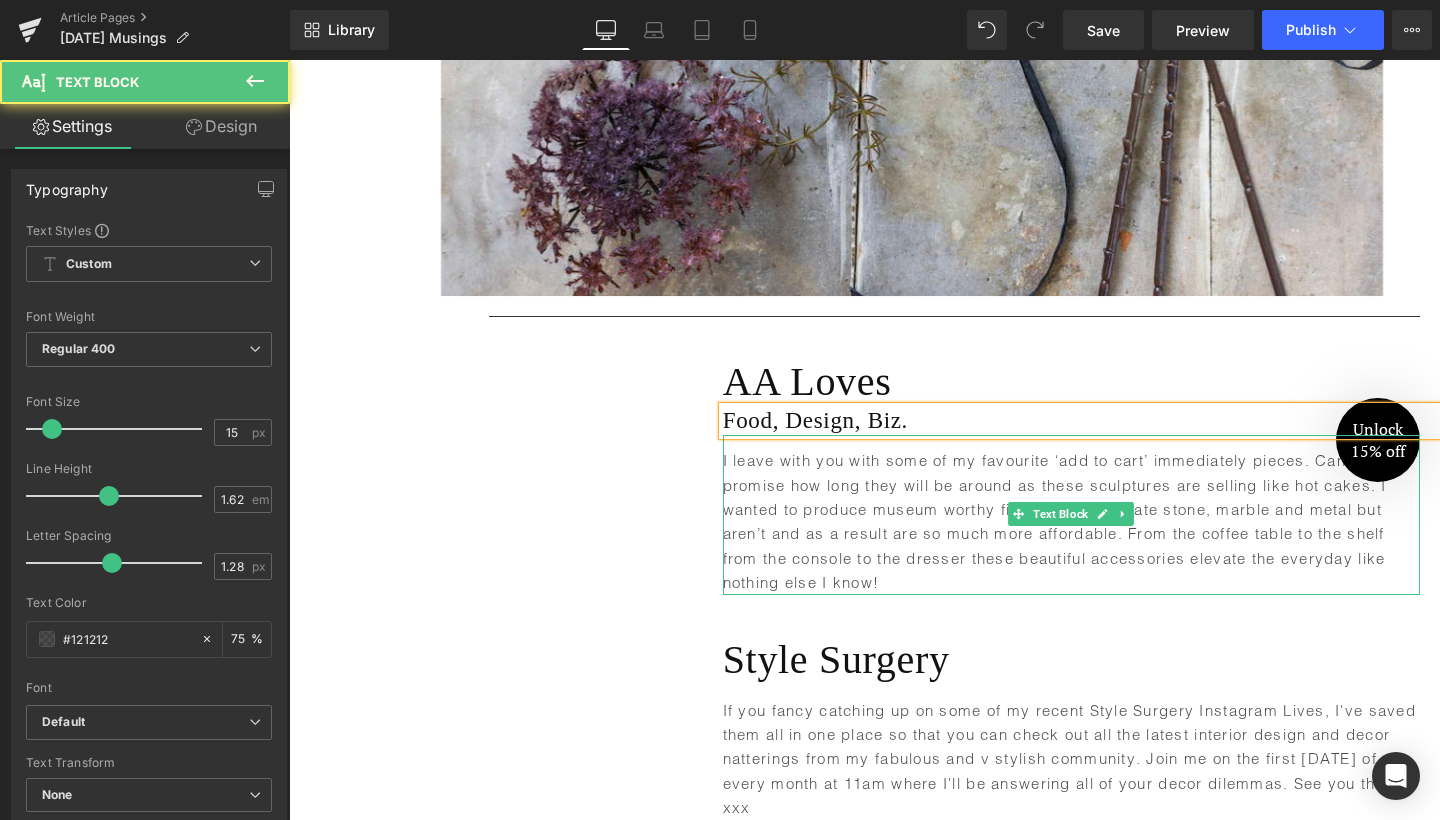 click on "I leave with you with some of my favourite ‘add to cart’ immediately pieces. Can’t promise how long they will be around as these sculptures are selling like hot cakes. I wanted to produce museum worthy finds – they emulate stone, marble and metal but aren’t and as a result are so much more affordable. From the coffee table to the shelf from the console to the dresser these beautiful accessories elevate the everyday like nothing else I know!" at bounding box center (1071, 522) 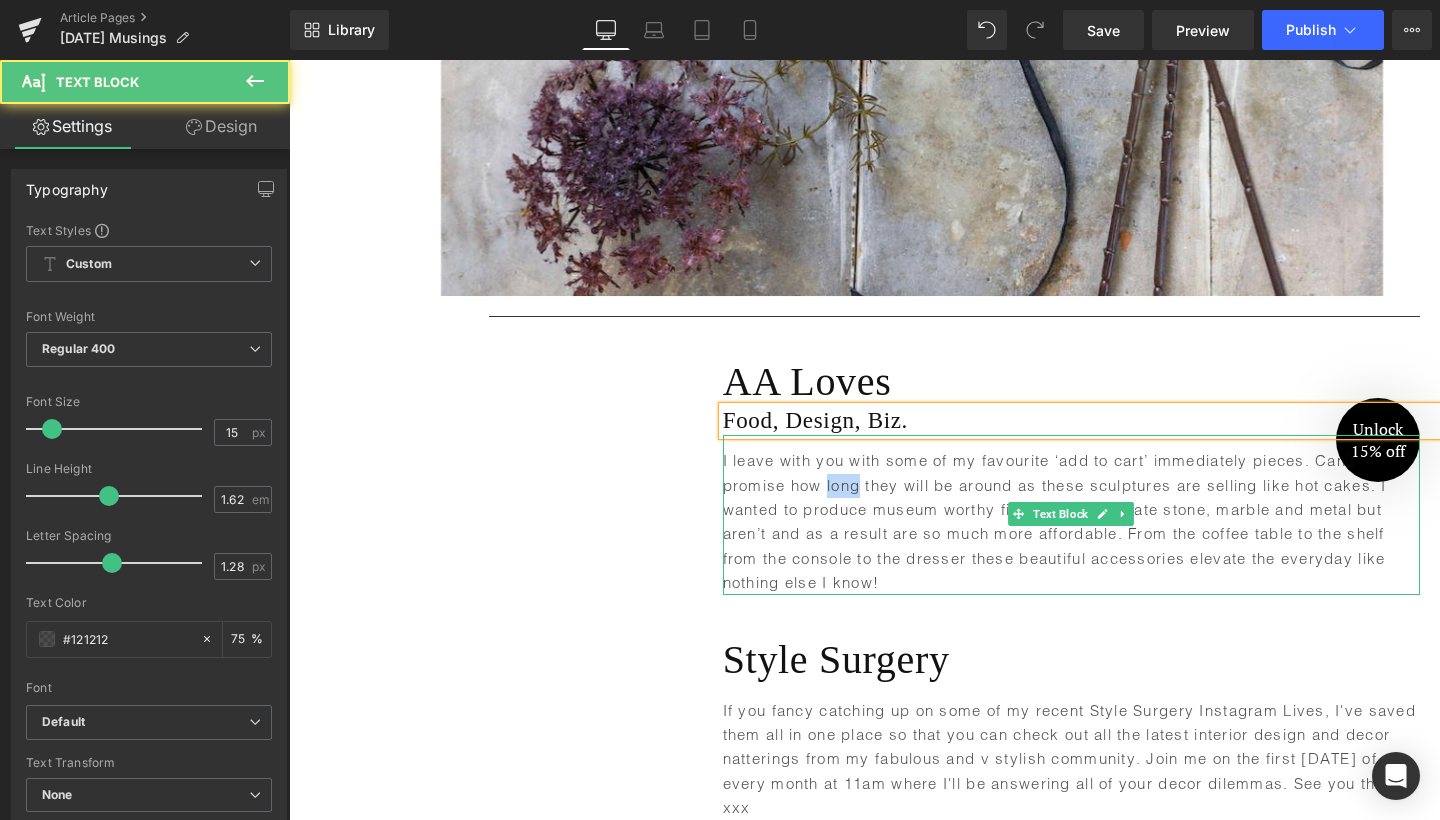 click on "I leave with you with some of my favourite ‘add to cart’ immediately pieces. Can’t promise how long they will be around as these sculptures are selling like hot cakes. I wanted to produce museum worthy finds – they emulate stone, marble and metal but aren’t and as a result are so much more affordable. From the coffee table to the shelf from the console to the dresser these beautiful accessories elevate the everyday like nothing else I know!" at bounding box center [1071, 522] 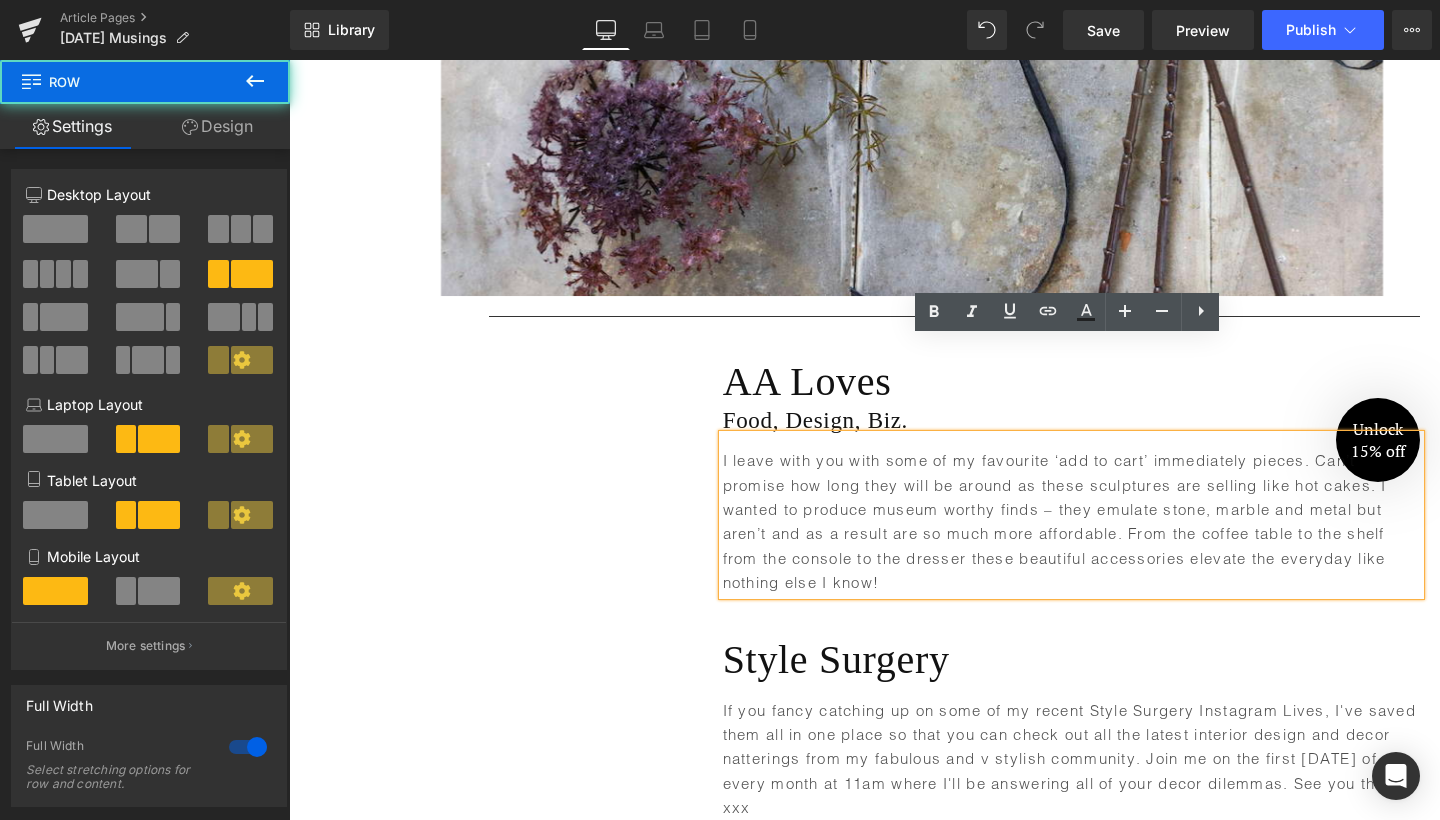 click on "Text Block         AA Loves Heading         Food, Design, Biz. Heading         I leave with you with some of my favourite ‘add to cart’ immediately pieces. Can’t promise how long they will be around as these sculptures are selling like hot cakes. I wanted to produce museum worthy finds – they emulate stone, marble and metal but aren’t and as a result are so much more affordable. From the coffee table to the shelf from the console to the dresser these beautiful accessories elevate the everyday like nothing else I know! Text Block         Row" at bounding box center (864, 466) 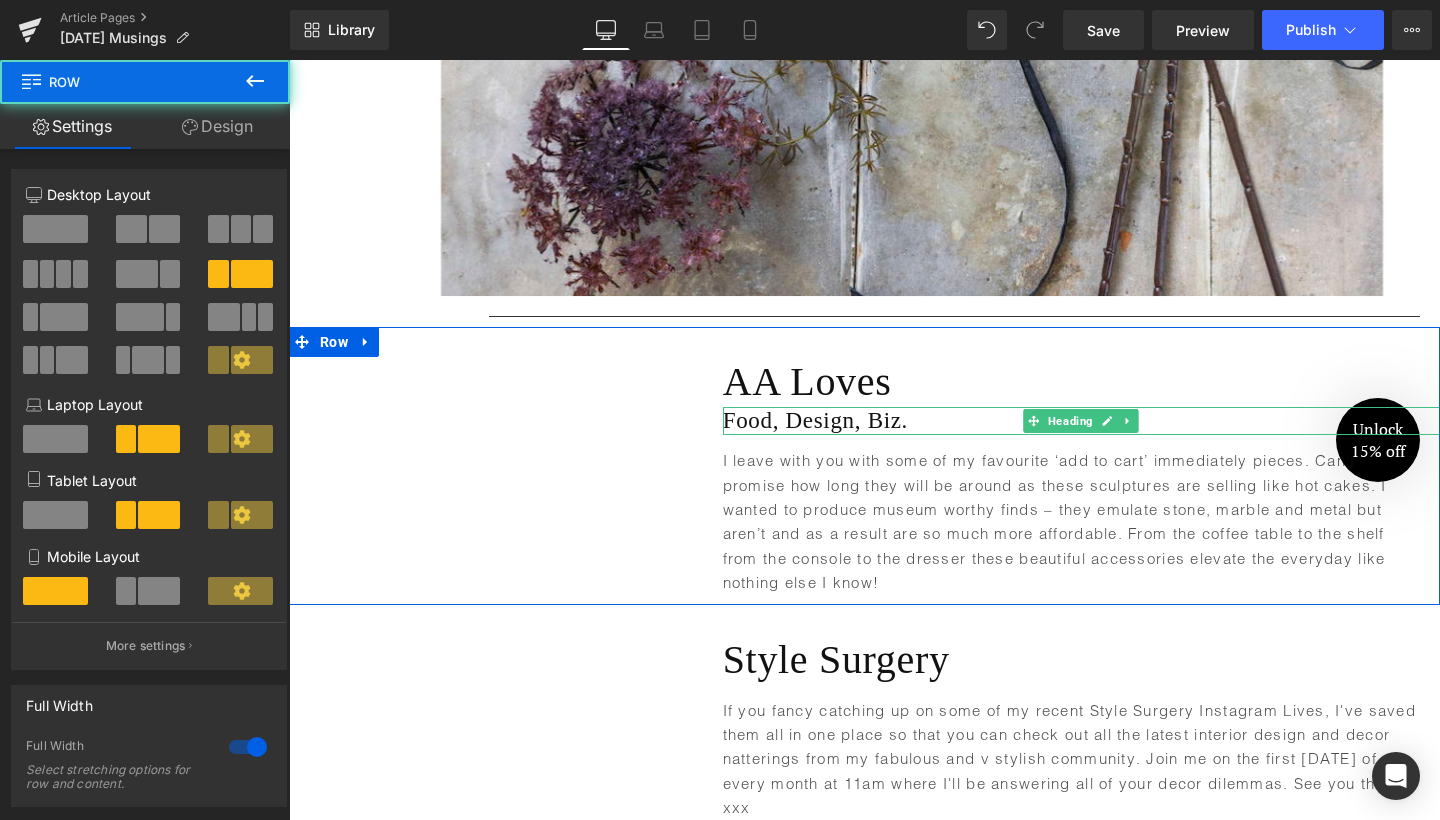 click on "Food, Design, Biz." at bounding box center (1081, 421) 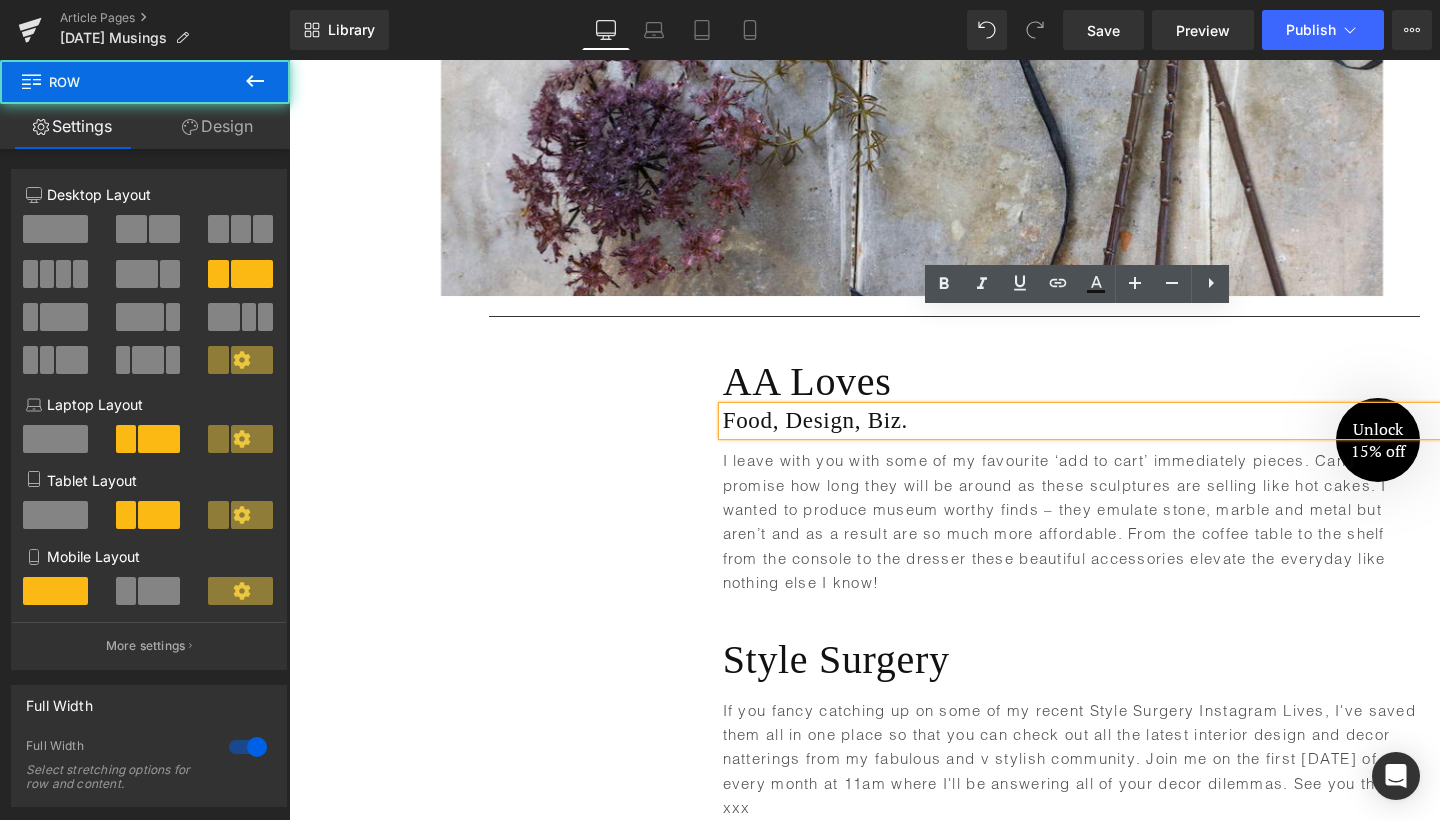 click on "Text Block         AA Loves Heading         Food, Design, Biz. Heading         I leave with you with some of my favourite ‘add to cart’ immediately pieces. Can’t promise how long they will be around as these sculptures are selling like hot cakes. I wanted to produce museum worthy finds – they emulate stone, marble and metal but aren’t and as a result are so much more affordable. From the coffee table to the shelf from the console to the dresser these beautiful accessories elevate the everyday like nothing else I know! Text Block         Row" at bounding box center (864, 466) 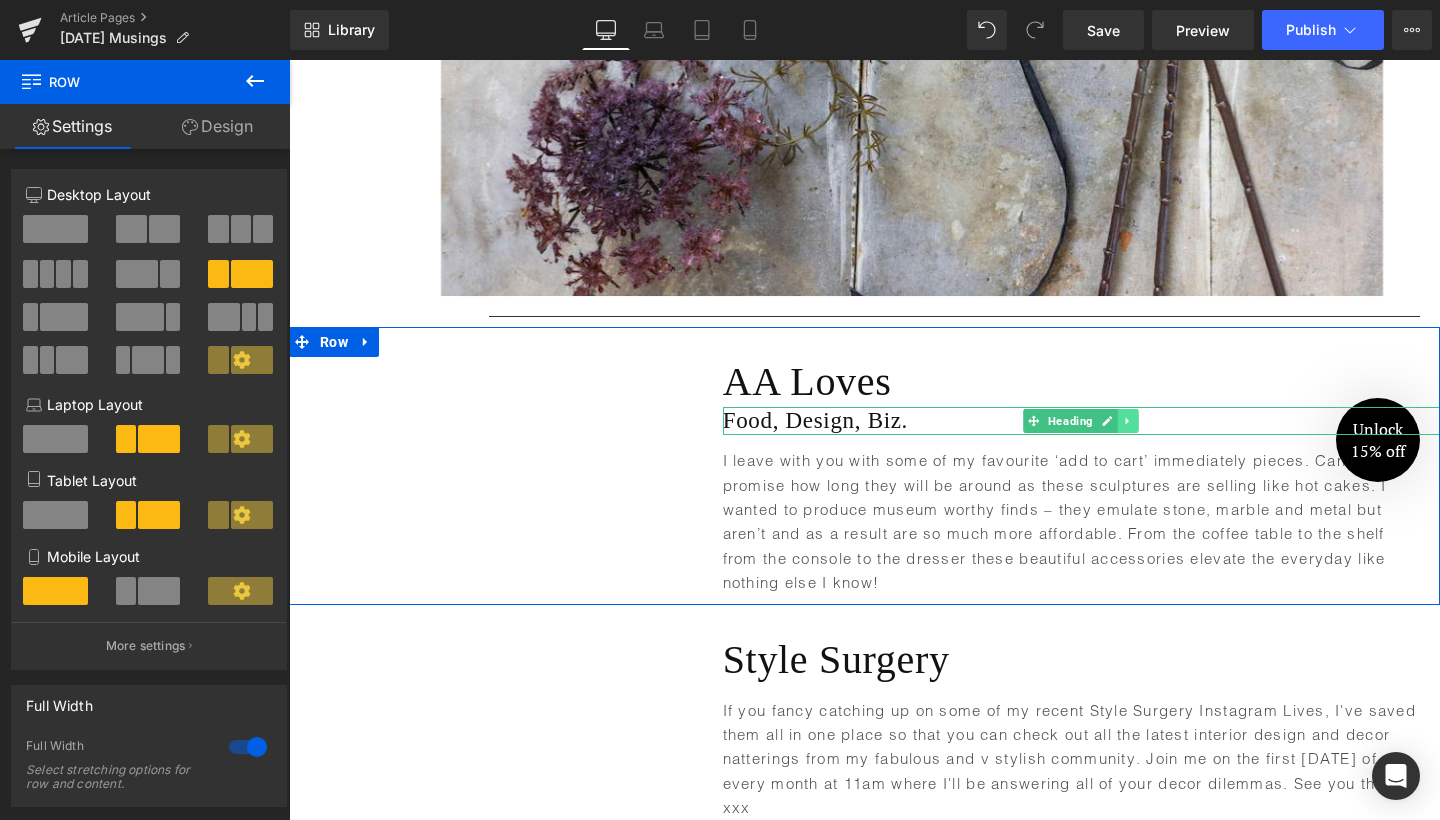 click 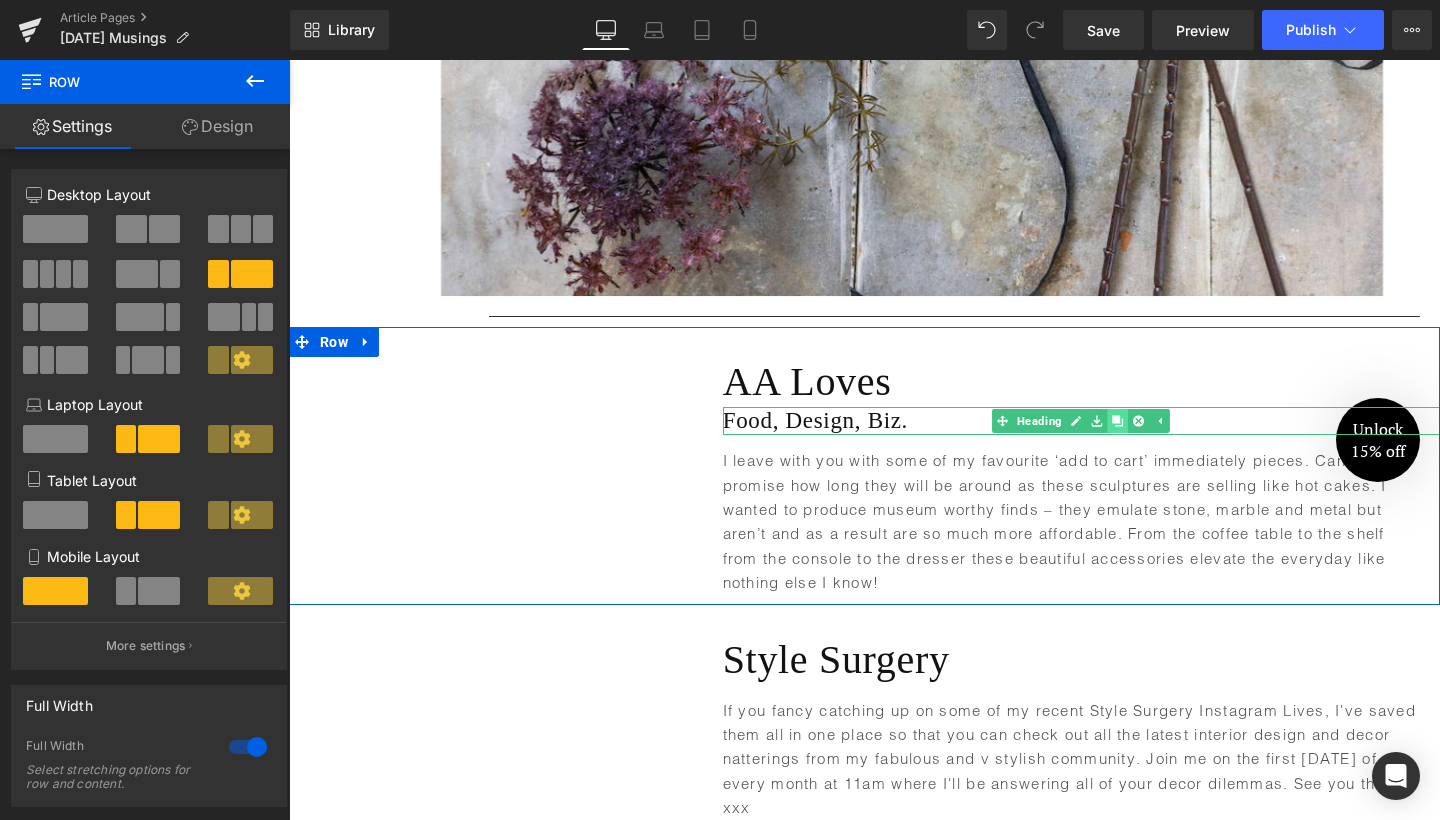 click 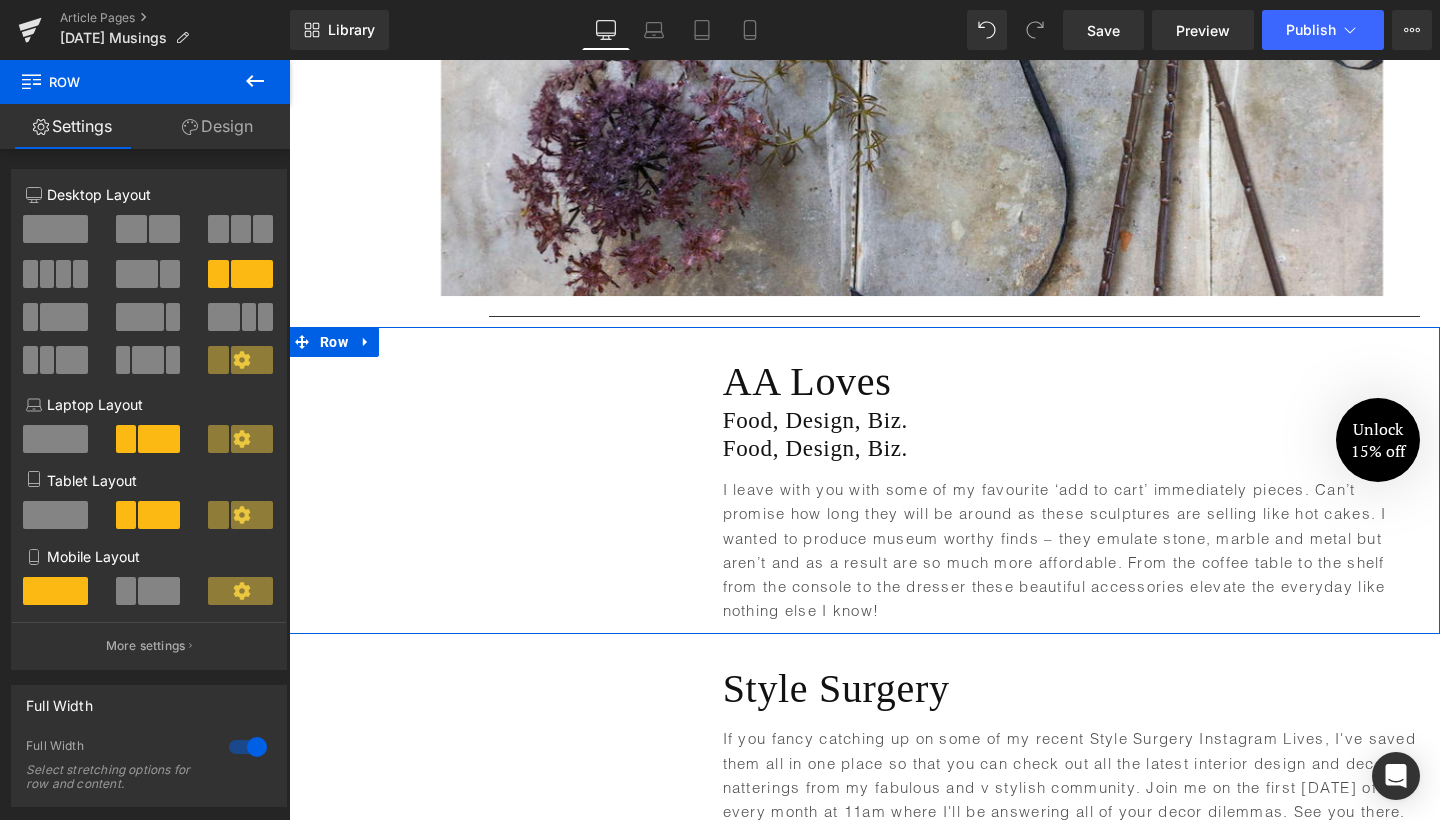 click on "Food, Design, Biz. Heading" at bounding box center (1081, 449) 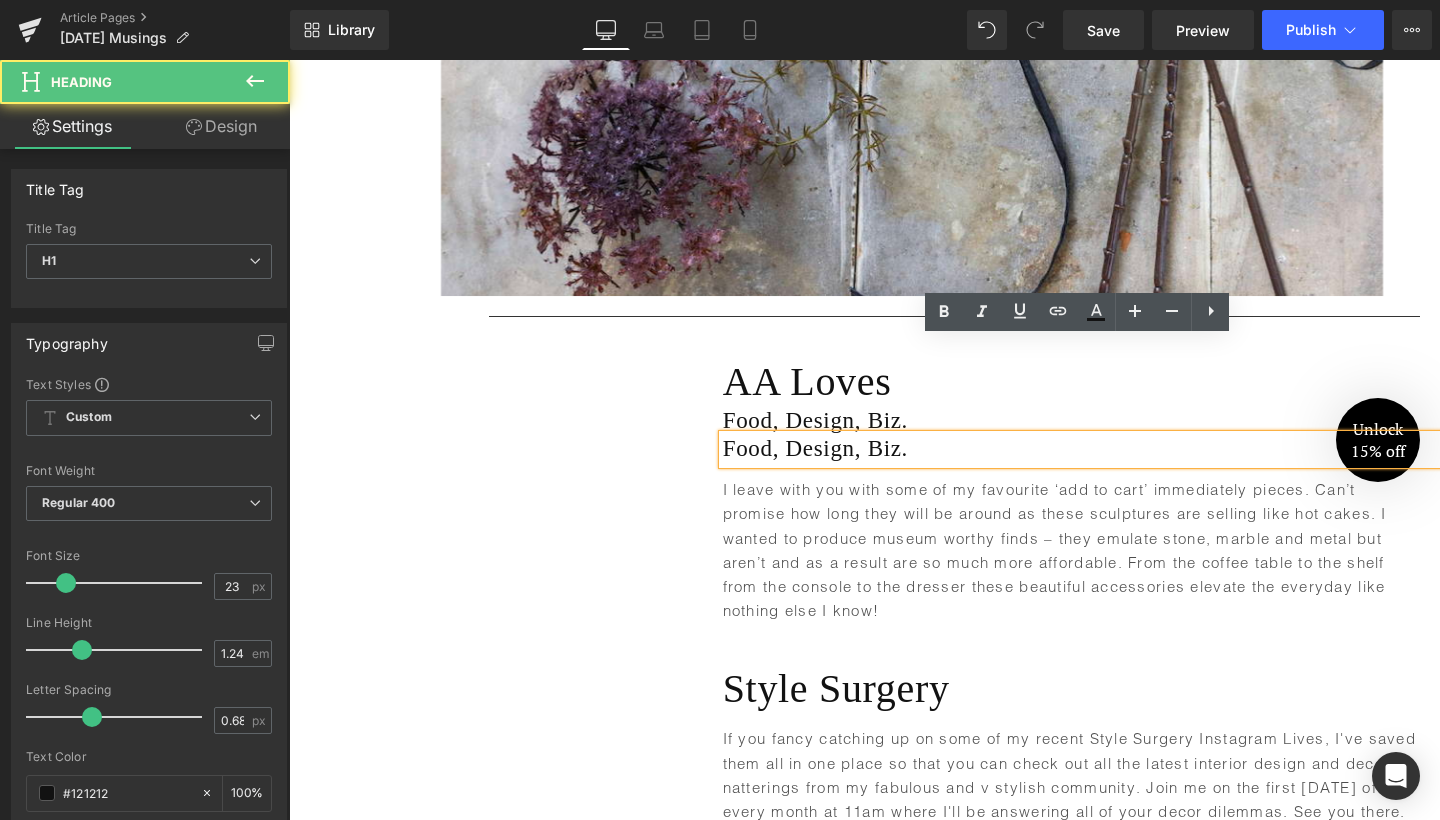 click on "Food, Design, Biz." at bounding box center [1081, 449] 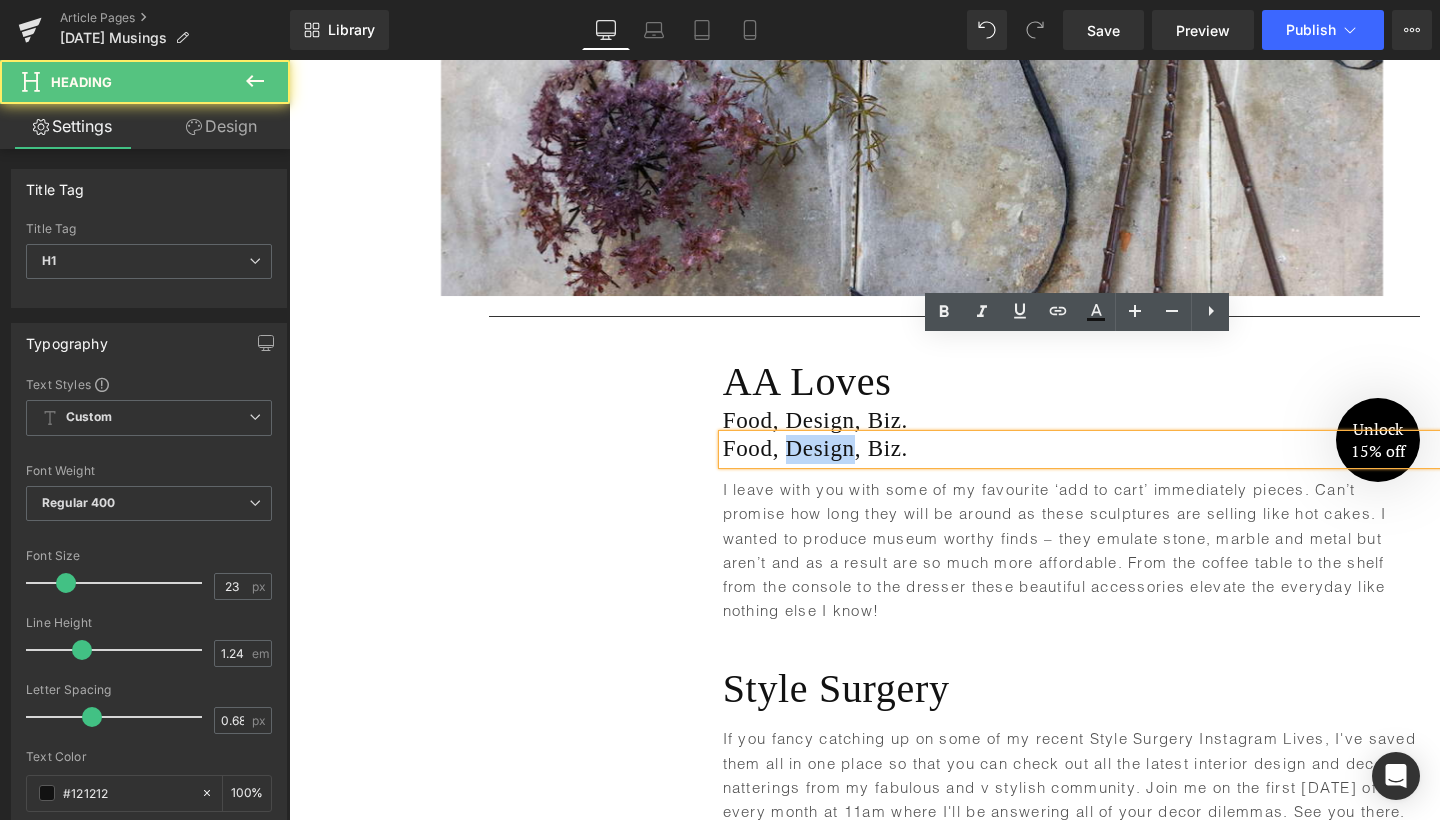 click on "Food, Design, Biz." at bounding box center (1081, 449) 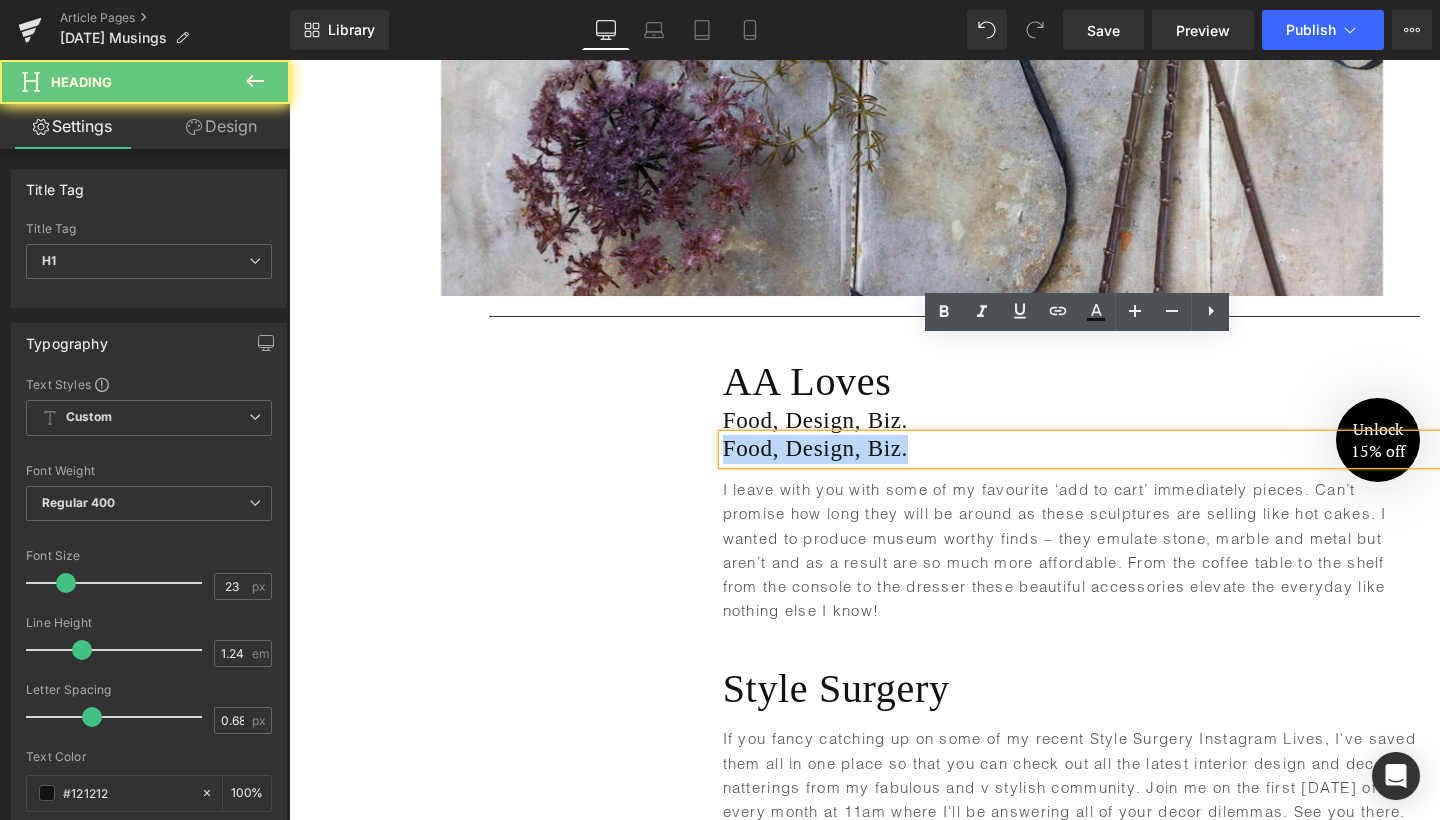 type 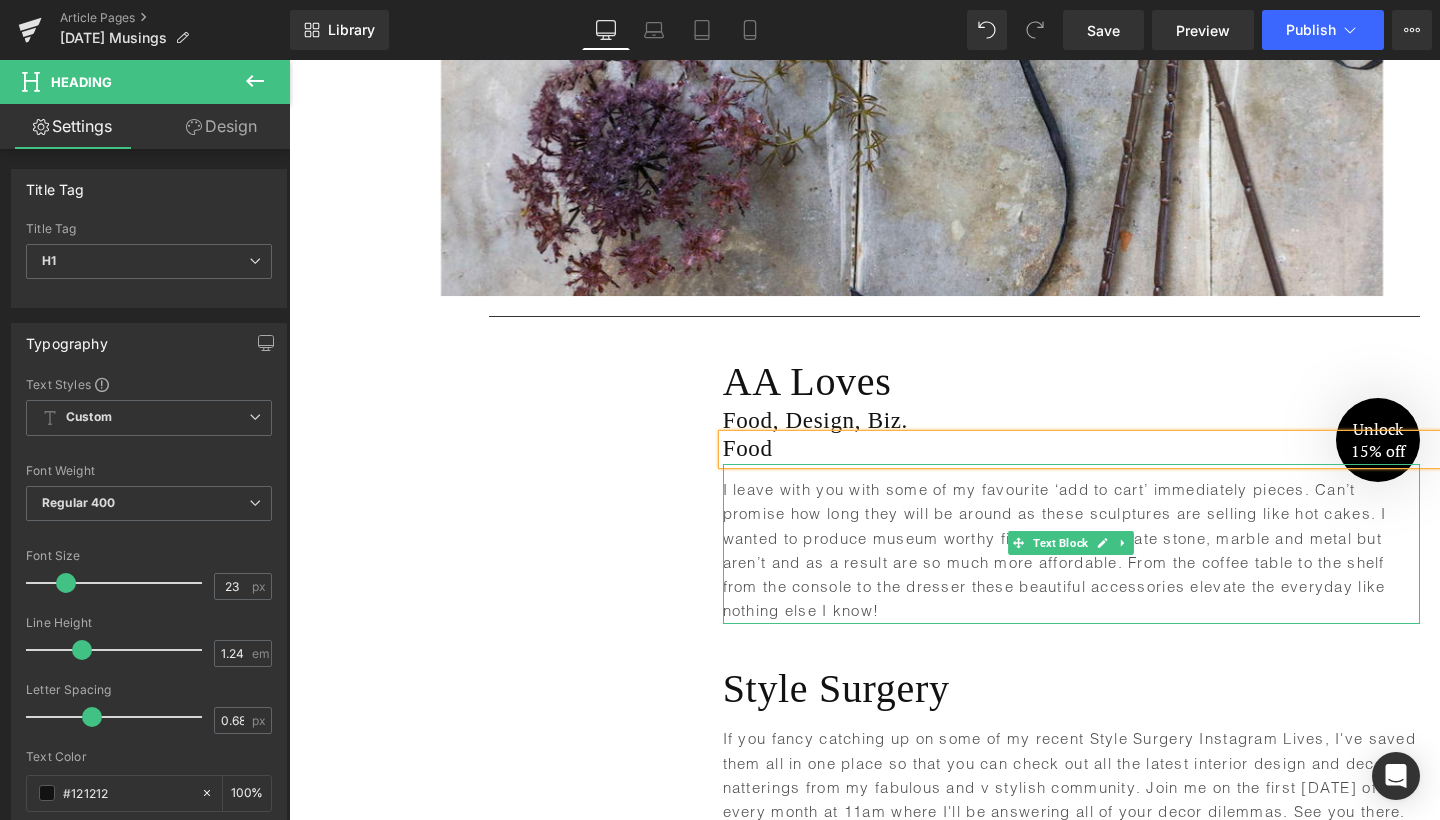 click on "I leave with you with some of my favourite ‘add to cart’ immediately pieces. Can’t promise how long they will be around as these sculptures are selling like hot cakes. I wanted to produce museum worthy finds – they emulate stone, marble and metal but aren’t and as a result are so much more affordable. From the coffee table to the shelf from the console to the dresser these beautiful accessories elevate the everyday like nothing else I know!" at bounding box center (1071, 551) 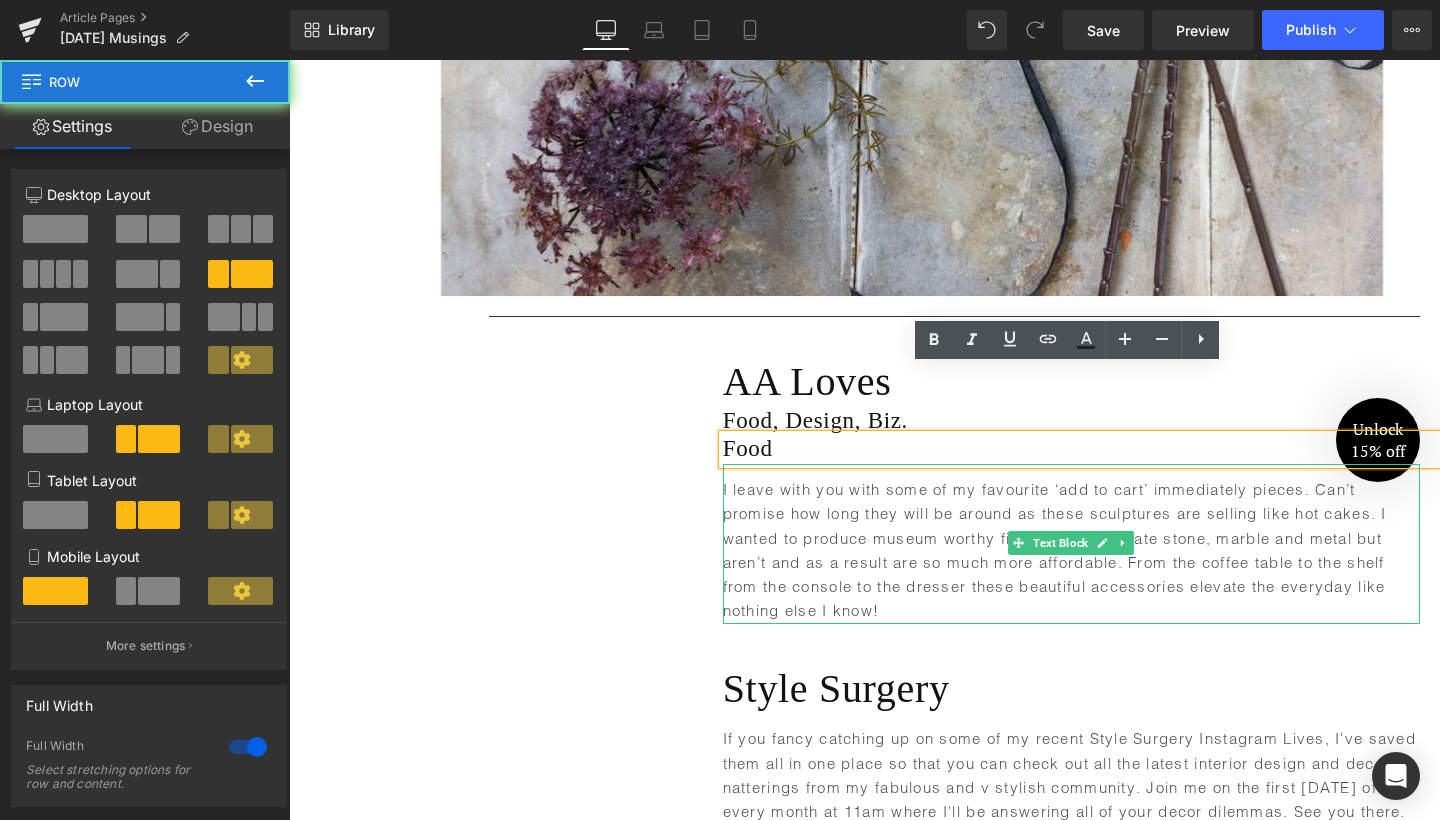 click on "Text Block         AA Loves Heading         Food, Design, Biz. Heading         Food Heading         I leave with you with some of my favourite ‘add to cart’ immediately pieces. Can’t promise how long they will be around as these sculptures are selling like hot cakes. I wanted to produce museum worthy finds – they emulate stone, marble and metal but aren’t and as a result are so much more affordable. From the coffee table to the shelf from the console to the dresser these beautiful accessories elevate the everyday like nothing else I know! Text Block         Row" at bounding box center [864, 480] 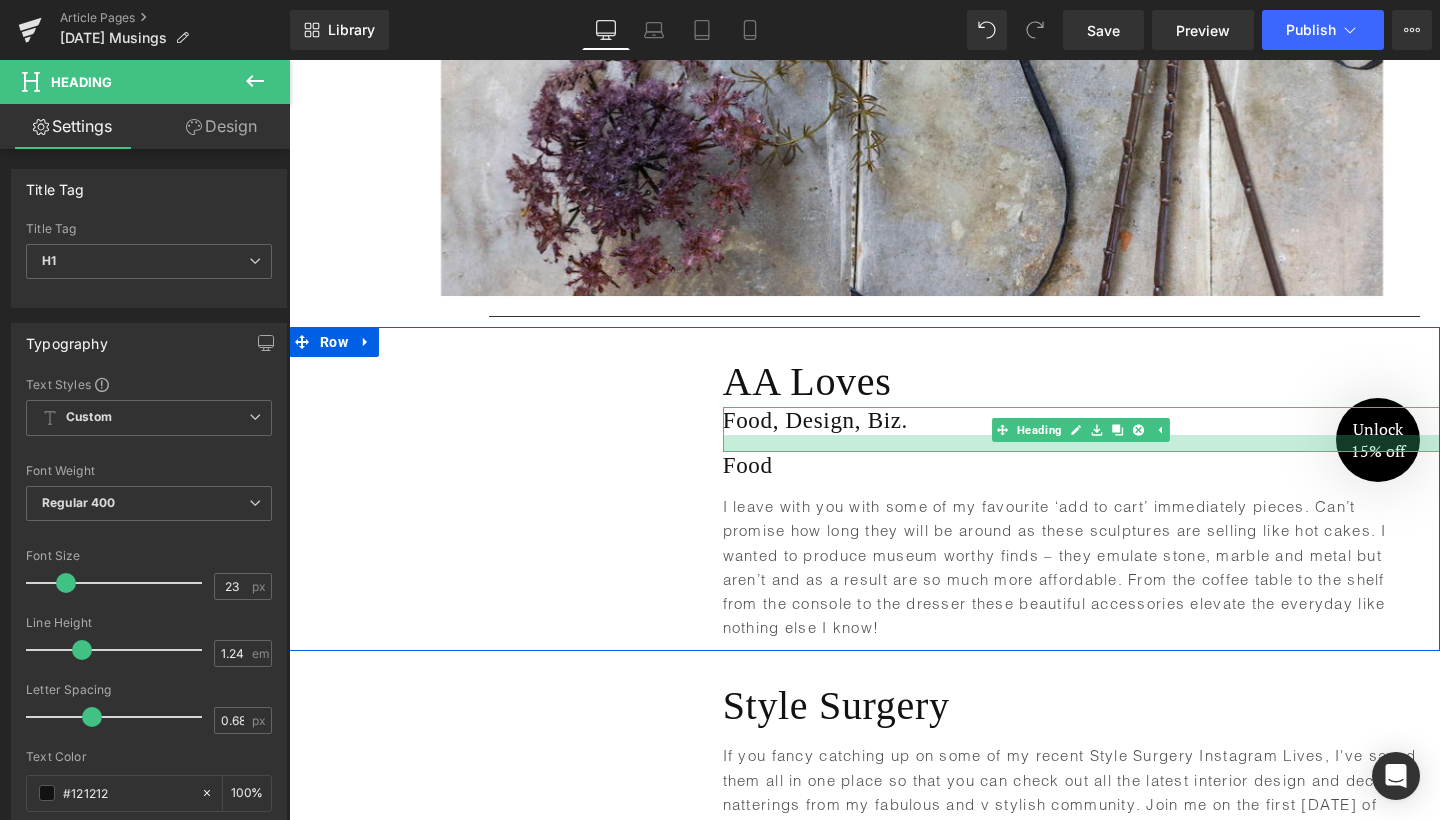 drag, startPoint x: 932, startPoint y: 337, endPoint x: 931, endPoint y: 356, distance: 19.026299 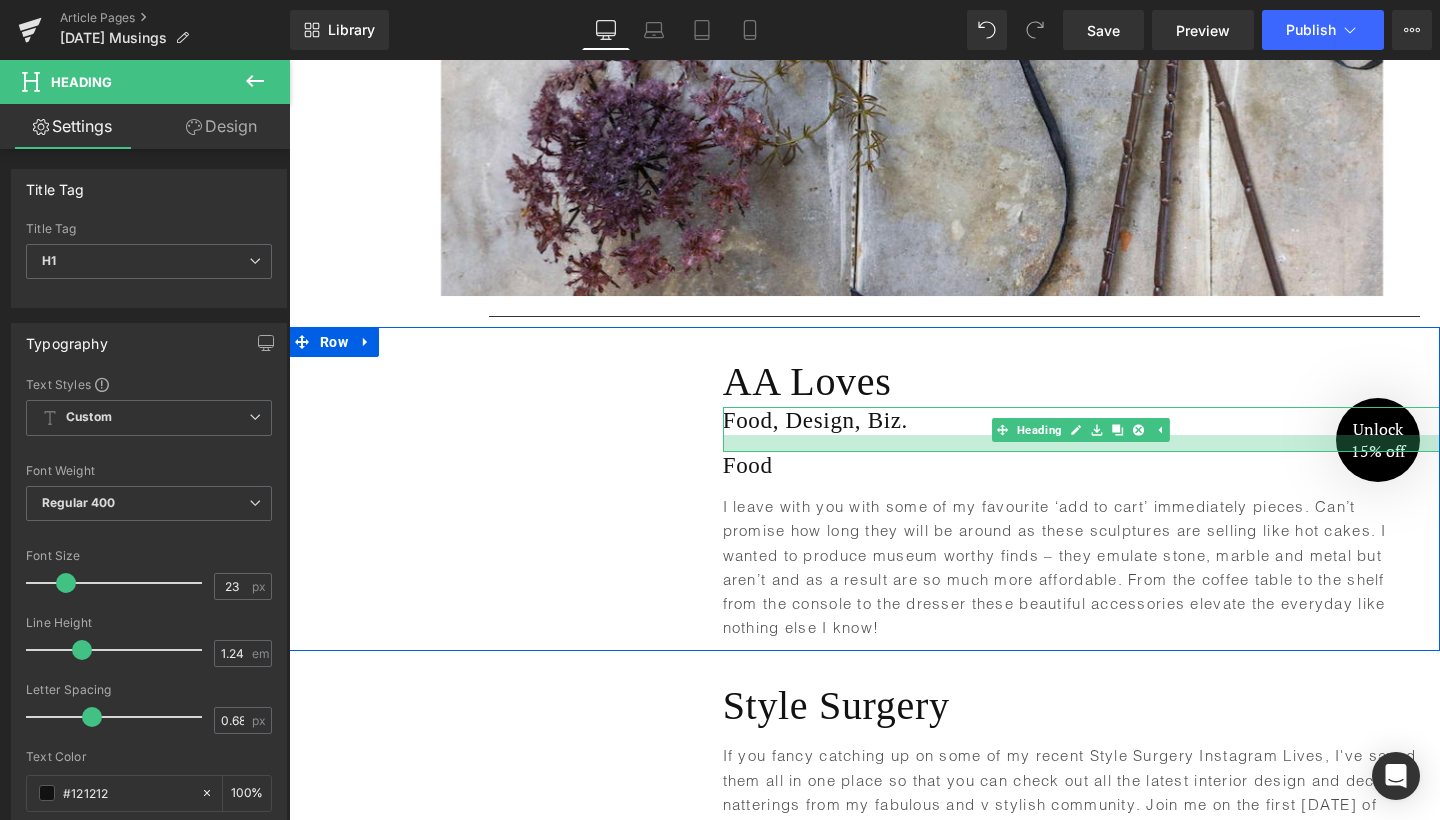 click at bounding box center [1081, 443] 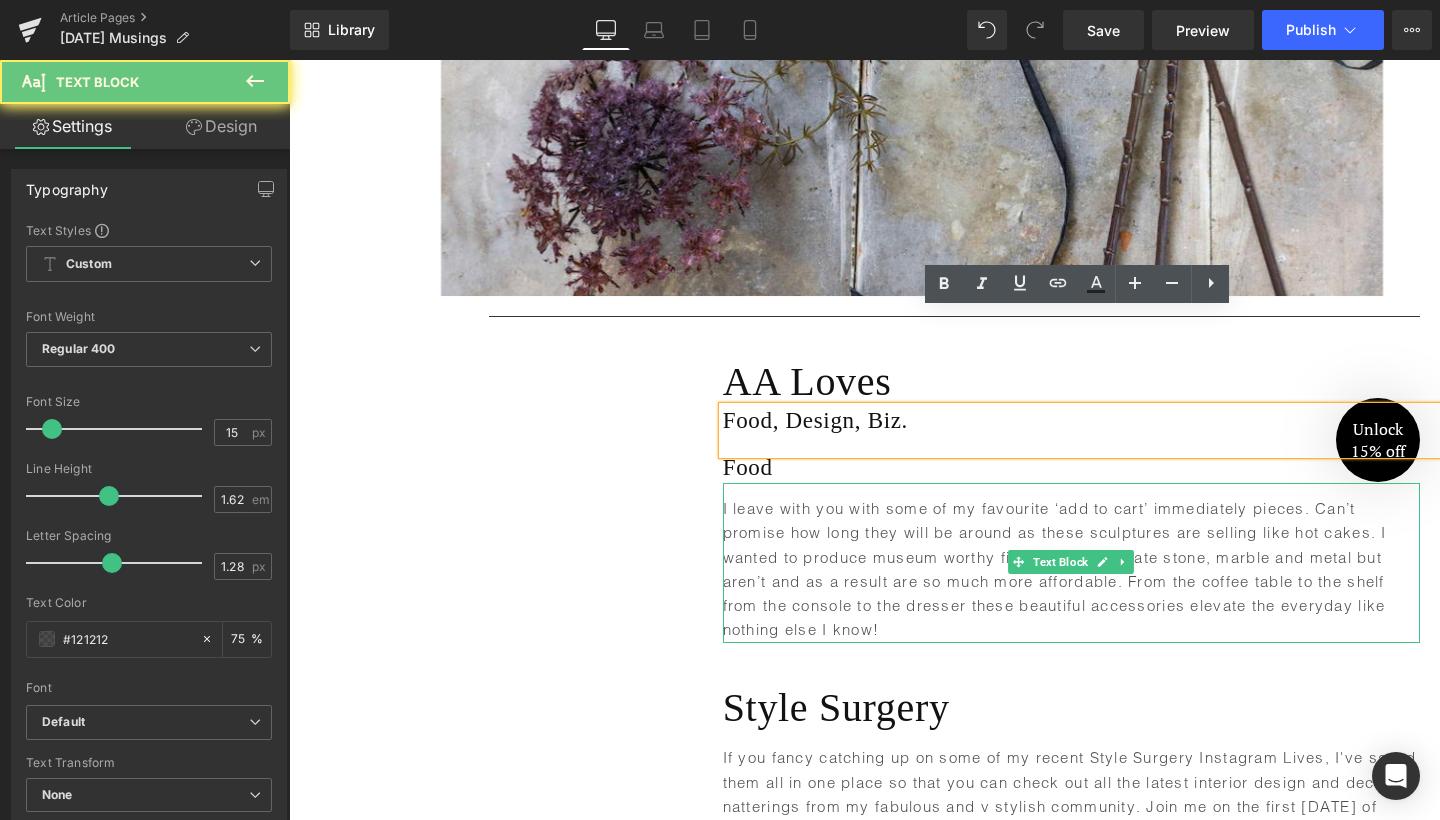 click on "I leave with you with some of my favourite ‘add to cart’ immediately pieces. Can’t promise how long they will be around as these sculptures are selling like hot cakes. I wanted to produce museum worthy finds – they emulate stone, marble and metal but aren’t and as a result are so much more affordable. From the coffee table to the shelf from the console to the dresser these beautiful accessories elevate the everyday like nothing else I know!" at bounding box center [1071, 570] 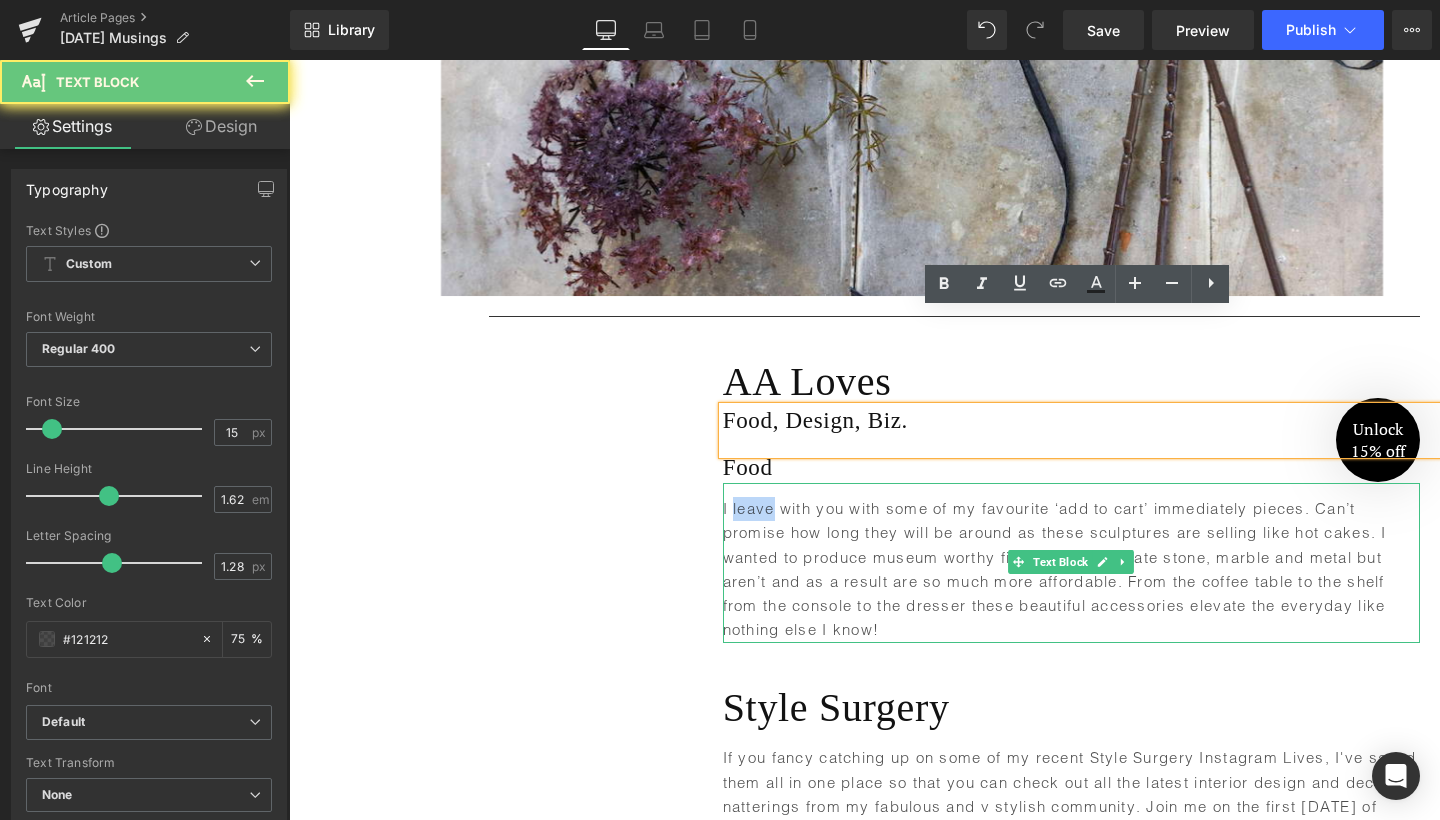 click on "I leave with you with some of my favourite ‘add to cart’ immediately pieces. Can’t promise how long they will be around as these sculptures are selling like hot cakes. I wanted to produce museum worthy finds – they emulate stone, marble and metal but aren’t and as a result are so much more affordable. From the coffee table to the shelf from the console to the dresser these beautiful accessories elevate the everyday like nothing else I know!" at bounding box center [1071, 570] 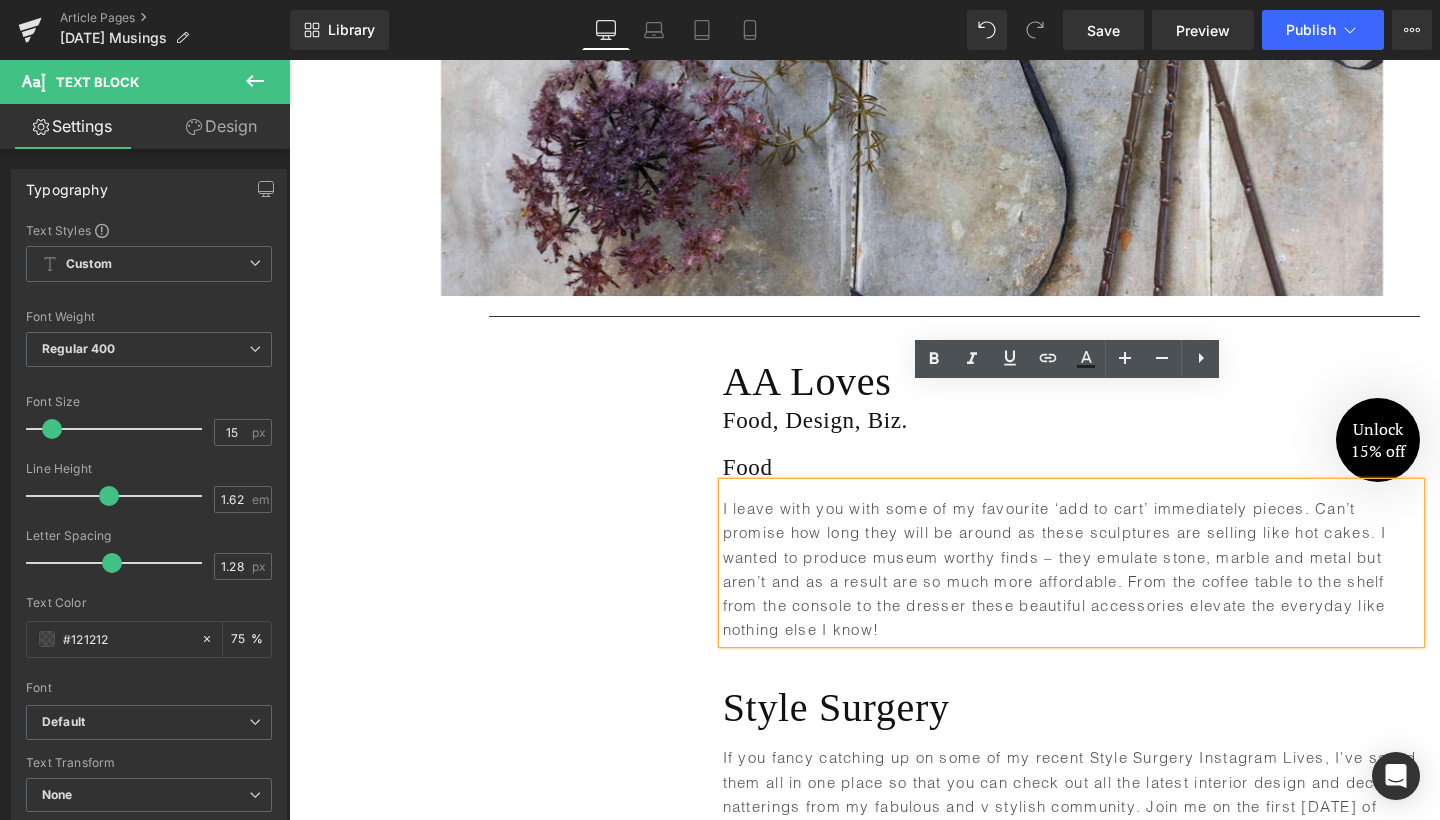 click on "I leave with you with some of my favourite ‘add to cart’ immediately pieces. Can’t promise how long they will be around as these sculptures are selling like hot cakes. I wanted to produce museum worthy finds – they emulate stone, marble and metal but aren’t and as a result are so much more affordable. From the coffee table to the shelf from the console to the dresser these beautiful accessories elevate the everyday like nothing else I know!" at bounding box center (1071, 563) 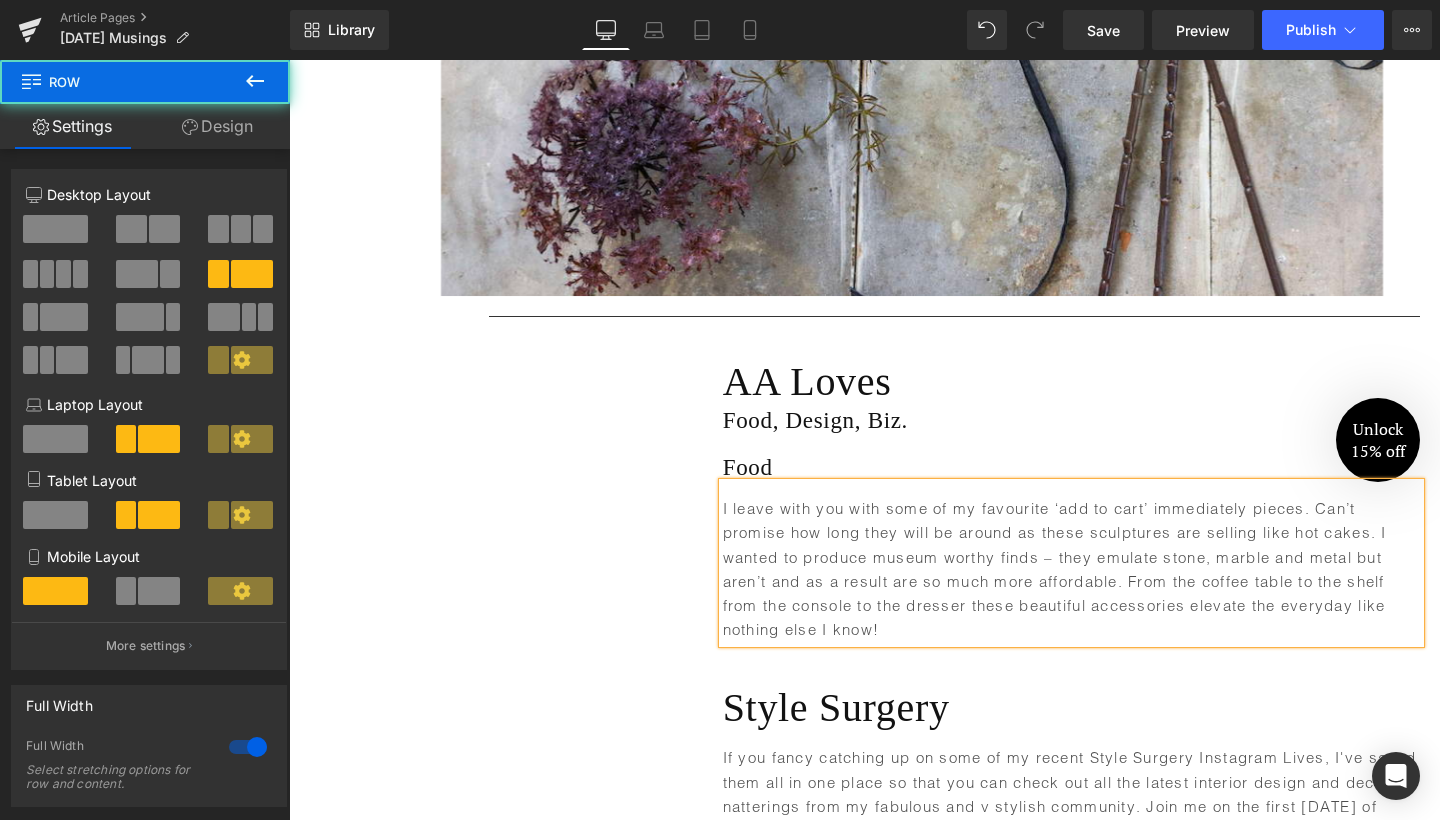 click on "Text Block         AA Loves Heading         Food, Design, Biz. Heading         Food Heading         I leave with you with some of my favourite ‘add to cart’ immediately pieces. Can’t promise how long they will be around as these sculptures are selling like hot cakes. I wanted to produce museum worthy finds – they emulate stone, marble and metal but aren’t and as a result are so much more affordable. From the coffee table to the shelf from the console to the dresser these beautiful accessories elevate the everyday like nothing else I know! Text Block         Row" at bounding box center (864, 489) 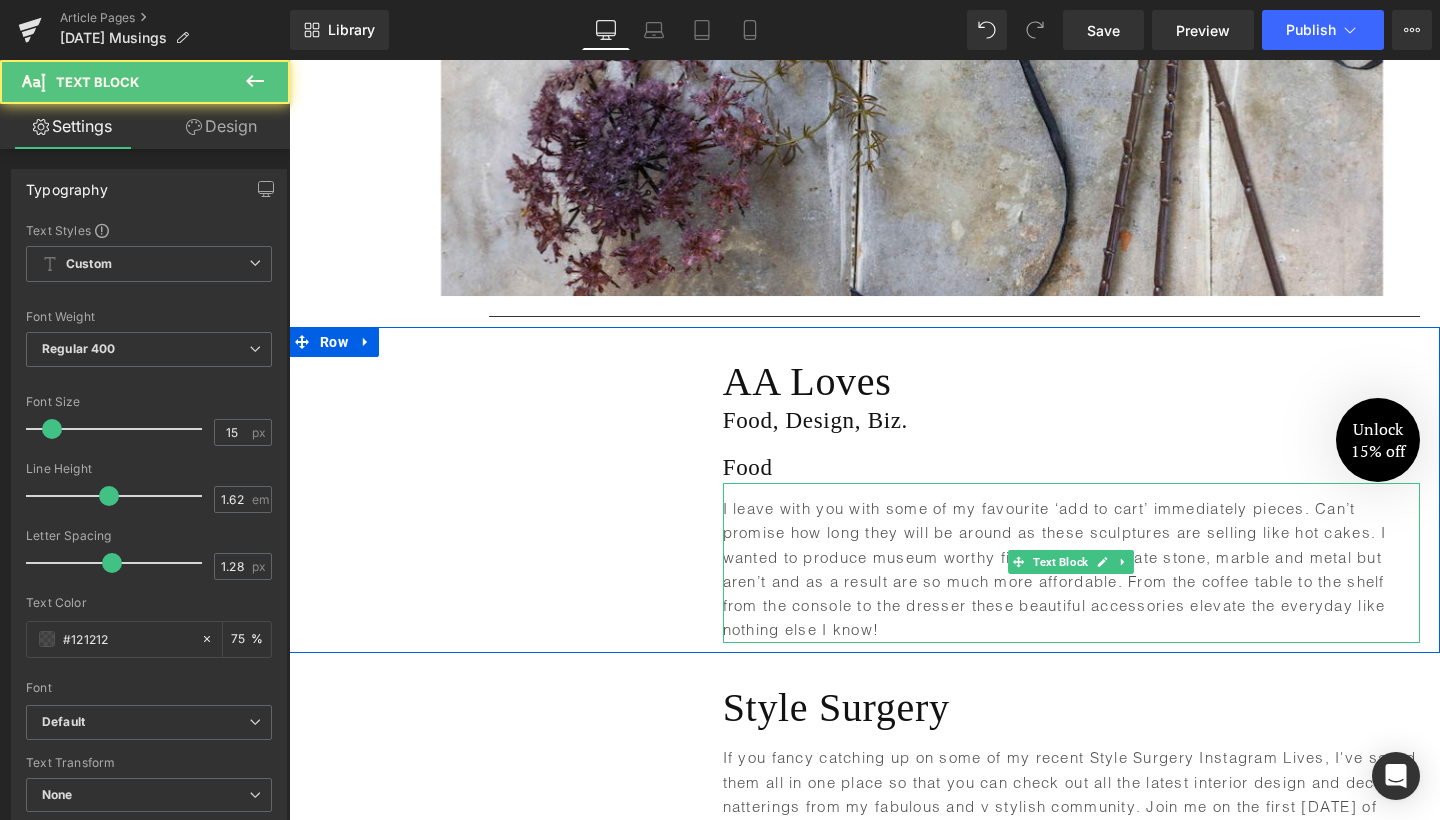 click on "I leave with you with some of my favourite ‘add to cart’ immediately pieces. Can’t promise how long they will be around as these sculptures are selling like hot cakes. I wanted to produce museum worthy finds – they emulate stone, marble and metal but aren’t and as a result are so much more affordable. From the coffee table to the shelf from the console to the dresser these beautiful accessories elevate the everyday like nothing else I know!" at bounding box center (1071, 570) 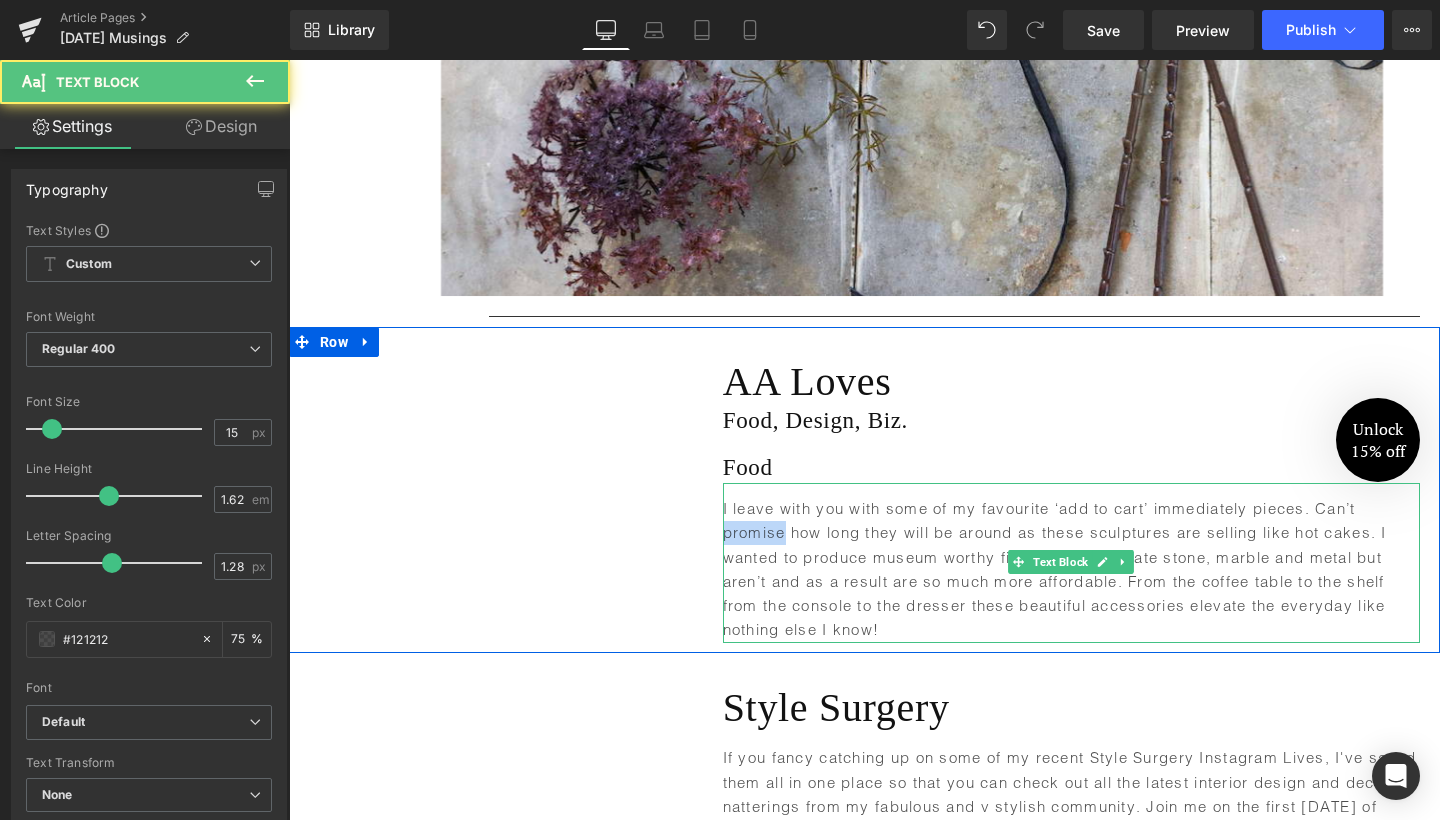 click on "I leave with you with some of my favourite ‘add to cart’ immediately pieces. Can’t promise how long they will be around as these sculptures are selling like hot cakes. I wanted to produce museum worthy finds – they emulate stone, marble and metal but aren’t and as a result are so much more affordable. From the coffee table to the shelf from the console to the dresser these beautiful accessories elevate the everyday like nothing else I know!" at bounding box center [1071, 570] 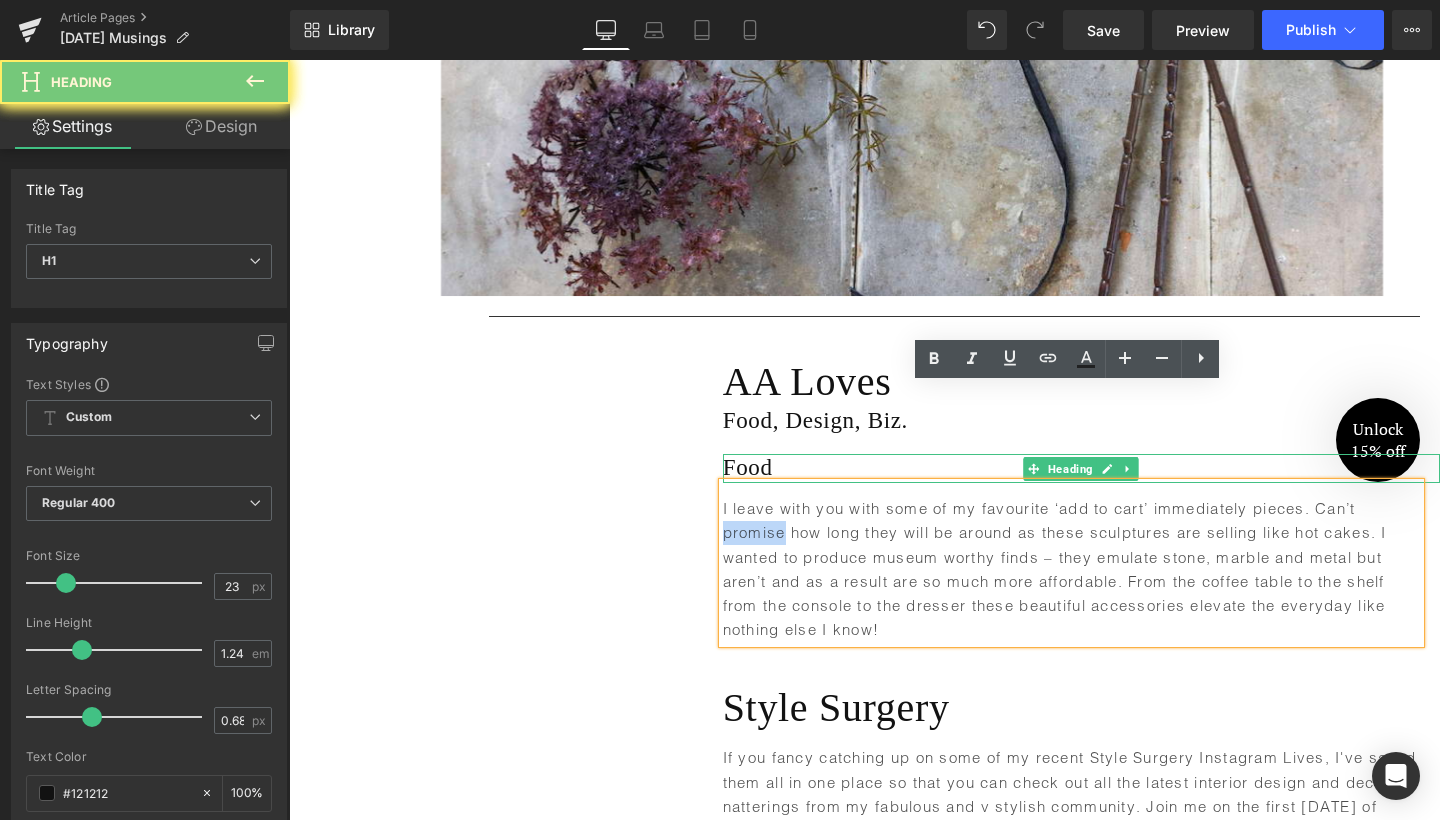 click on "Food" at bounding box center (1081, 468) 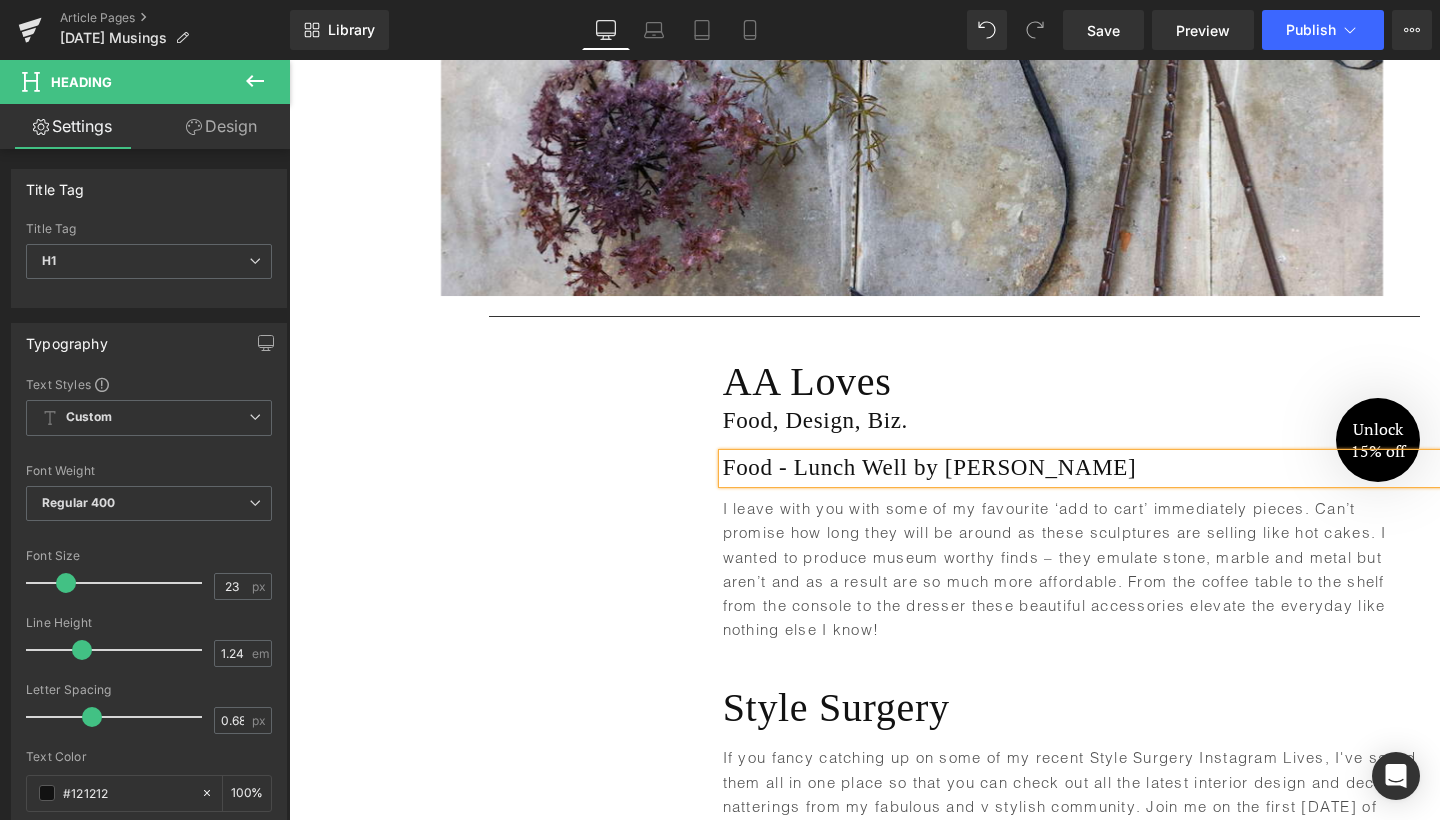 click on "Text Block         AA Loves Heading         Food, Design, Biz. Heading         Food - Lunch Well by [PERSON_NAME]  Heading         I leave with you with some of my favourite ‘add to cart’ immediately pieces. Can’t promise how long they will be around as these sculptures are selling like hot cakes. I wanted to produce museum worthy finds – they emulate stone, marble and metal but aren’t and as a result are so much more affordable. From the coffee table to the shelf from the console to the dresser these beautiful accessories elevate the everyday like nothing else I know! Text Block         Row" at bounding box center (864, 489) 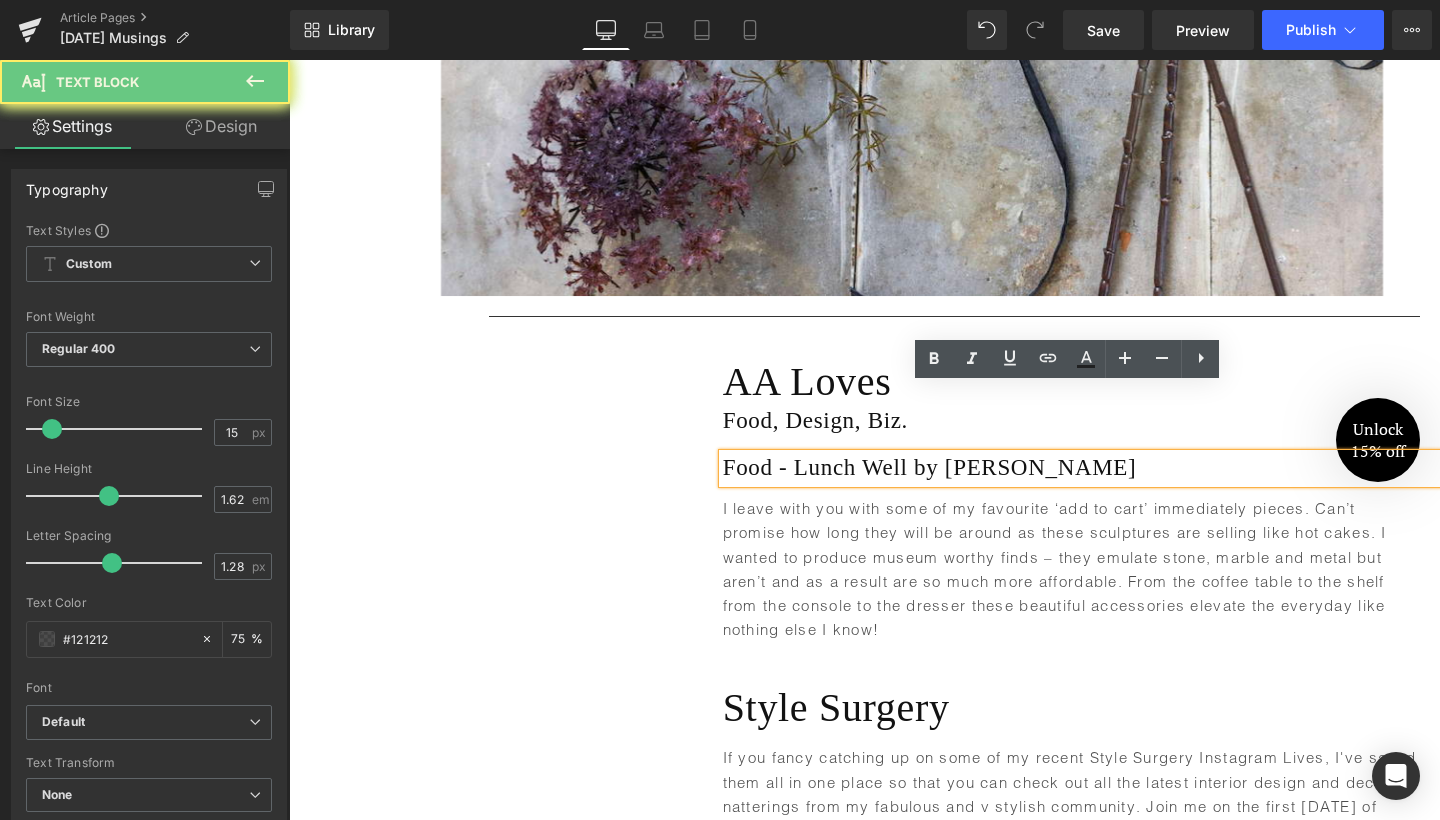 click on "I leave with you with some of my favourite ‘add to cart’ immediately pieces. Can’t promise how long they will be around as these sculptures are selling like hot cakes. I wanted to produce museum worthy finds – they emulate stone, marble and metal but aren’t and as a result are so much more affordable. From the coffee table to the shelf from the console to the dresser these beautiful accessories elevate the everyday like nothing else I know!" at bounding box center (1071, 570) 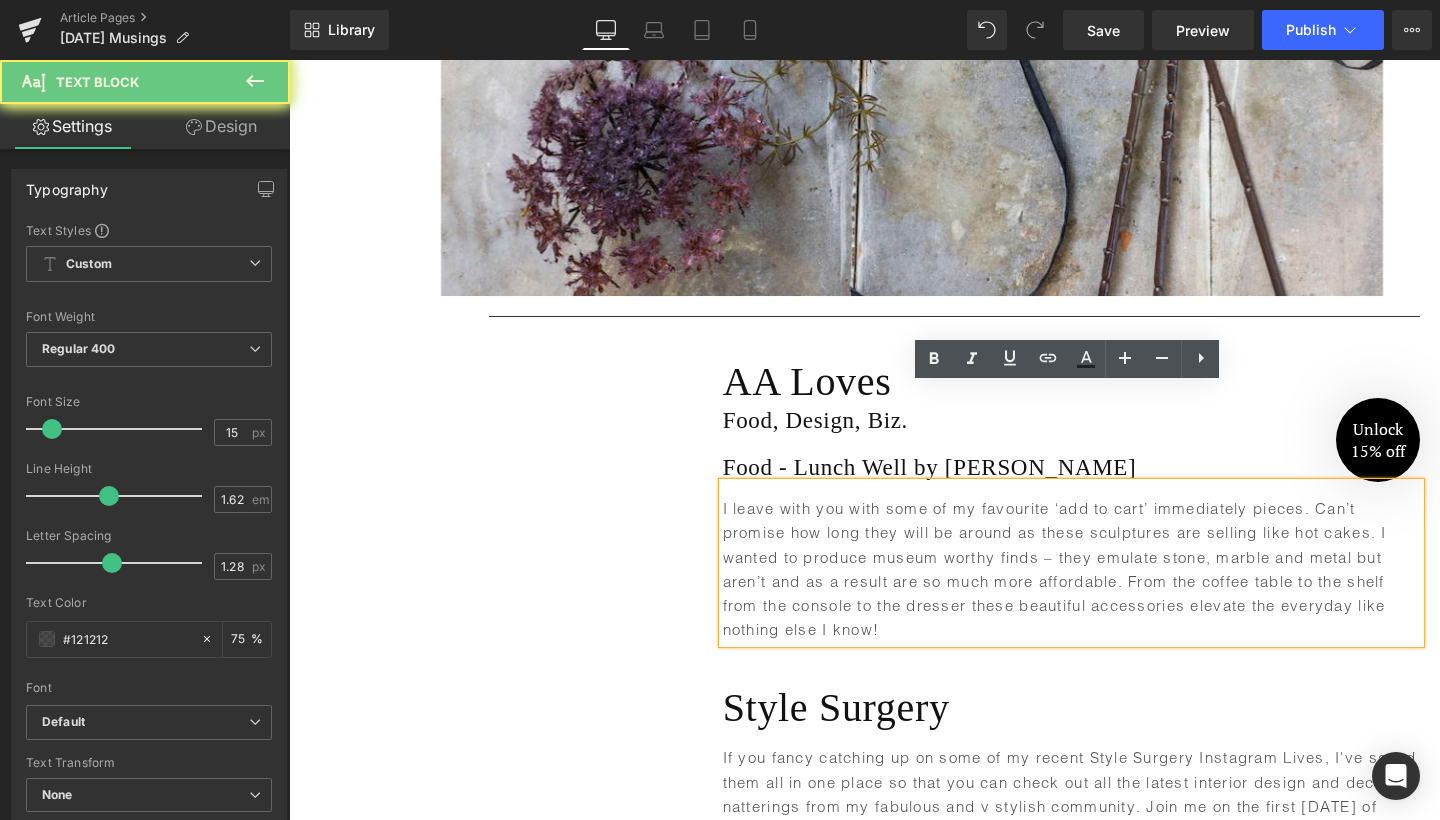 click on "I leave with you with some of my favourite ‘add to cart’ immediately pieces. Can’t promise how long they will be around as these sculptures are selling like hot cakes. I wanted to produce museum worthy finds – they emulate stone, marble and metal but aren’t and as a result are so much more affordable. From the coffee table to the shelf from the console to the dresser these beautiful accessories elevate the everyday like nothing else I know!" at bounding box center (1071, 570) 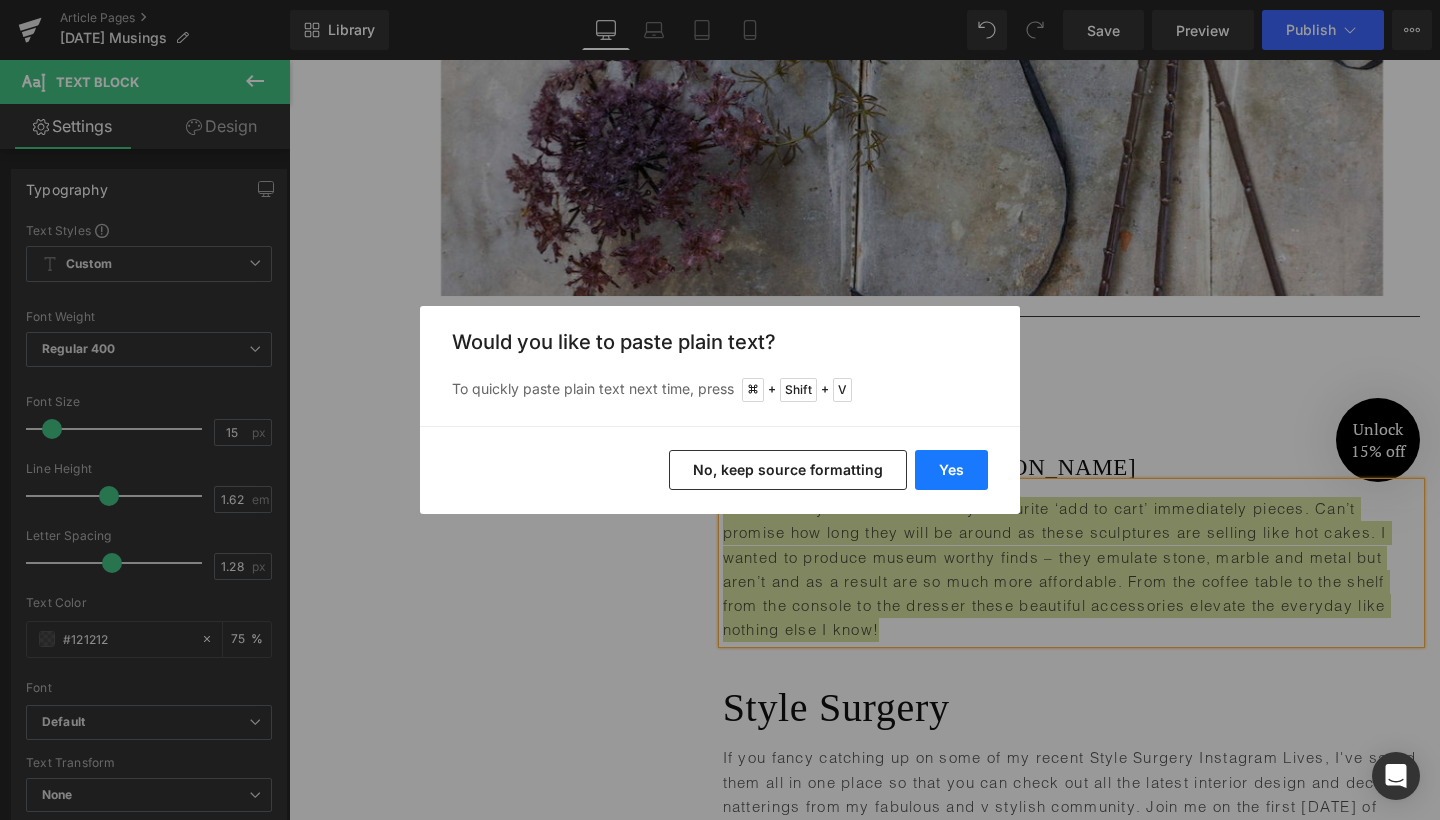 click on "Yes" at bounding box center [951, 470] 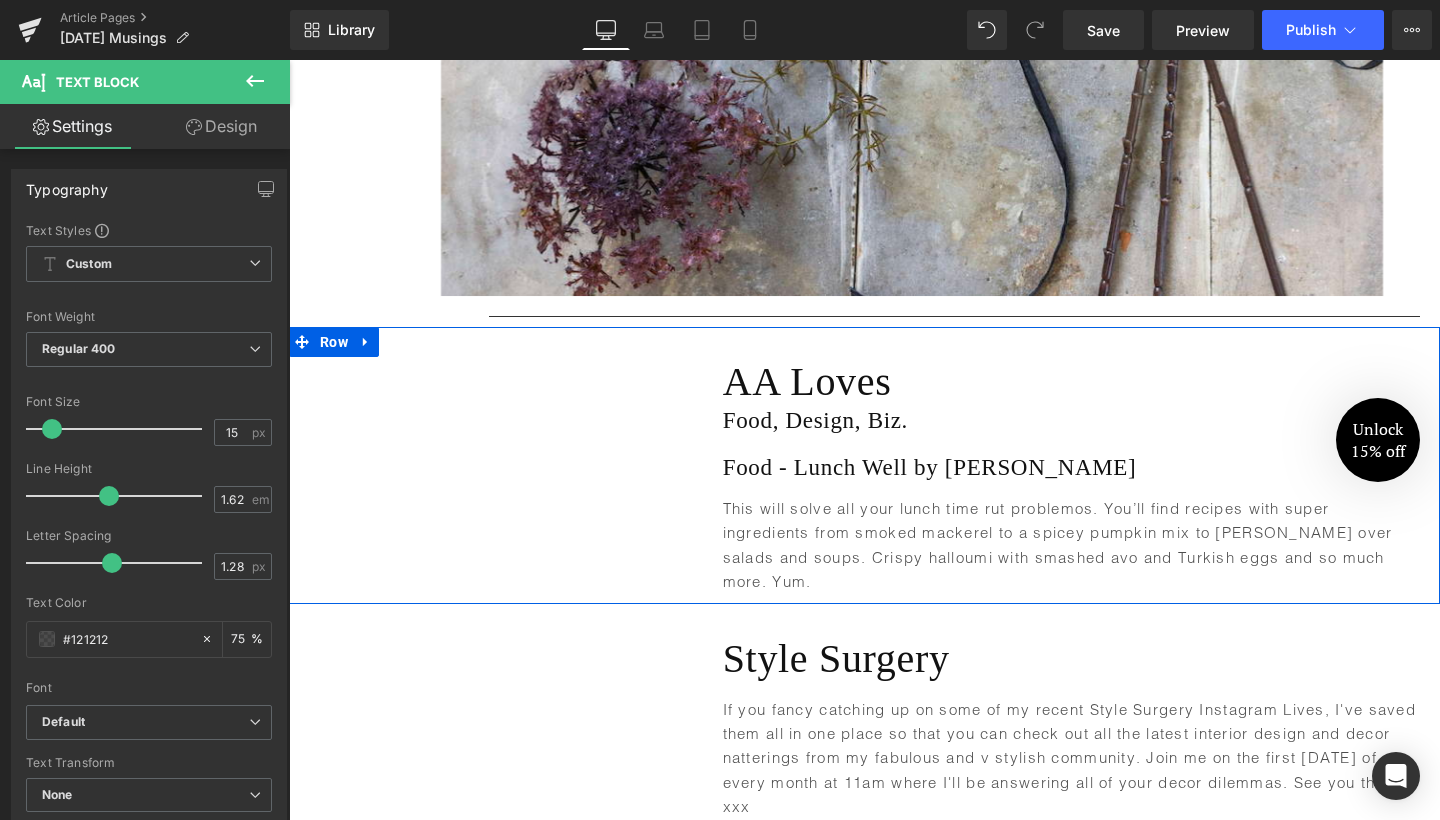 click on "Text Block         AA Loves Heading         Food, Design, Biz. Heading         Food - Lunch Well by [PERSON_NAME]  Heading         This will solve all your lunch time rut problemos. You’ll find recipes with super ingredients from smoked mackerel to a spicey pumpkin mix to [PERSON_NAME] over salads and soups. Crispy halloumi with smashed avo and Turkish eggs and so much more. Yum. Text Block         Row" at bounding box center (864, 465) 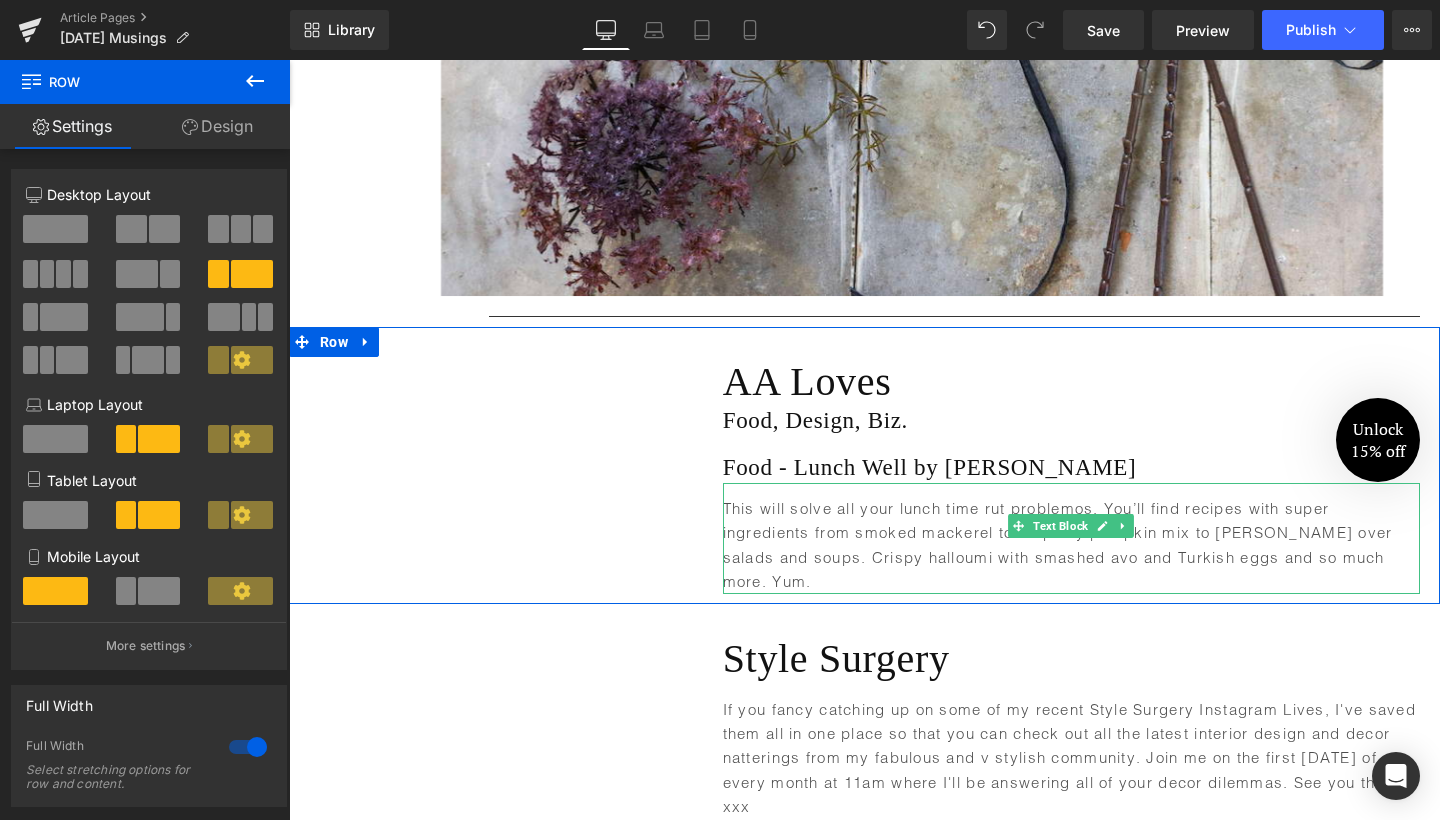 click on "This will solve all your lunch time rut problemos. You’ll find recipes with super ingredients from smoked mackerel to a spicey pumpkin mix to [PERSON_NAME] over salads and soups. Crispy halloumi with smashed avo and Turkish eggs and so much more. Yum." at bounding box center [1071, 545] 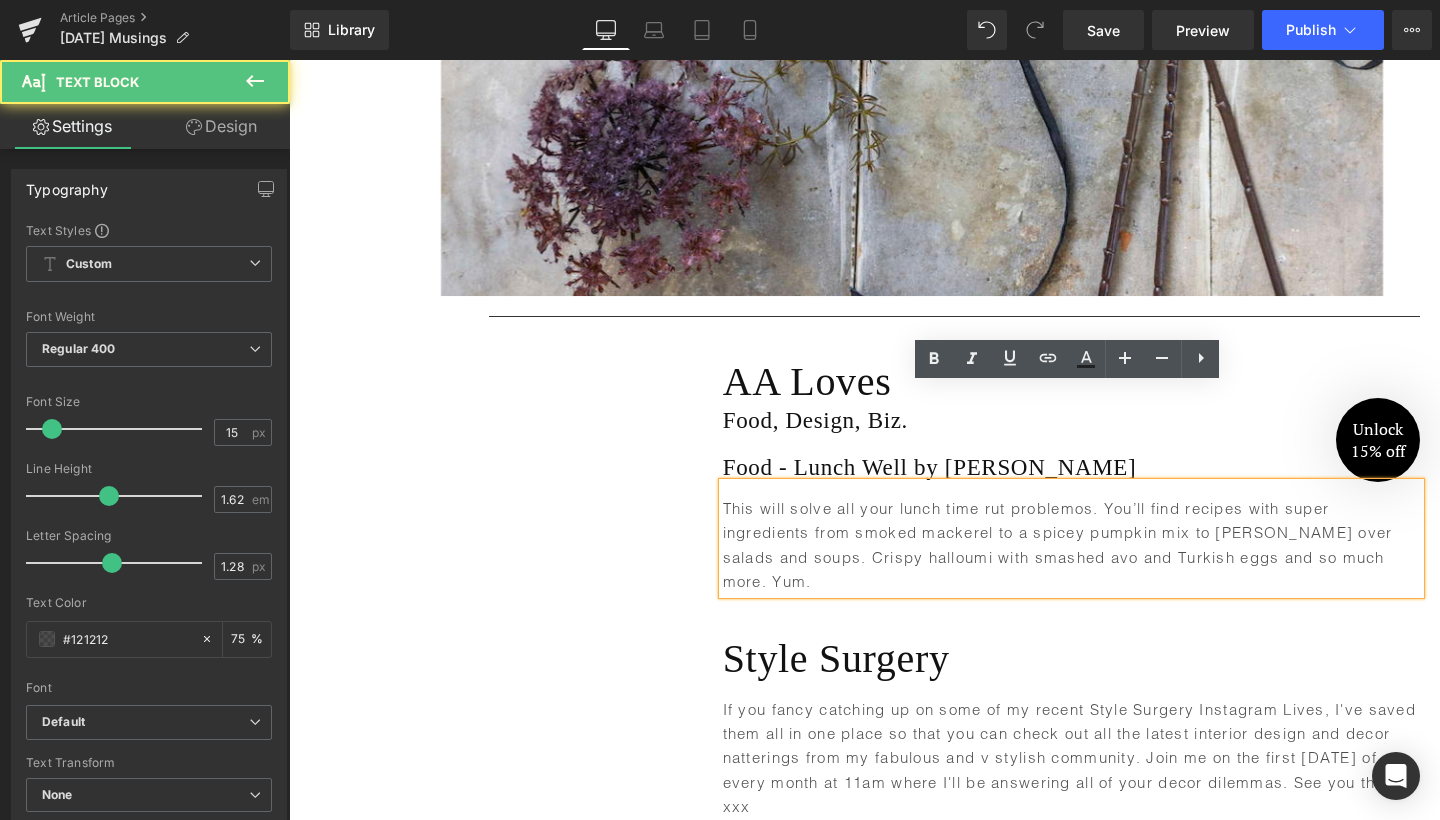 click on "This will solve all your lunch time rut problemos. You’ll find recipes with super ingredients from smoked mackerel to a spicey pumpkin mix to [PERSON_NAME] over salads and soups. Crispy halloumi with smashed avo and Turkish eggs and so much more. Yum." at bounding box center (1071, 545) 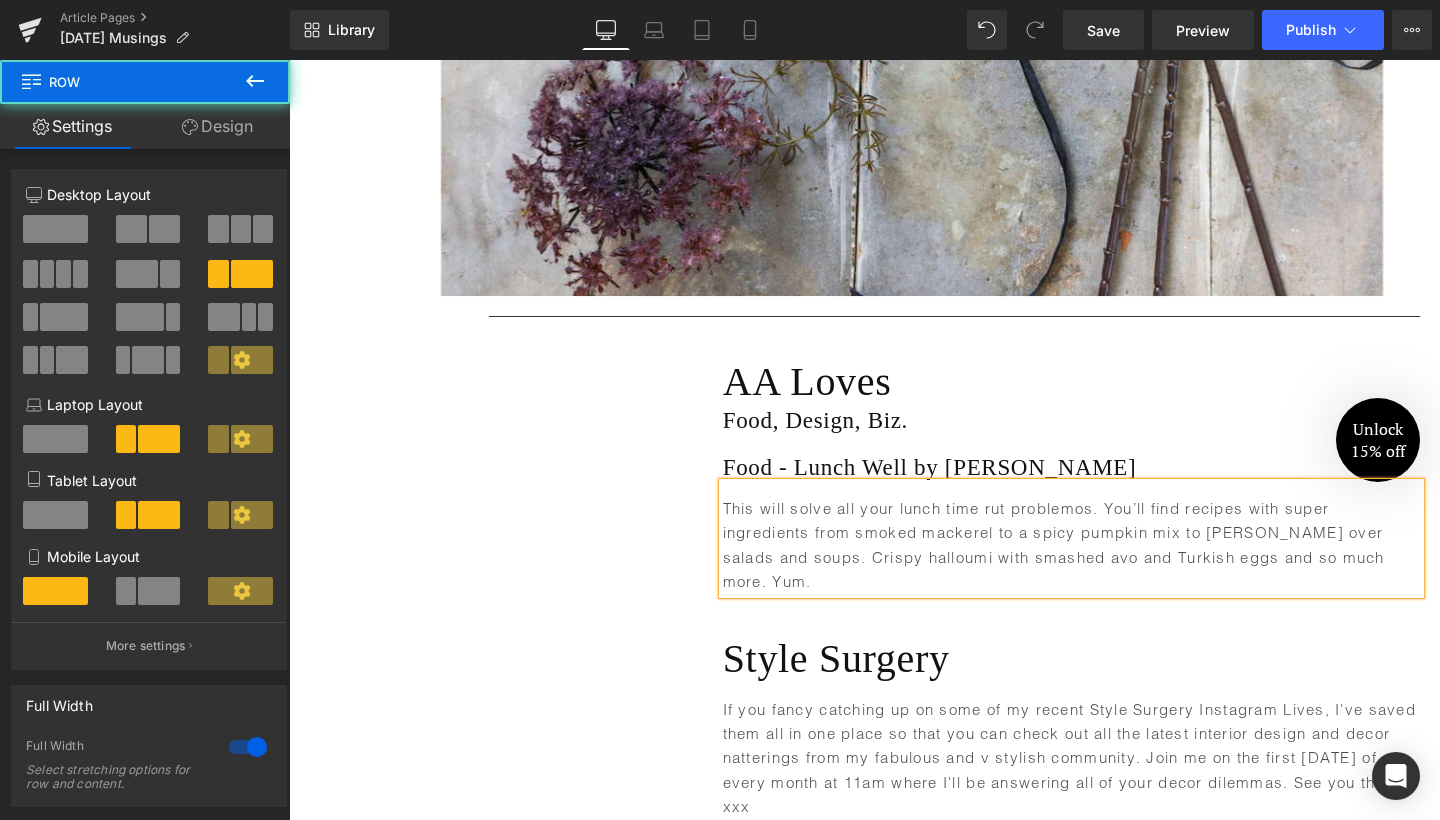 click on "Text Block         AA Loves Heading         Food, Design, Biz. Heading         Food - Lunch Well by [PERSON_NAME]  Heading         This will solve all your lunch time rut problemos. You’ll find recipes with super ingredients from smoked mackerel to a spicy pumpkin mix to [PERSON_NAME] over salads and soups. Crispy halloumi with smashed avo and Turkish eggs and so much more. Yum. Text Block         Row" at bounding box center [864, 465] 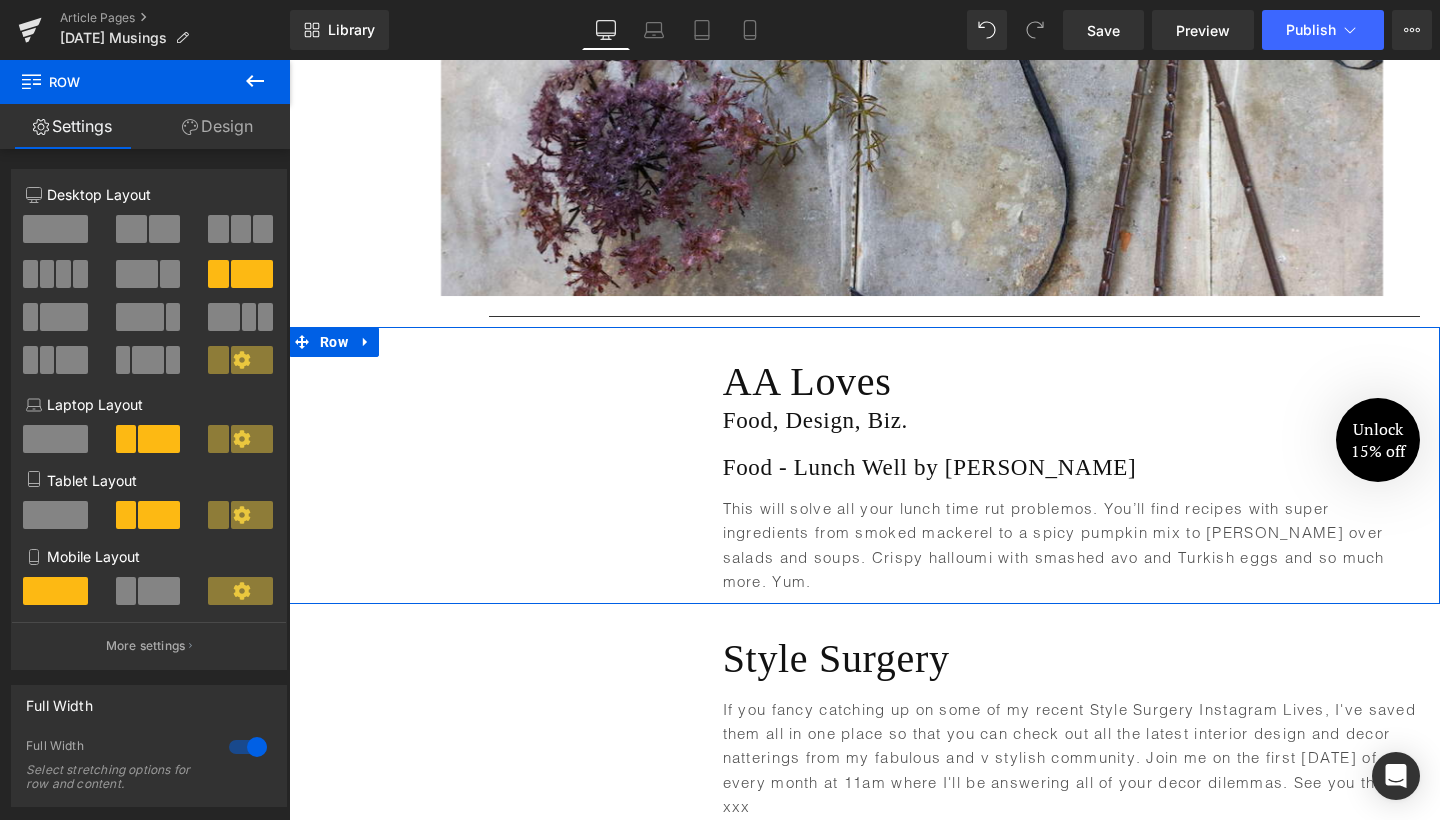click on "AA Loves Heading         Food, Design, Biz. Heading         Food - Lunch Well by [PERSON_NAME]  Heading         This will solve all your lunch time rut problemos. You’ll find recipes with super ingredients from smoked mackerel to a spicy pumpkin mix to [PERSON_NAME] over salads and soups. Crispy halloumi with smashed avo and Turkish eggs and so much more. Yum. Text Block" at bounding box center [1056, 475] 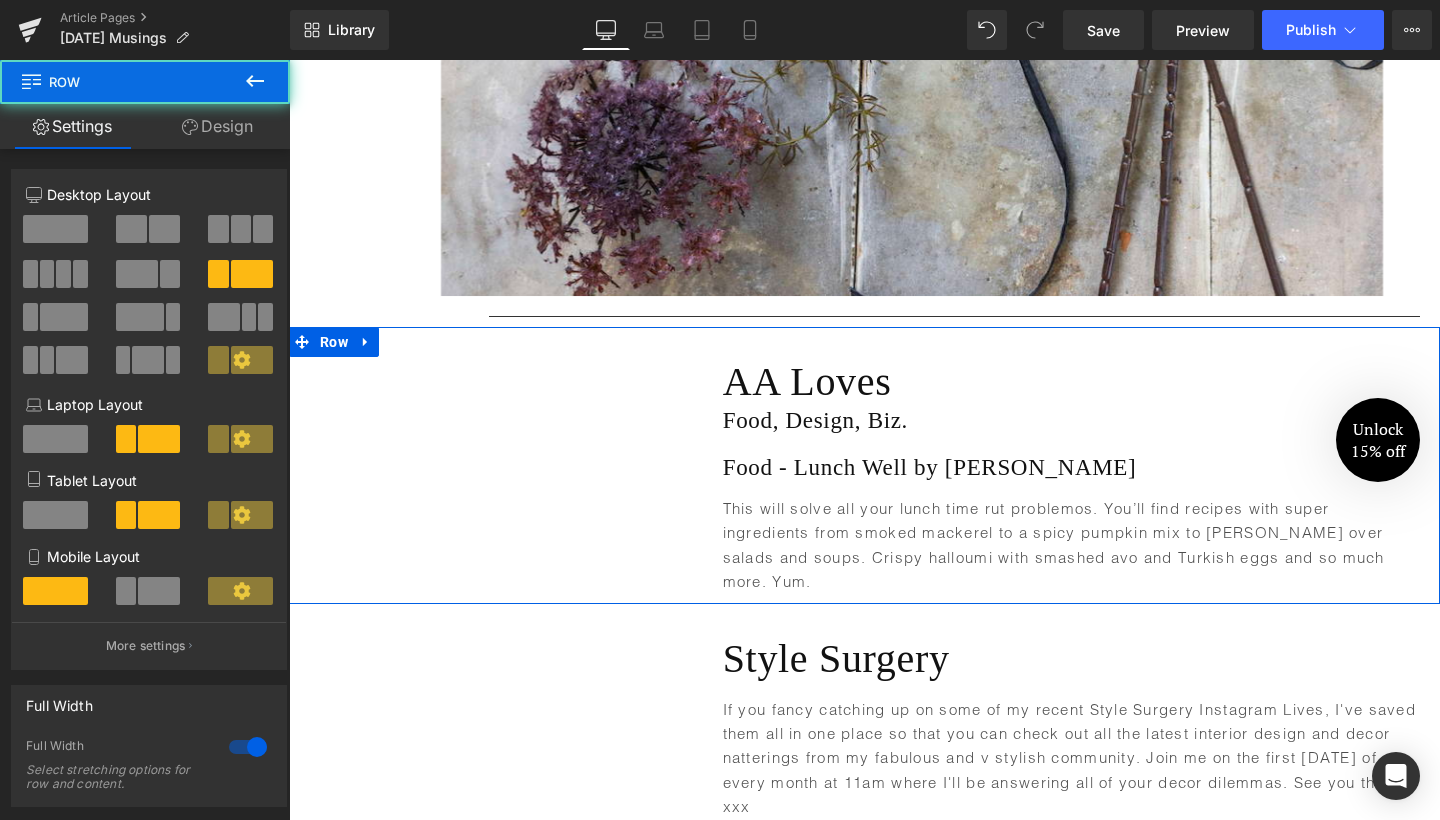 click on "AA Loves Heading         Food, Design, Biz. Heading         Food - Lunch Well by [PERSON_NAME]  Heading         This will solve all your lunch time rut problemos. You’ll find recipes with super ingredients from smoked mackerel to a spicy pumpkin mix to [PERSON_NAME] over salads and soups. Crispy halloumi with smashed avo and Turkish eggs and so much more. Yum. Text Block" at bounding box center (1056, 475) 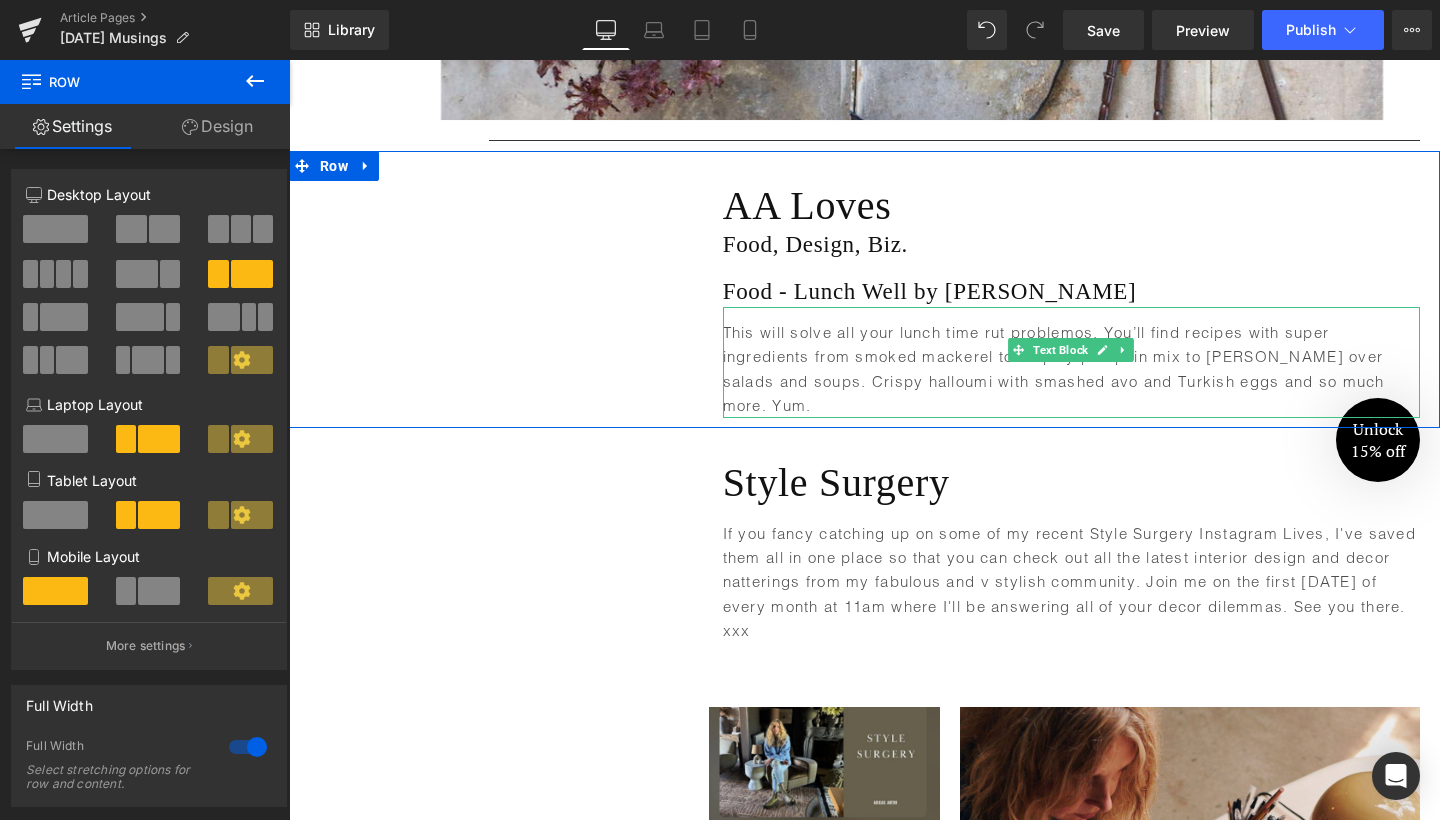 scroll, scrollTop: 6191, scrollLeft: 0, axis: vertical 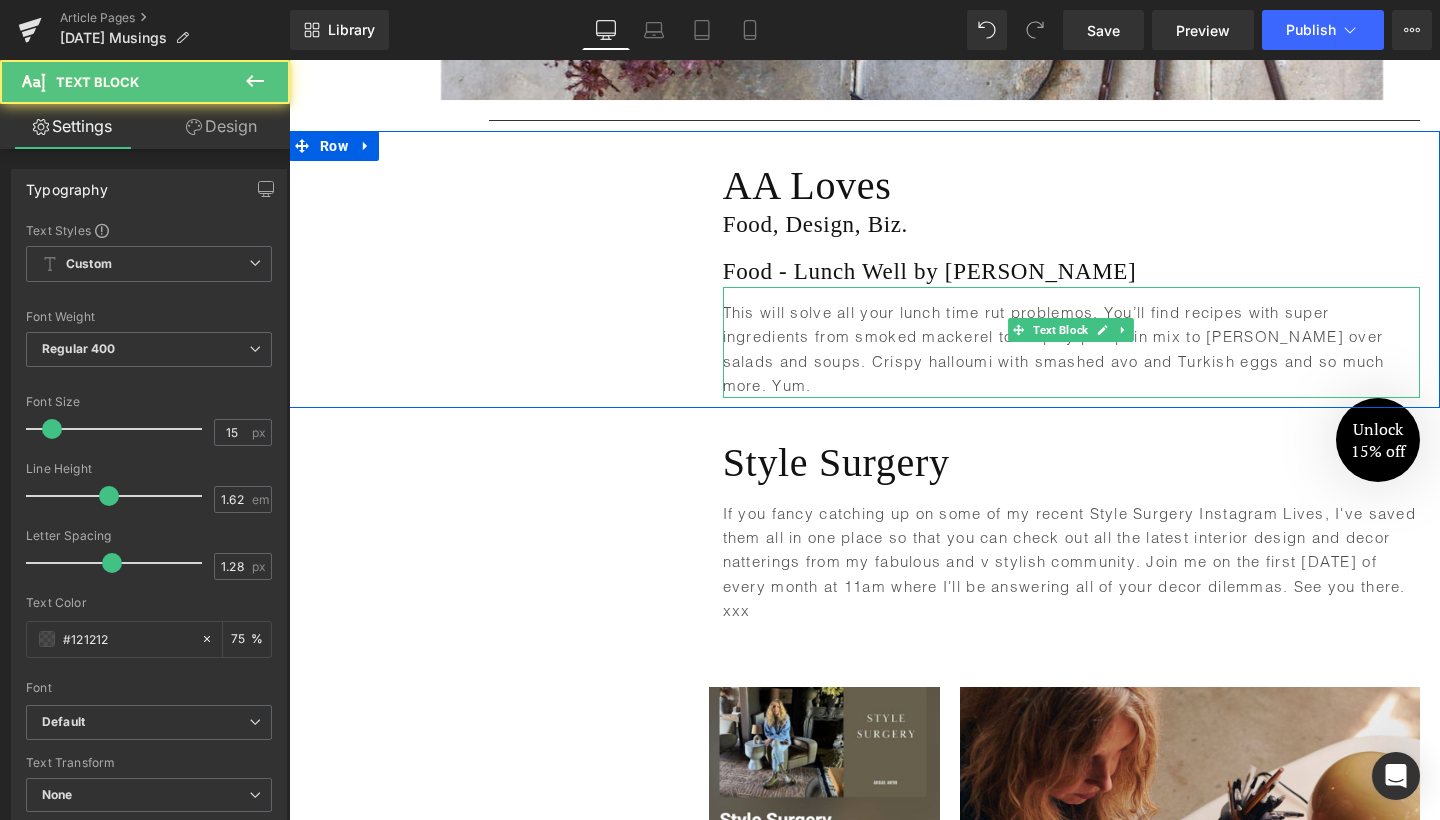 click on "This will solve all your lunch time rut problemos. You’ll find recipes with super ingredients from smoked mackerel to a spicy pumpkin mix to [PERSON_NAME] over salads and soups. Crispy halloumi with smashed avo and Turkish eggs and so much more. Yum." at bounding box center (1071, 349) 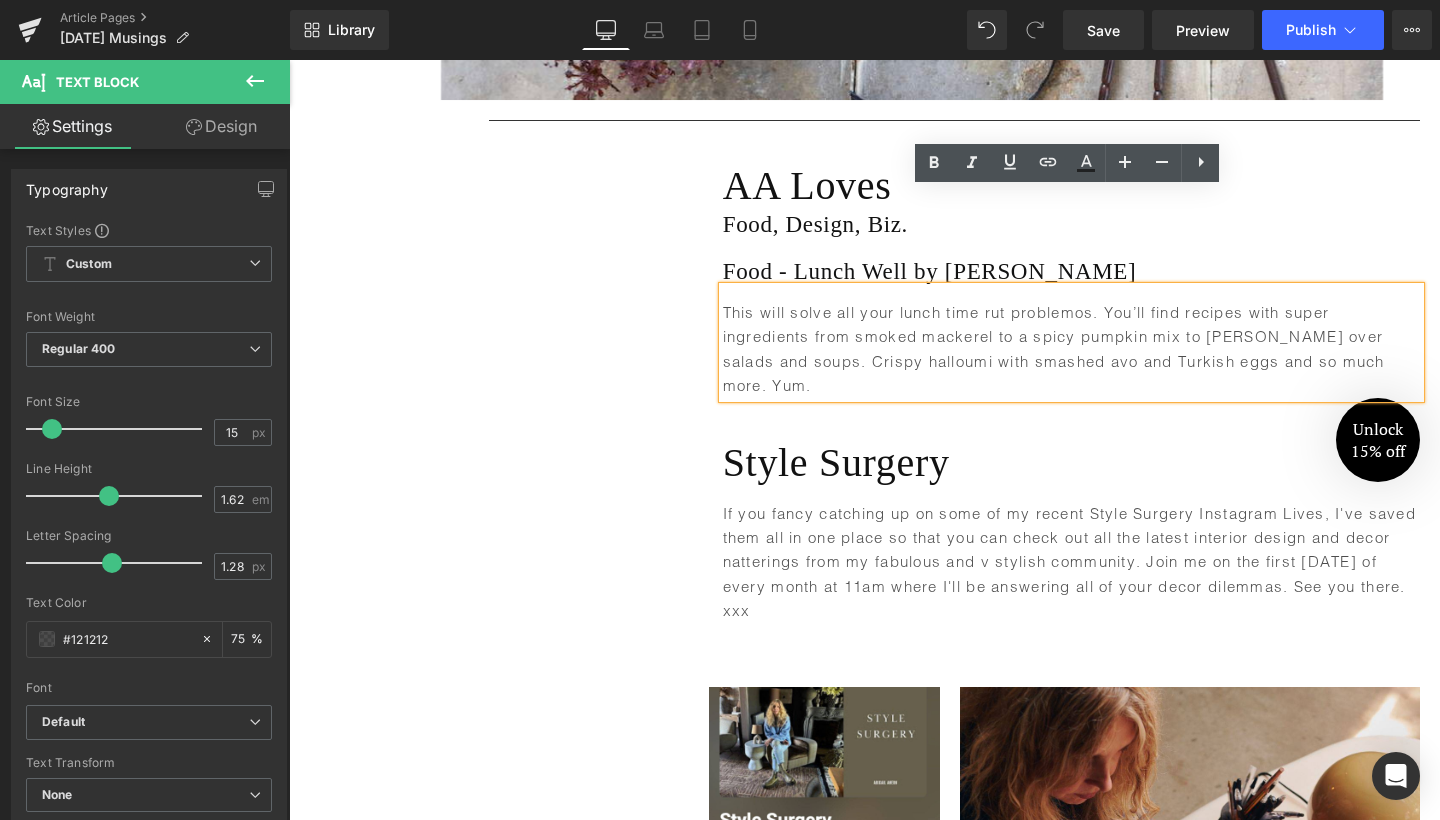click on "AA Loves Heading         Food, Design, Biz. Heading         Food - Lunch Well by [PERSON_NAME]  Heading         This will solve all your lunch time rut problemos. You’ll find recipes with super ingredients from smoked mackerel to a spicy pumpkin mix to [PERSON_NAME] over salads and soups. Crispy halloumi with smashed avo and Turkish eggs and so much more. Yum. Text Block" at bounding box center [1056, 279] 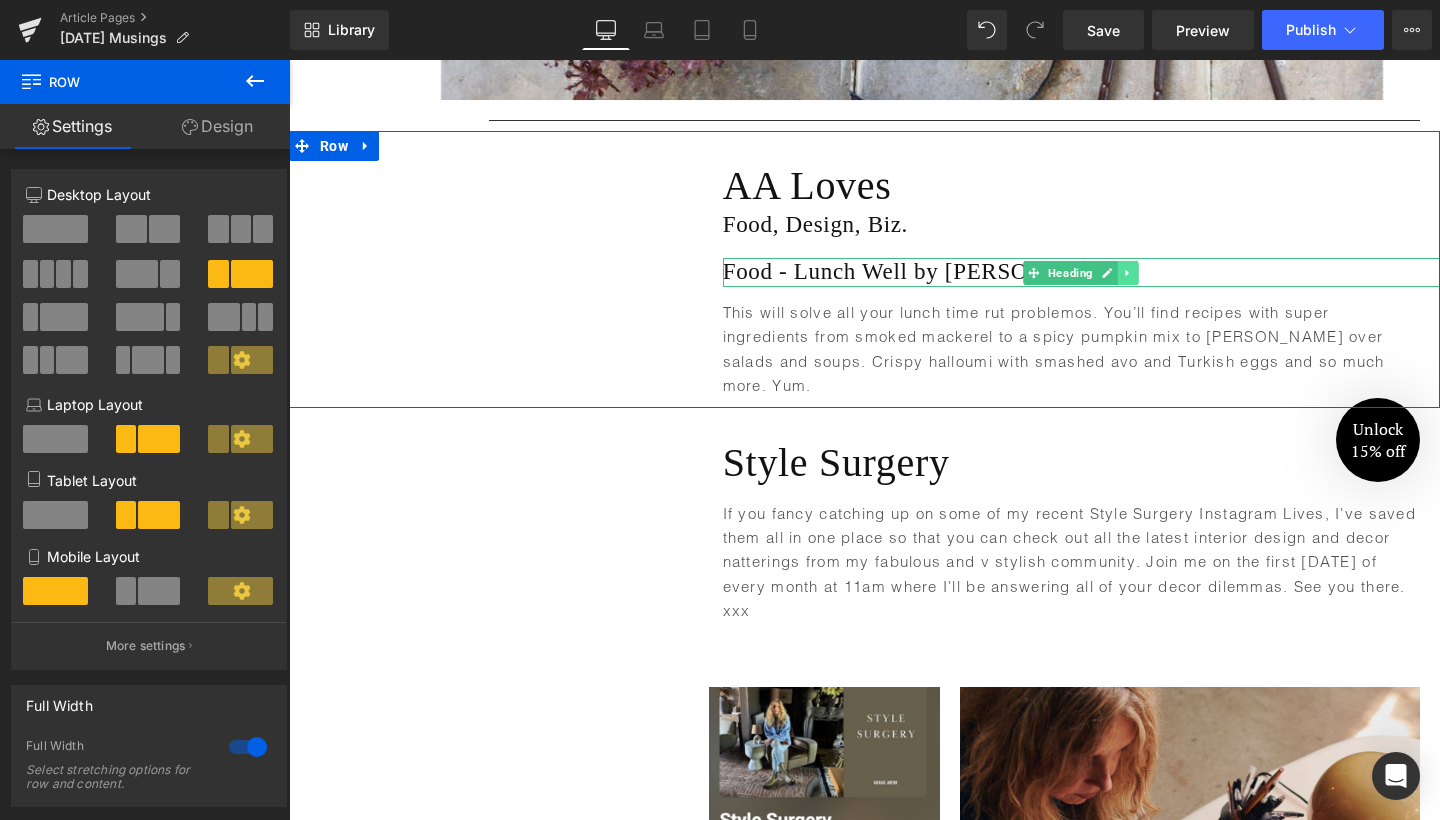 click 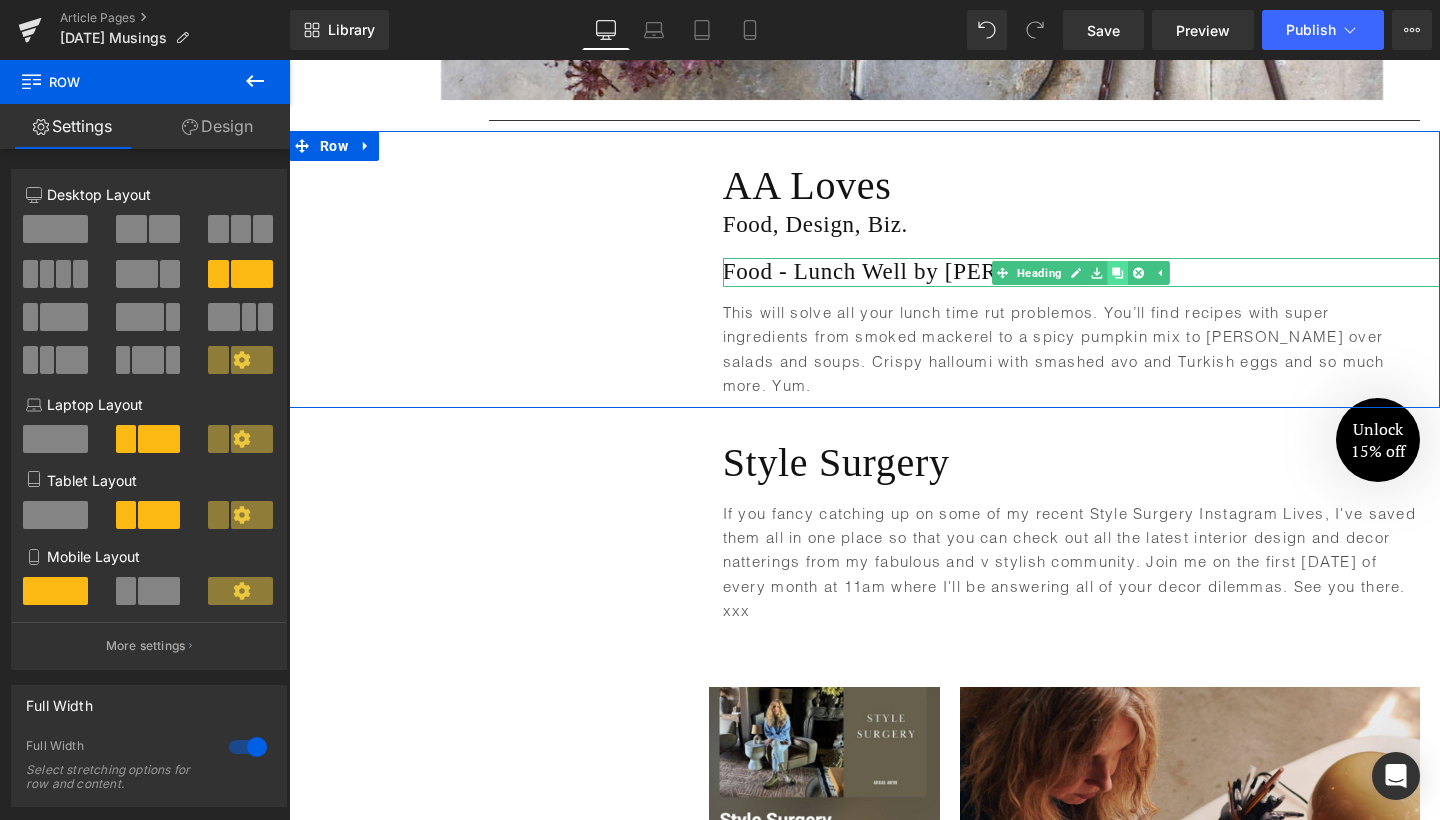 click at bounding box center (1118, 273) 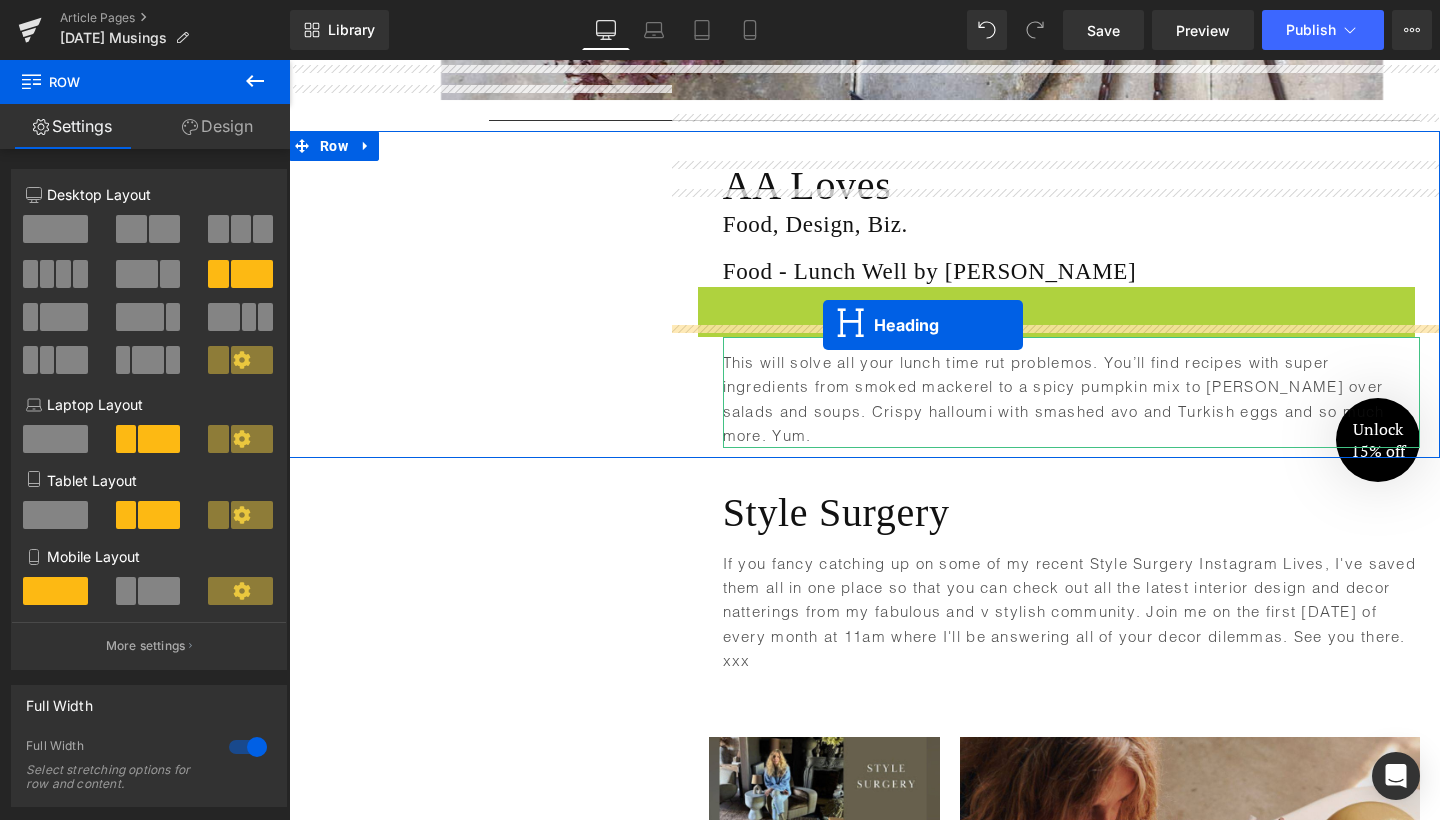 drag, startPoint x: 1056, startPoint y: 201, endPoint x: 823, endPoint y: 325, distance: 263.94128 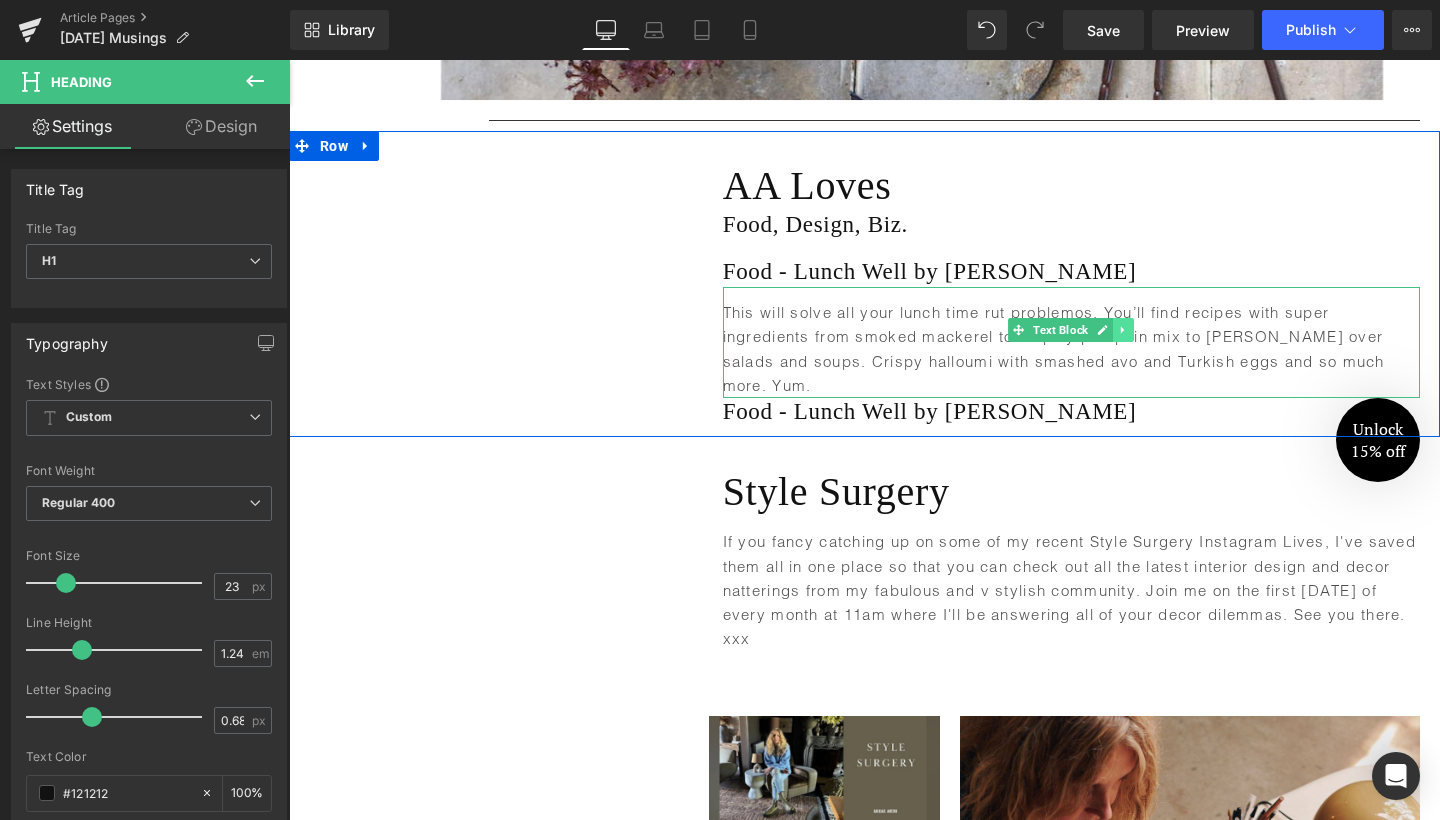 click at bounding box center [1123, 330] 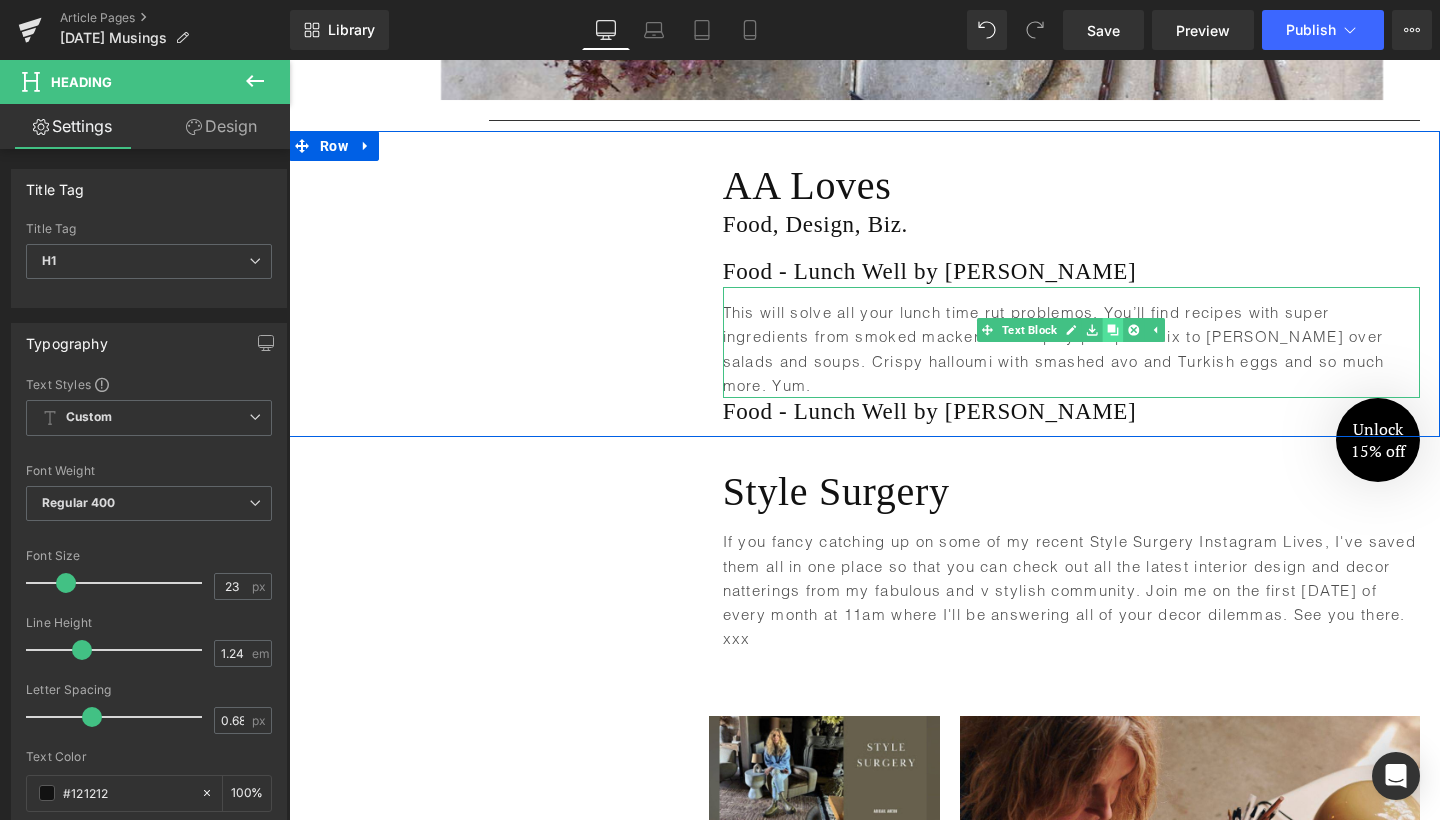 click 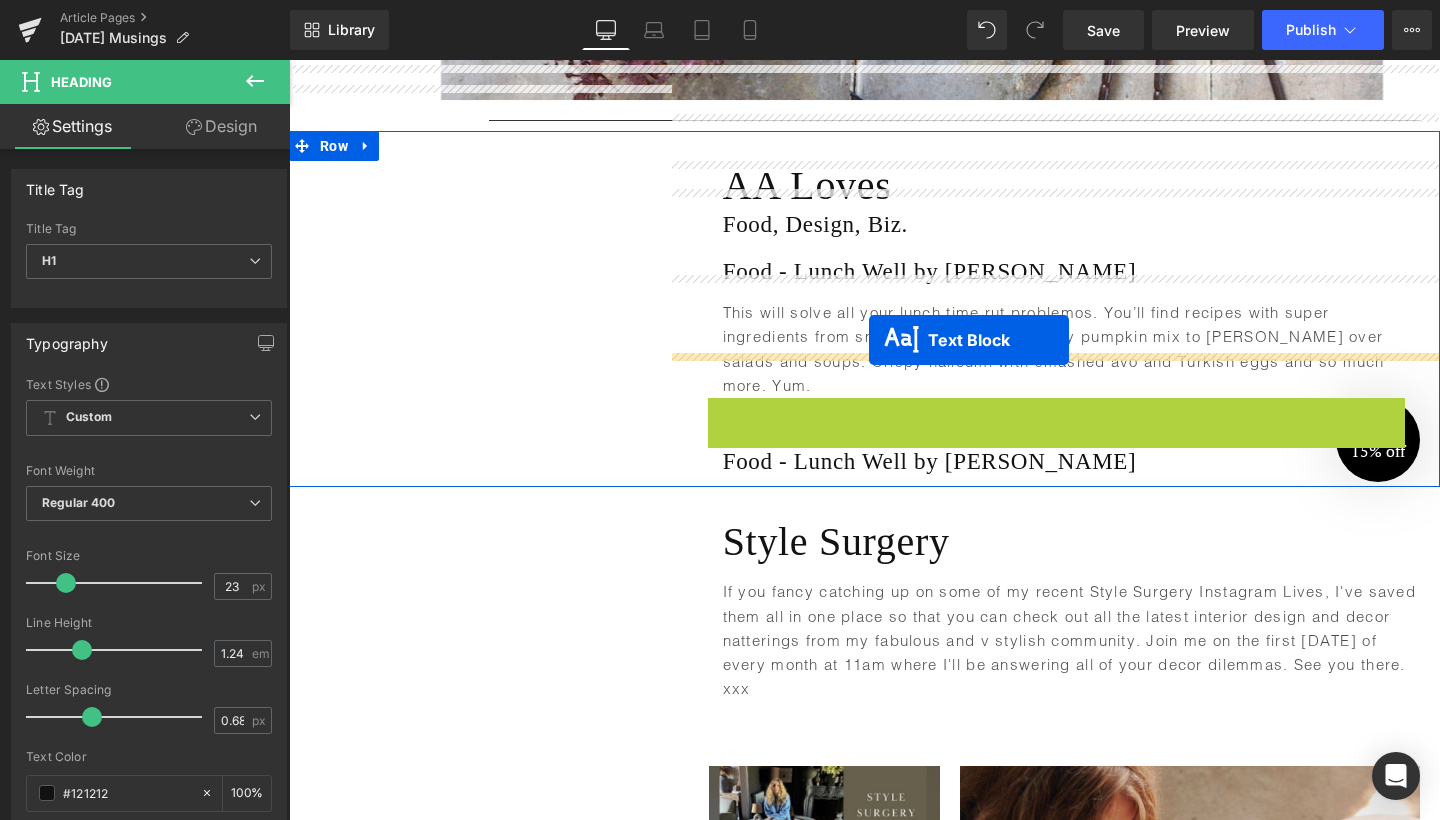 drag, startPoint x: 1060, startPoint y: 316, endPoint x: 869, endPoint y: 346, distance: 193.34166 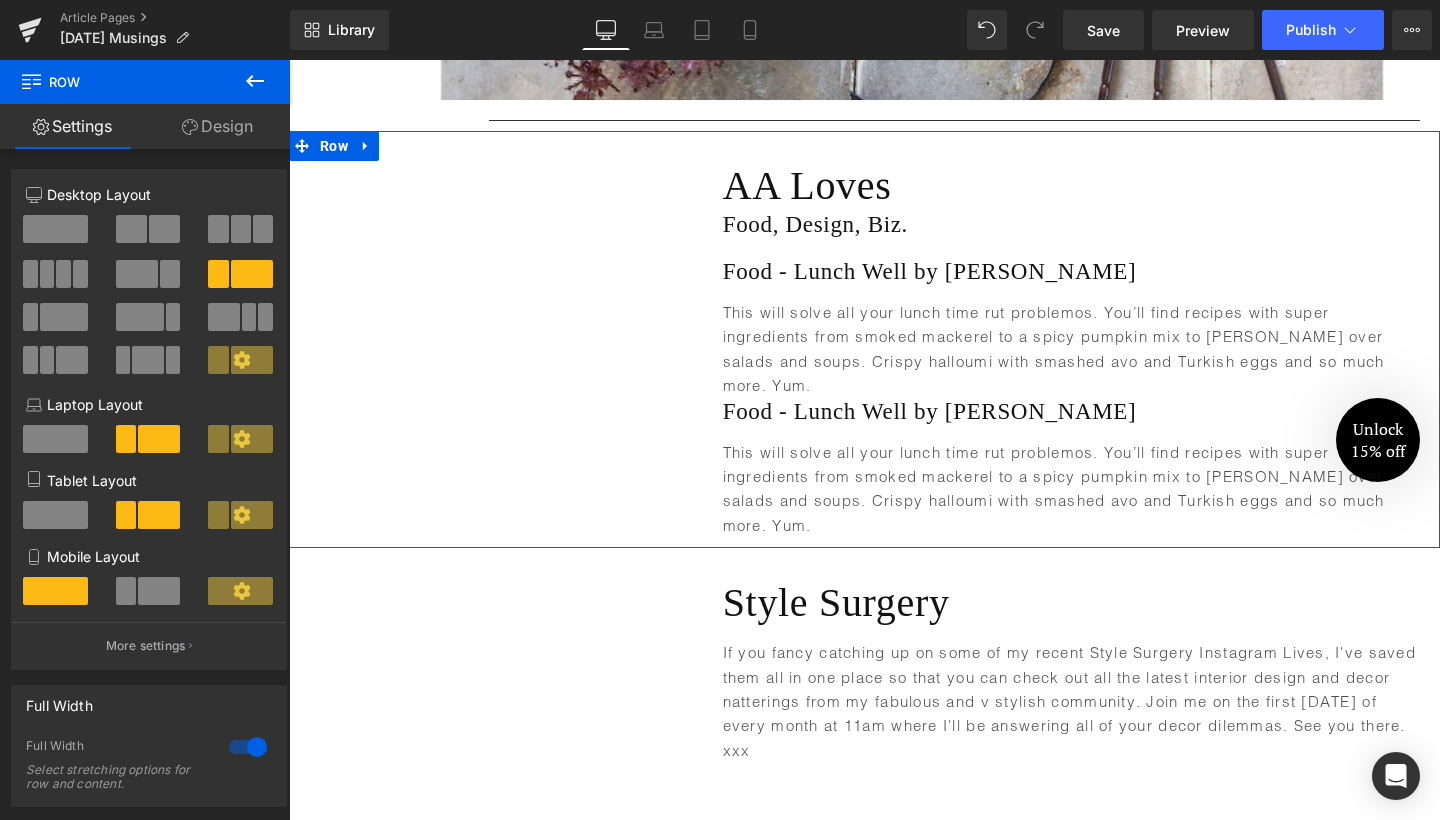 click on "Text Block         AA Loves Heading         Food, Design, Biz. Heading         Food - Lunch Well by [PERSON_NAME]  Heading         This will solve all your lunch time rut problemos. You’ll find recipes with super ingredients from smoked mackerel to a spicy pumpkin mix to [PERSON_NAME] over salads and soups. Crispy halloumi with smashed avo and Turkish eggs and so much more. Yum. Text Block         Food - Lunch Well by [PERSON_NAME]  Heading         This will solve all your lunch time rut problemos. You’ll find recipes with super ingredients from smoked mackerel to a spicy pumpkin mix to [PERSON_NAME] over salads and soups. Crispy halloumi with smashed avo and Turkish eggs and so much more. Yum. Text Block         Row" at bounding box center [864, 339] 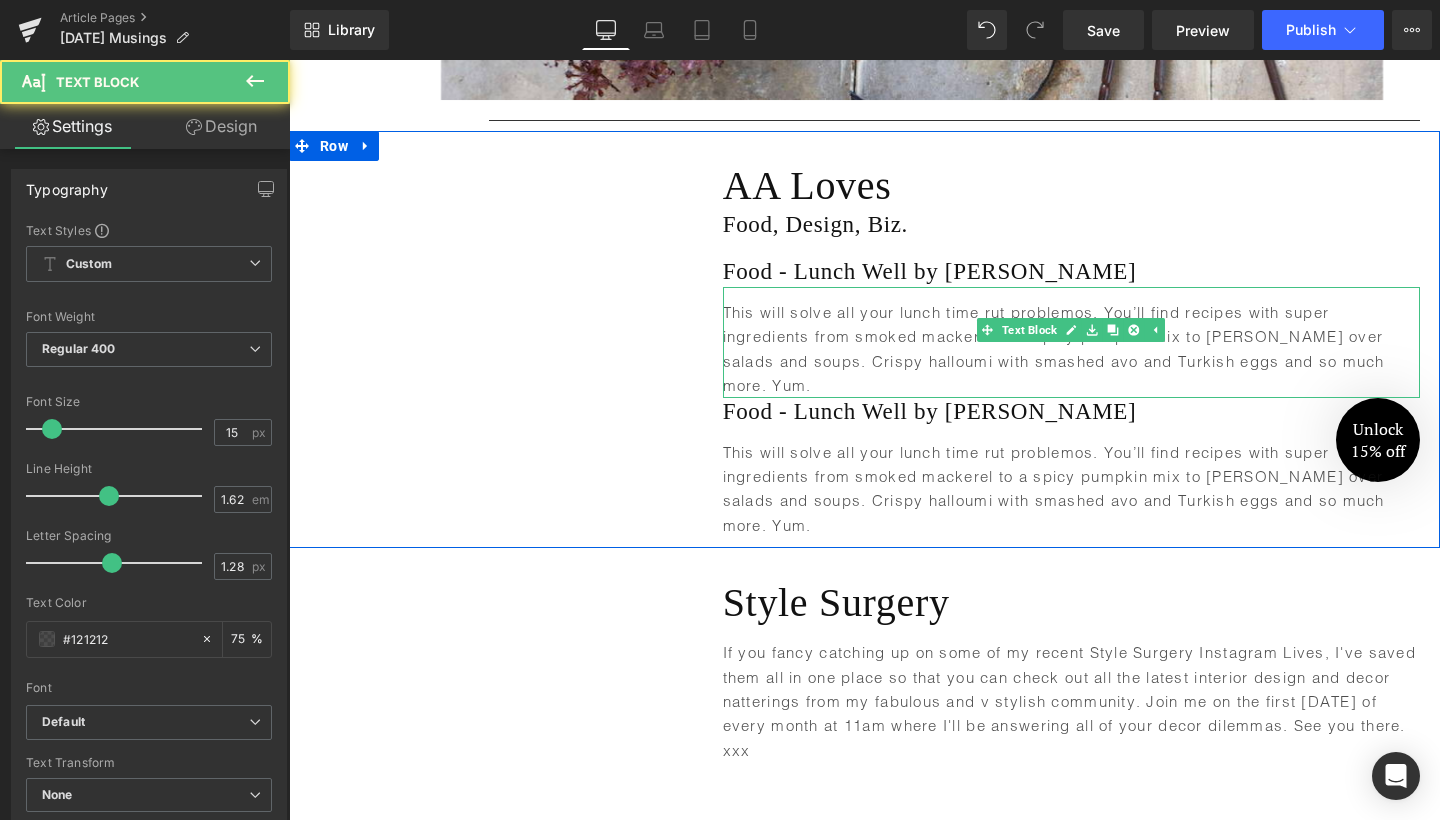 click on "This will solve all your lunch time rut problemos. You’ll find recipes with super ingredients from smoked mackerel to a spicy pumpkin mix to [PERSON_NAME] over salads and soups. Crispy halloumi with smashed avo and Turkish eggs and so much more. Yum." at bounding box center [1071, 349] 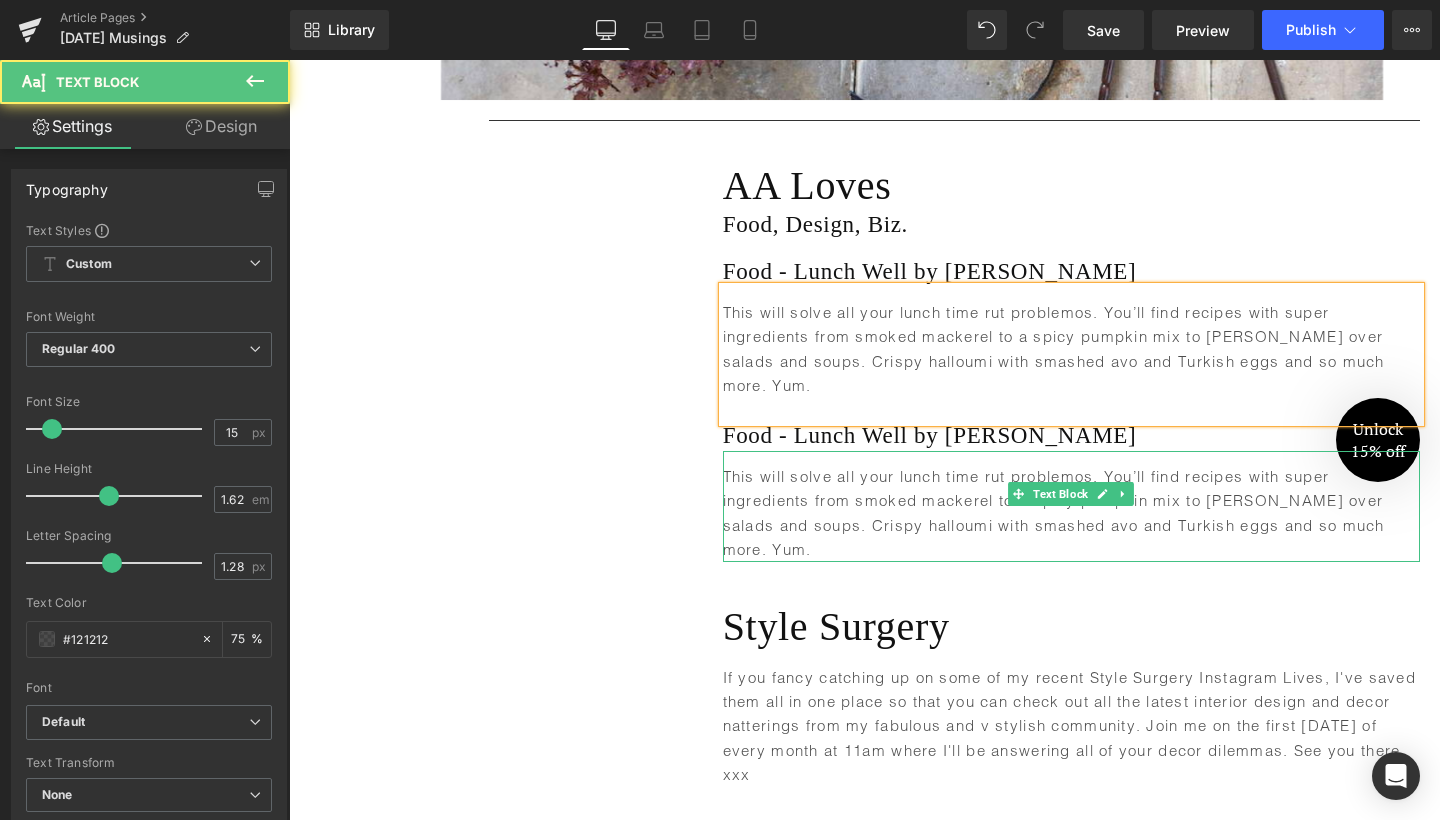 click on "This will solve all your lunch time rut problemos. You’ll find recipes with super ingredients from smoked mackerel to a spicy pumpkin mix to [PERSON_NAME] over salads and soups. Crispy halloumi with smashed avo and Turkish eggs and so much more. Yum." at bounding box center (1071, 513) 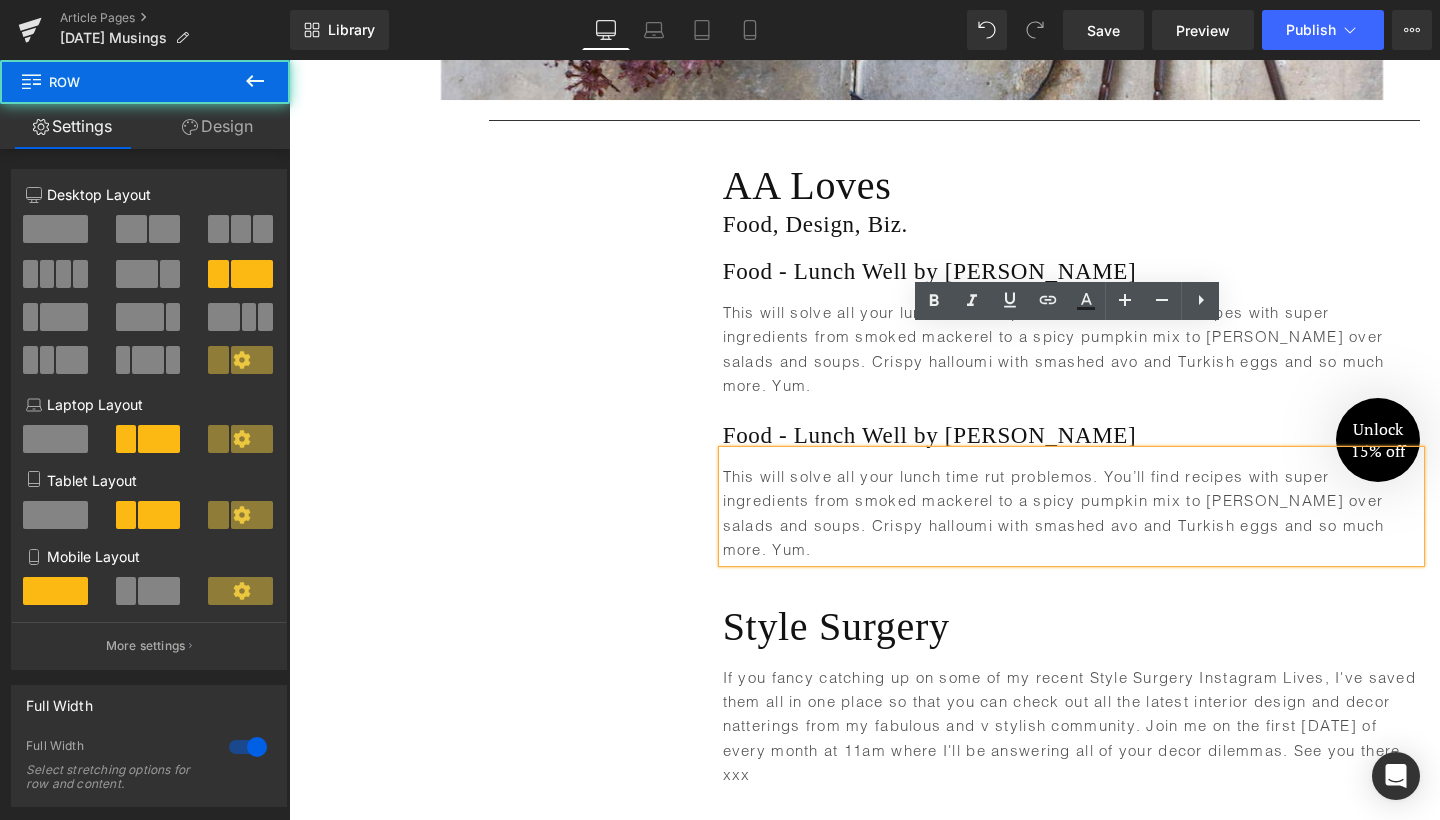click on "Text Block         AA Loves Heading         Food, Design, Biz. Heading         Food - Lunch Well by [PERSON_NAME]  Heading         This will solve all your lunch time rut problemos. You’ll find recipes with super ingredients from smoked mackerel to a spicy pumpkin mix to [PERSON_NAME] over salads and soups. Crispy halloumi with smashed avo and Turkish eggs and so much more. Yum. Text Block         Food - Lunch Well by [PERSON_NAME]  Heading         This will solve all your lunch time rut problemos. You’ll find recipes with super ingredients from smoked mackerel to a spicy pumpkin mix to [PERSON_NAME] over salads and soups. Crispy halloumi with smashed avo and Turkish eggs and so much more. Yum. Text Block         Row" at bounding box center (864, 351) 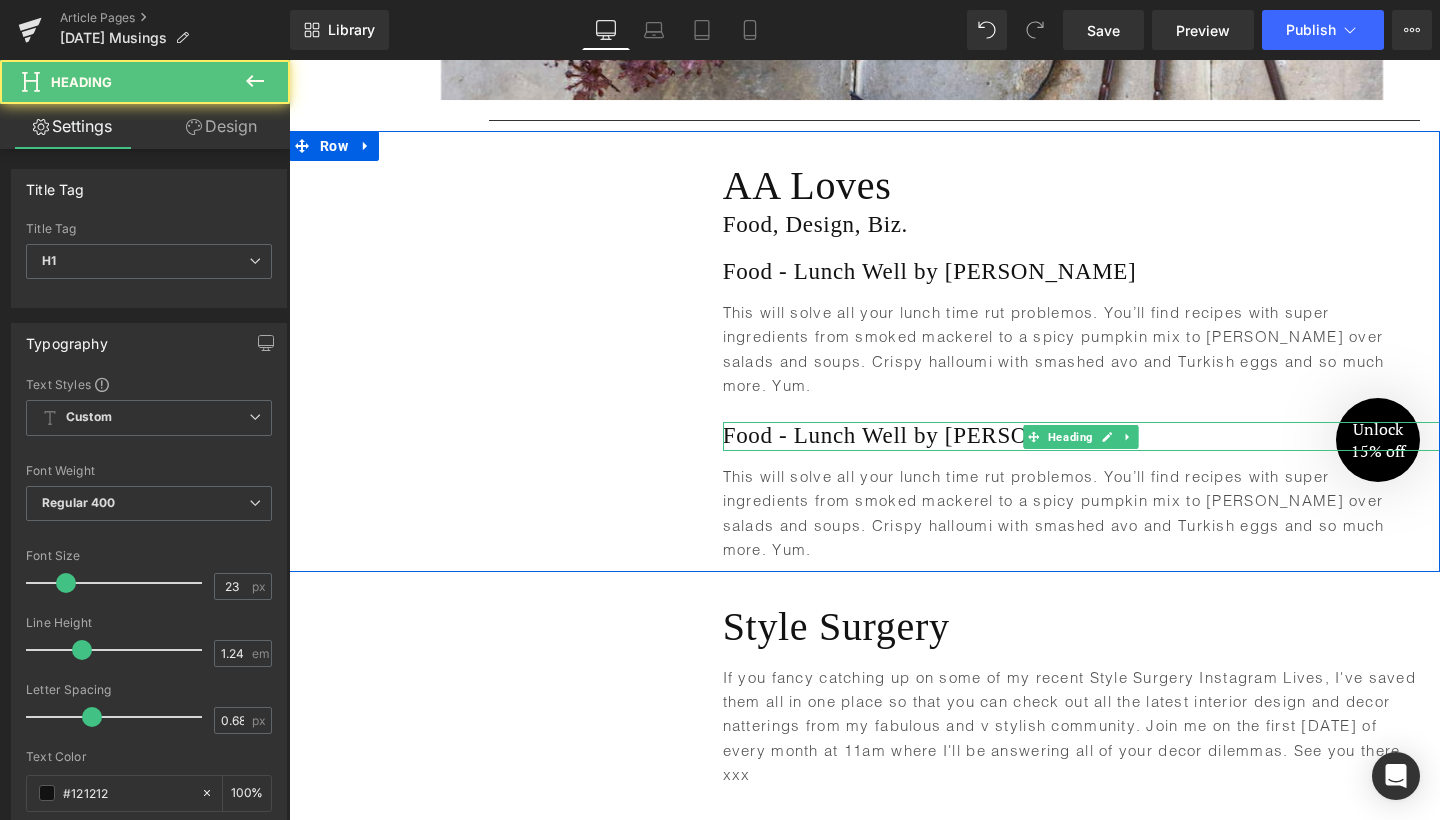 click on "Food - Lunch Well by [PERSON_NAME]" at bounding box center (1081, 436) 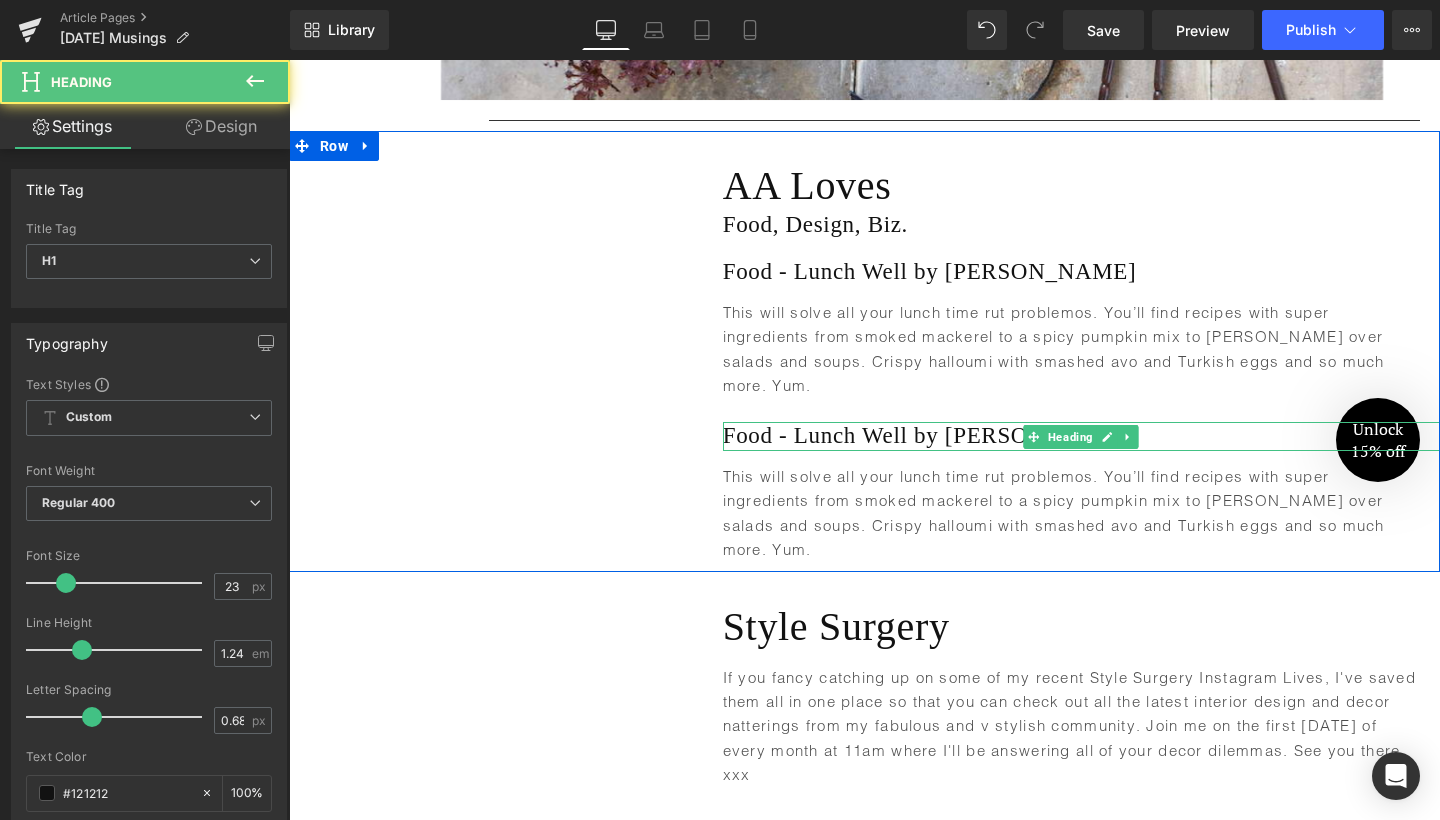 click on "Food - Lunch Well by [PERSON_NAME]" at bounding box center [1081, 436] 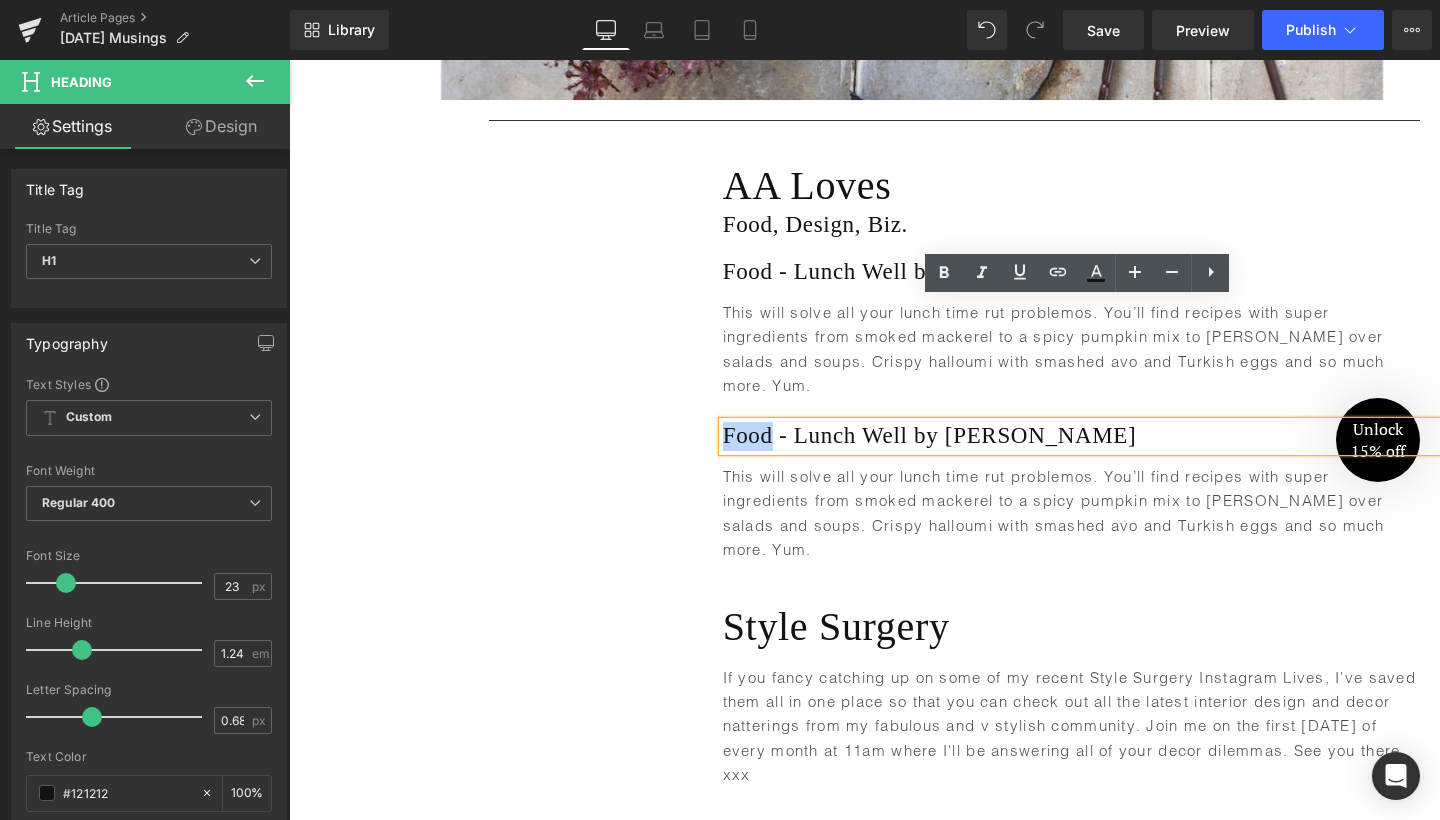 type 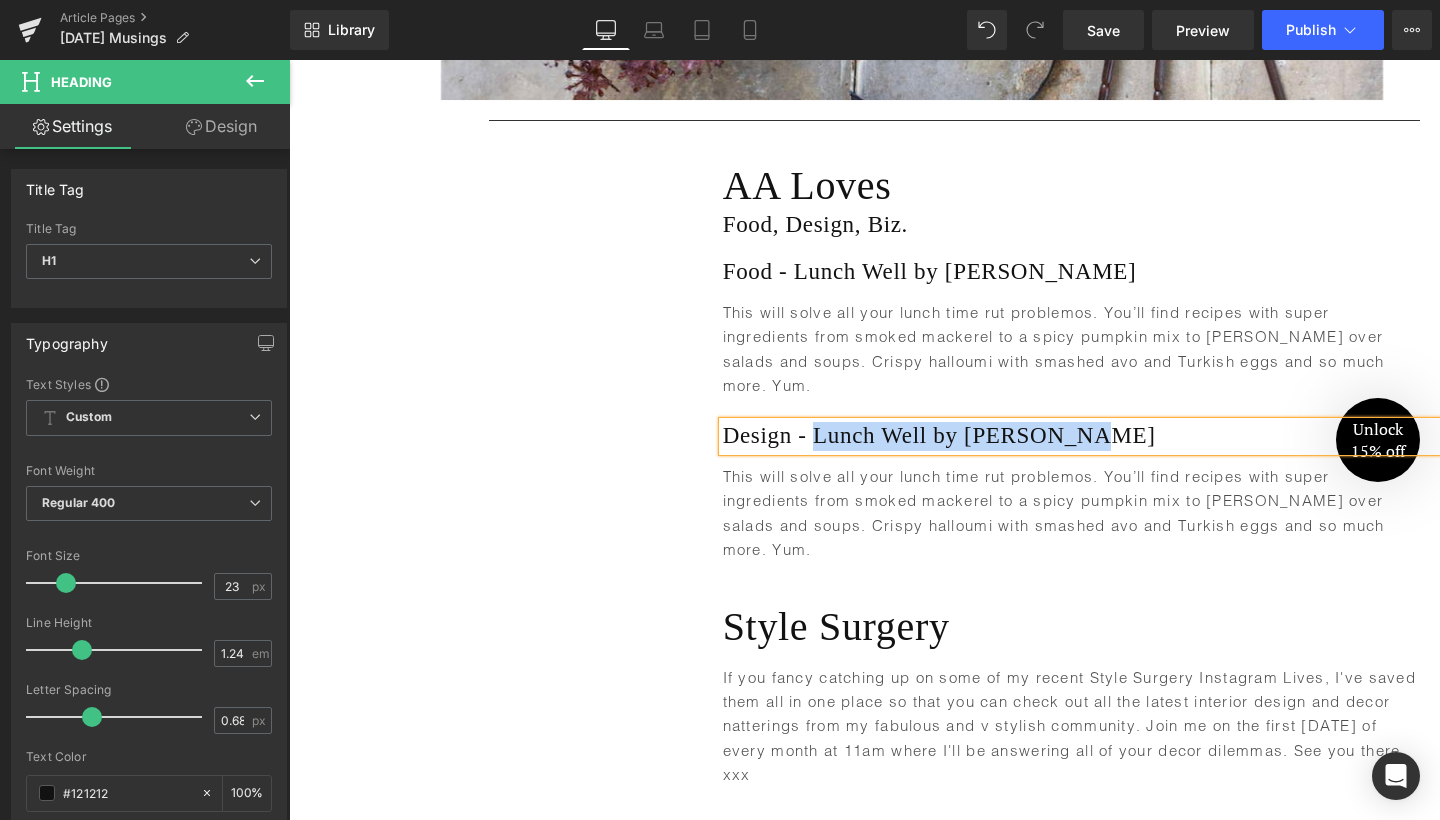 drag, startPoint x: 817, startPoint y: 313, endPoint x: 1098, endPoint y: 322, distance: 281.1441 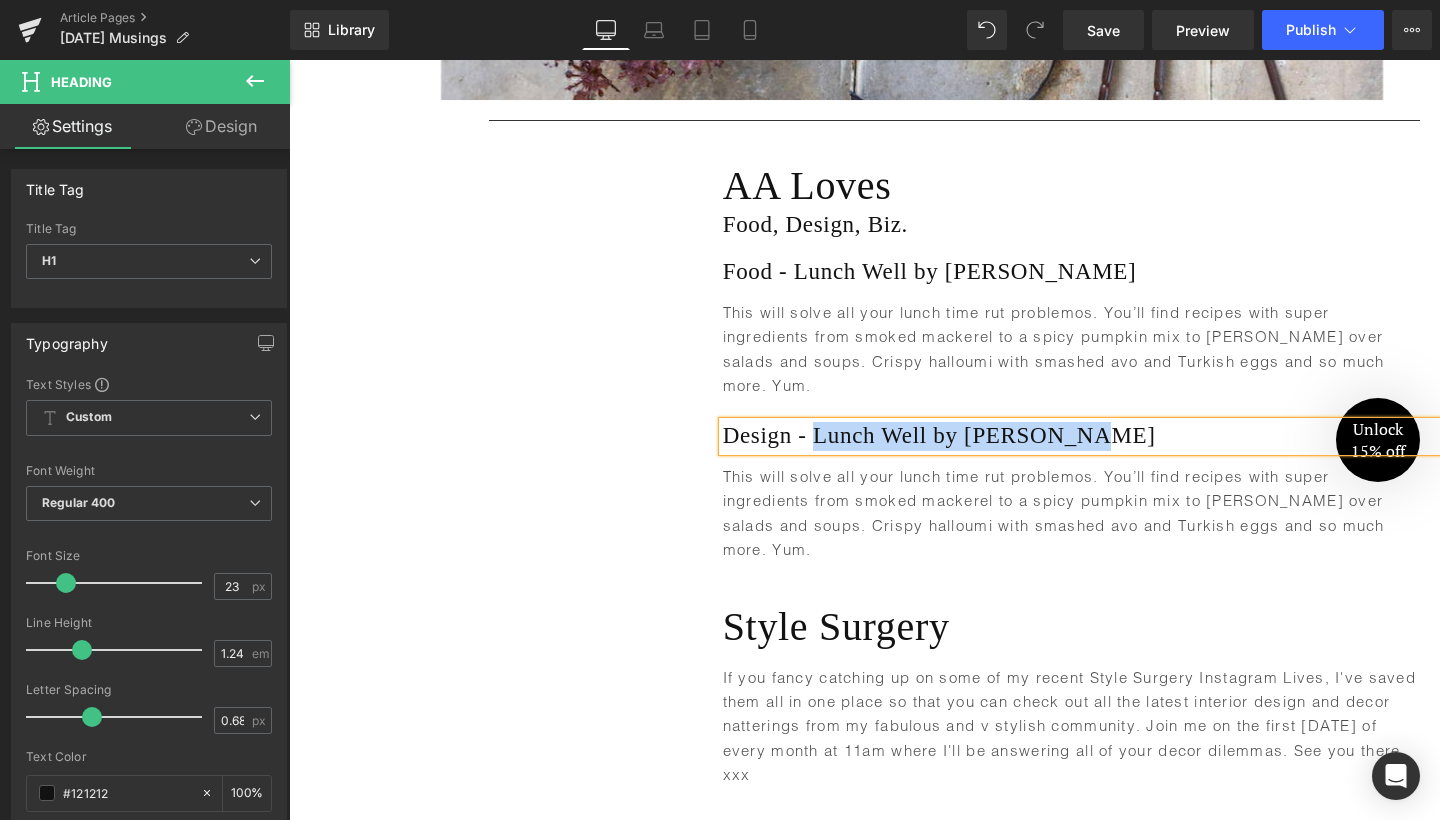click on "Design - Lunch Well by [PERSON_NAME]" at bounding box center (1081, 436) 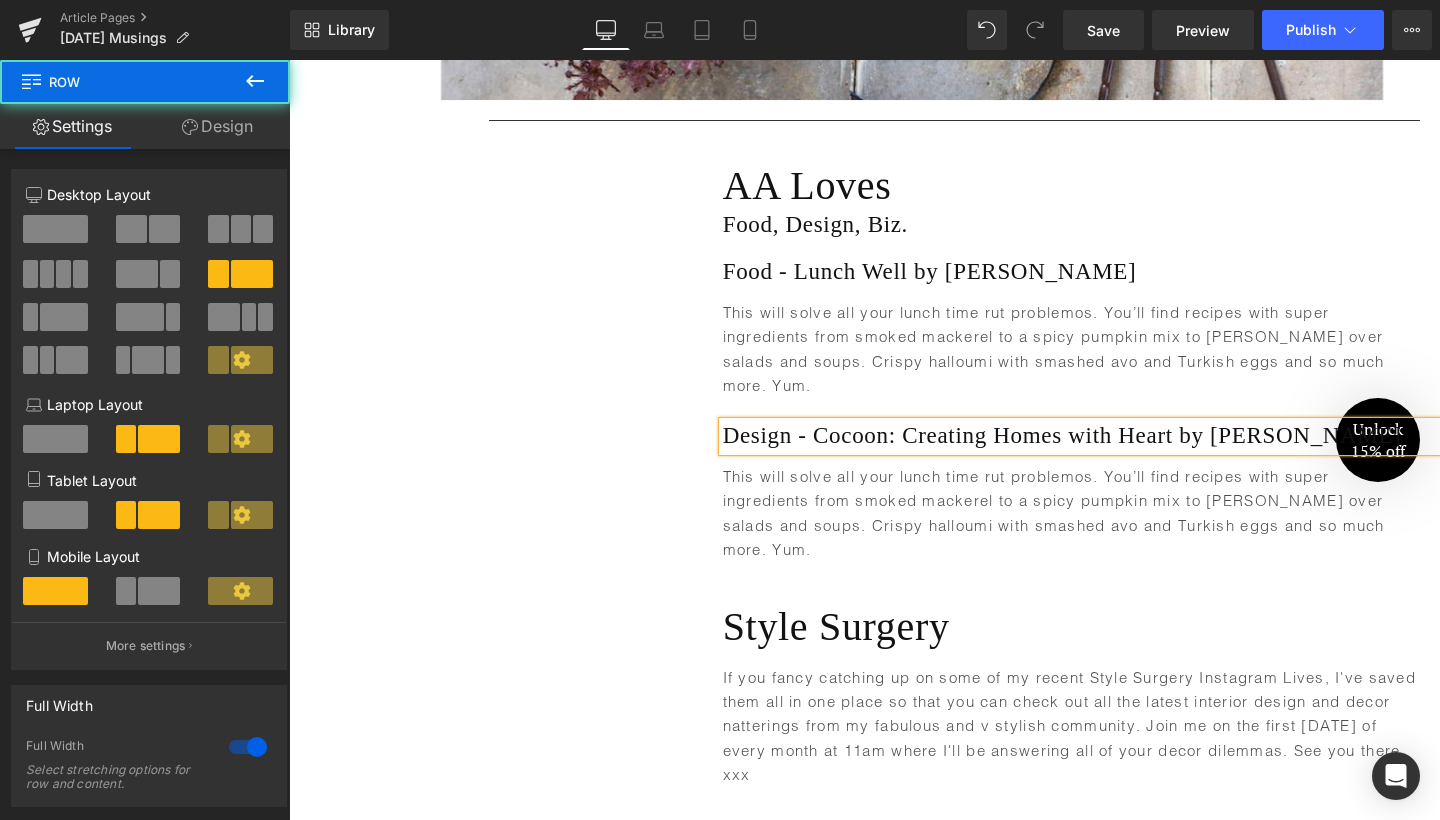 click on "Text Block         AA Loves Heading         Food, Design, Biz. Heading         Food - Lunch Well by [PERSON_NAME]  Heading         This will solve all your lunch time rut problemos. You’ll find recipes with super ingredients from smoked mackerel to a spicy pumpkin mix to [PERSON_NAME] over salads and soups. Crispy halloumi with smashed avo and Turkish eggs and so much more. Yum. Text Block         Design - Cocoon: Creating Homes with Heart by [PERSON_NAME]  Heading         This will solve all your lunch time rut problemos. You’ll find recipes with super ingredients from smoked mackerel to a spicy pumpkin mix to [PERSON_NAME] over salads and soups. Crispy halloumi with smashed avo and Turkish eggs and so much more. Yum. Text Block         Row" at bounding box center (864, 351) 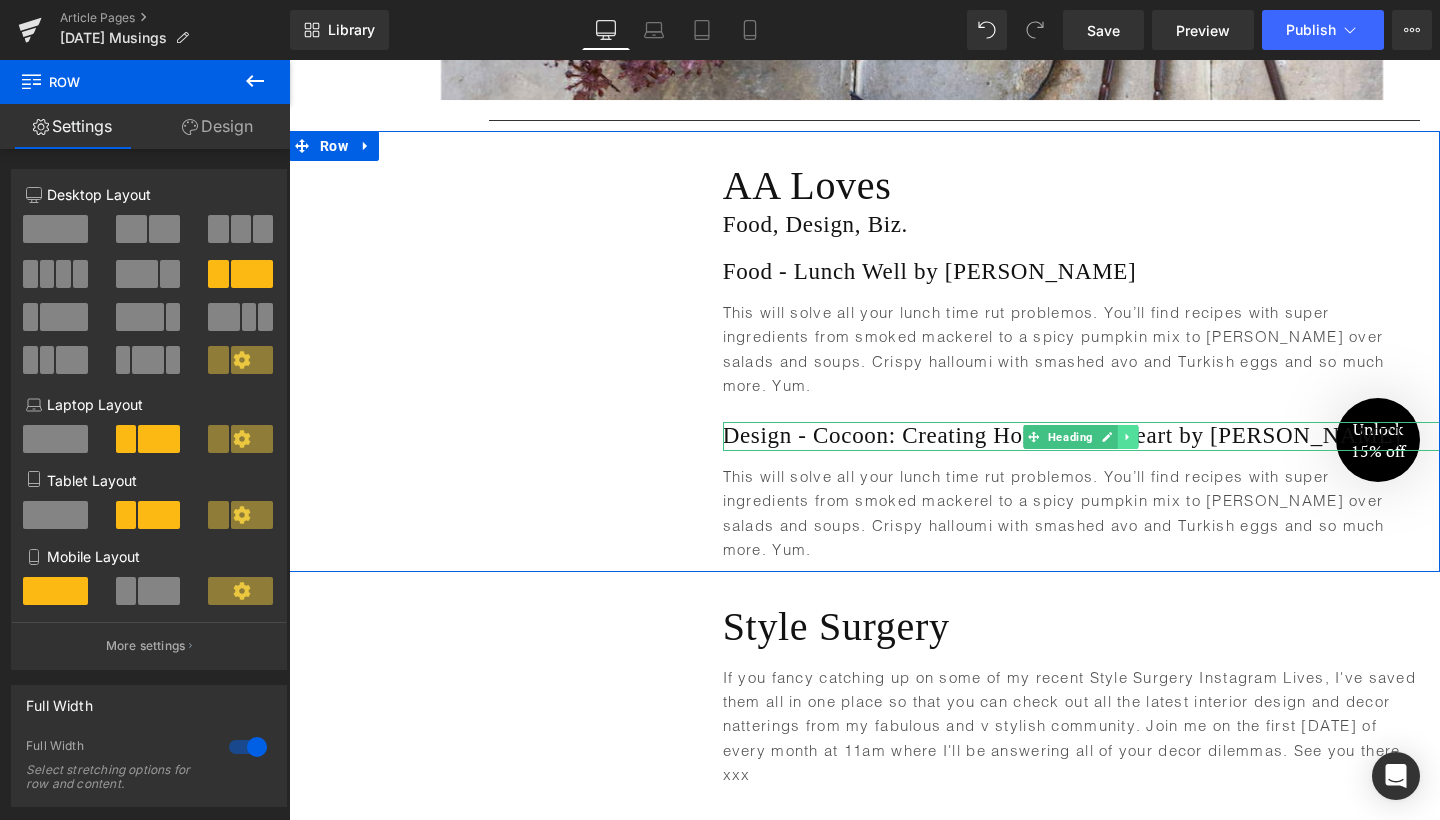 click 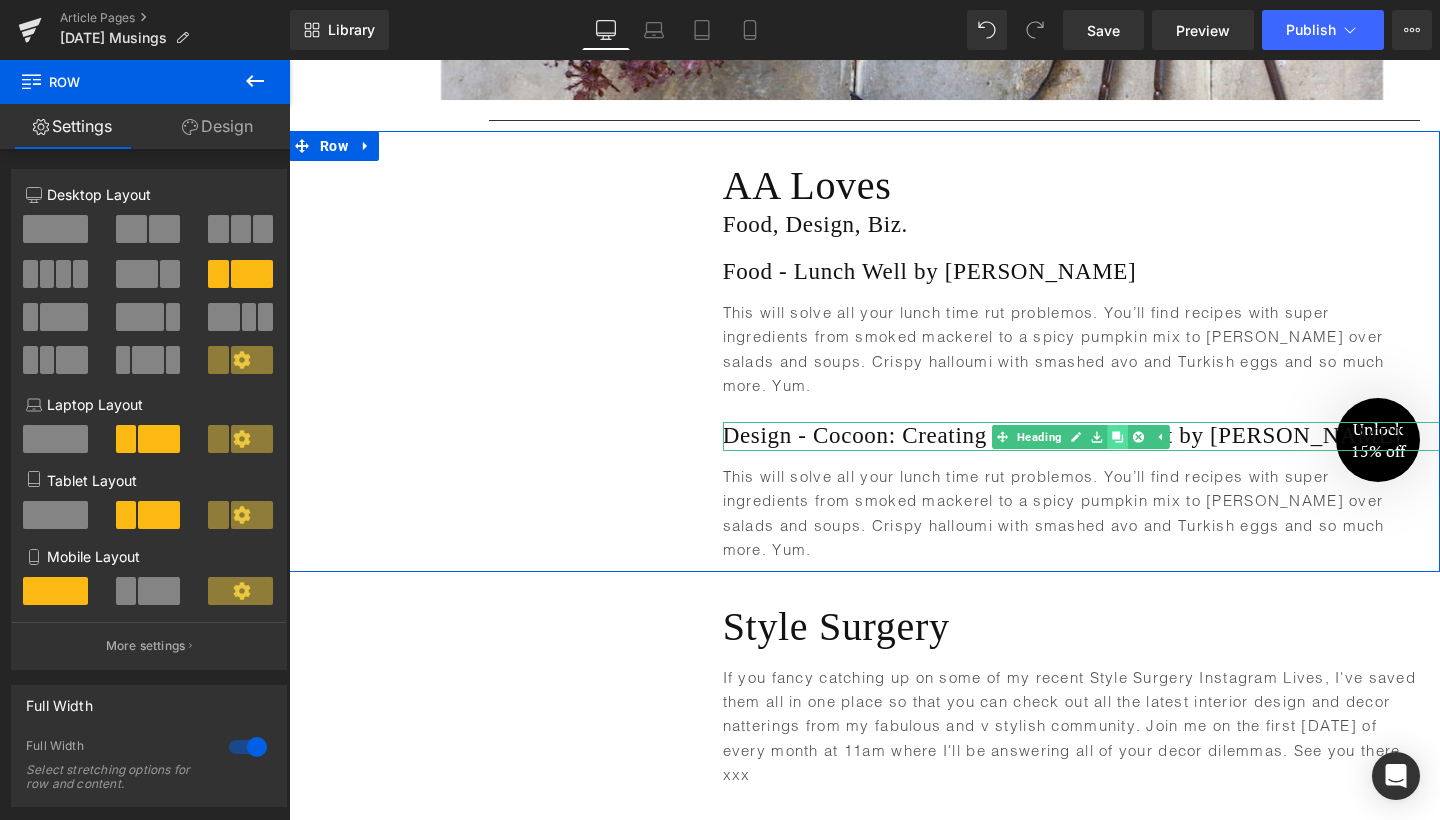 click 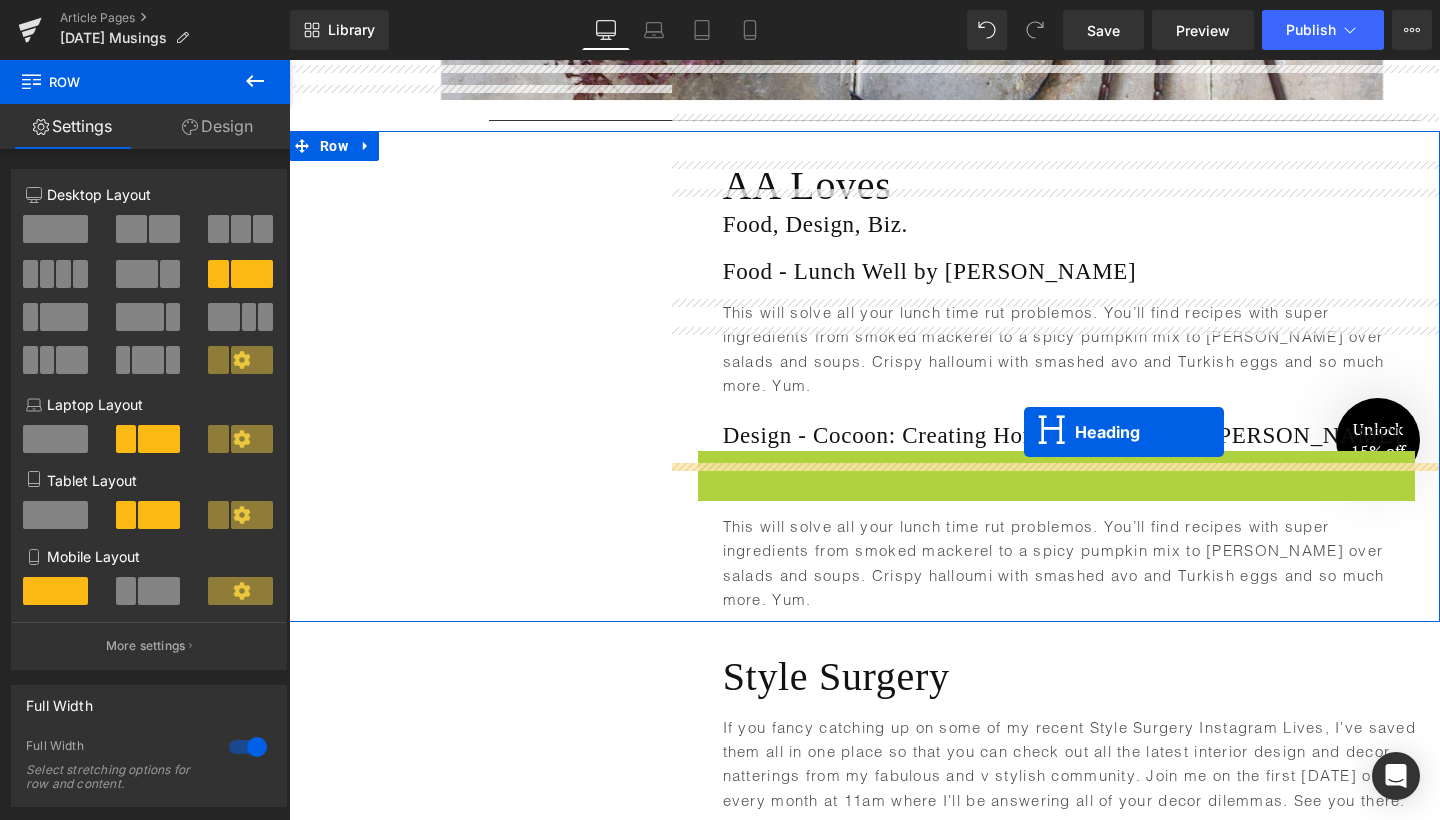 drag, startPoint x: 1069, startPoint y: 340, endPoint x: 1024, endPoint y: 432, distance: 102.41582 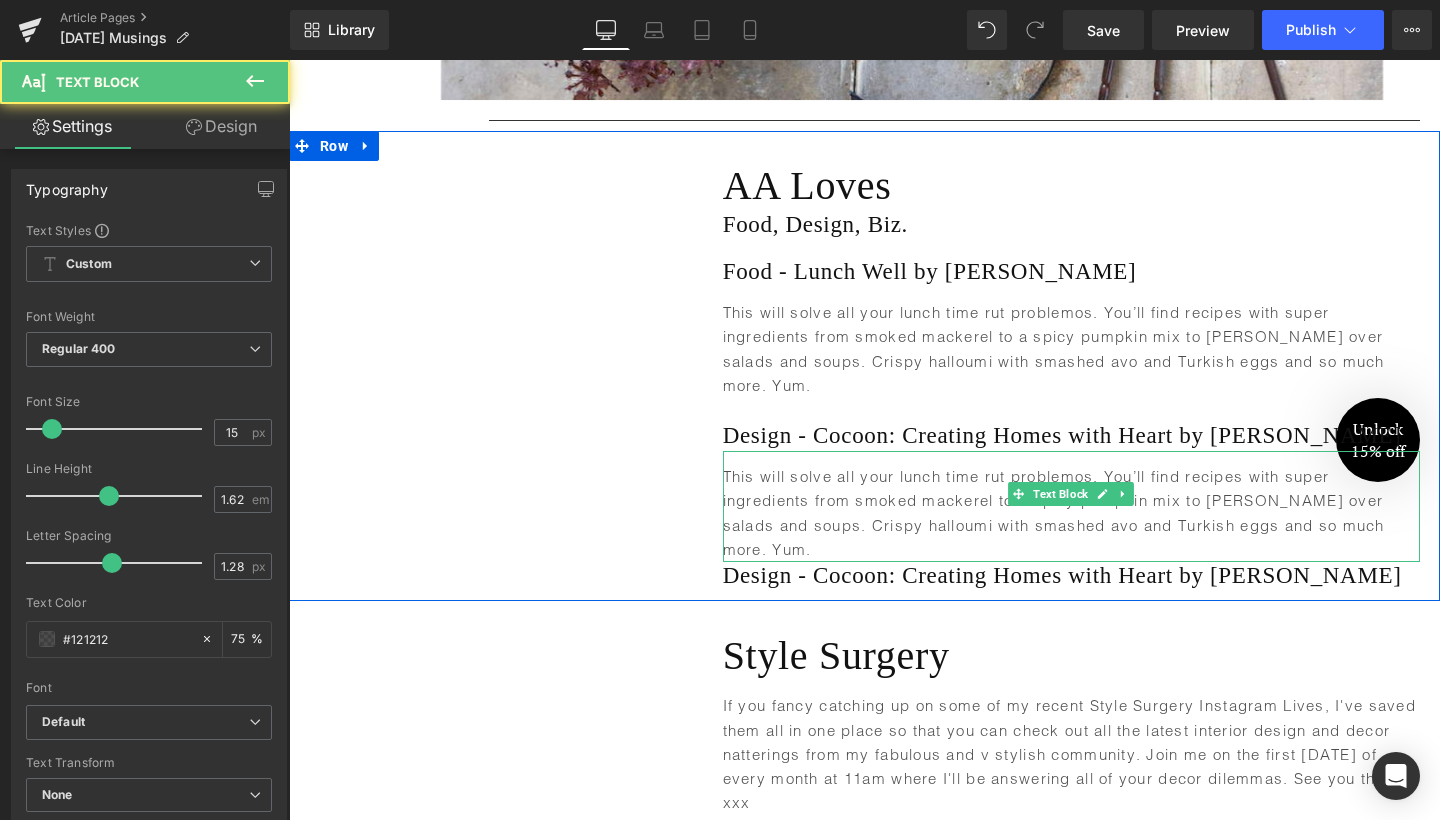 click on "This will solve all your lunch time rut problemos. You’ll find recipes with super ingredients from smoked mackerel to a spicy pumpkin mix to [PERSON_NAME] over salads and soups. Crispy halloumi with smashed avo and Turkish eggs and so much more. Yum." at bounding box center [1071, 513] 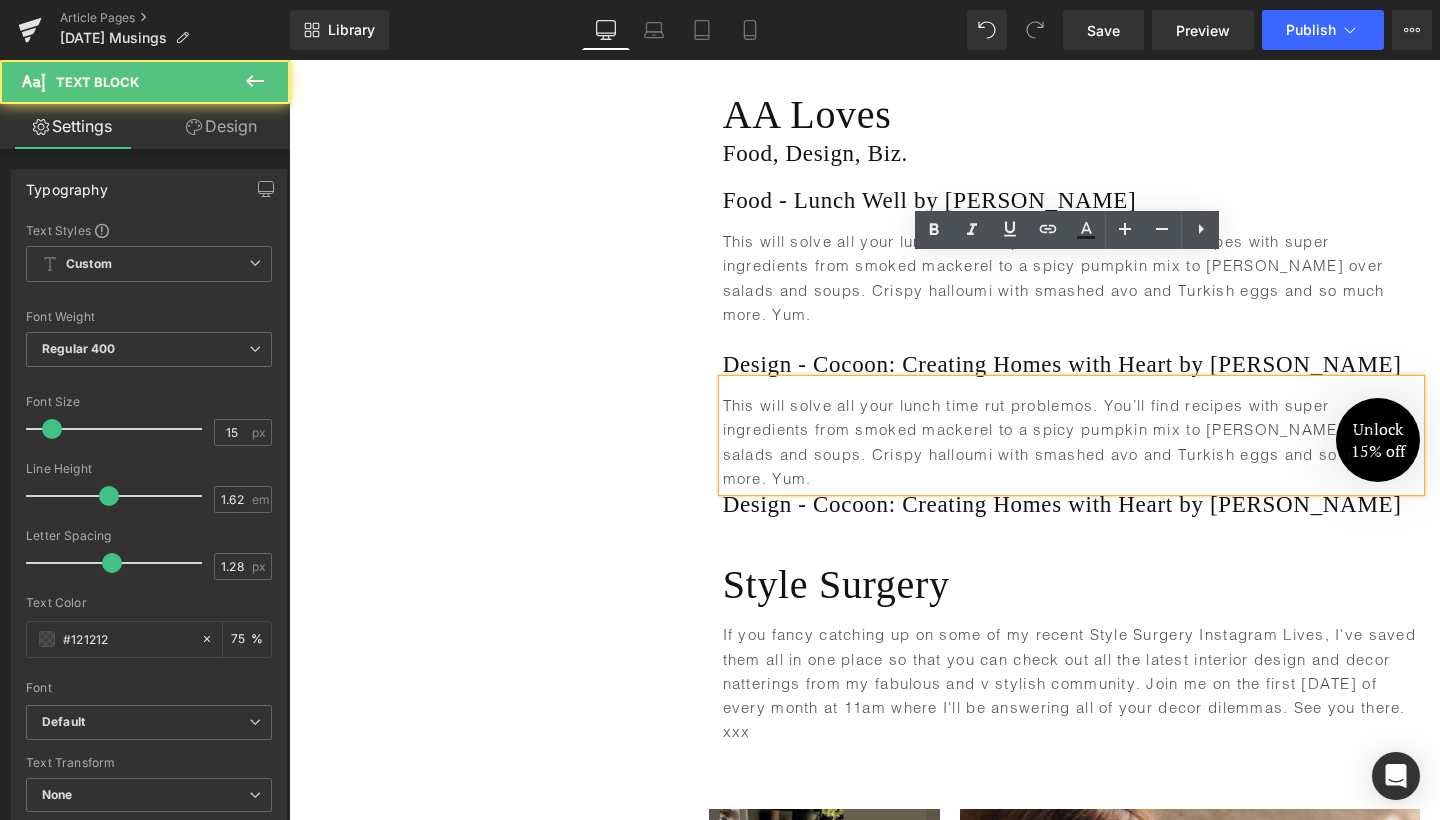scroll, scrollTop: 6289, scrollLeft: 0, axis: vertical 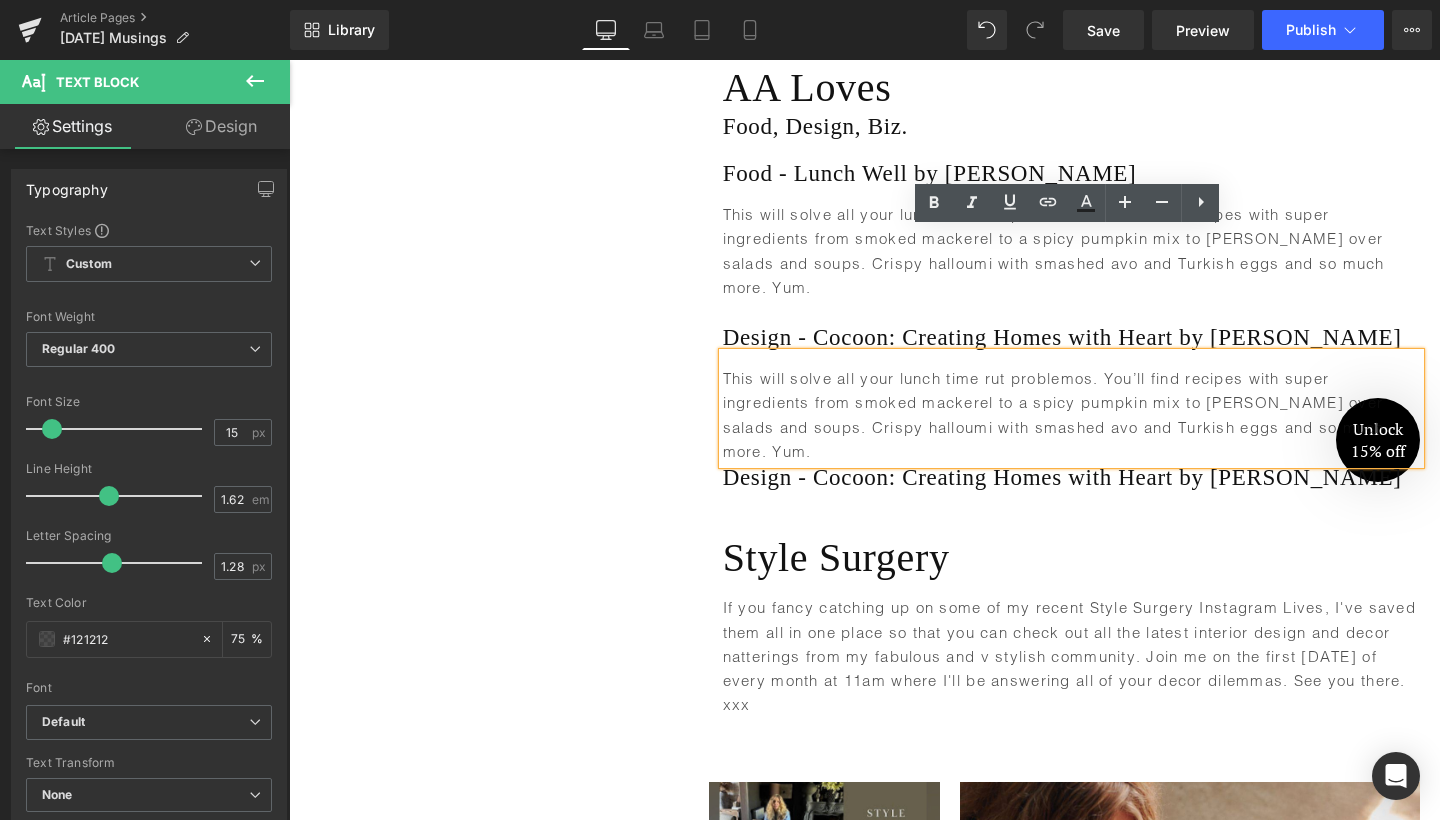 type 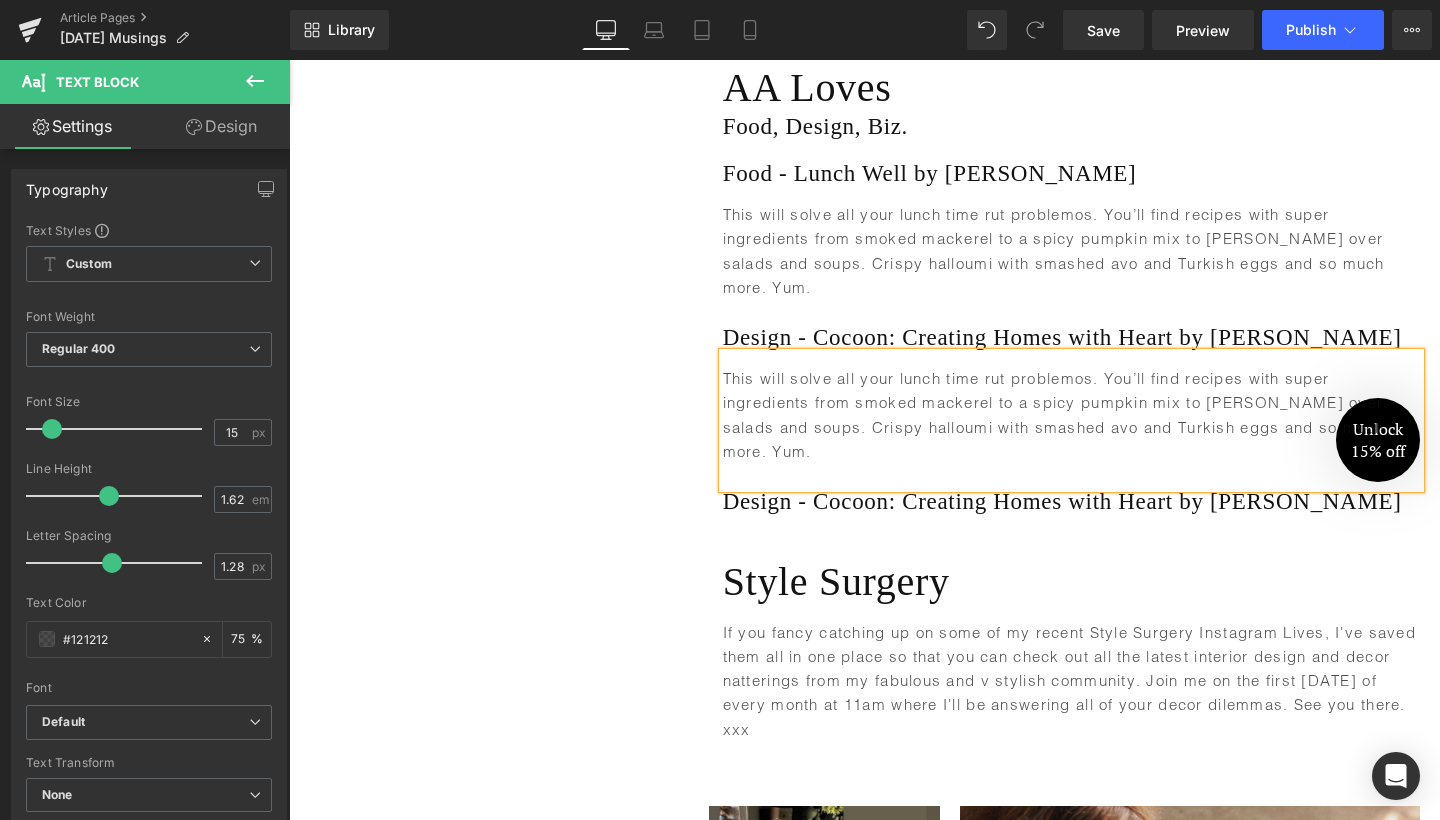 click on "This will solve all your lunch time rut problemos. You’ll find recipes with super ingredients from smoked mackerel to a spicy pumpkin mix to [PERSON_NAME] over salads and soups. Crispy halloumi with smashed avo and Turkish eggs and so much more. Yum." at bounding box center [1071, 427] 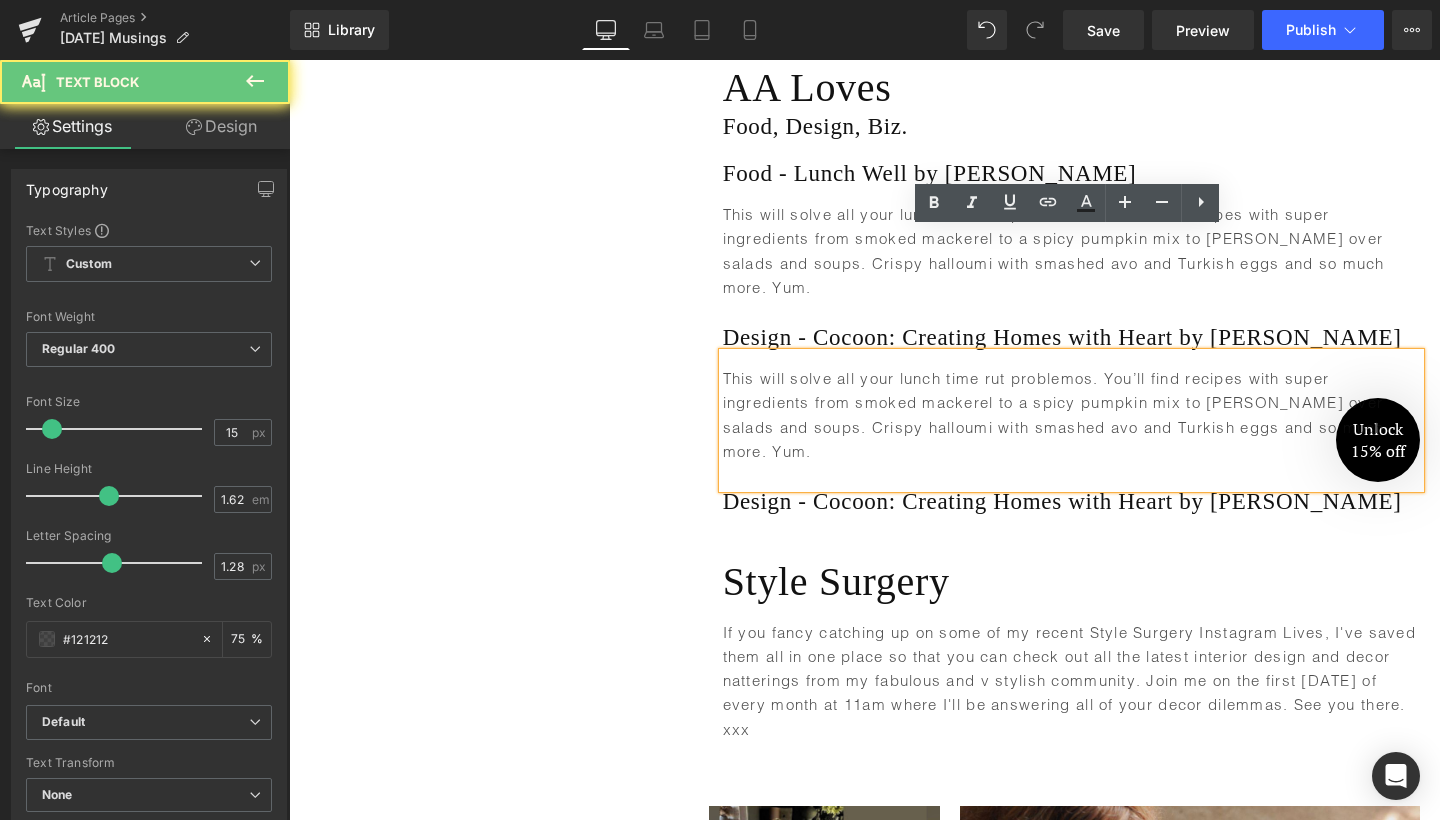click on "This will solve all your lunch time rut problemos. You’ll find recipes with super ingredients from smoked mackerel to a spicy pumpkin mix to [PERSON_NAME] over salads and soups. Crispy halloumi with smashed avo and Turkish eggs and so much more. Yum." at bounding box center (1071, 427) 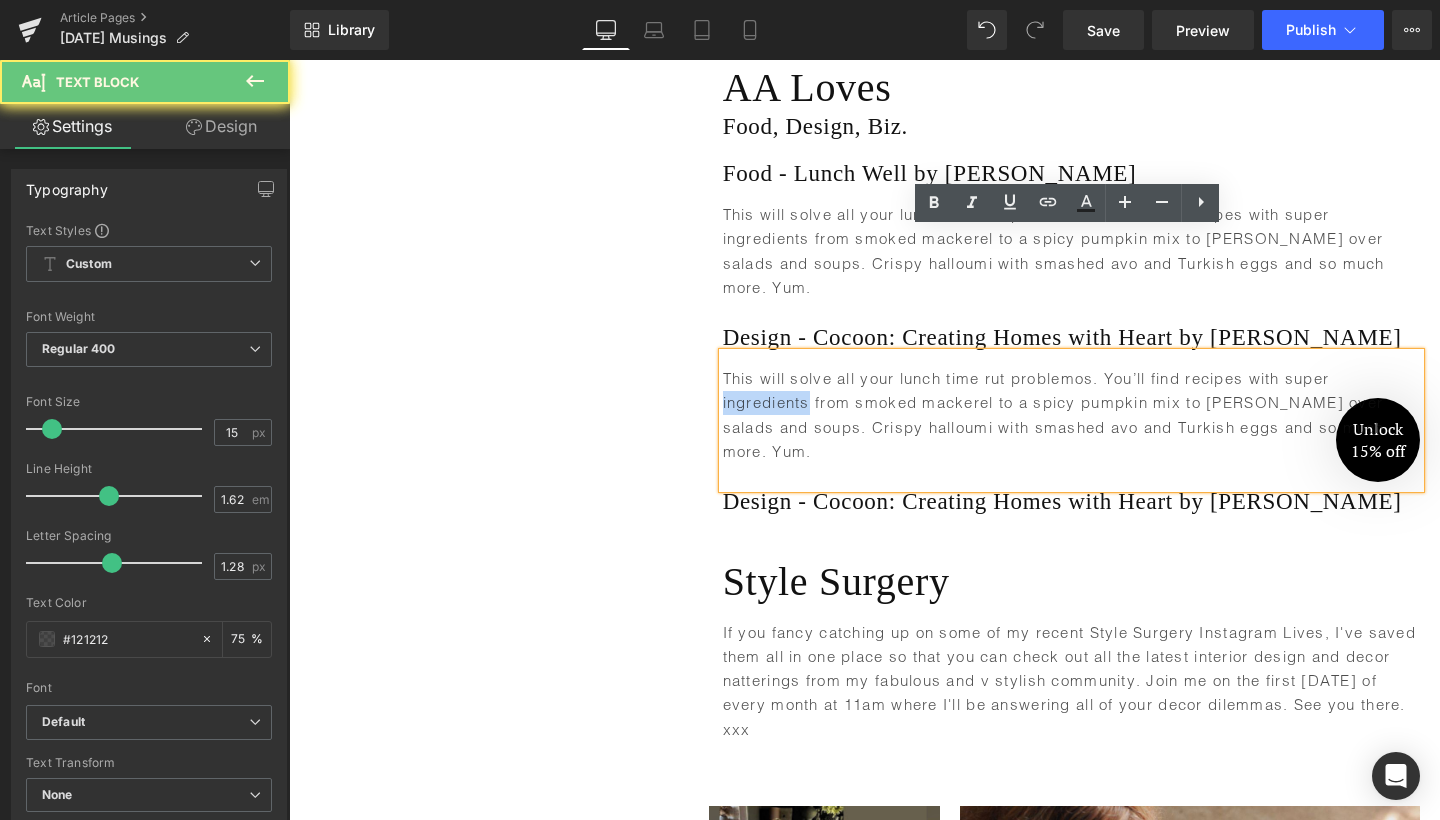click on "This will solve all your lunch time rut problemos. You’ll find recipes with super ingredients from smoked mackerel to a spicy pumpkin mix to [PERSON_NAME] over salads and soups. Crispy halloumi with smashed avo and Turkish eggs and so much more. Yum." at bounding box center (1071, 427) 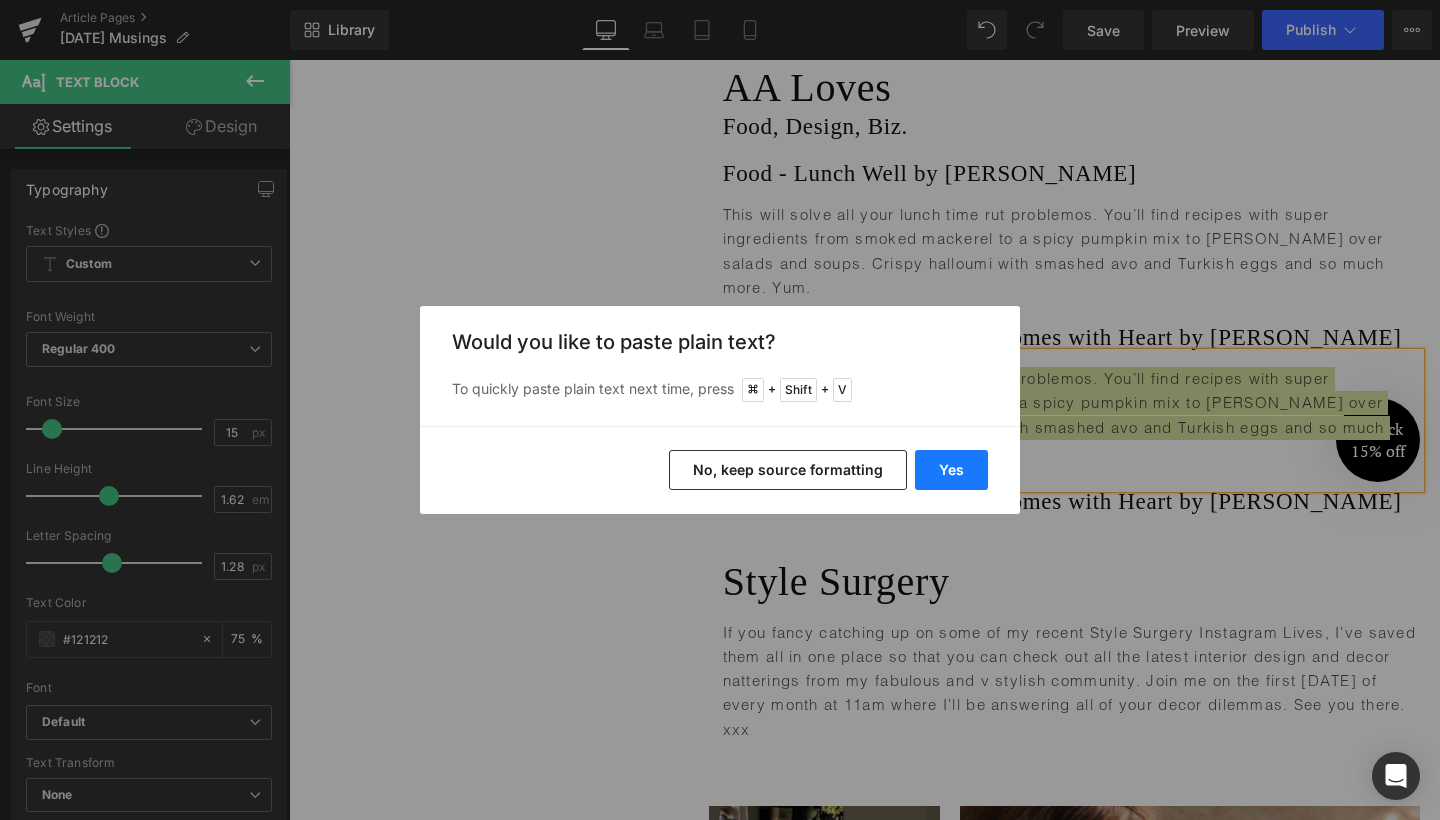 click on "Yes" at bounding box center (951, 470) 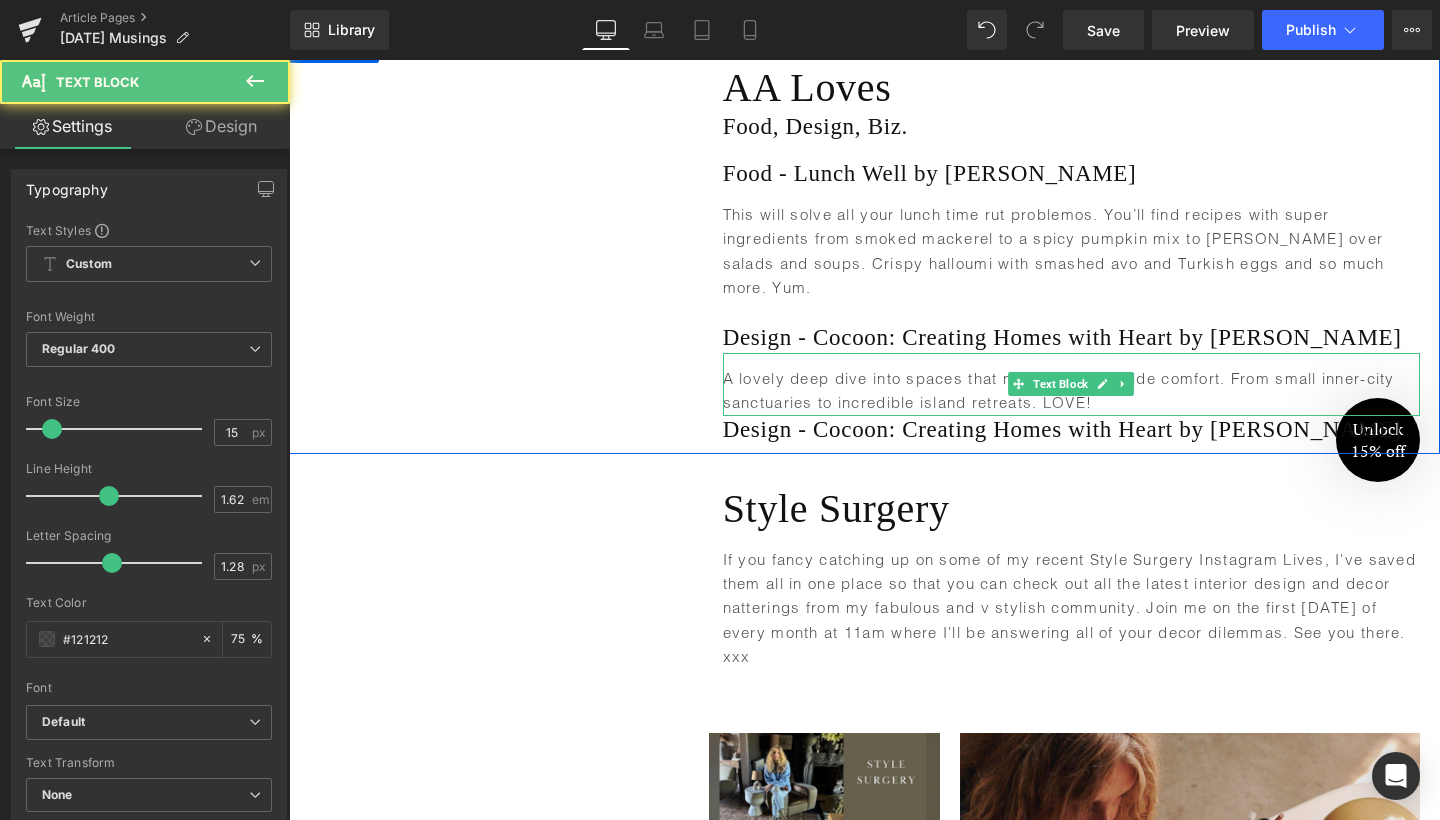 click on "A lovely deep dive into spaces that nurture and provide comfort. From small inner-city sanctuaries to incredible island retreats. LOVE!" at bounding box center [1071, 391] 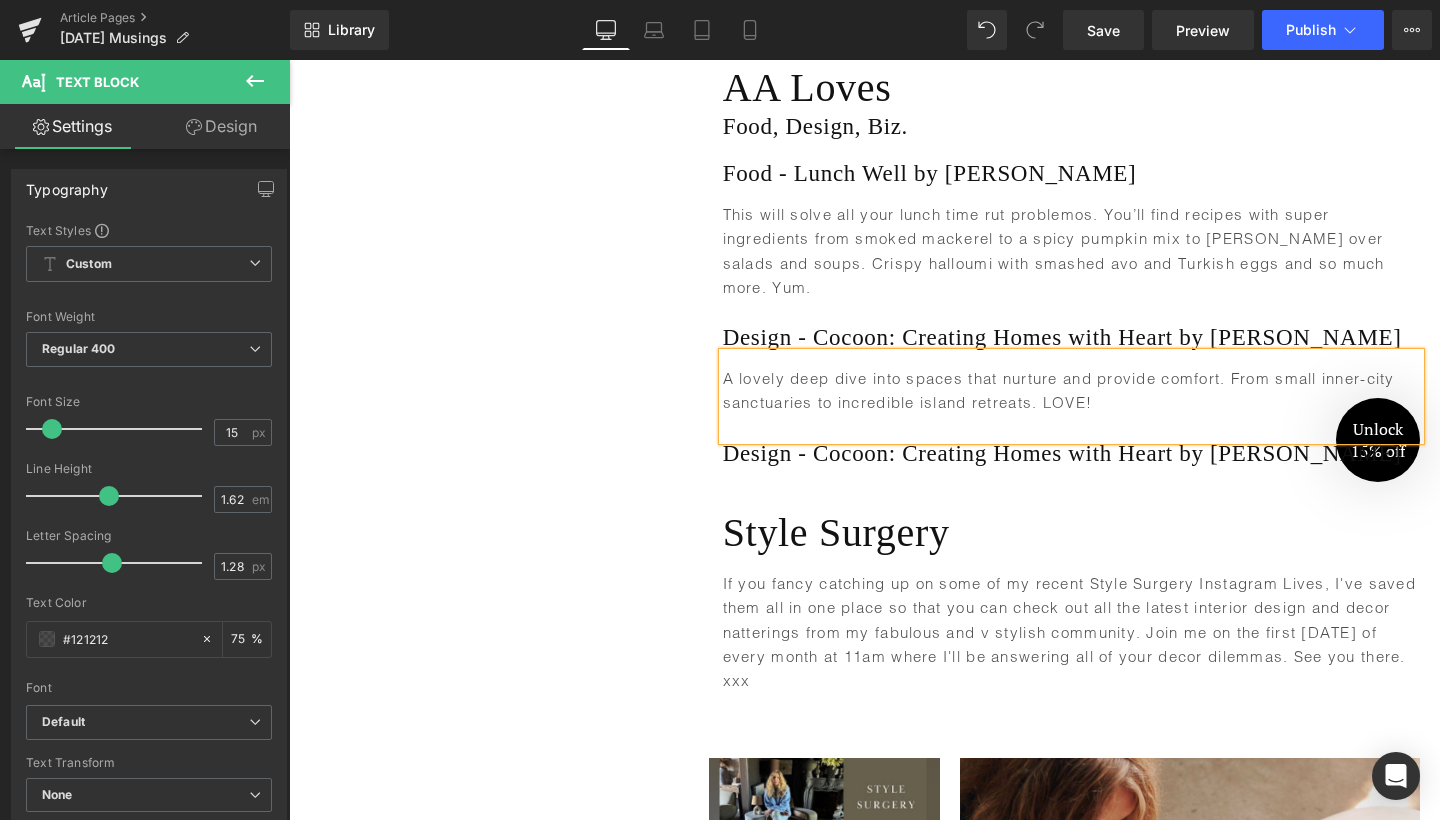 click on "Text Block         AA Loves Heading         Food, Design, Biz. Heading         Food - Lunch Well by [PERSON_NAME]  Heading         This will solve all your lunch time rut problemos. You’ll find recipes with super ingredients from smoked mackerel to a spicy pumpkin mix to [PERSON_NAME] over salads and soups. Crispy halloumi with smashed avo and Turkish eggs and so much more. Yum. Text Block         Design - Cocoon: Creating Homes with Heart by [PERSON_NAME]  Heading         A lovely deep dive into spaces that nurture and provide comfort. From small inner-city sanctuaries to incredible island retreats. LOVE! Text Block         Design - Cocoon: Creating Homes with Heart by [PERSON_NAME]  Heading         Row" at bounding box center (864, 255) 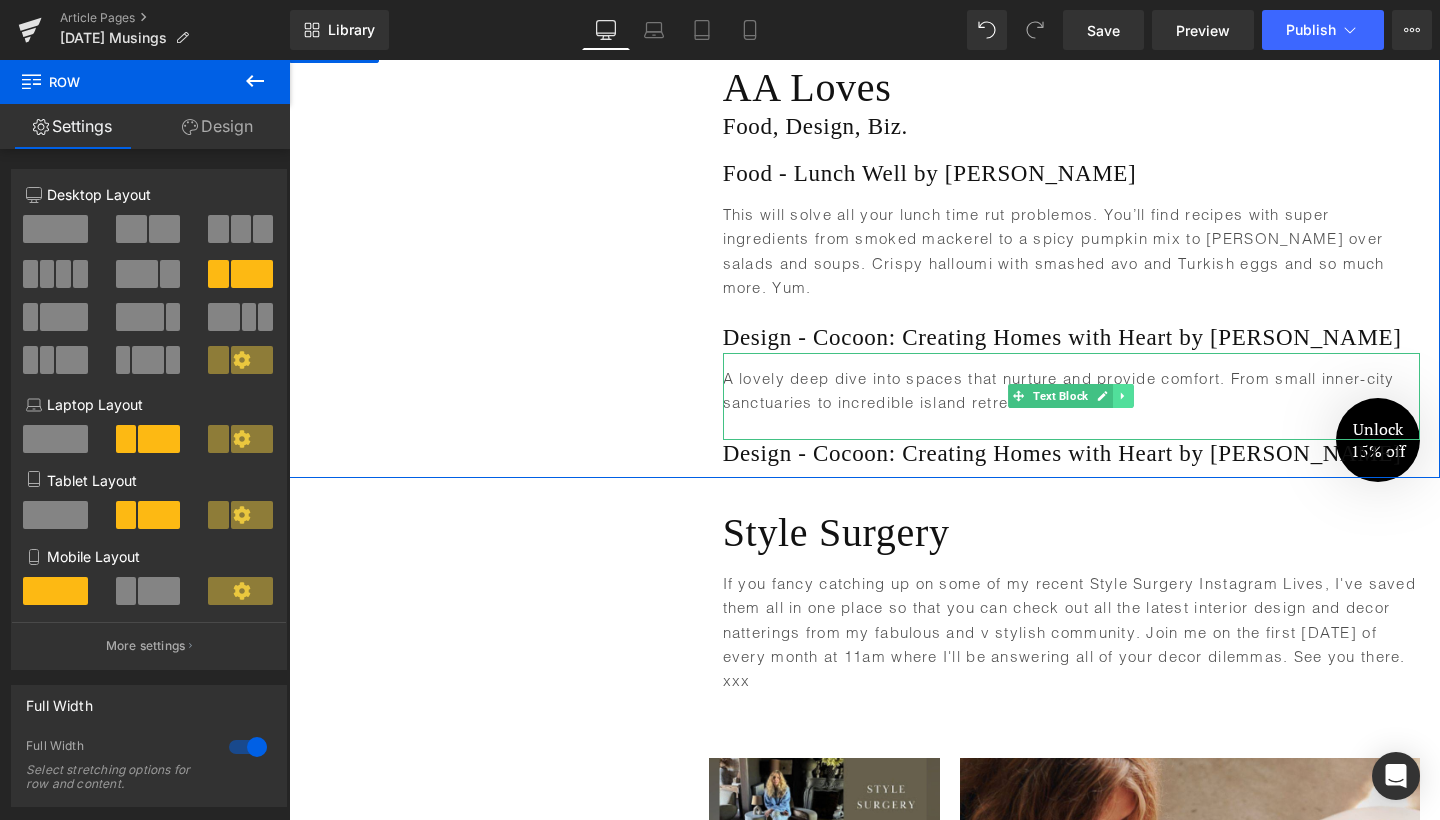 click 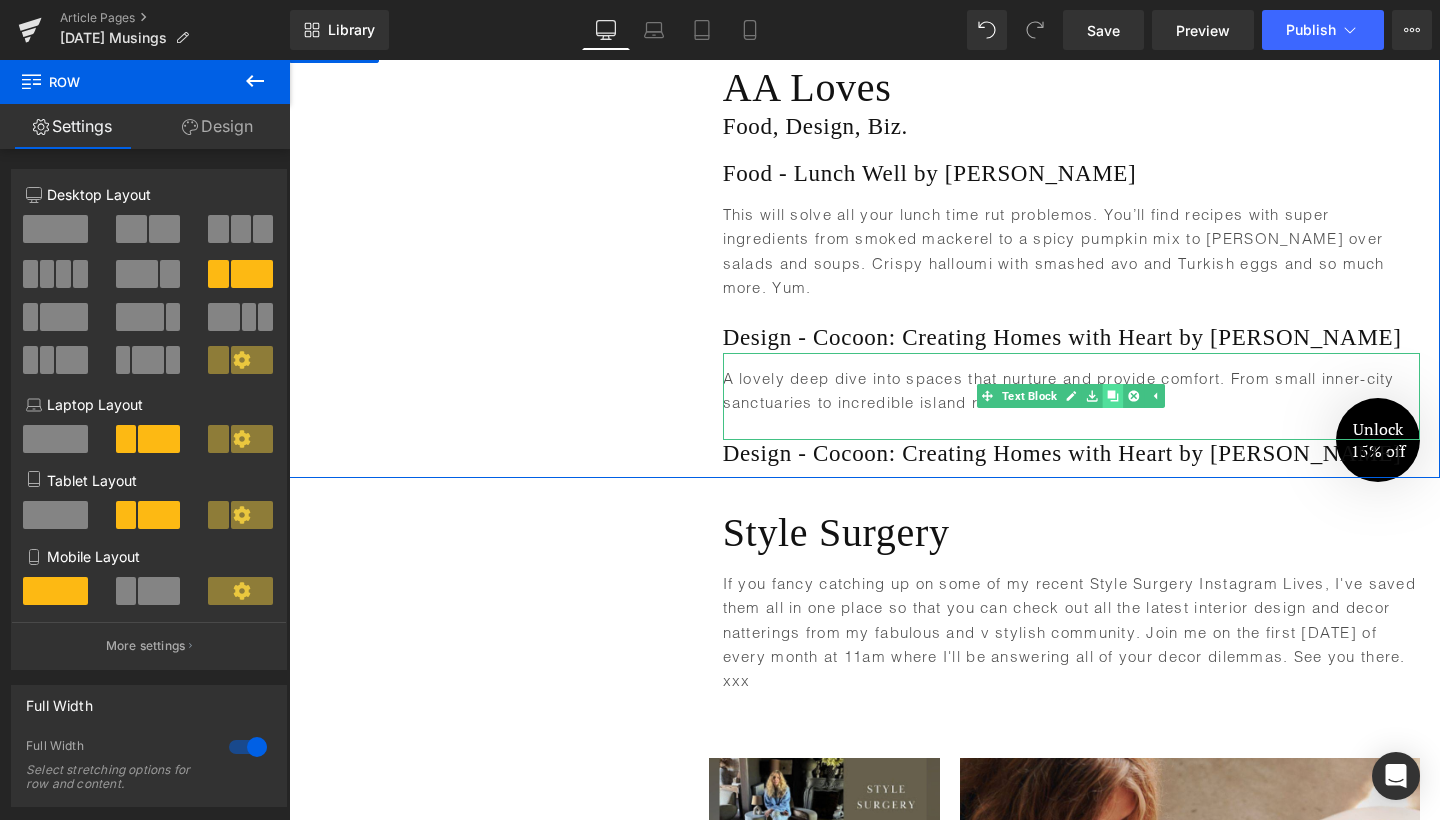 click 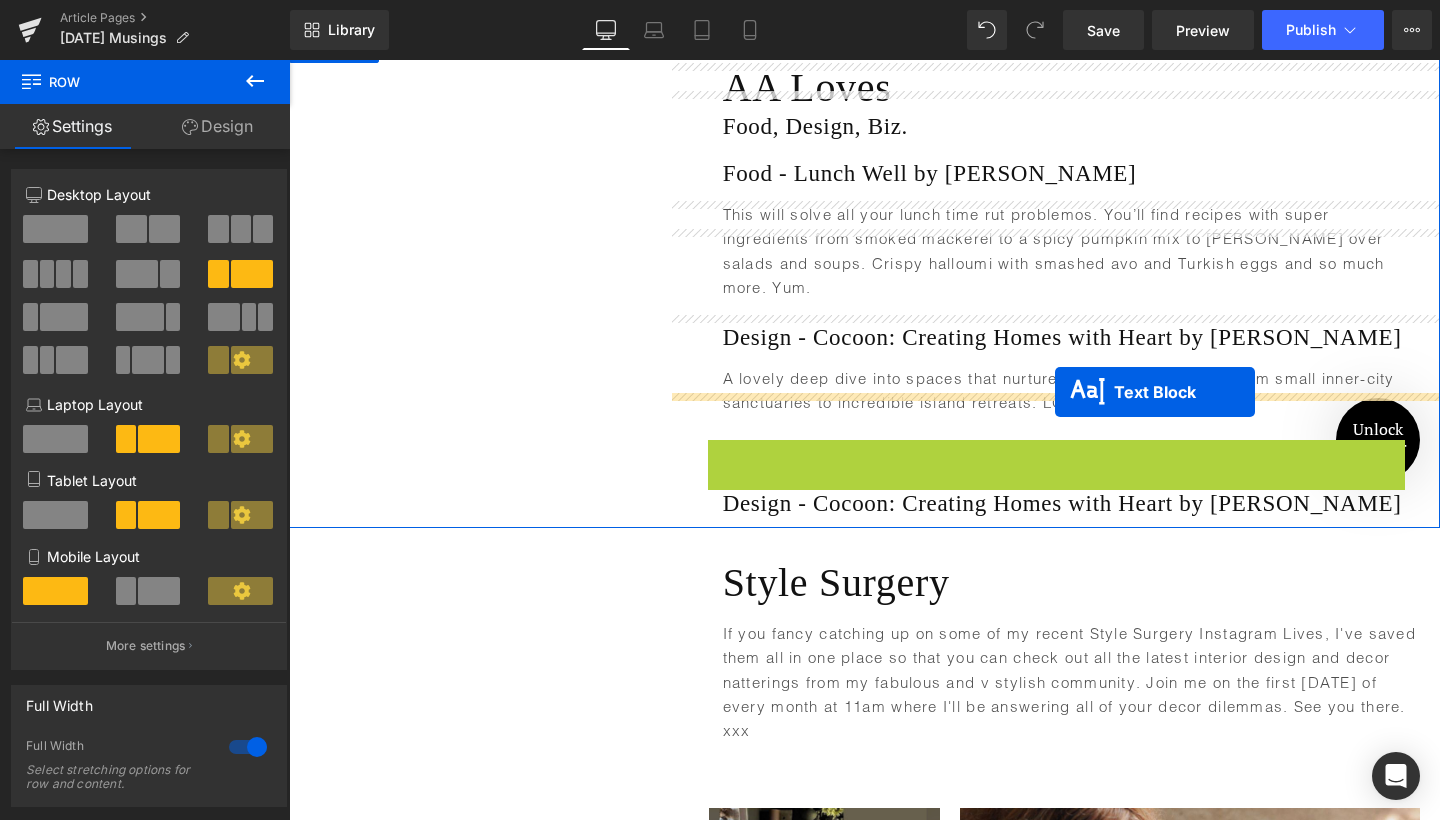 drag, startPoint x: 1065, startPoint y: 356, endPoint x: 1055, endPoint y: 392, distance: 37.363083 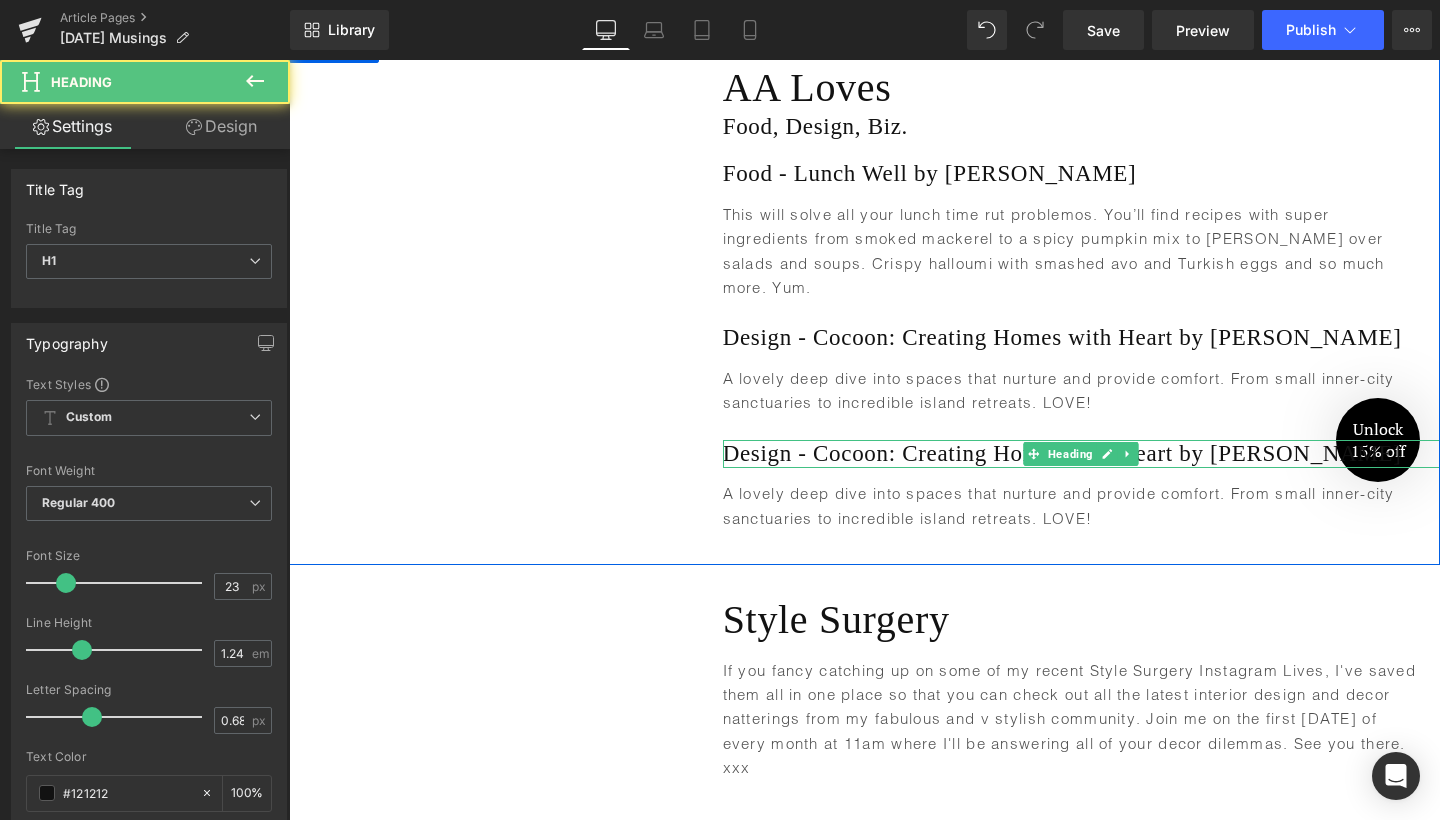 click on "Design - Cocoon: Creating Homes with Heart by [PERSON_NAME]" at bounding box center (1081, 454) 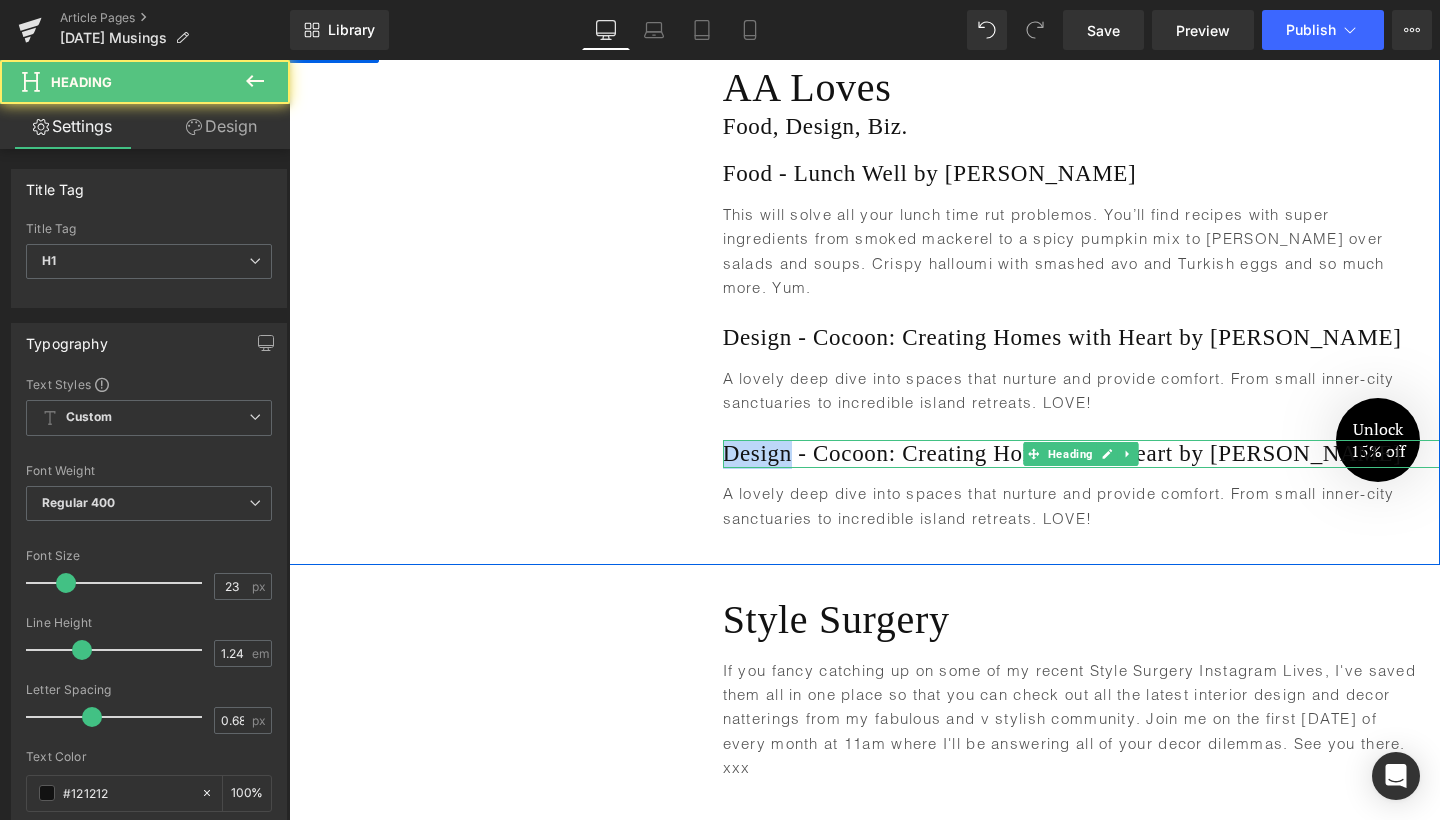 click on "Design - Cocoon: Creating Homes with Heart by [PERSON_NAME]" at bounding box center (1081, 454) 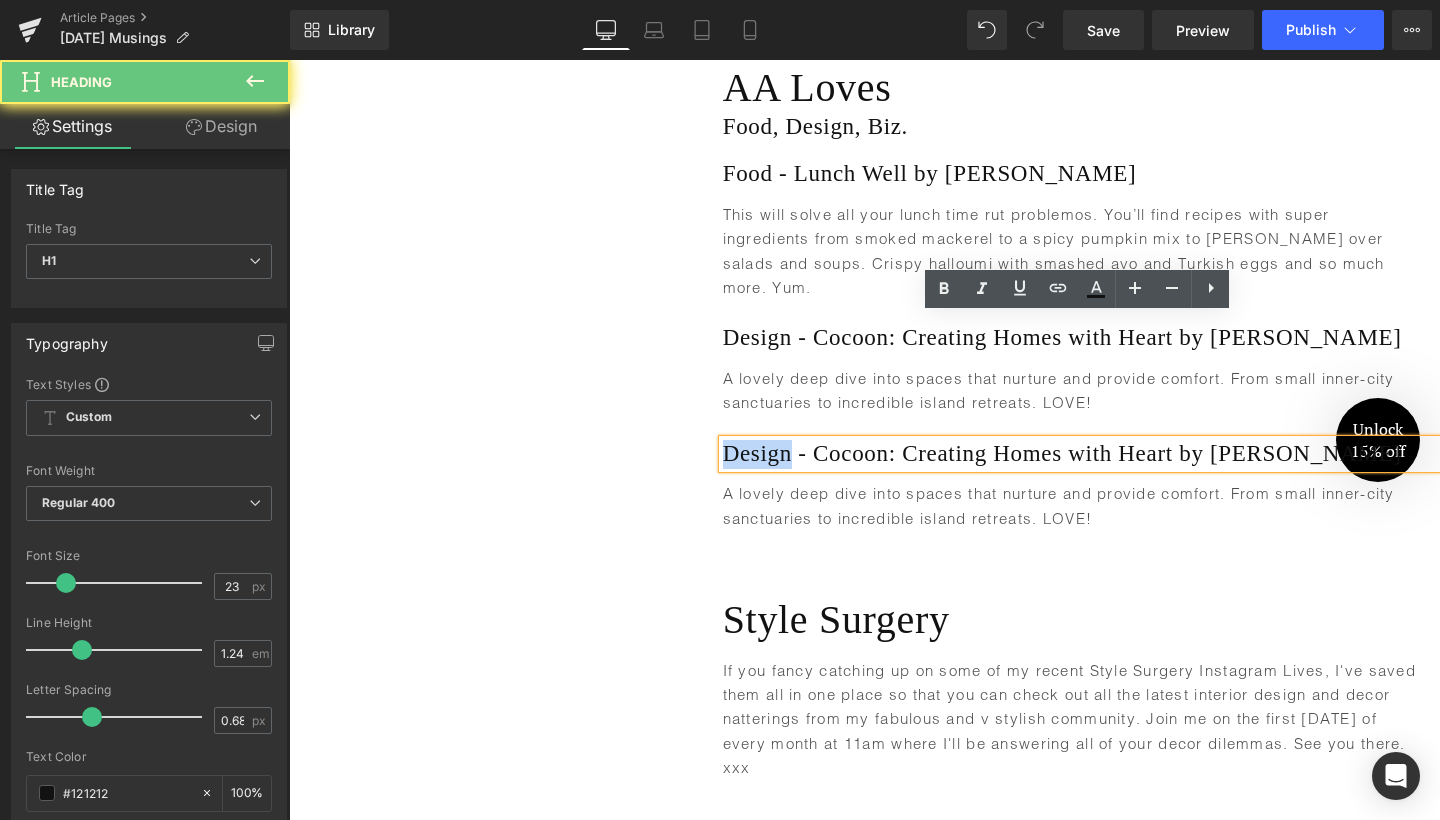 click on "Design - Cocoon: Creating Homes with Heart by [PERSON_NAME]" at bounding box center [1081, 454] 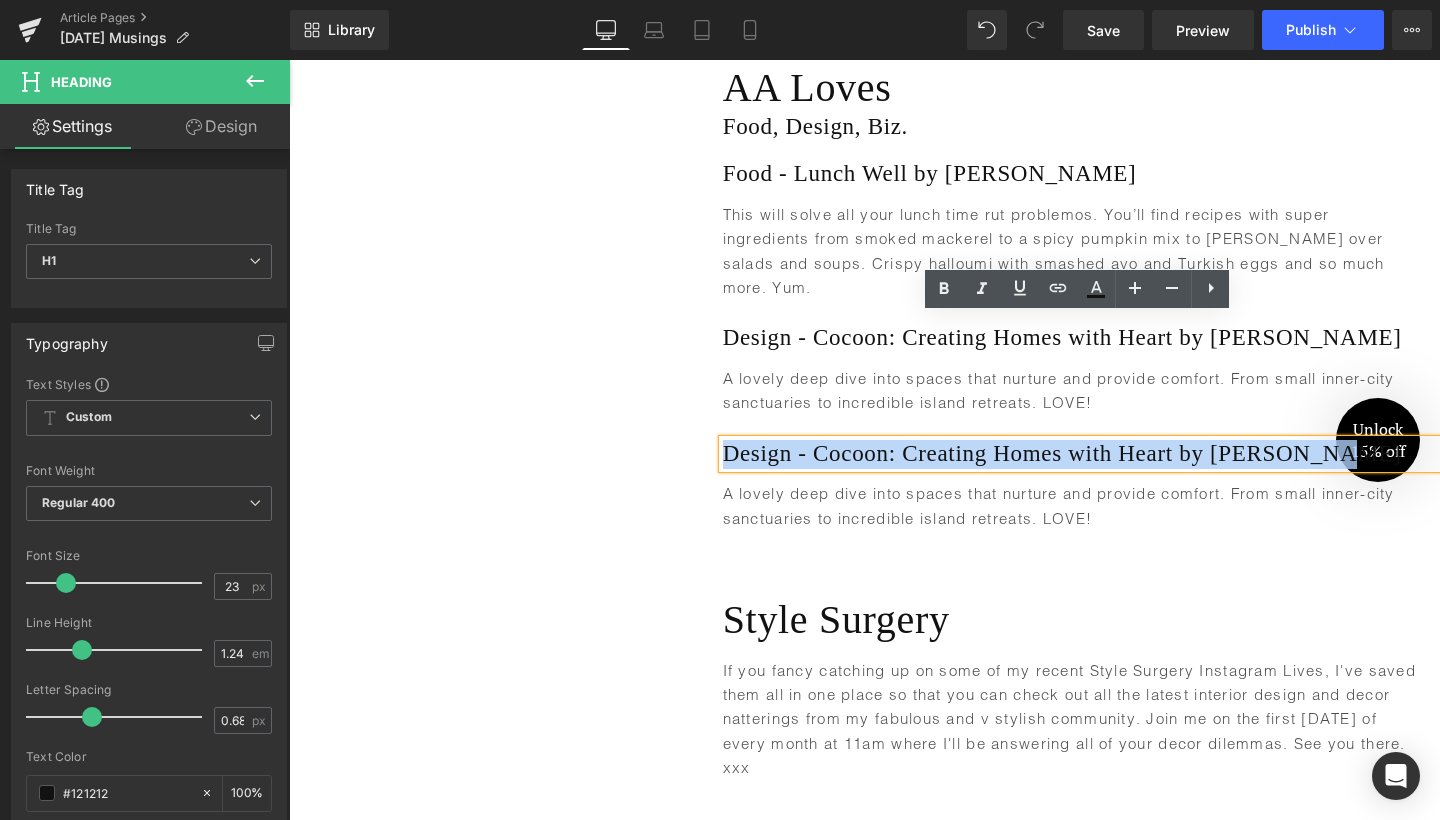 click on "Design - Cocoon: Creating Homes with Heart by [PERSON_NAME]" at bounding box center (1081, 454) 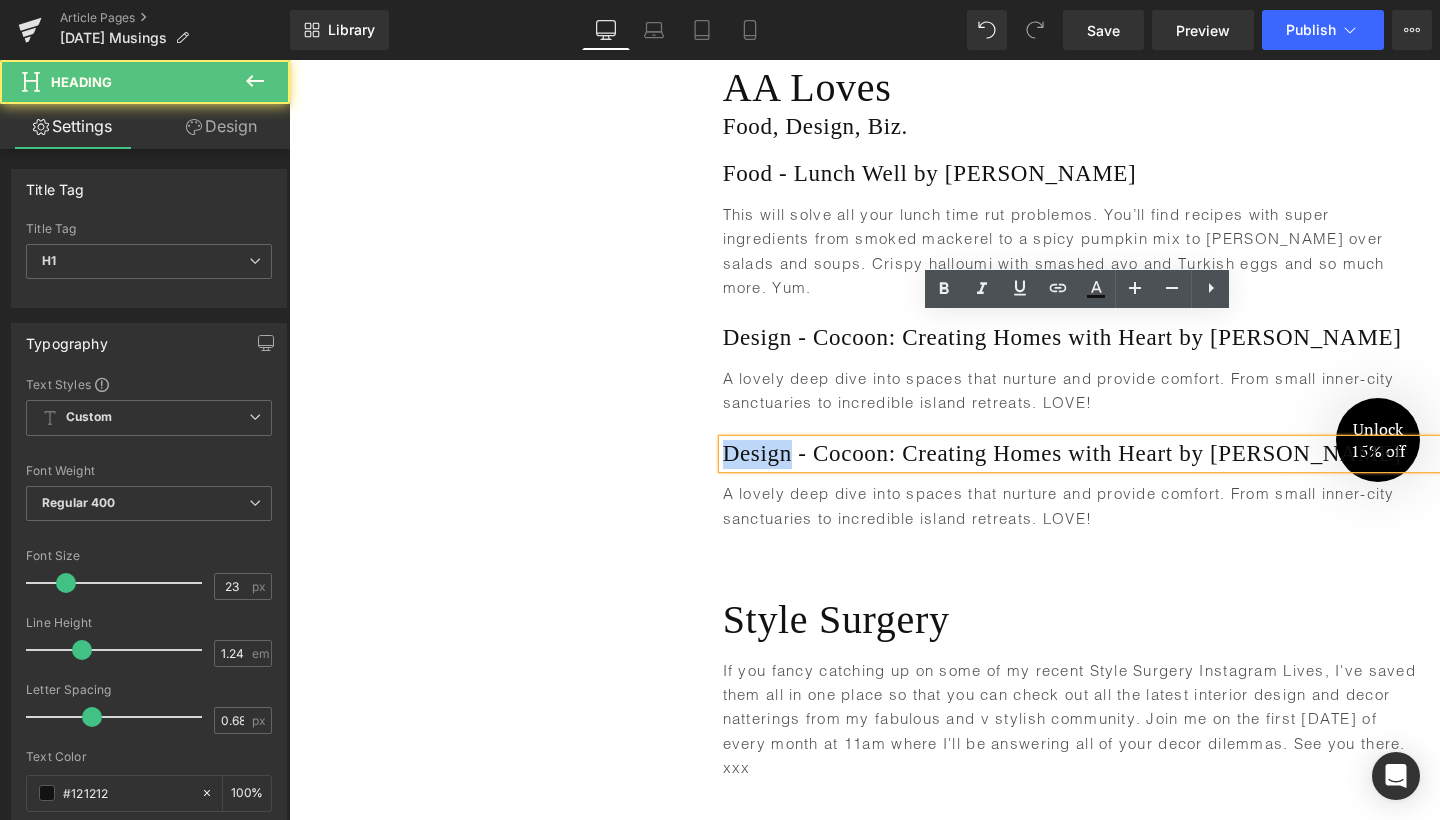click on "Design - Cocoon: Creating Homes with Heart by [PERSON_NAME]" at bounding box center [1081, 454] 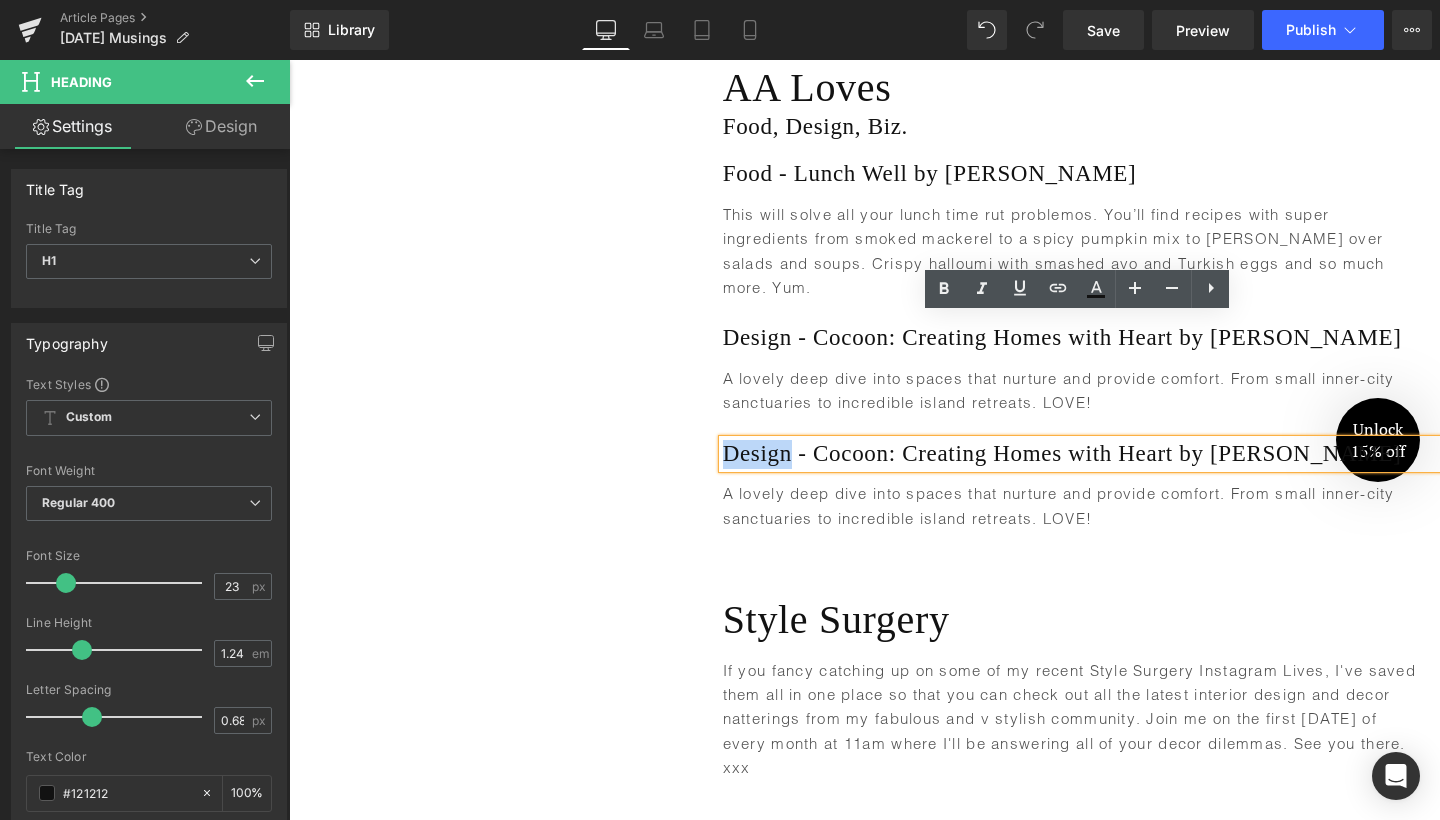 type 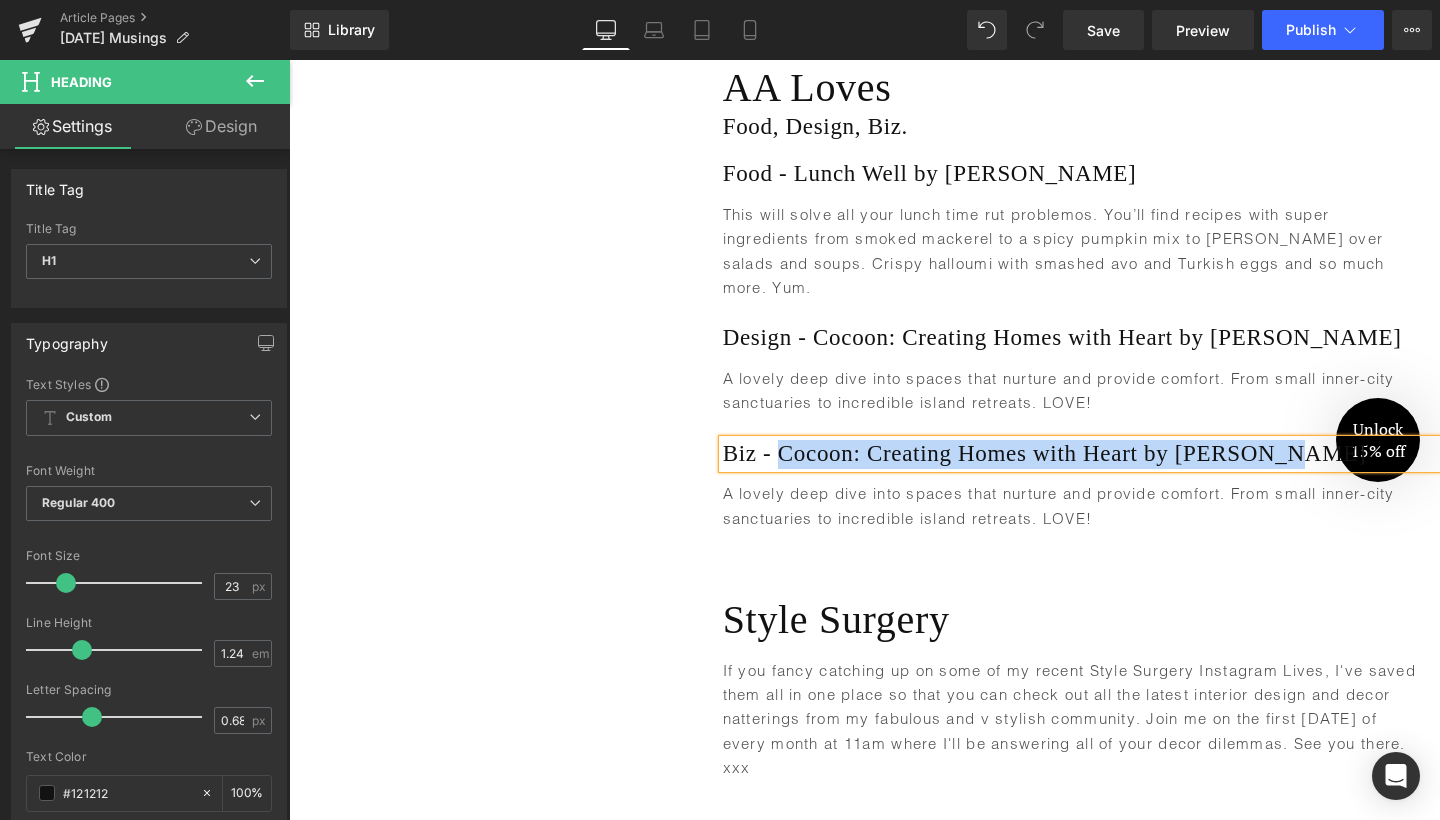 drag, startPoint x: 775, startPoint y: 330, endPoint x: 1318, endPoint y: 330, distance: 543 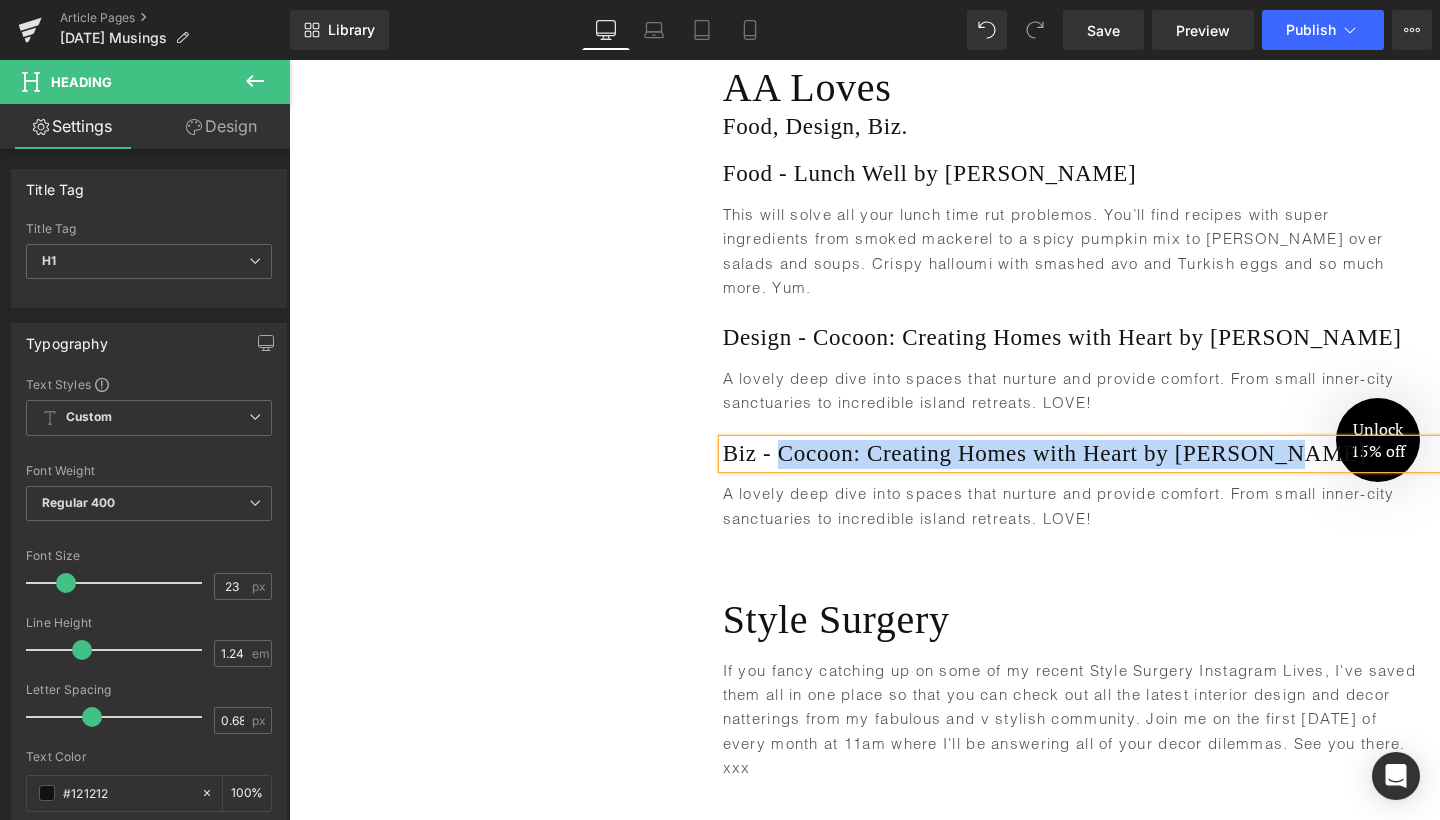 click on "Biz - Cocoon: Creating Homes with Heart by [PERSON_NAME]" at bounding box center [1081, 454] 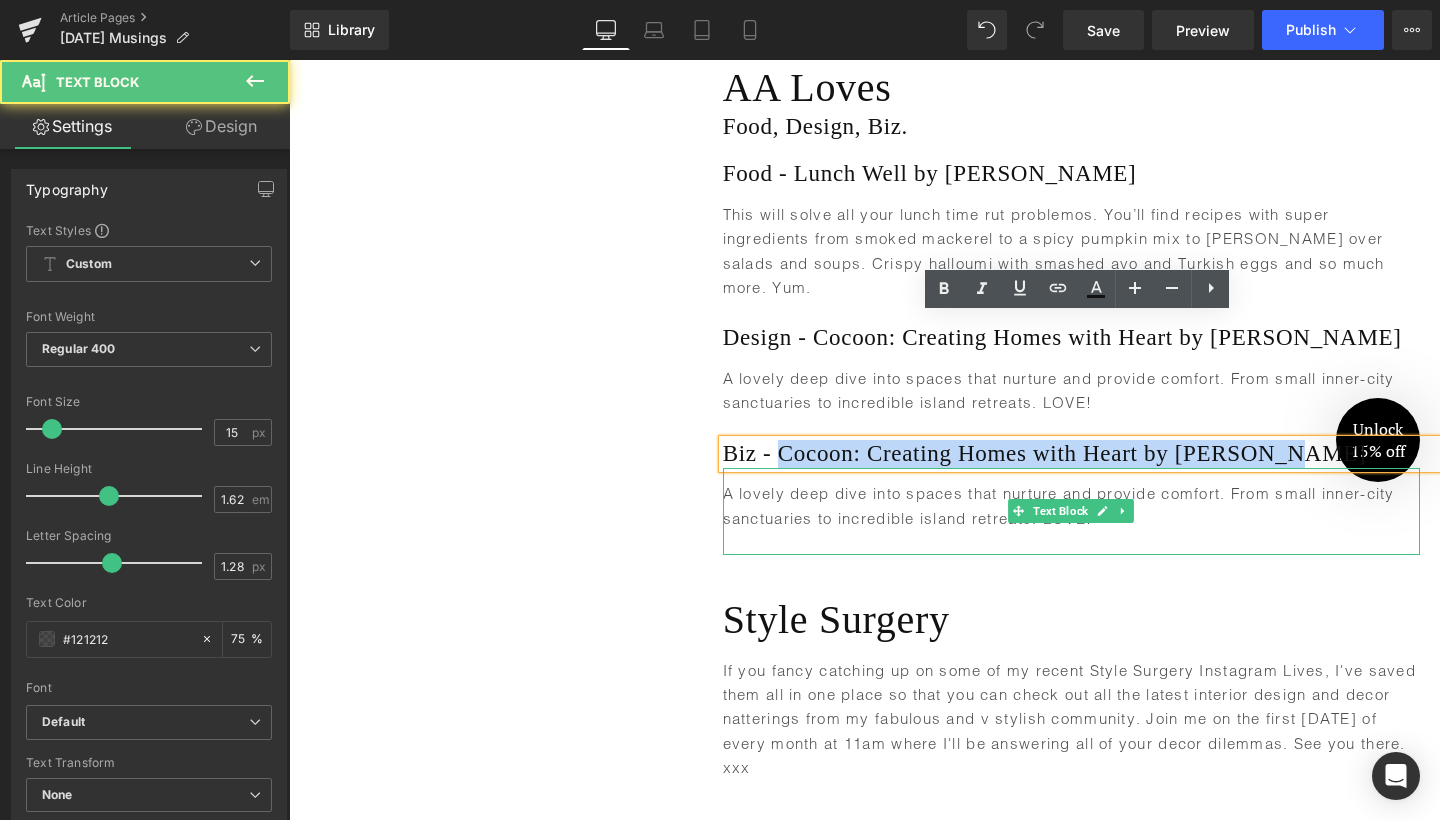 click on "A lovely deep dive into spaces that nurture and provide comfort. From small inner-city sanctuaries to incredible island retreats. LOVE!" at bounding box center [1071, 518] 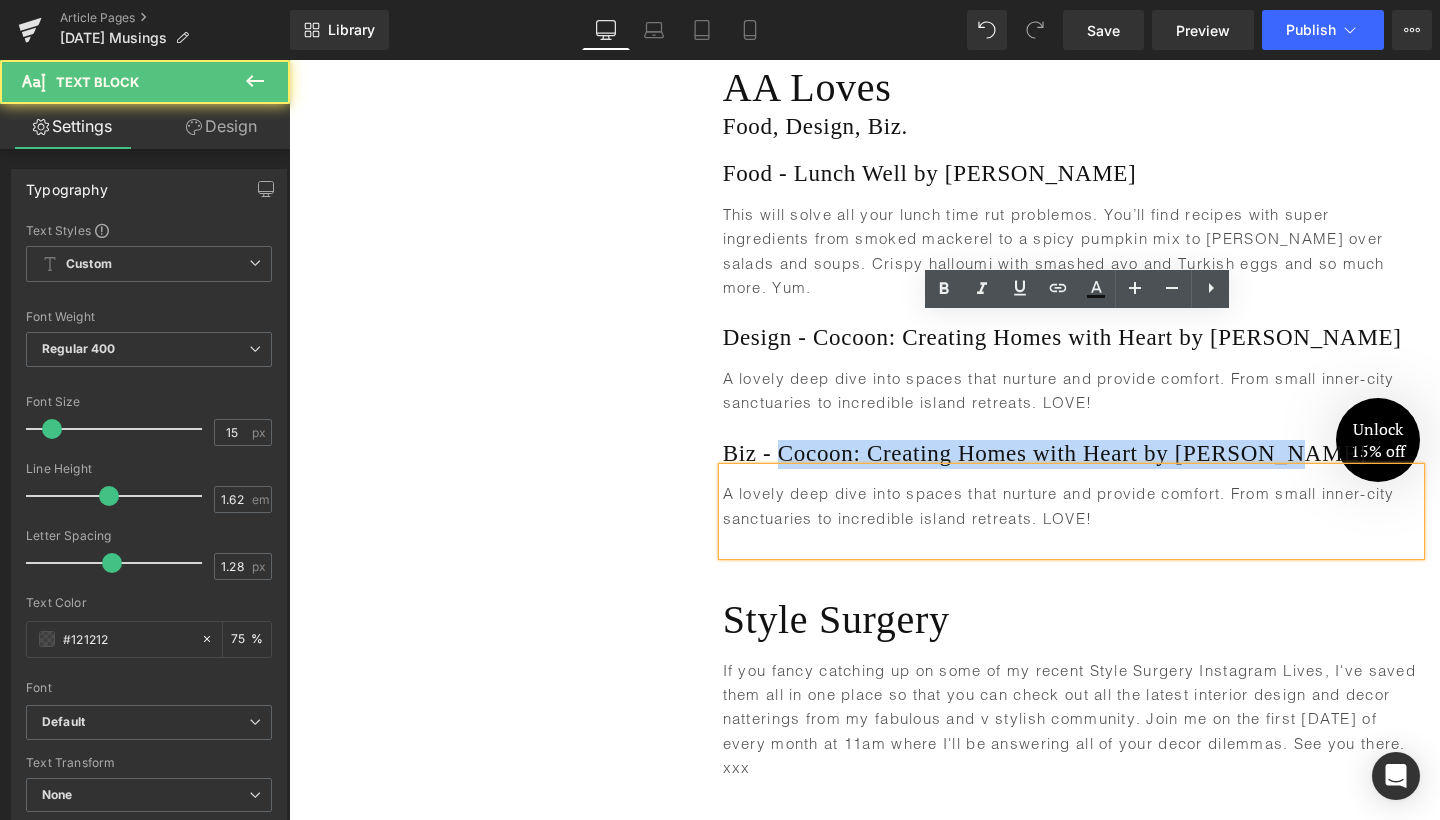 click on "A lovely deep dive into spaces that nurture and provide comfort. From small inner-city sanctuaries to incredible island retreats. LOVE!" at bounding box center (1071, 518) 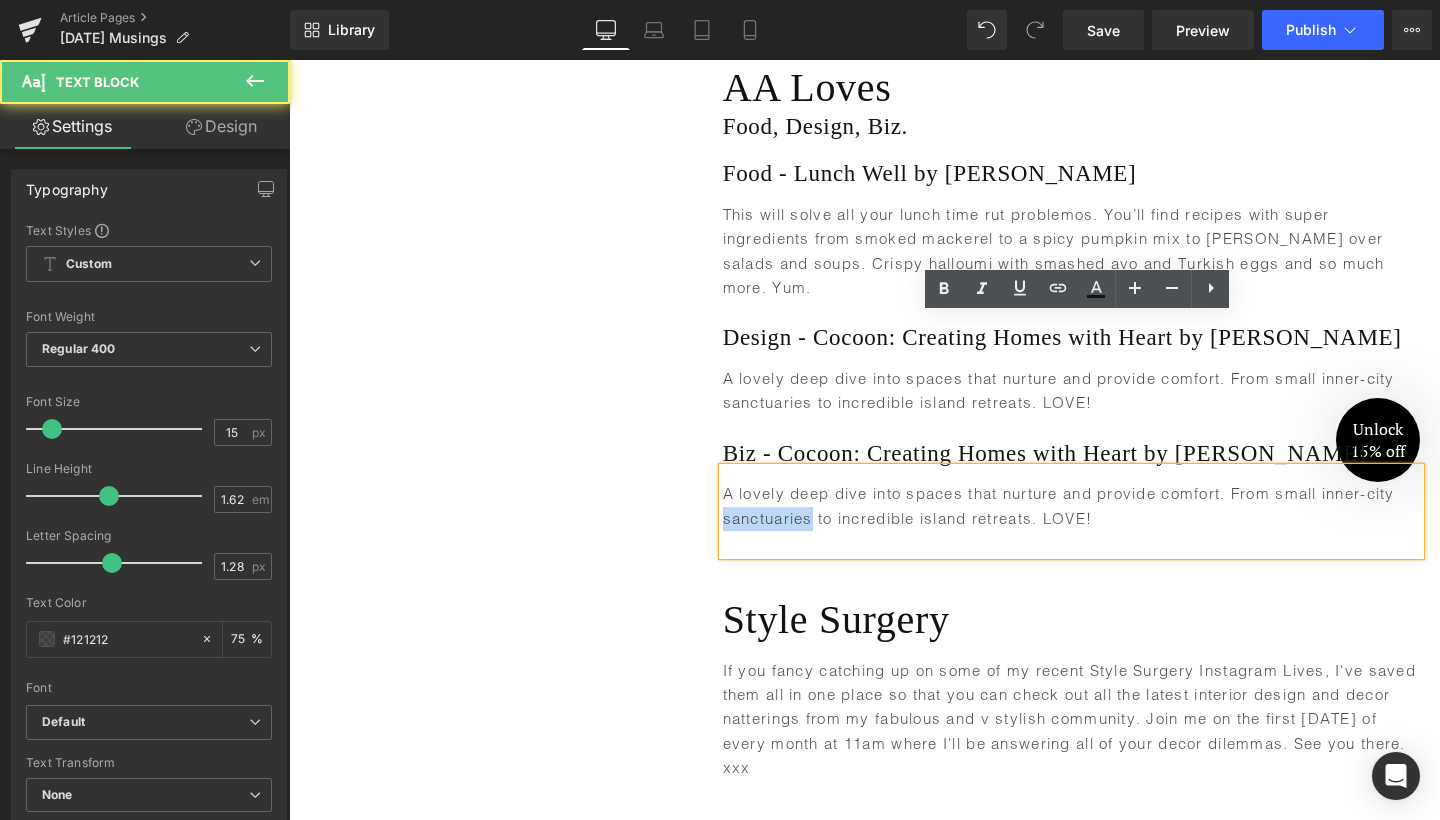 click on "A lovely deep dive into spaces that nurture and provide comfort. From small inner-city sanctuaries to incredible island retreats. LOVE!" at bounding box center [1071, 518] 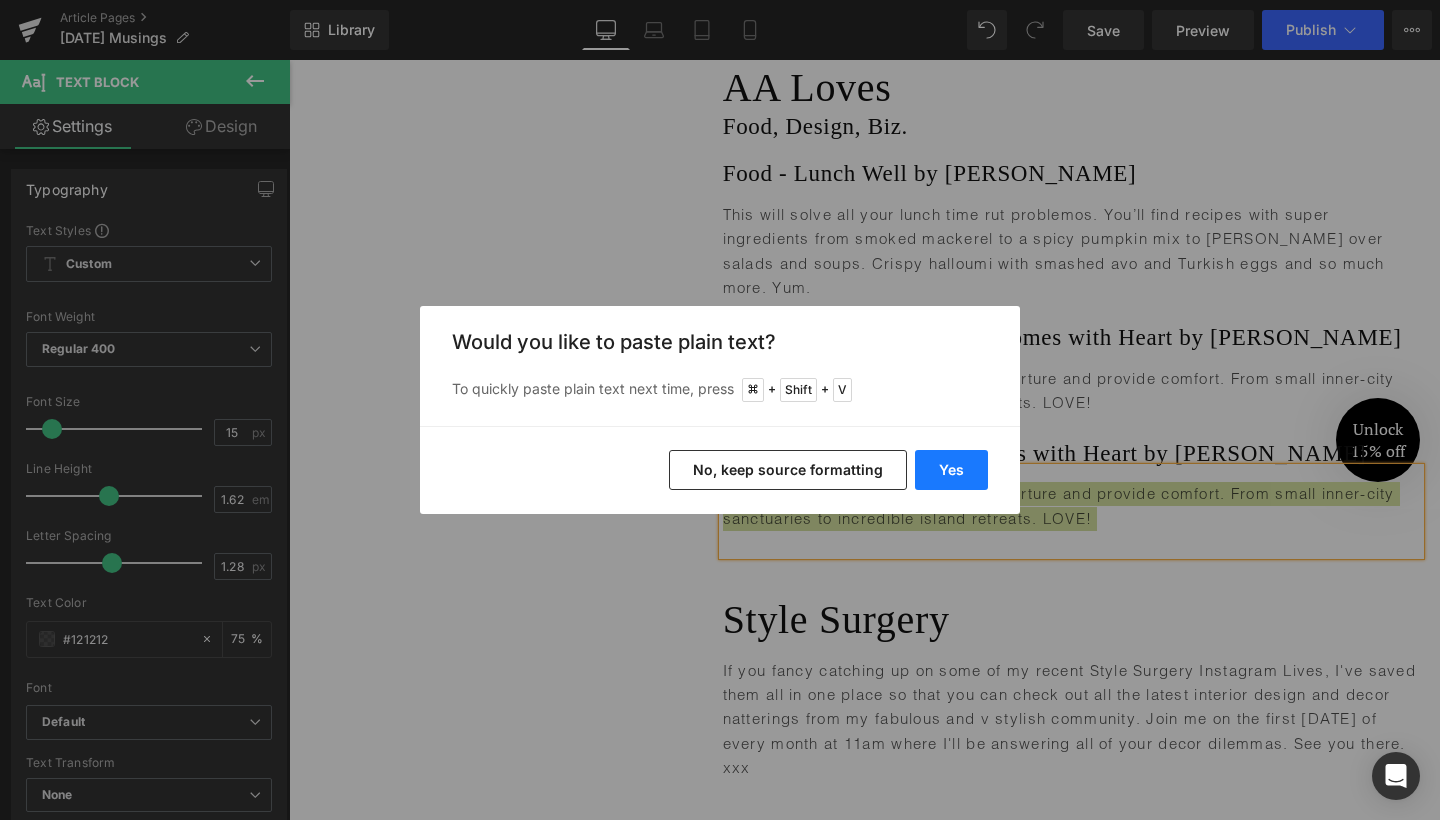 click on "Yes" at bounding box center (951, 470) 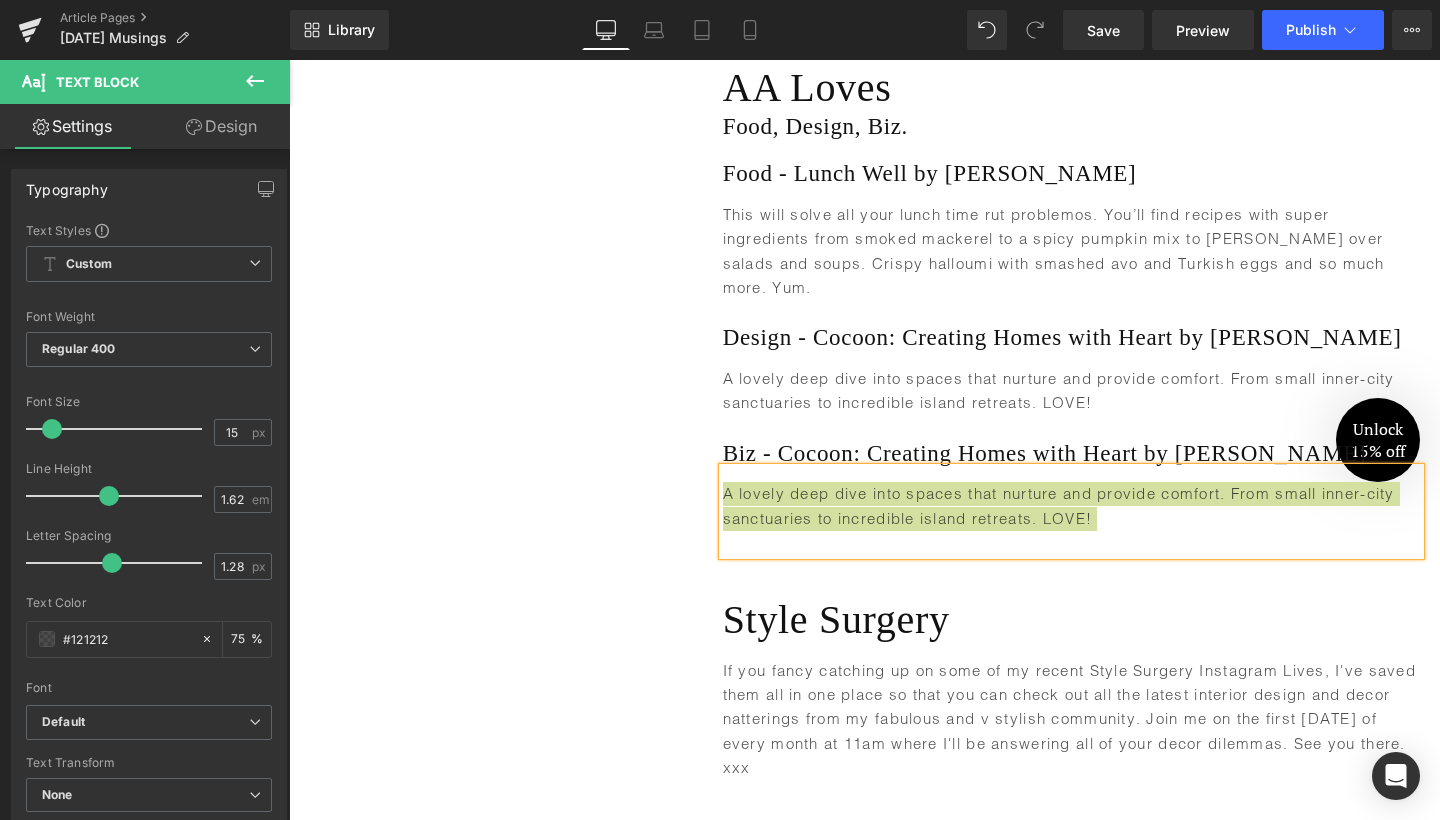 type 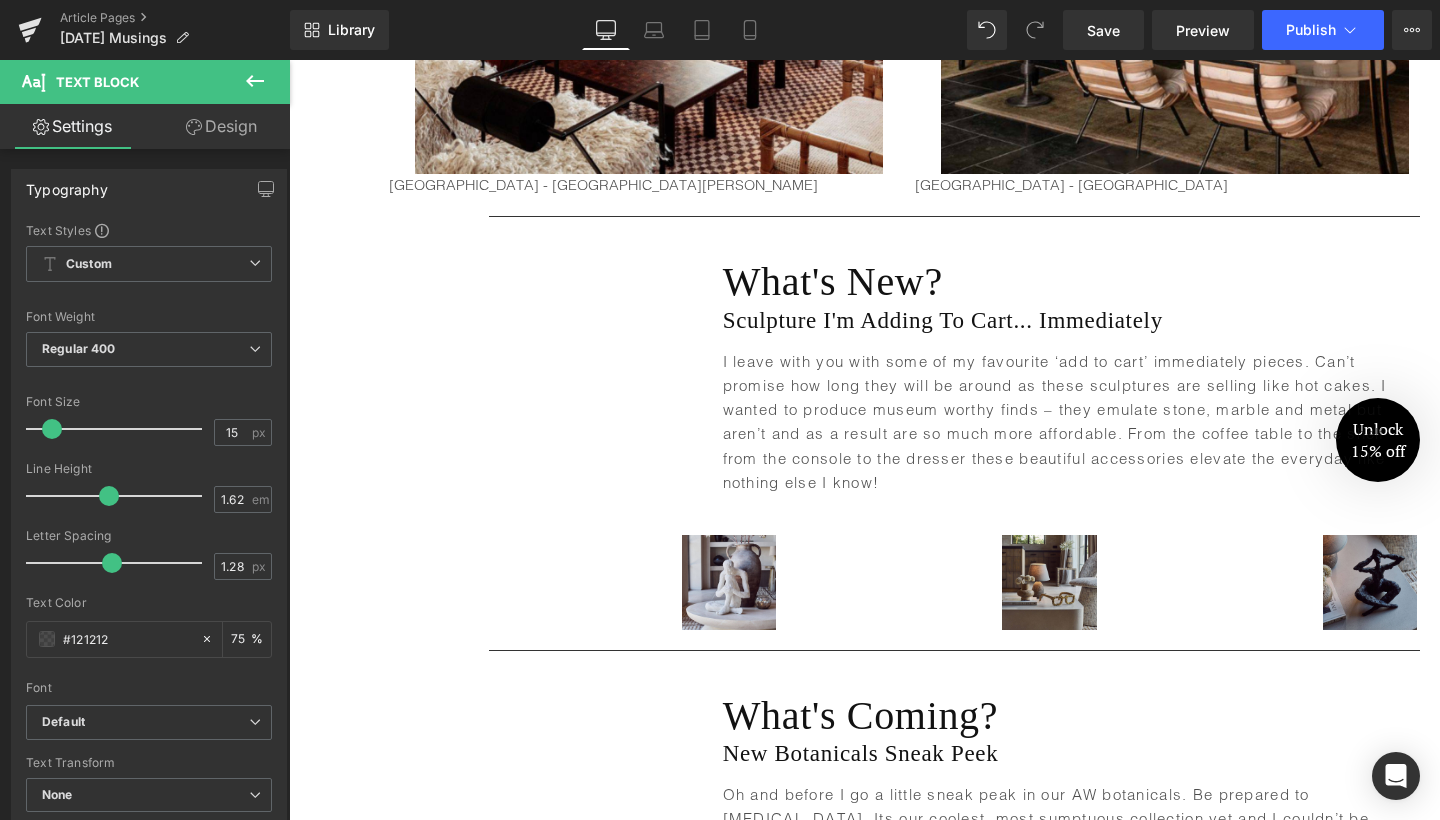 scroll, scrollTop: 4115, scrollLeft: 0, axis: vertical 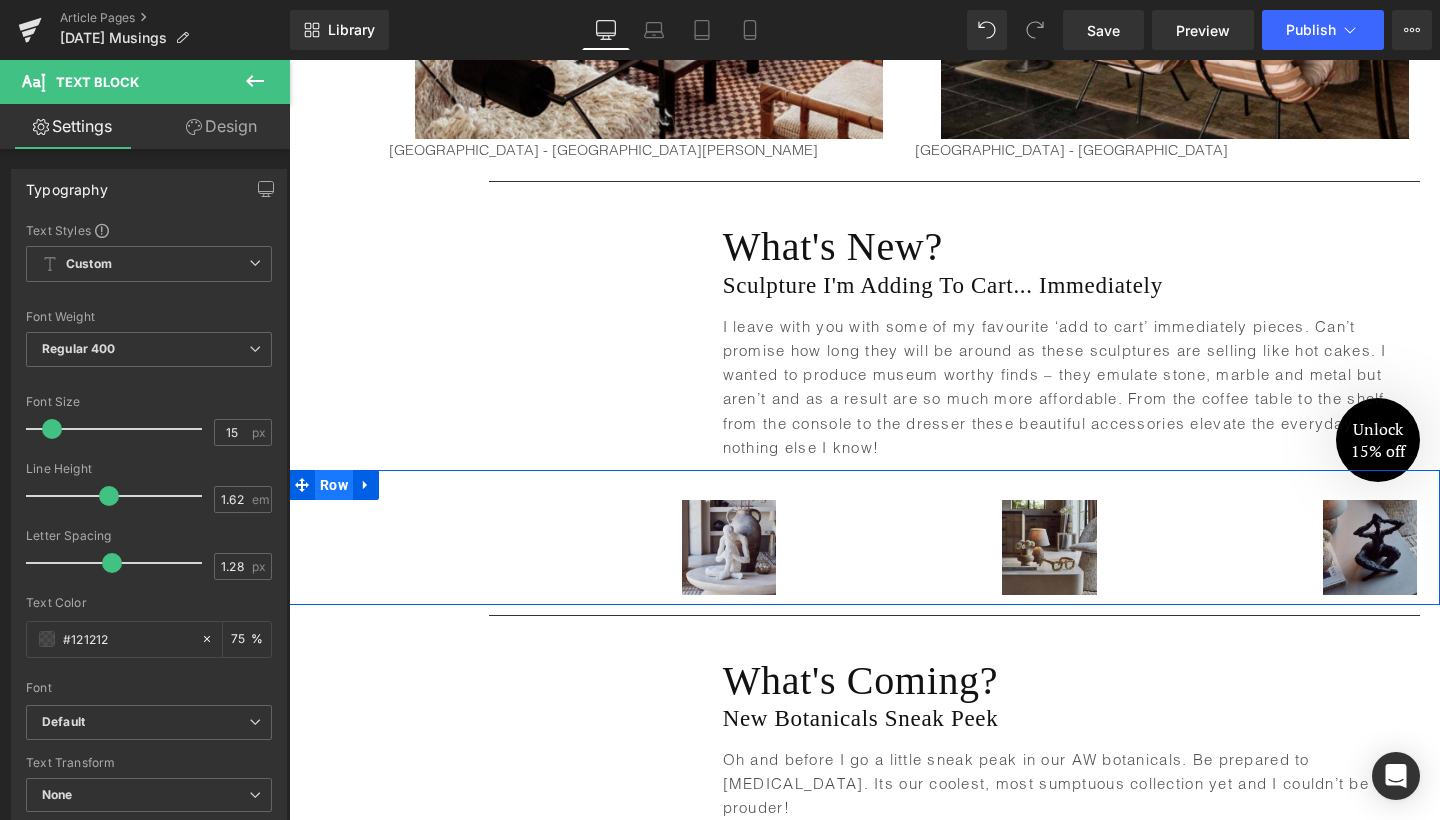 click on "Row" at bounding box center [334, 485] 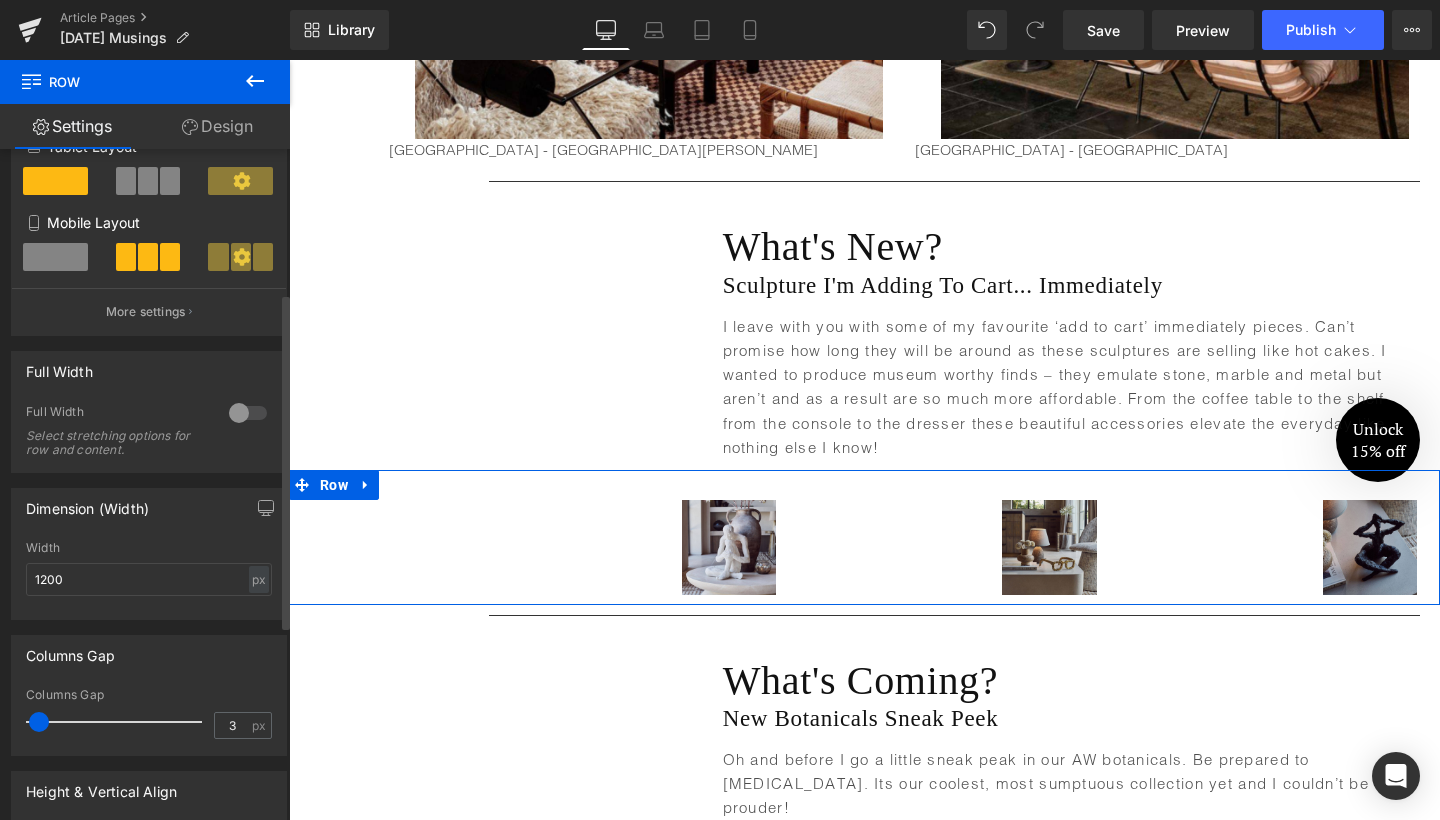 scroll, scrollTop: 398, scrollLeft: 0, axis: vertical 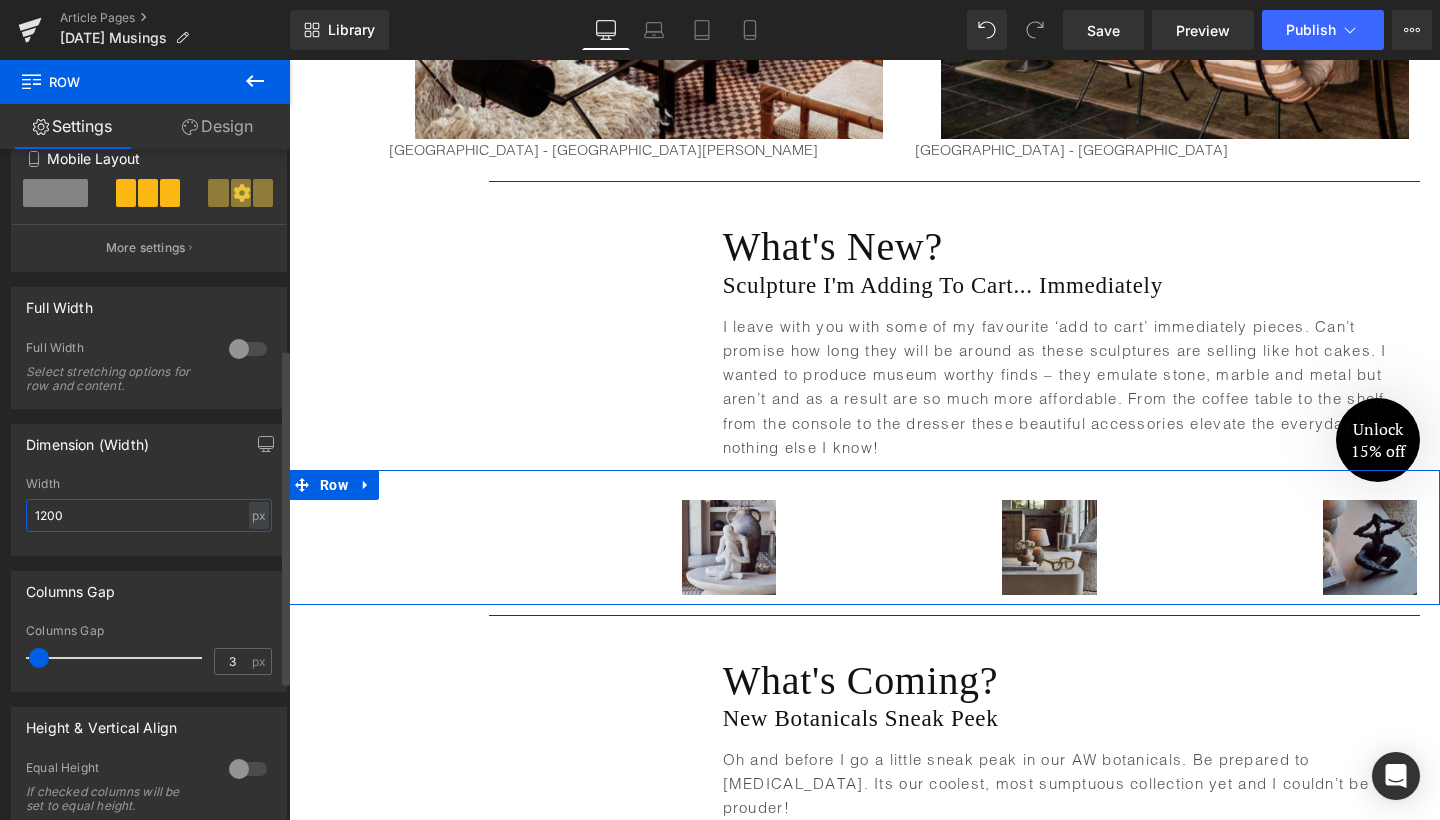 click on "1200" at bounding box center [149, 515] 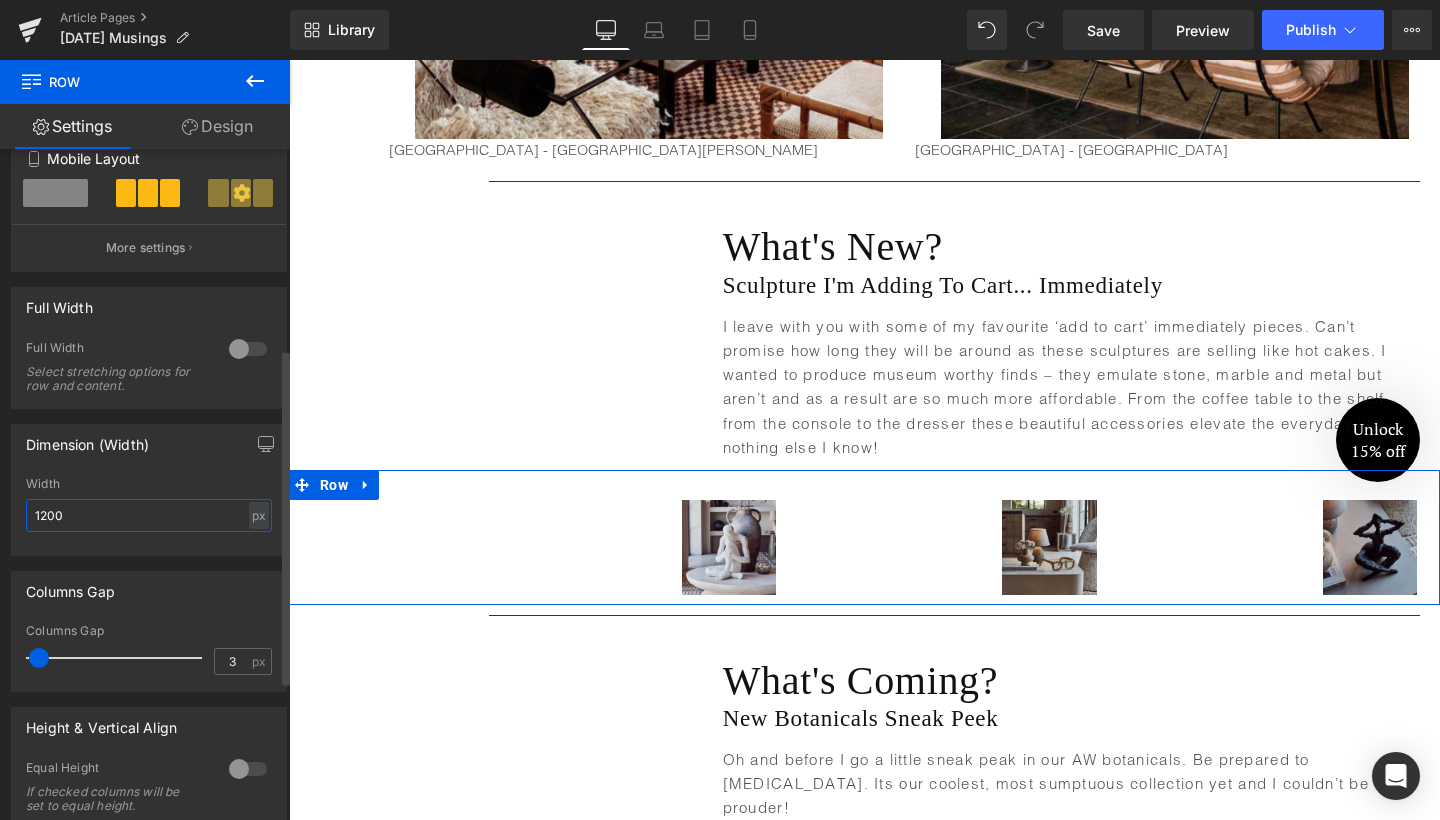 click on "1200" at bounding box center (149, 515) 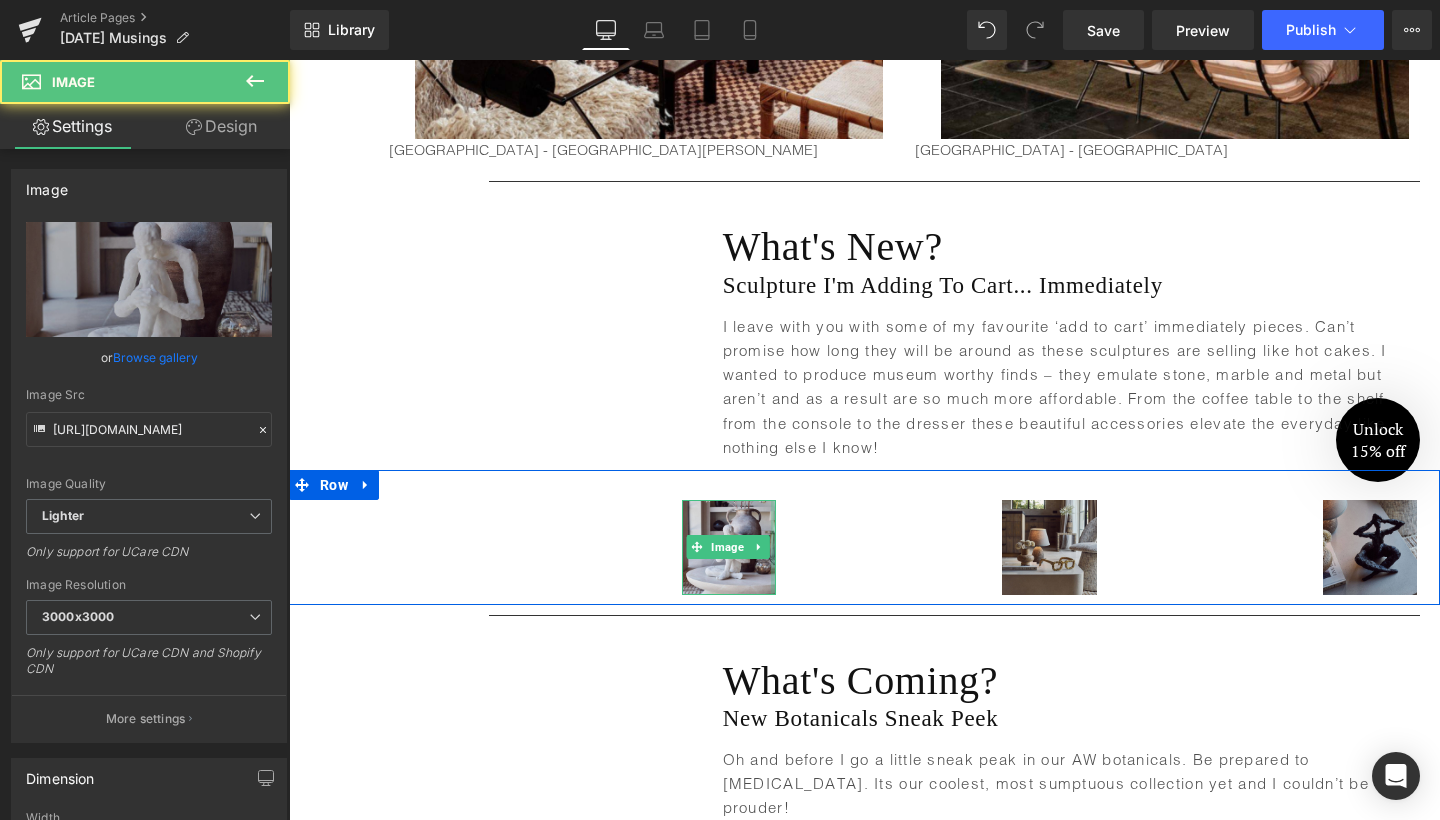 click at bounding box center [773, 547] 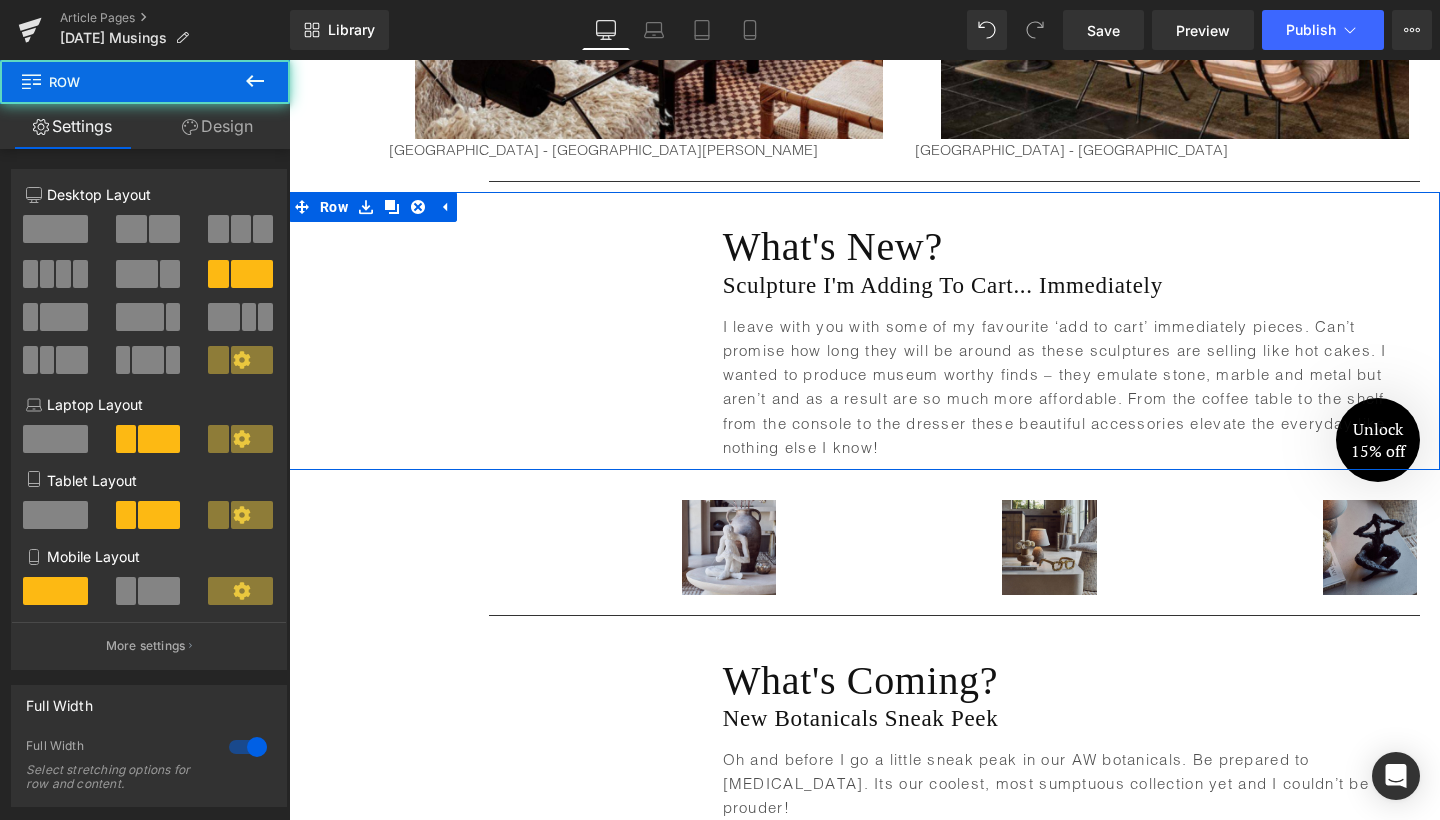click on "Text Block         What's New? Heading         Sculpture I'm Adding To Cart... Immediately Heading         I leave with you with some of my favourite ‘add to cart’ immediately pieces. Can’t promise how long they will be around as these sculptures are selling like hot cakes. I wanted to produce museum worthy finds – they emulate stone, marble and metal but aren’t and as a result are so much more affordable. From the coffee table to the shelf from the console to the dresser these beautiful accessories elevate the everyday like nothing else I know! Text Block         Row" at bounding box center (864, 331) 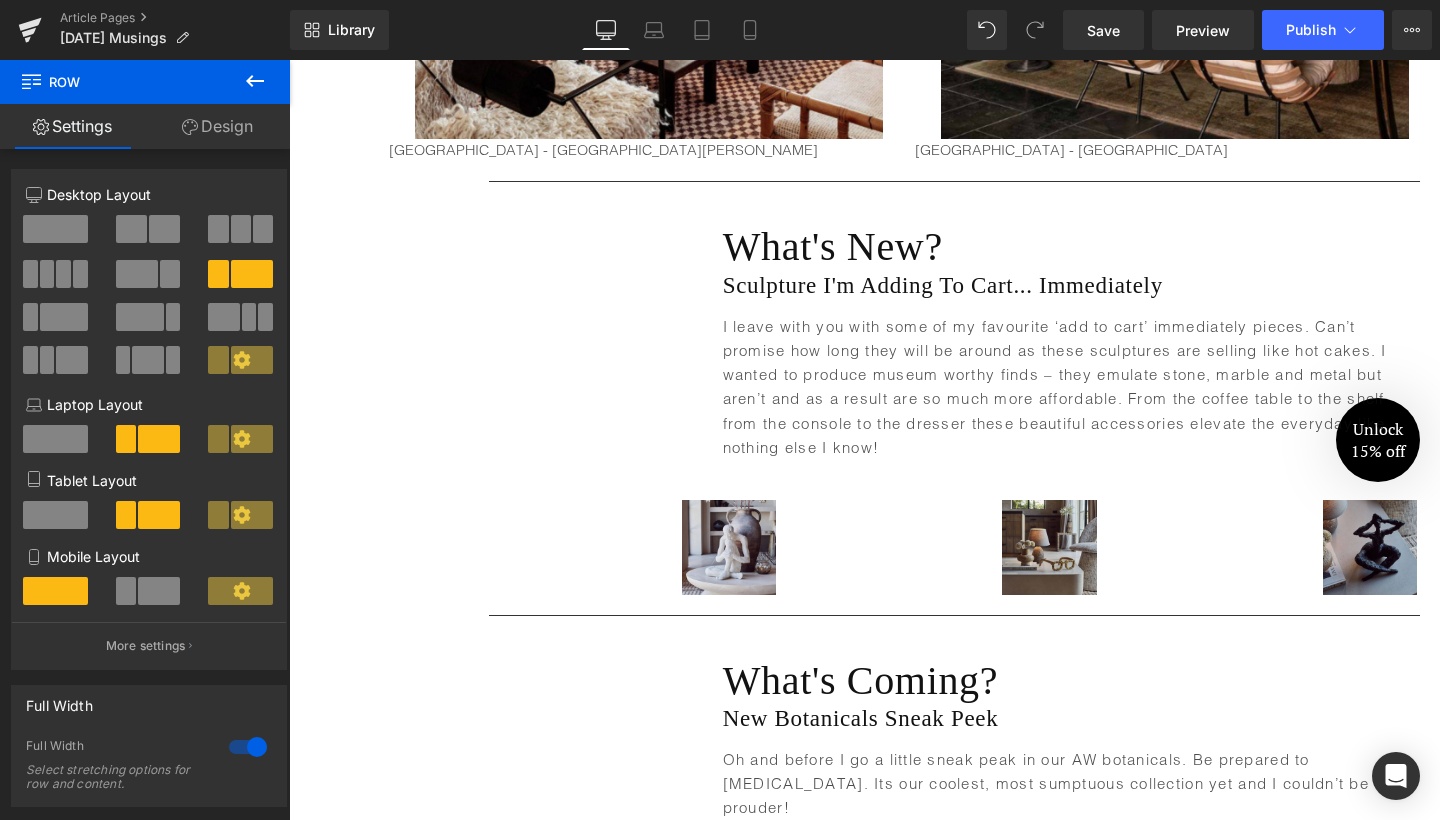 click 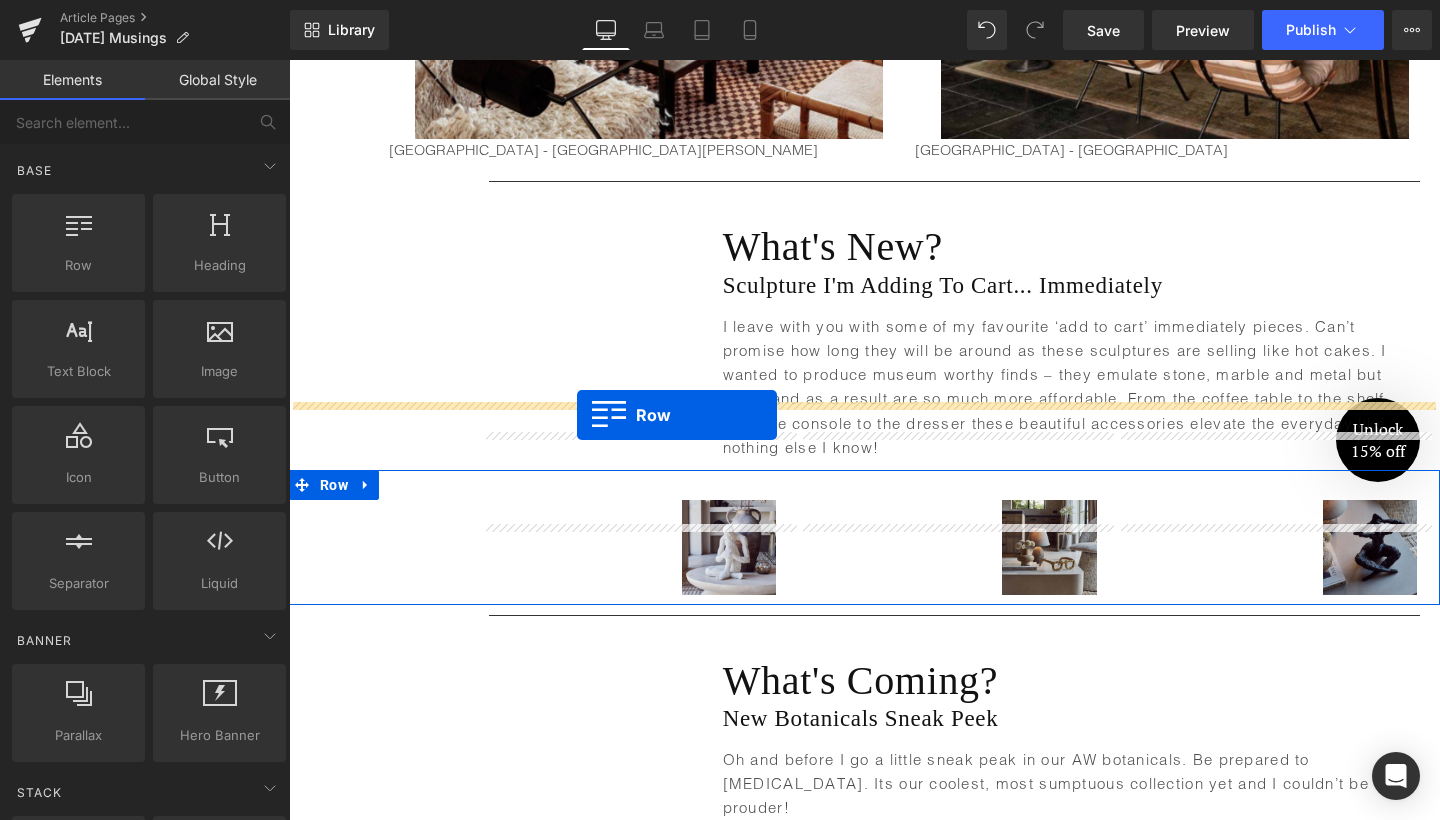 drag, startPoint x: 380, startPoint y: 327, endPoint x: 577, endPoint y: 415, distance: 215.76144 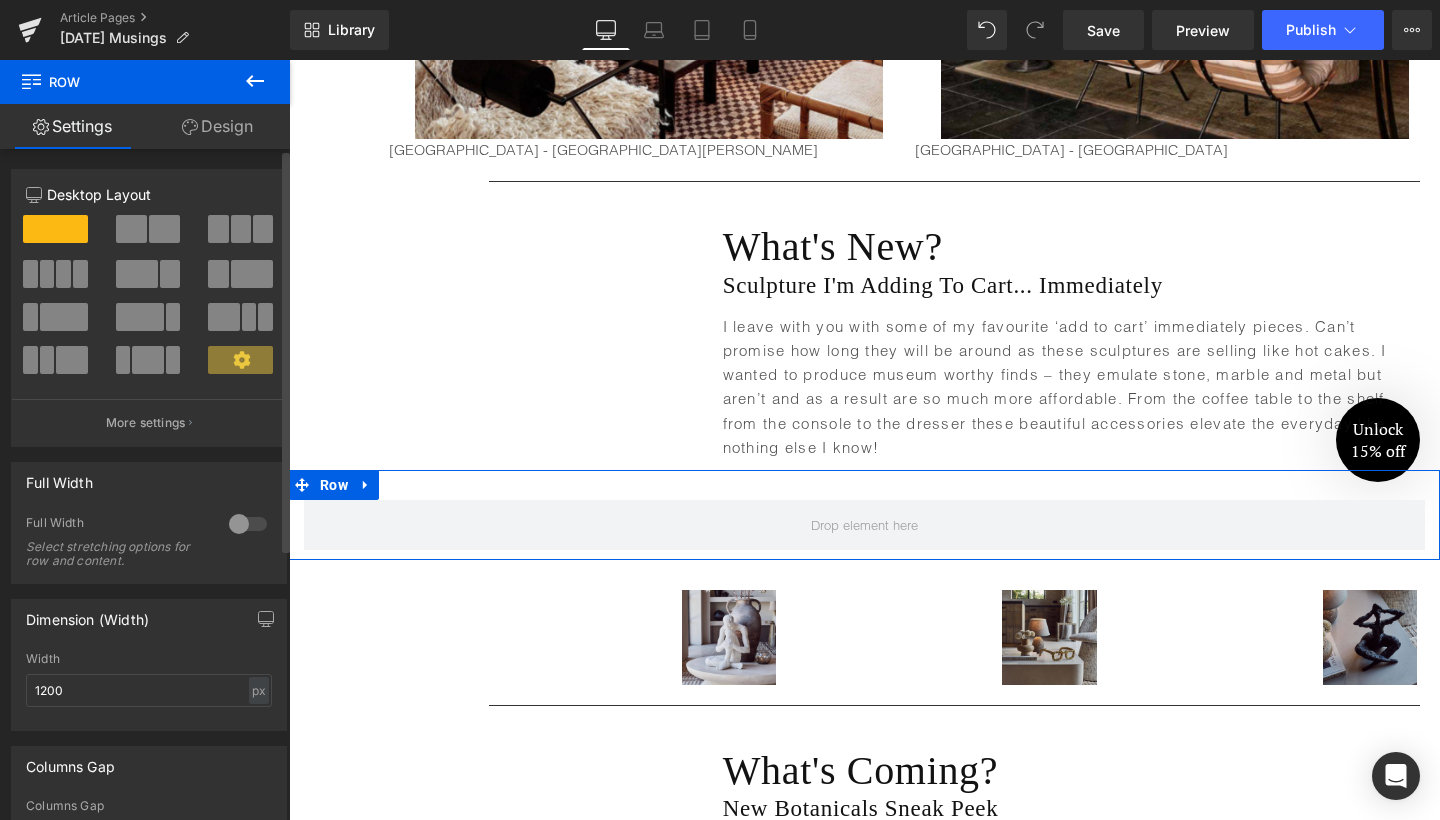 click at bounding box center (241, 229) 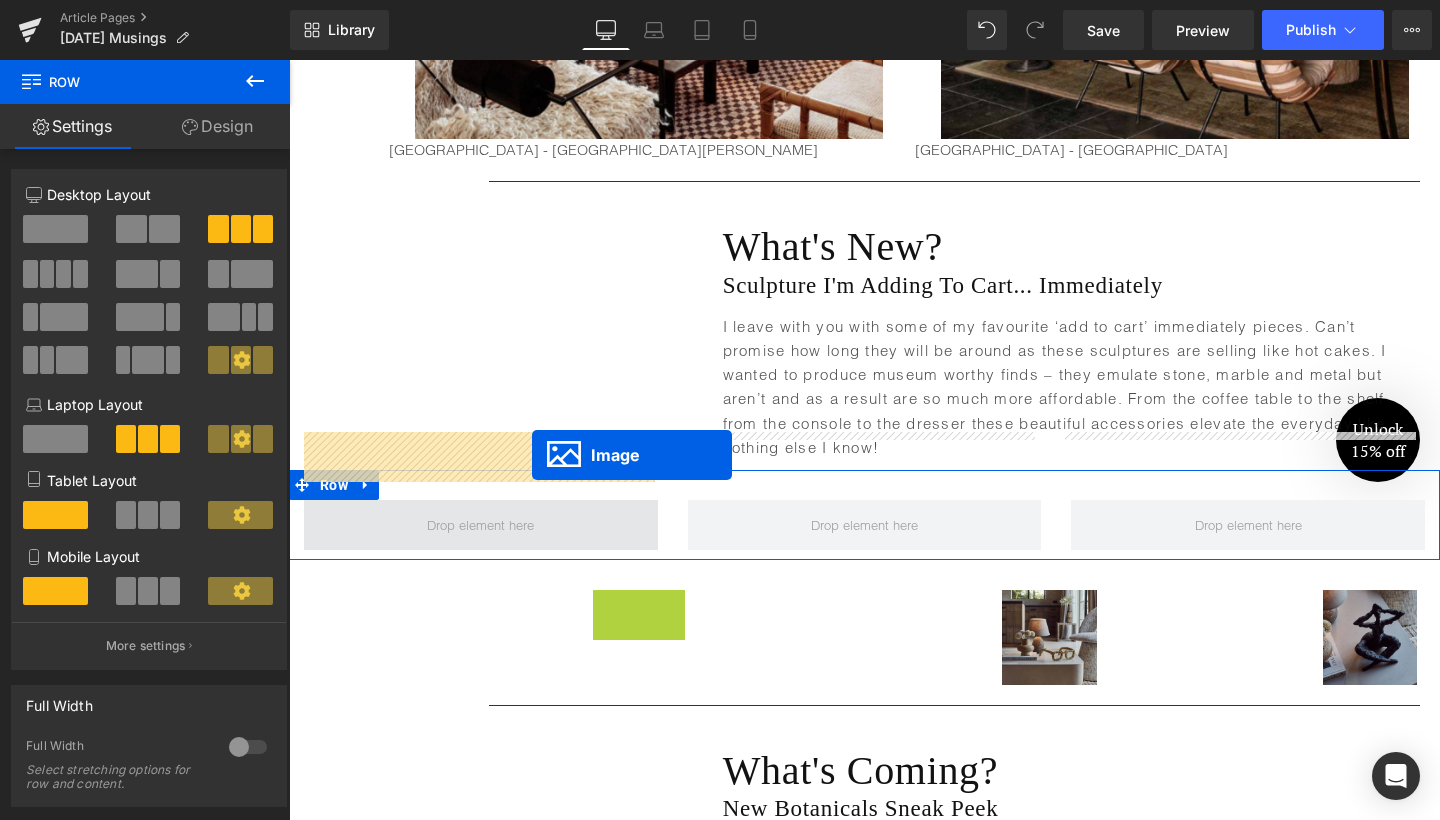 drag, startPoint x: 725, startPoint y: 565, endPoint x: 532, endPoint y: 455, distance: 222.14635 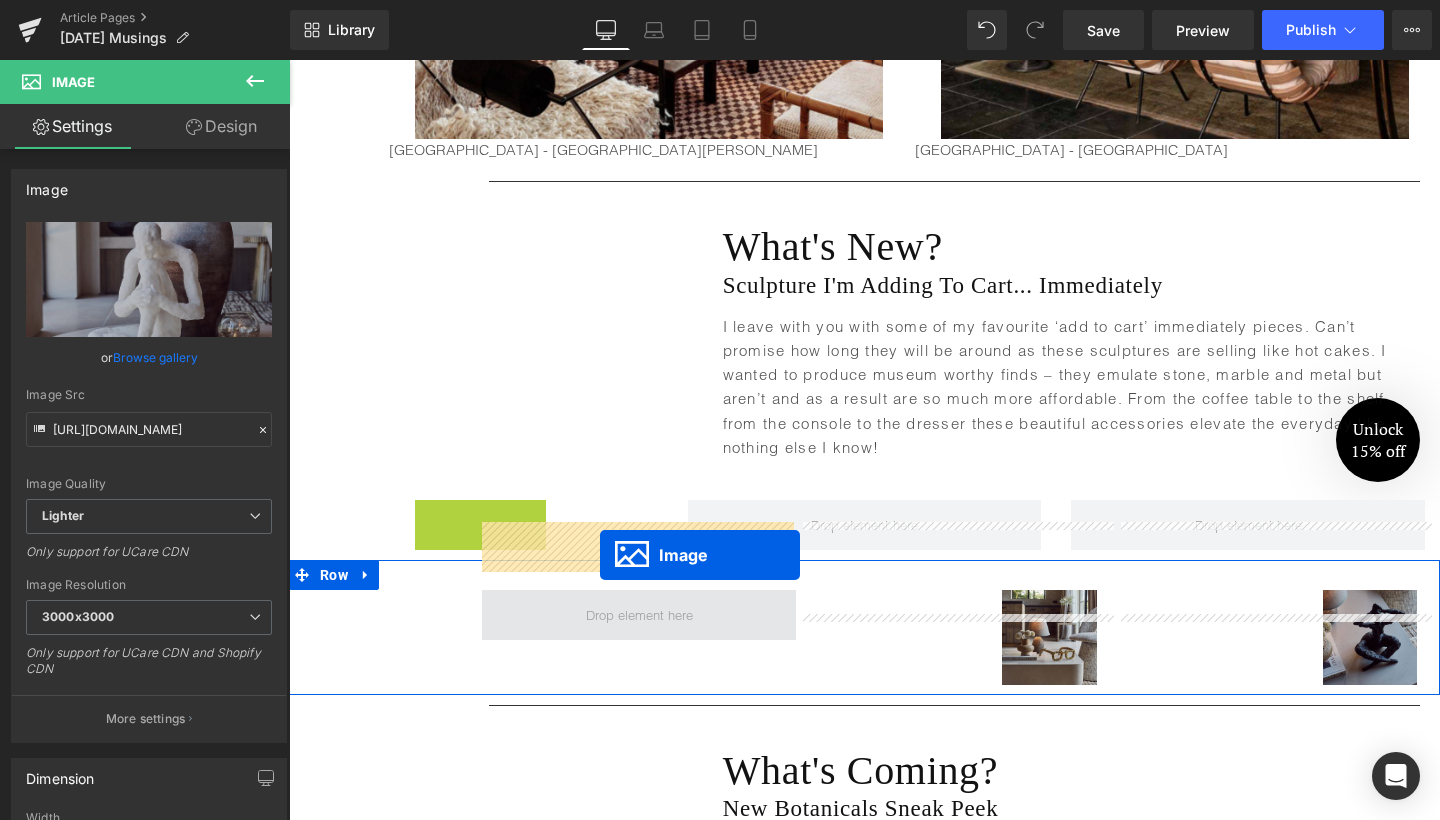 drag, startPoint x: 570, startPoint y: 499, endPoint x: 600, endPoint y: 555, distance: 63.529522 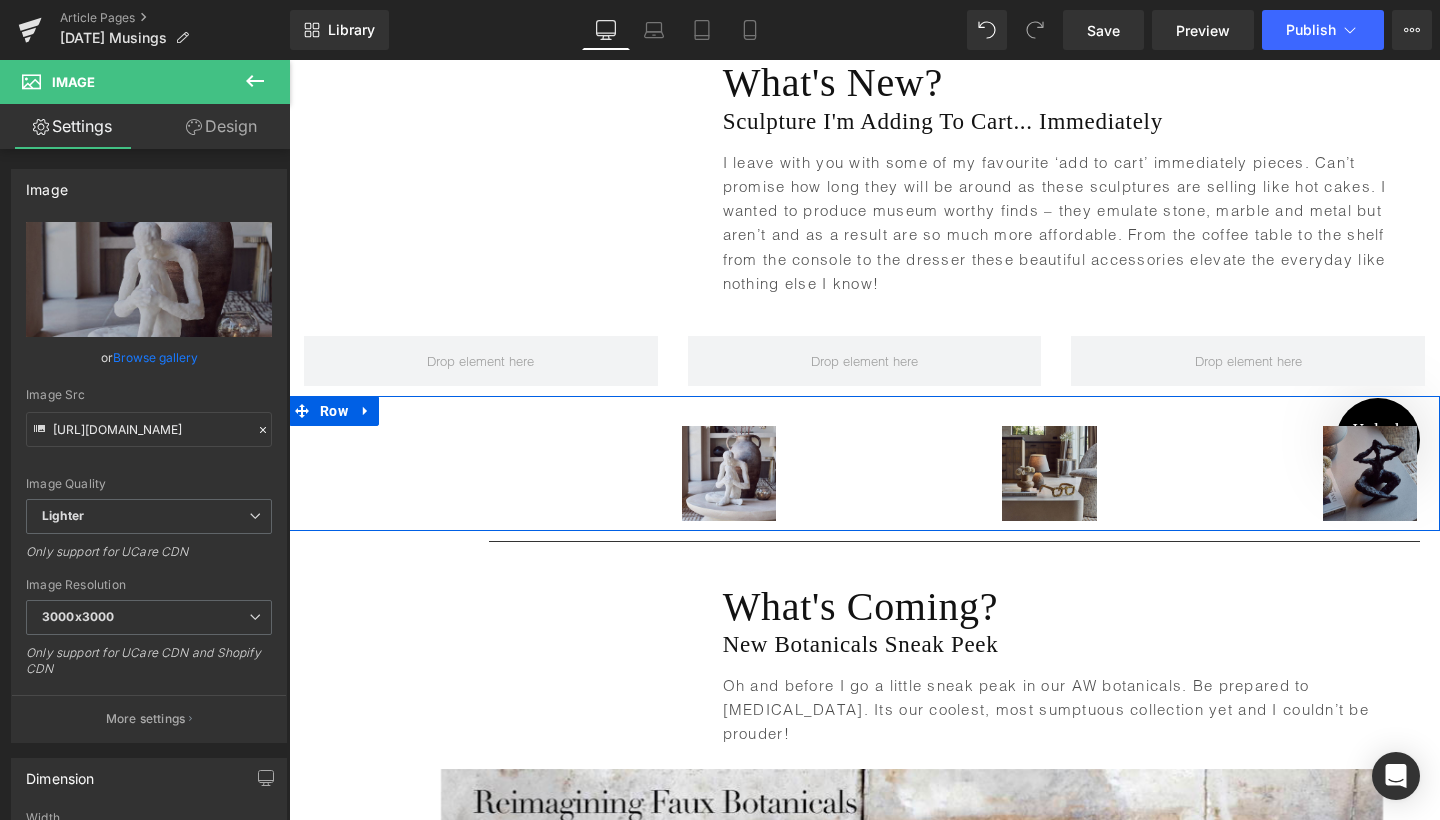 scroll, scrollTop: 4282, scrollLeft: 0, axis: vertical 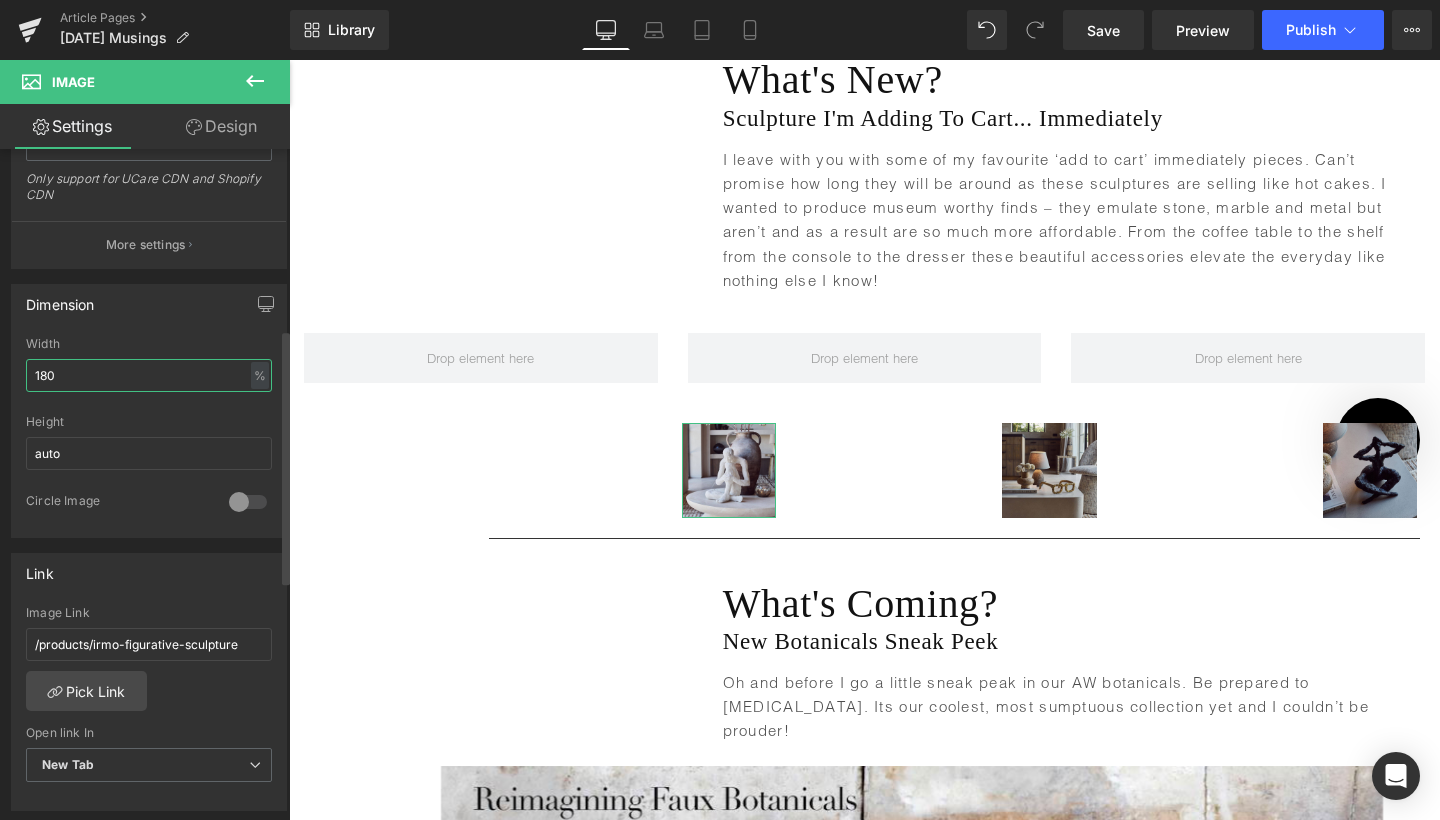click on "180" at bounding box center (149, 375) 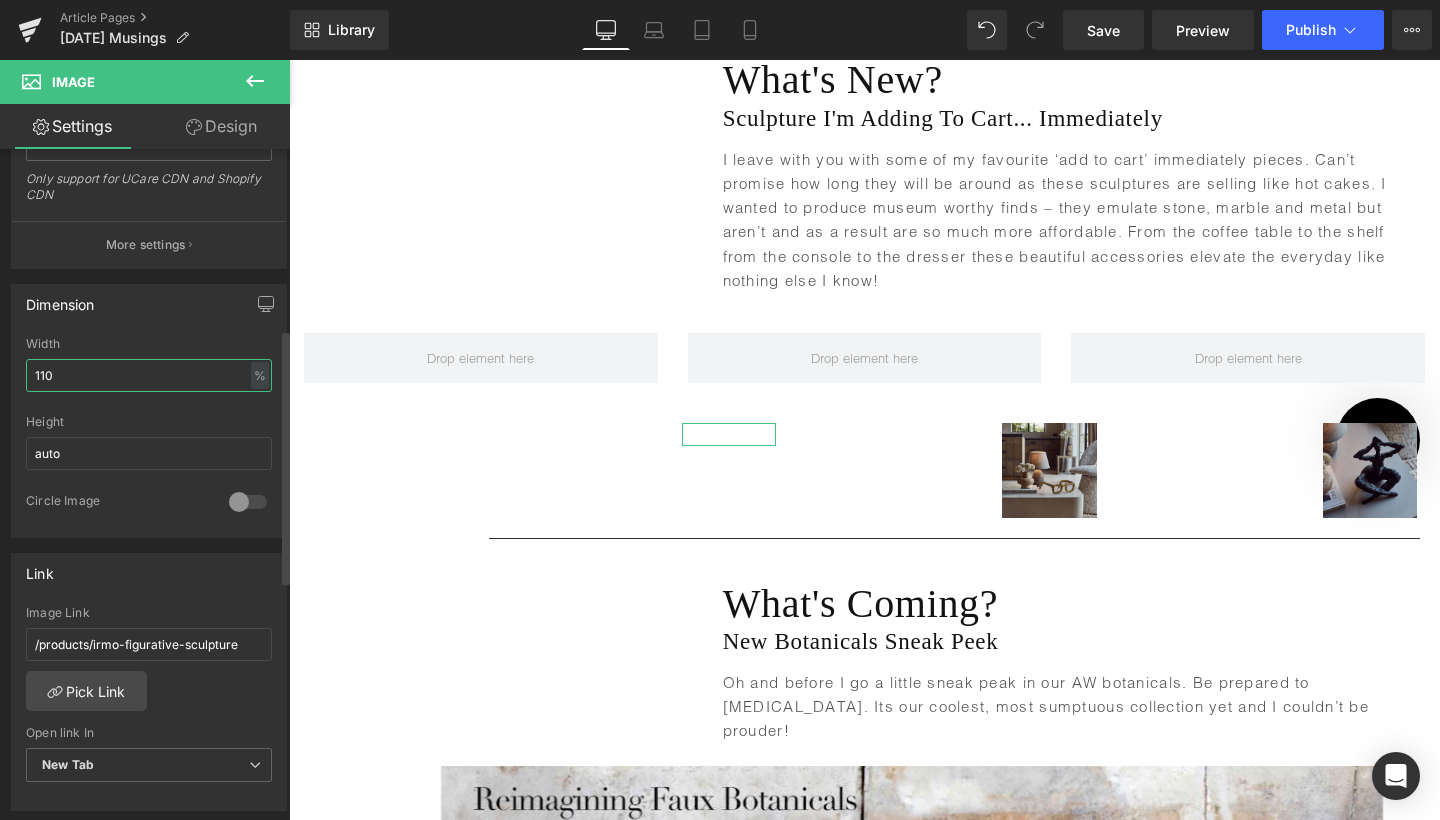 type on "1100" 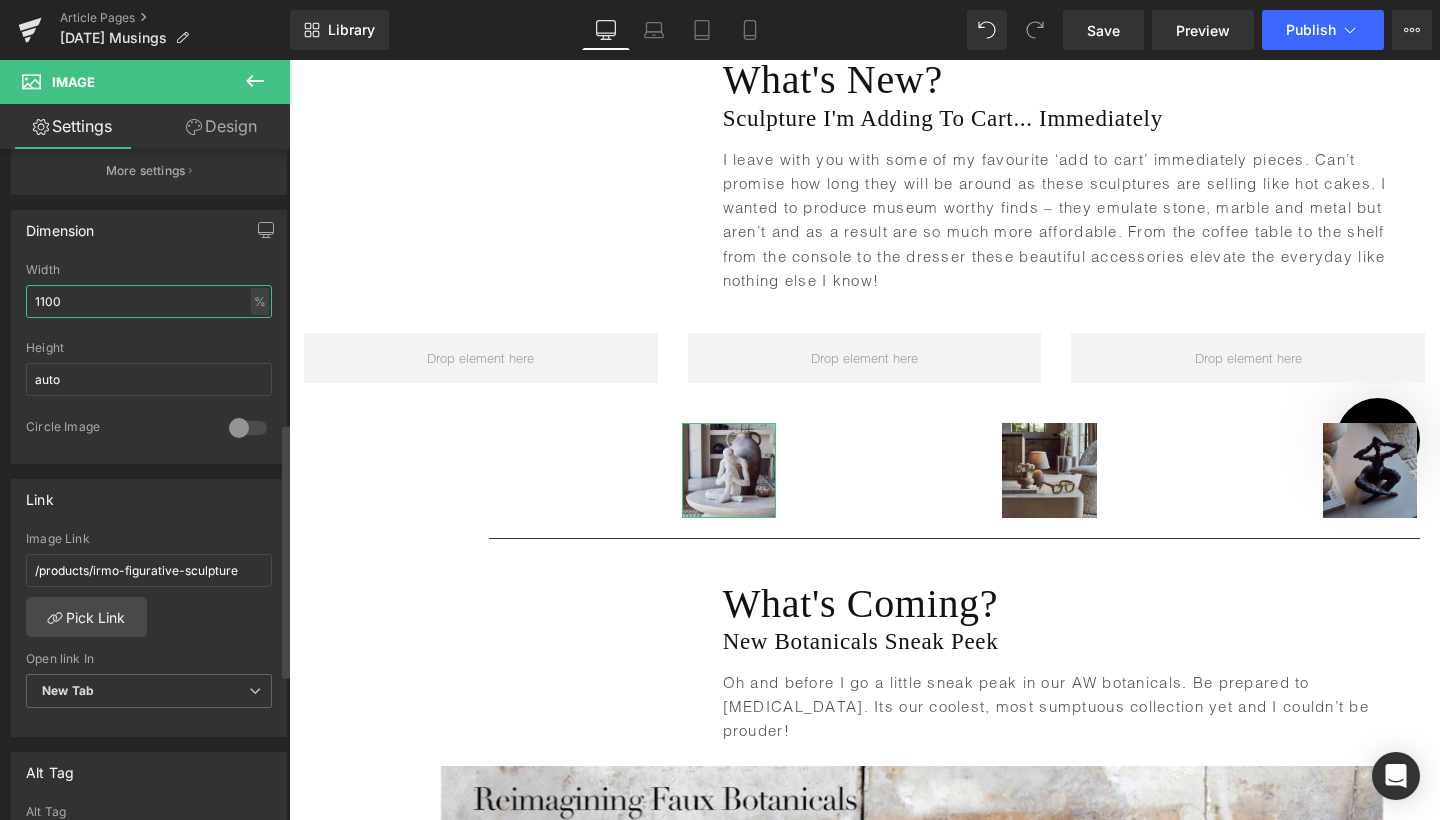 scroll, scrollTop: 409, scrollLeft: 0, axis: vertical 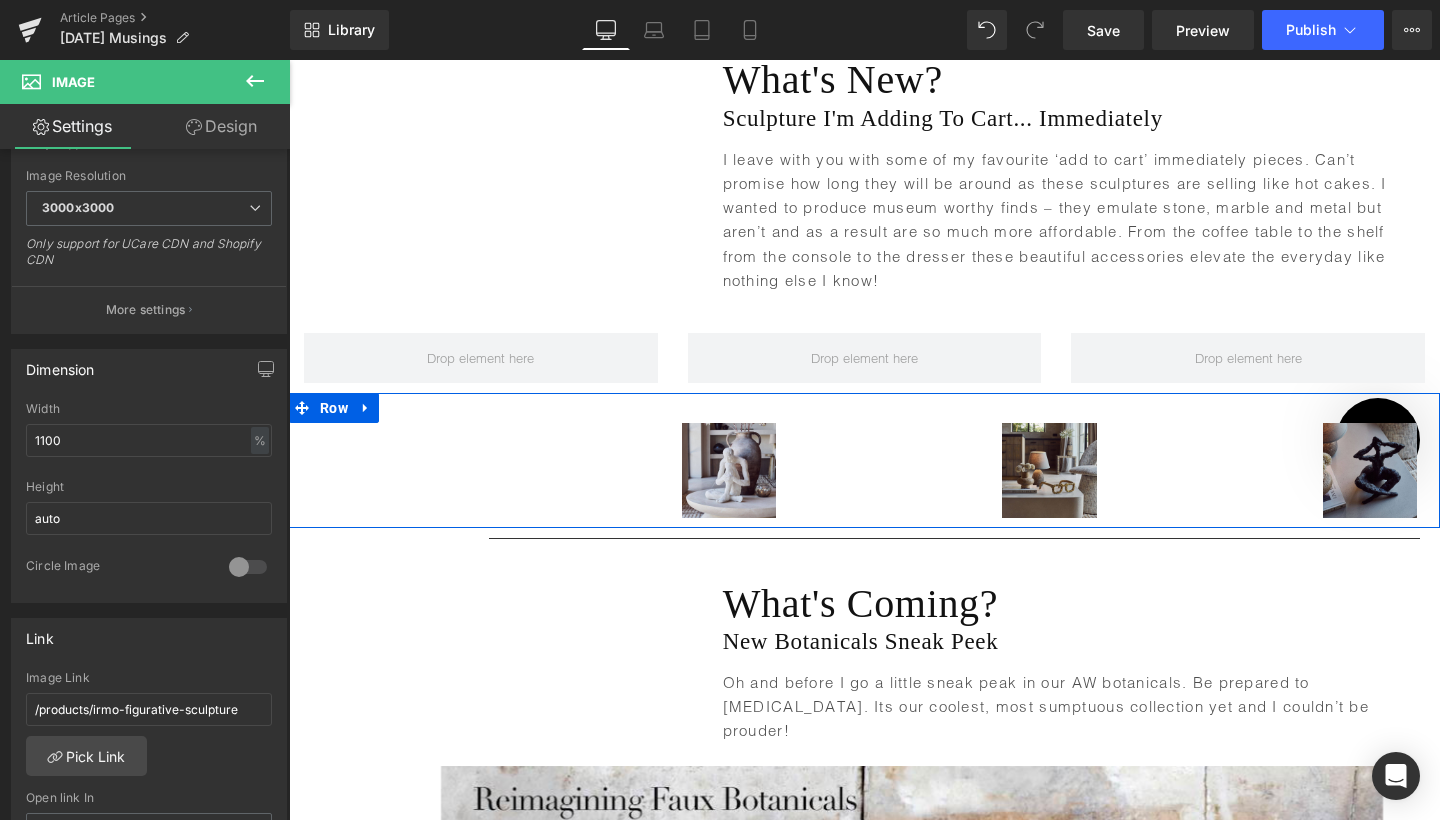 click on "Image" at bounding box center [639, 470] 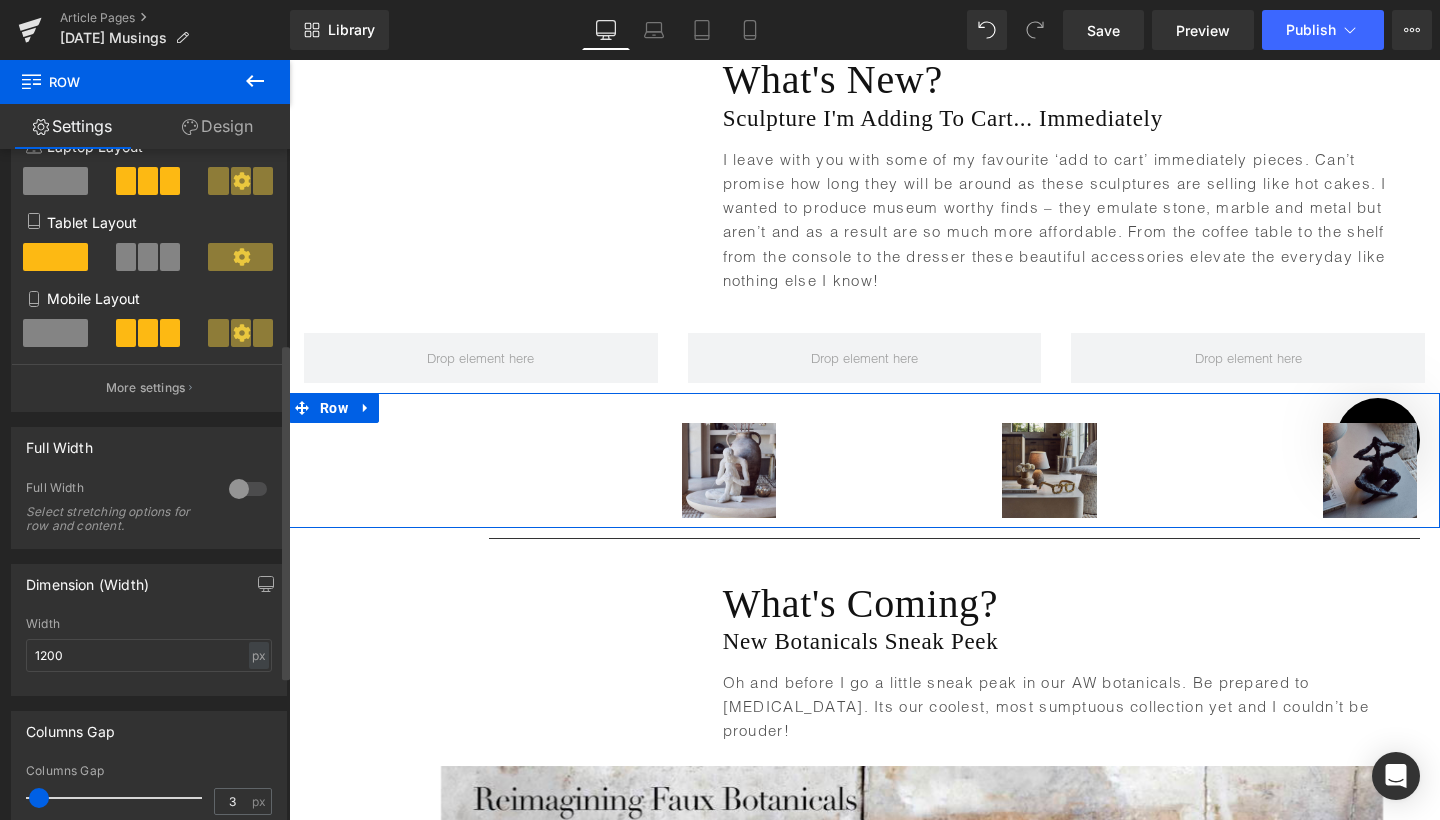 scroll, scrollTop: 217, scrollLeft: 0, axis: vertical 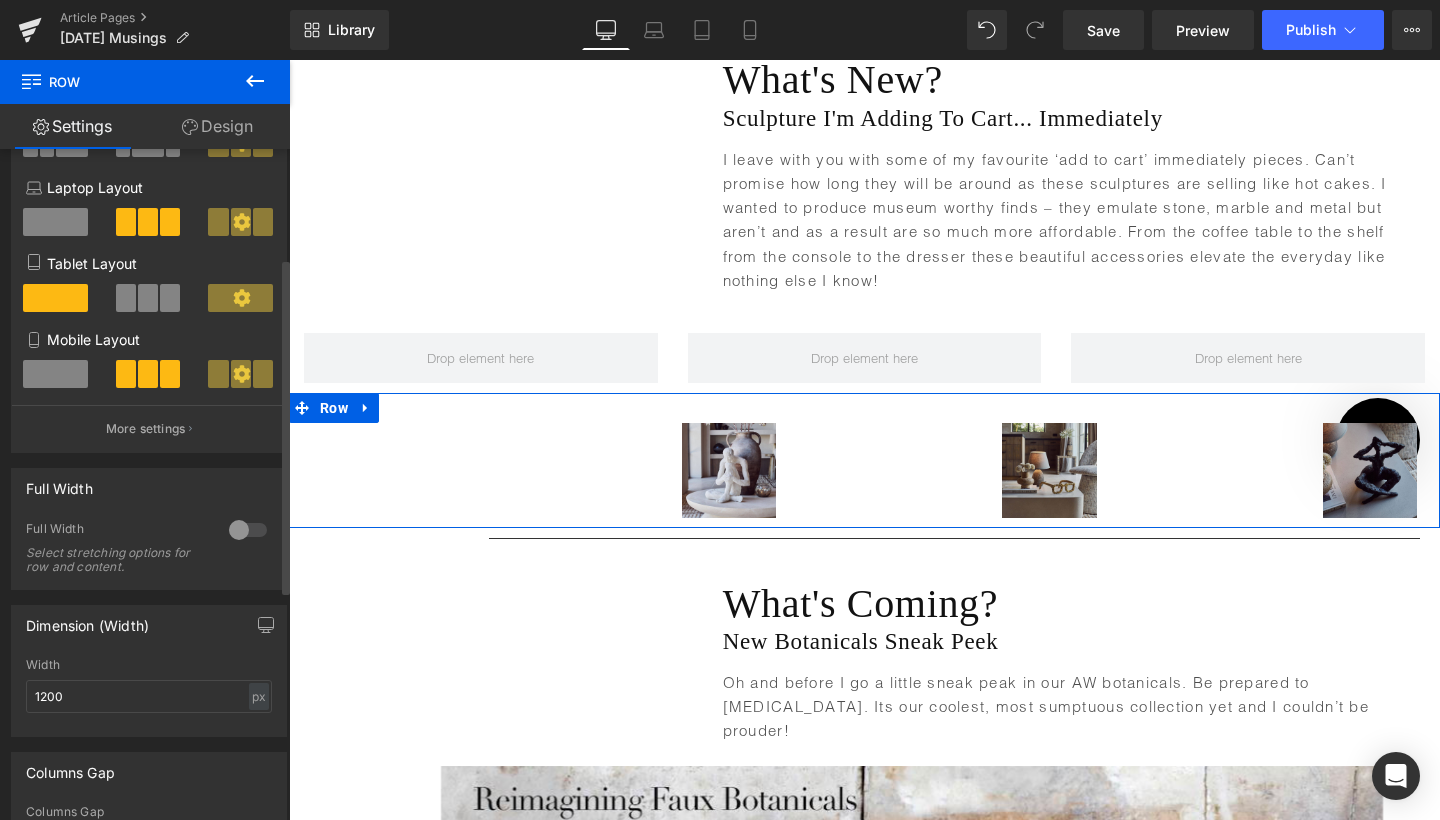 click at bounding box center [248, 530] 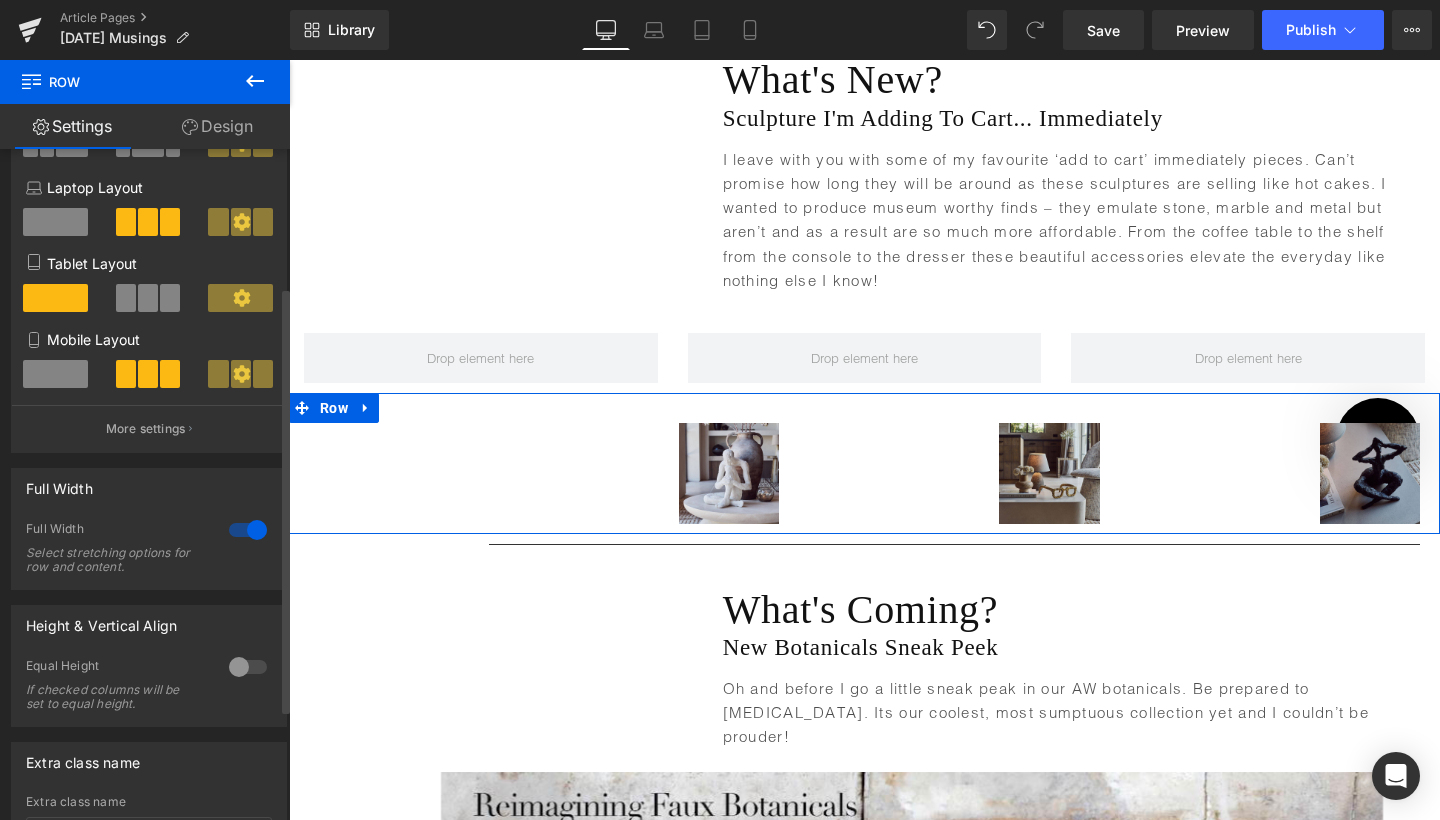 click at bounding box center [248, 530] 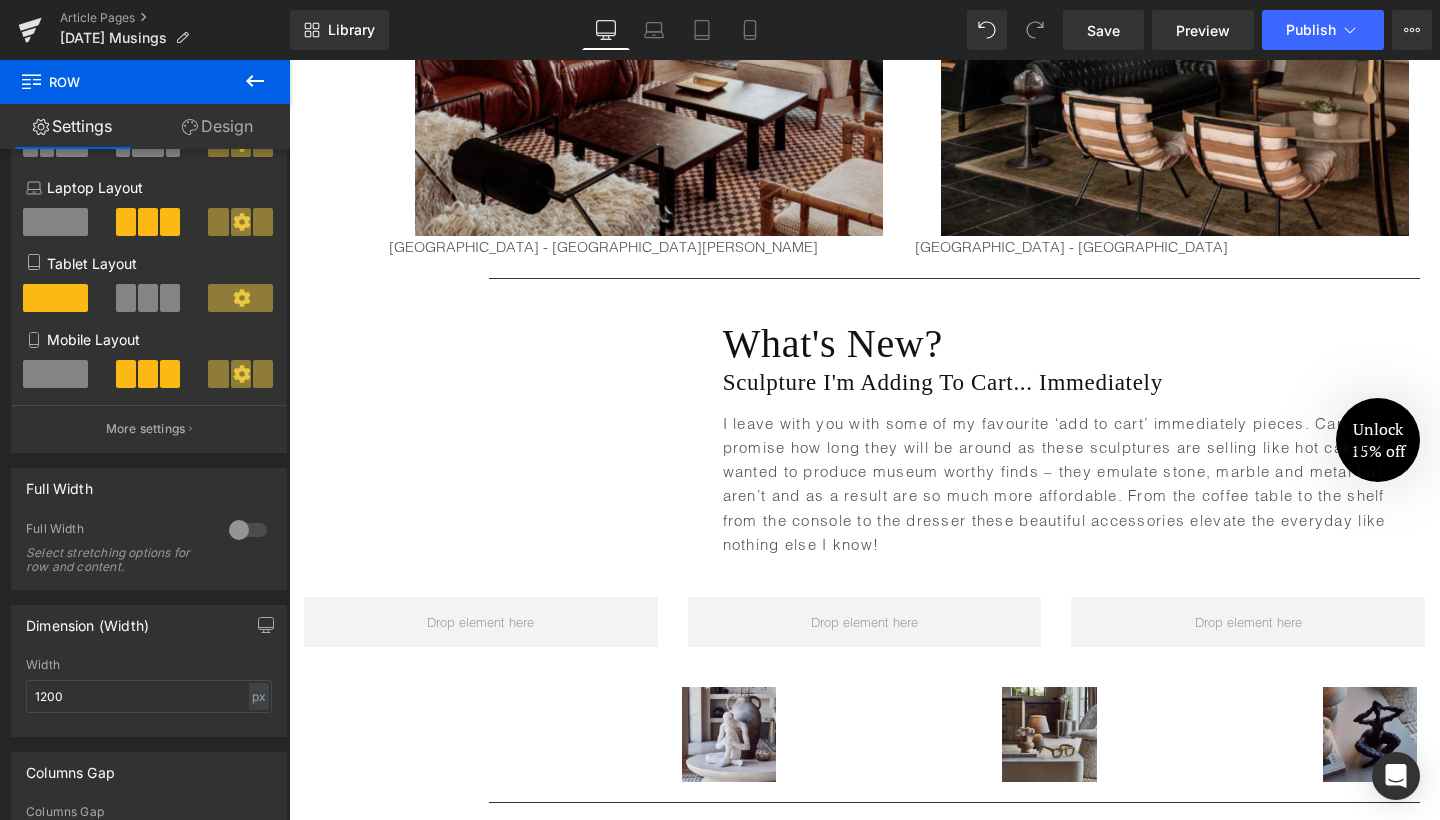 scroll, scrollTop: 4173, scrollLeft: 0, axis: vertical 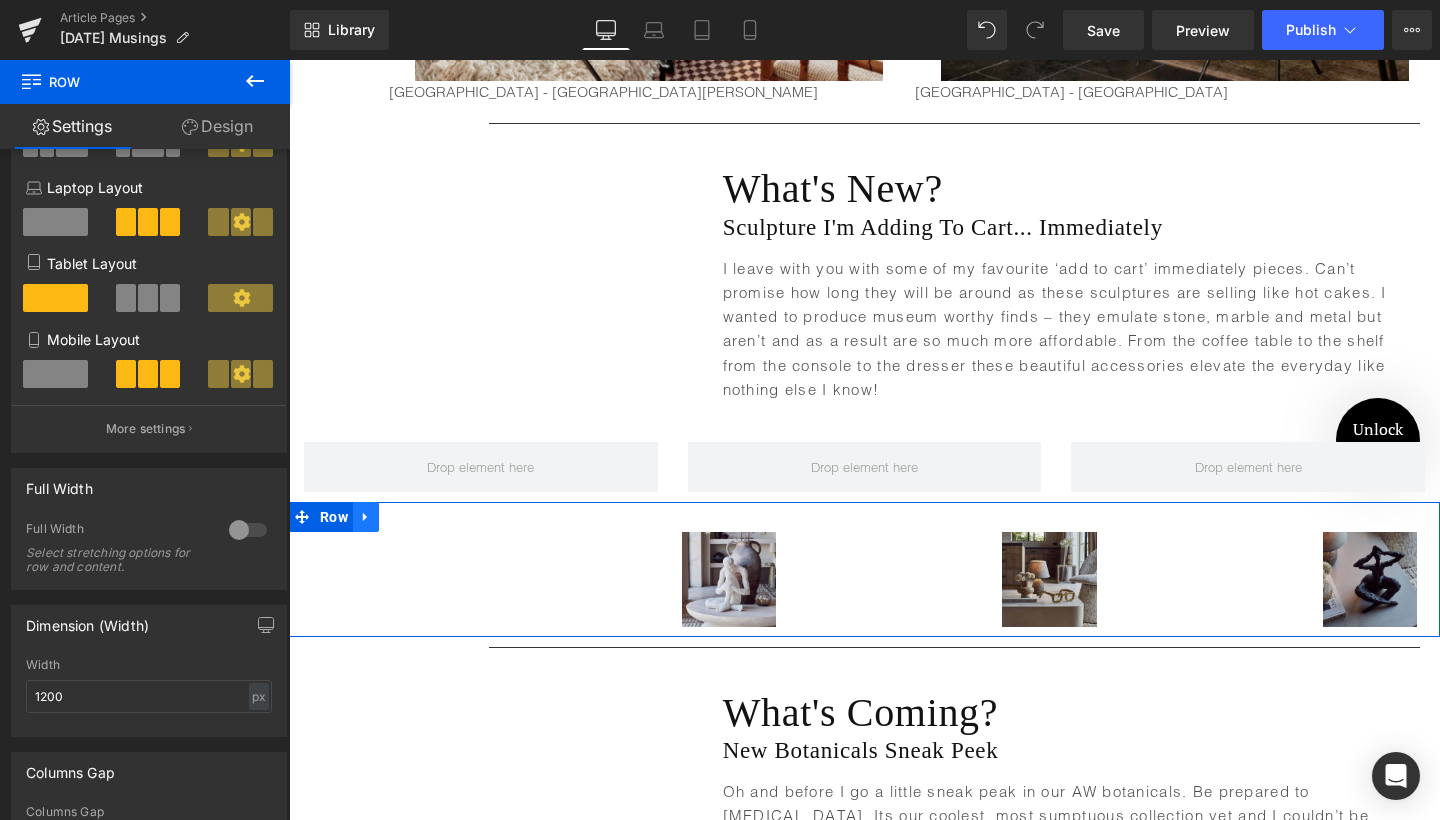 click at bounding box center (366, 517) 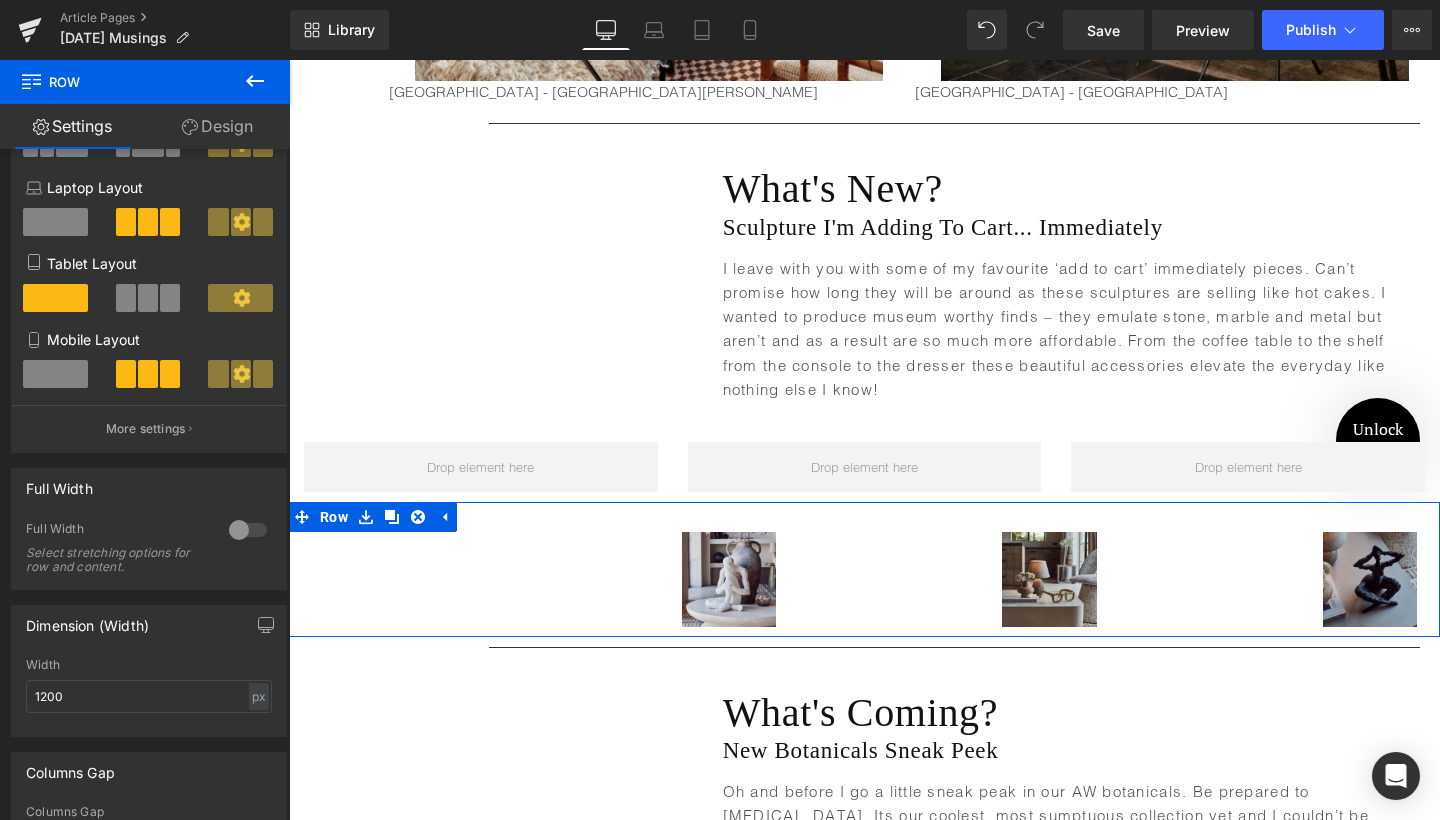 click on "Design" at bounding box center (217, 126) 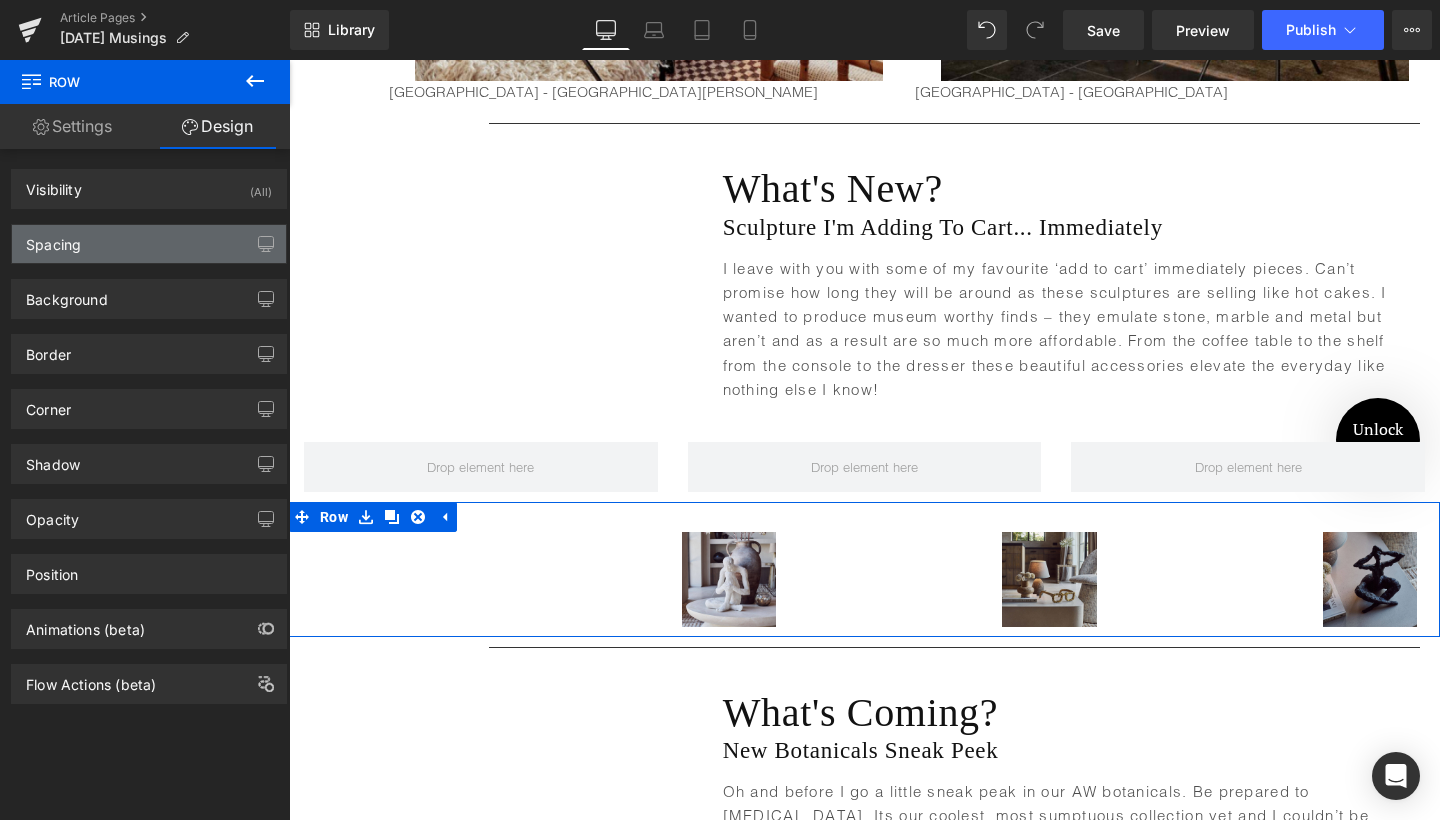 click on "Spacing" at bounding box center [53, 239] 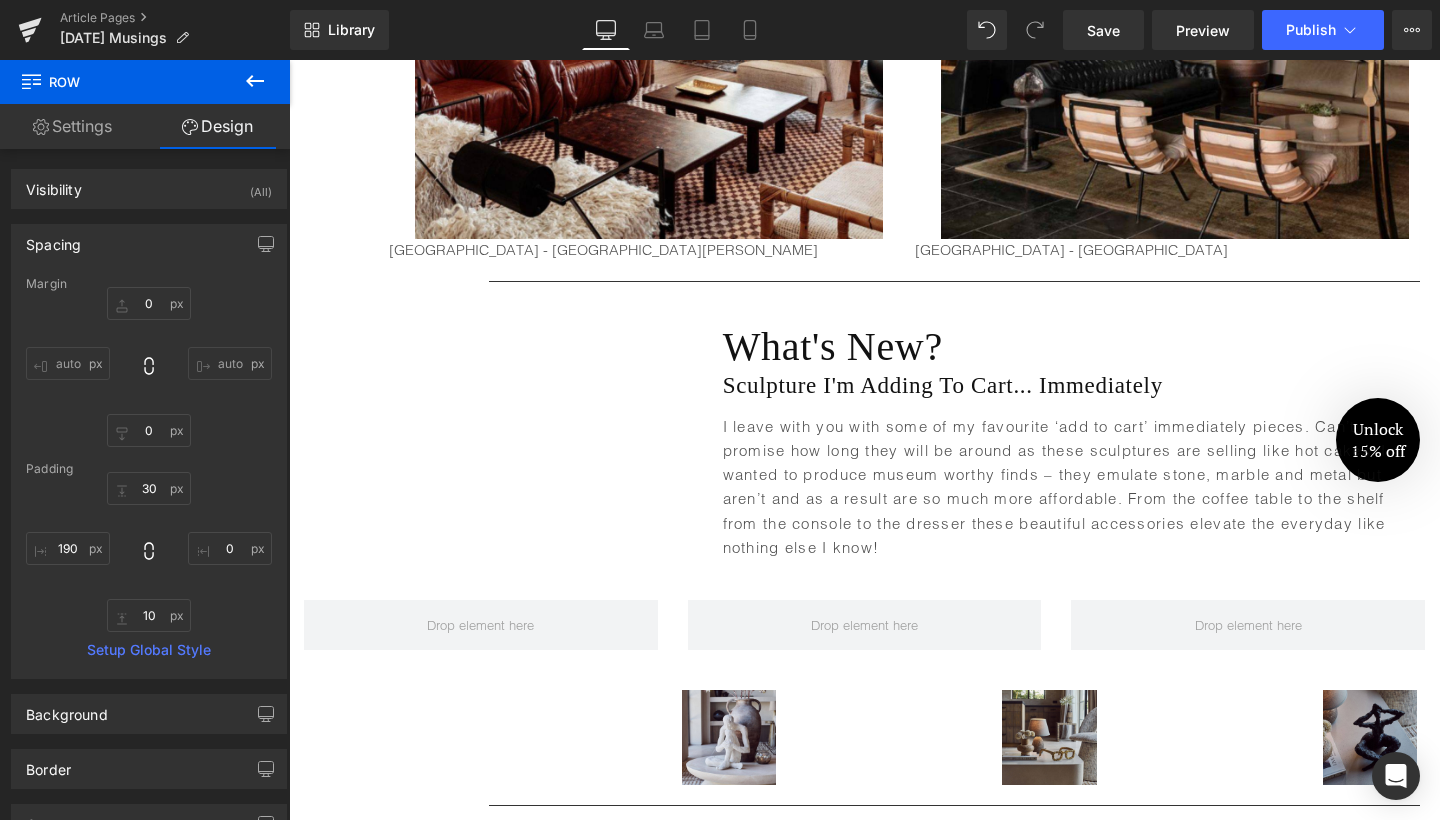 scroll, scrollTop: 4199, scrollLeft: 0, axis: vertical 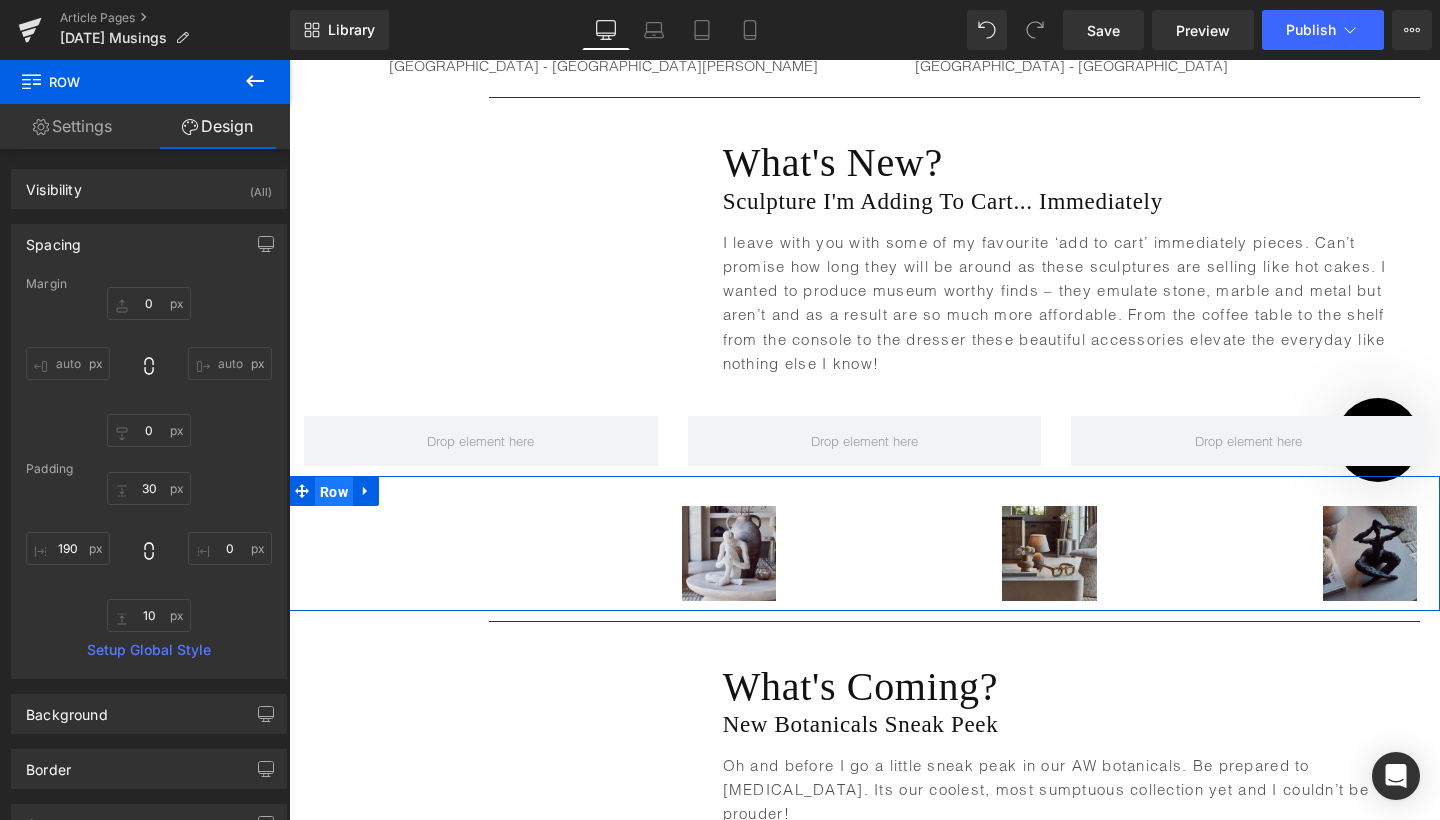 click on "Row" at bounding box center [334, 492] 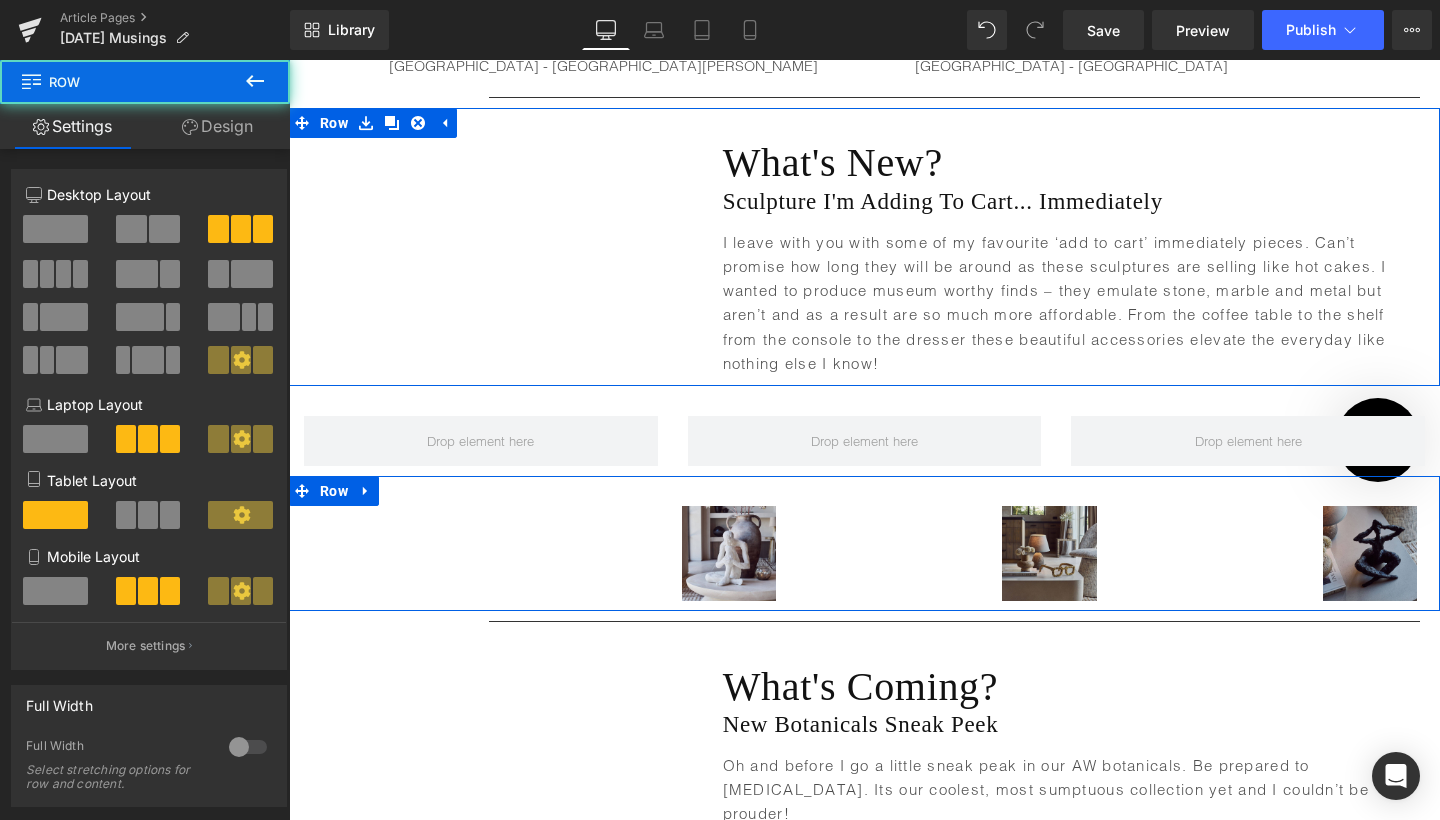 click on "Design" at bounding box center [217, 126] 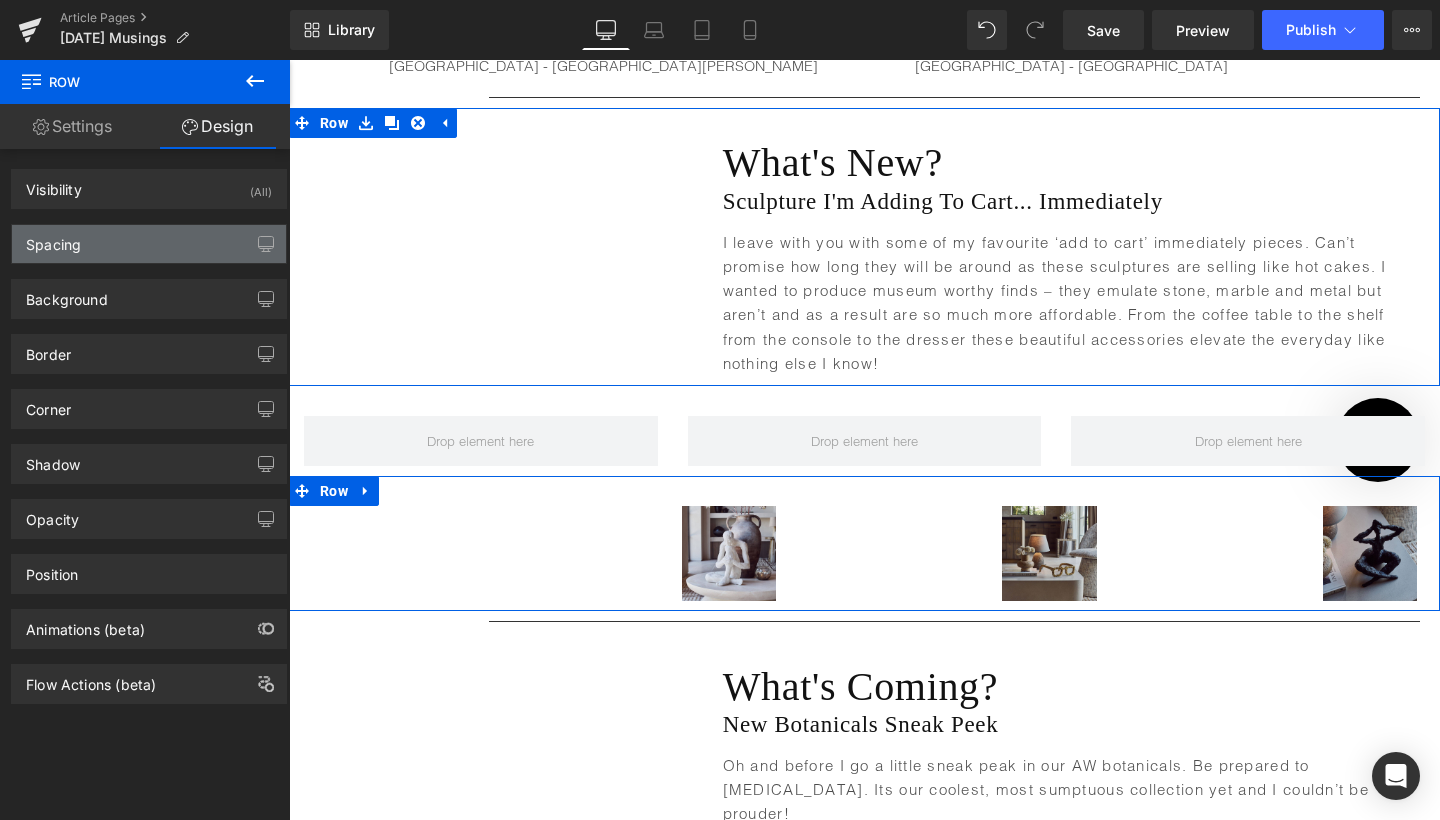 click on "Spacing" at bounding box center [149, 244] 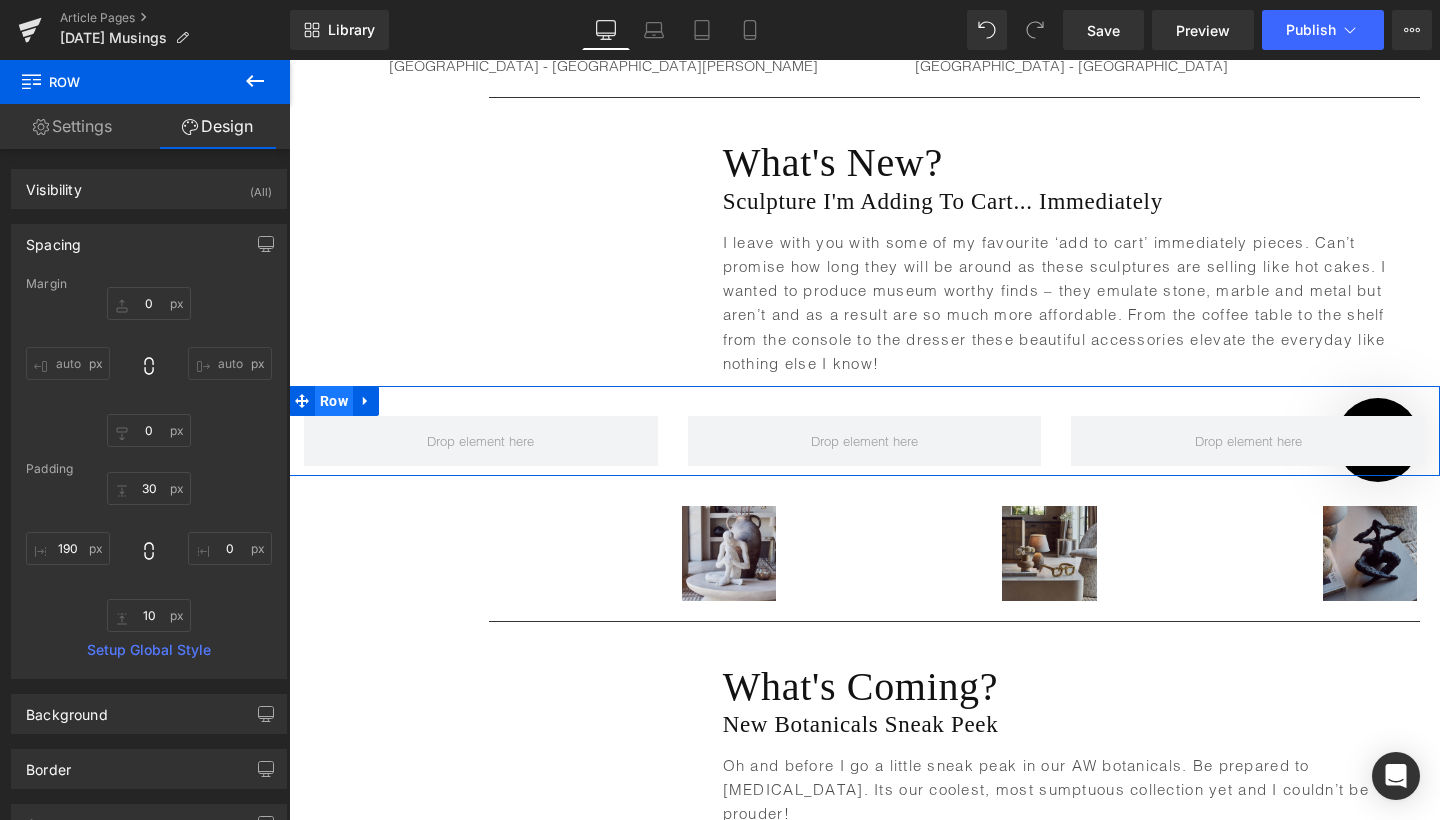 click on "Row" at bounding box center (334, 401) 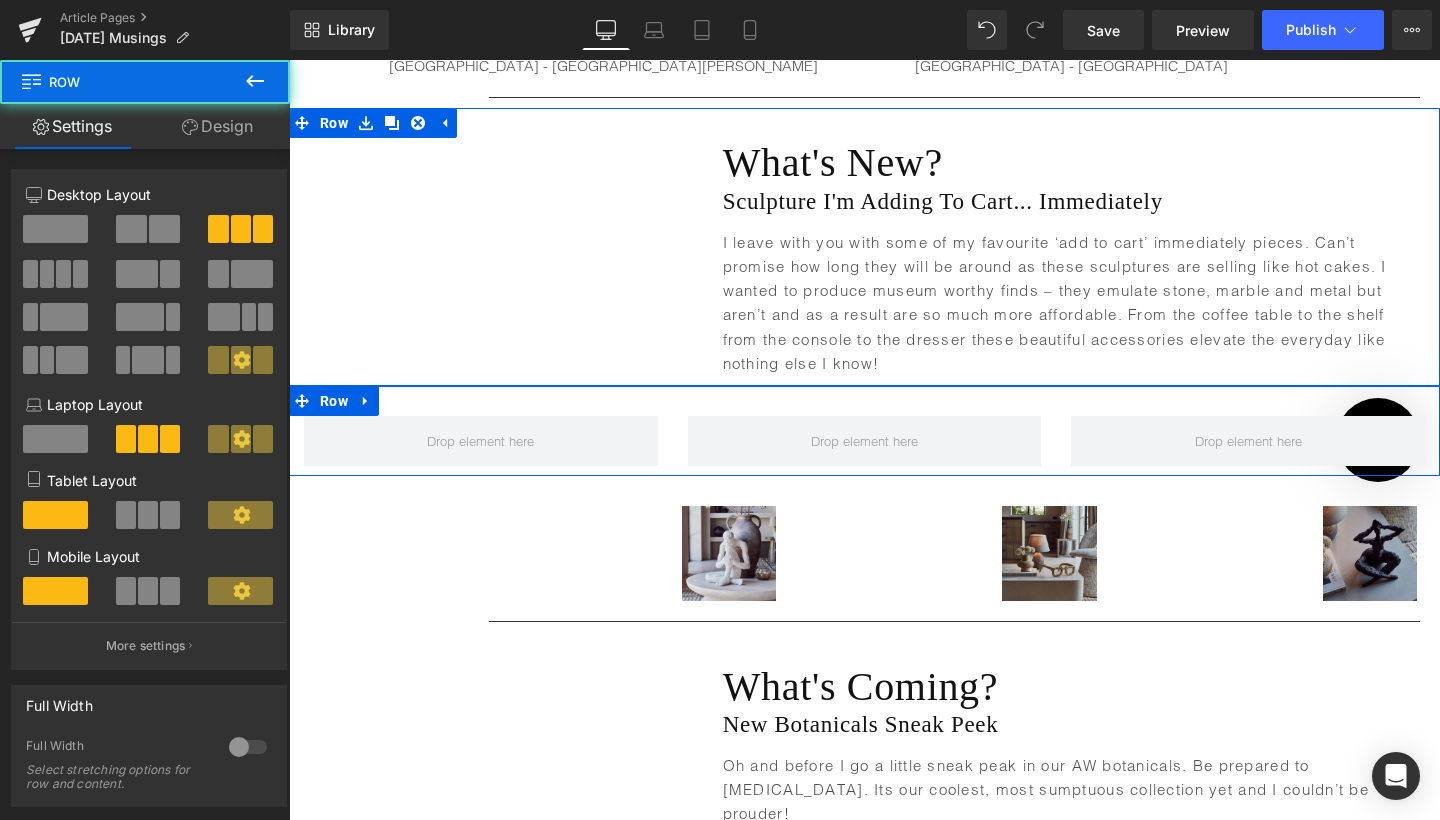 click on "Design" at bounding box center (217, 126) 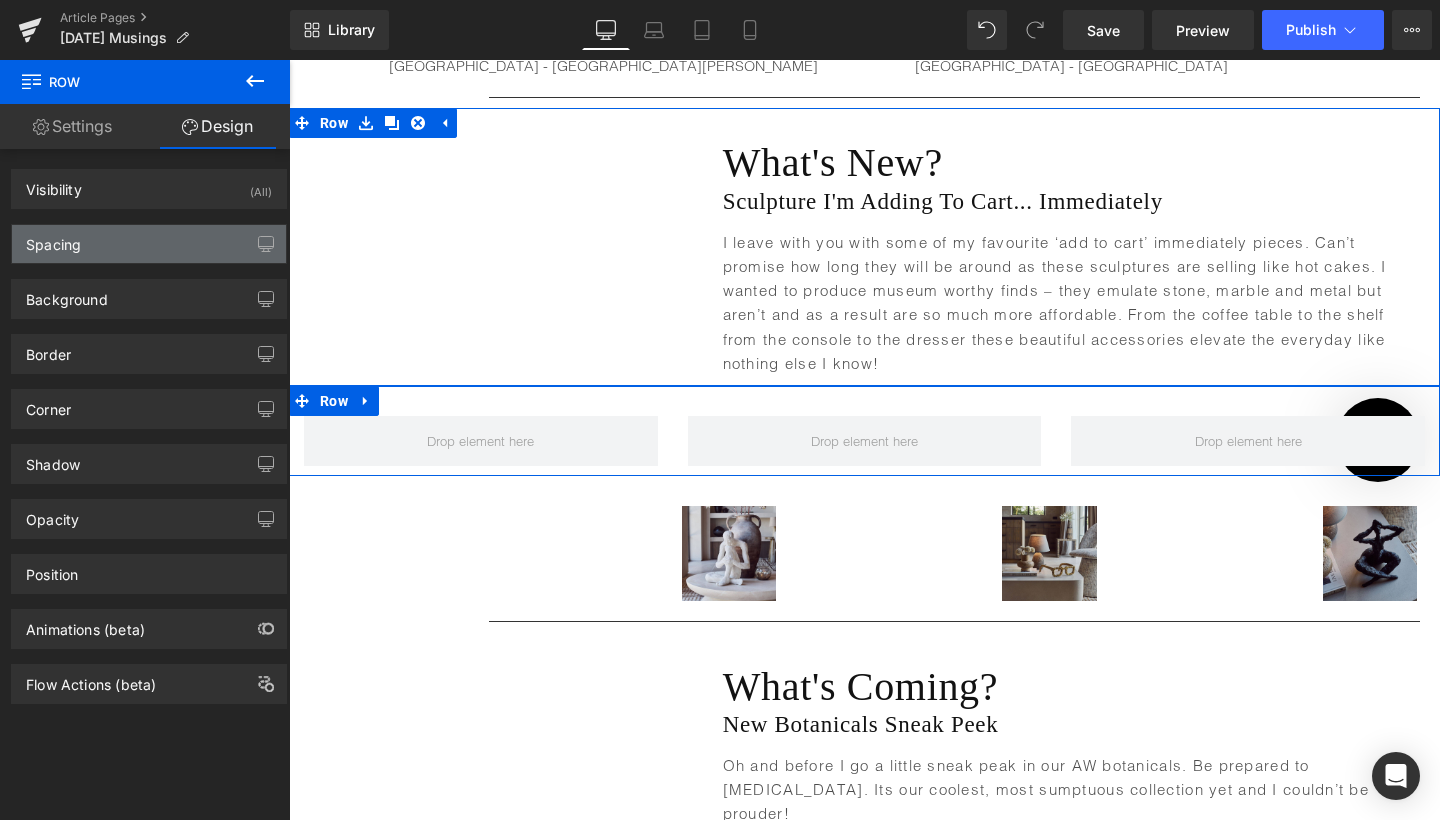 click on "Spacing" at bounding box center [149, 244] 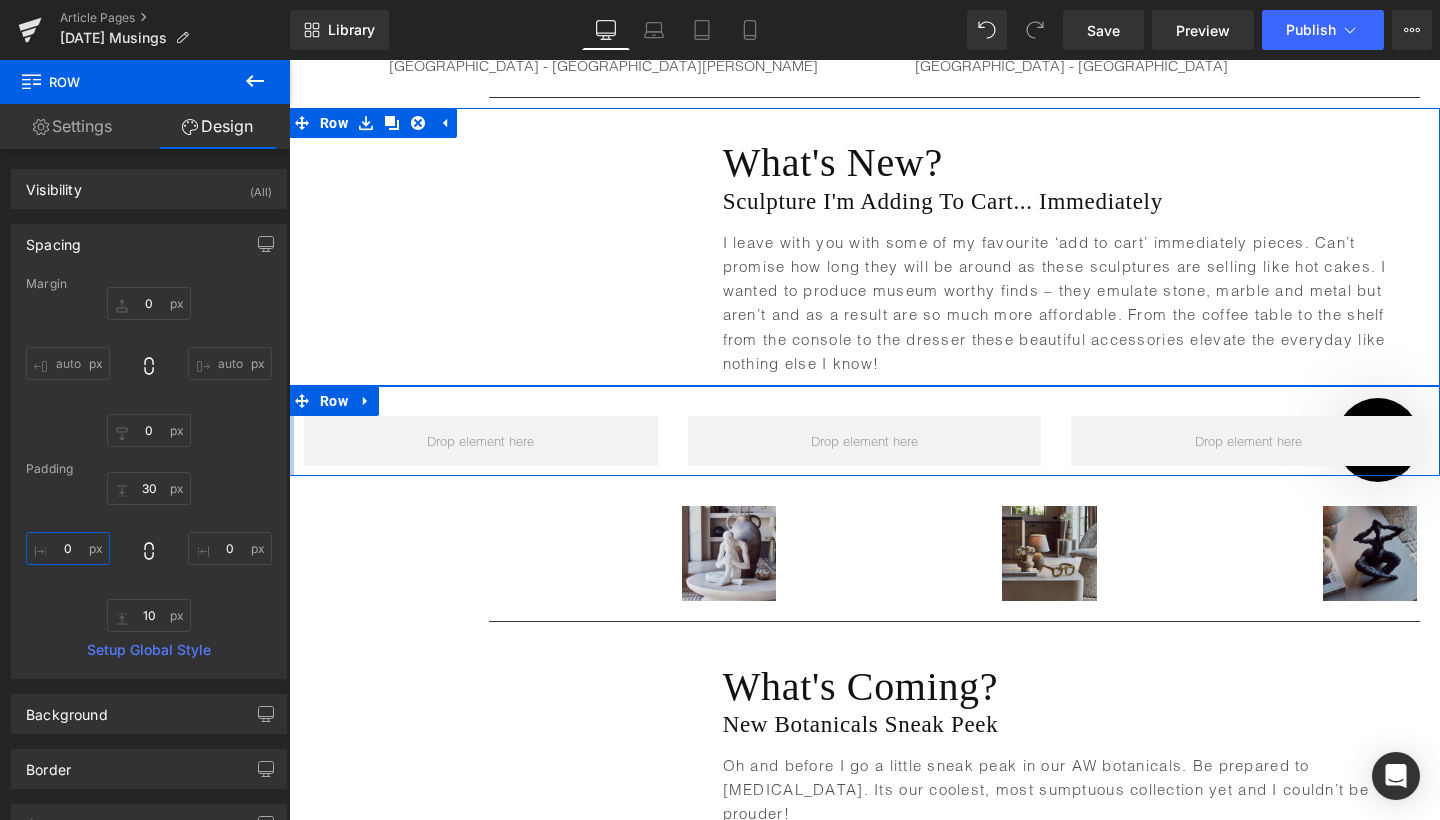 click on "0" at bounding box center [68, 548] 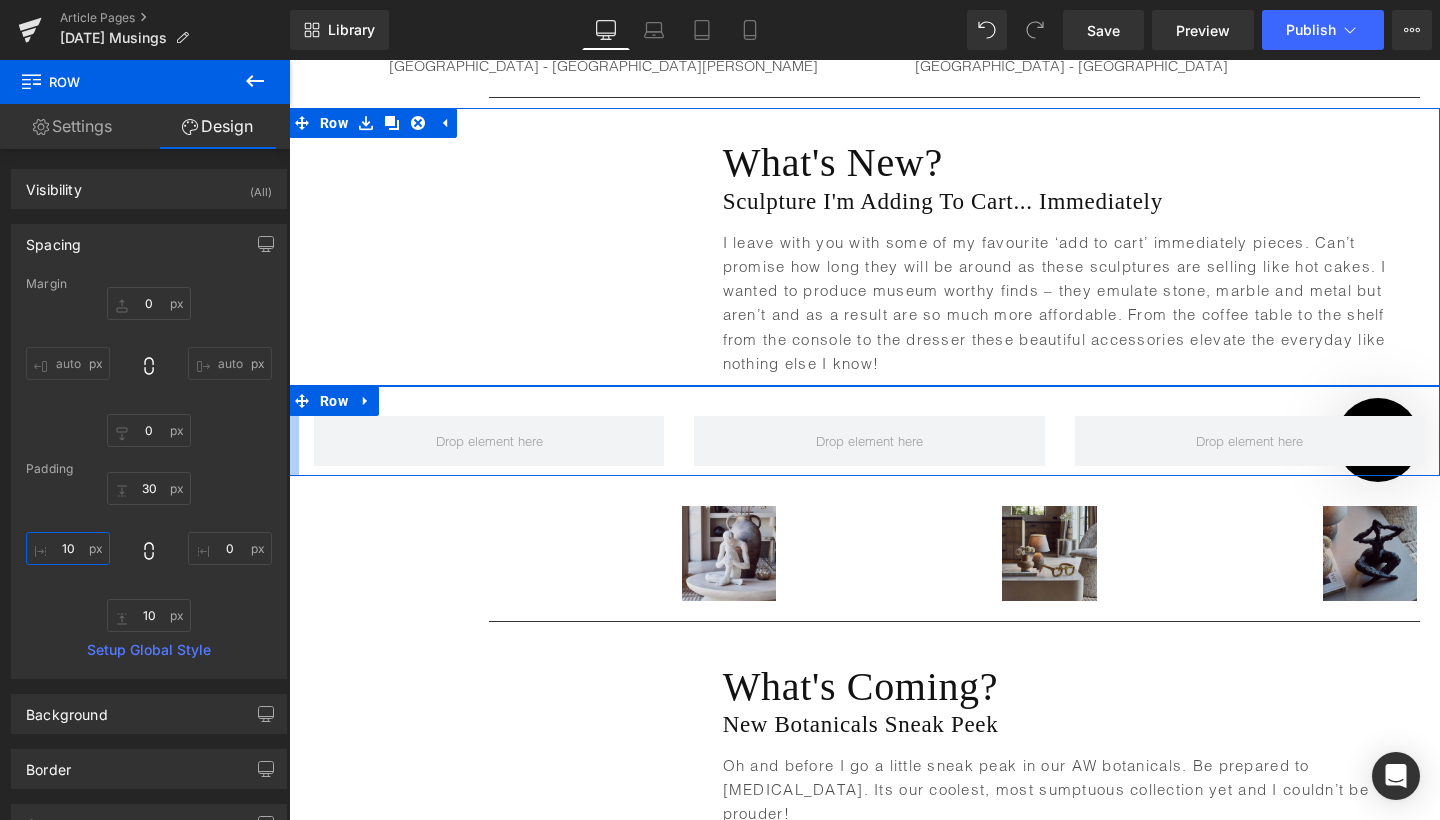 type on "100" 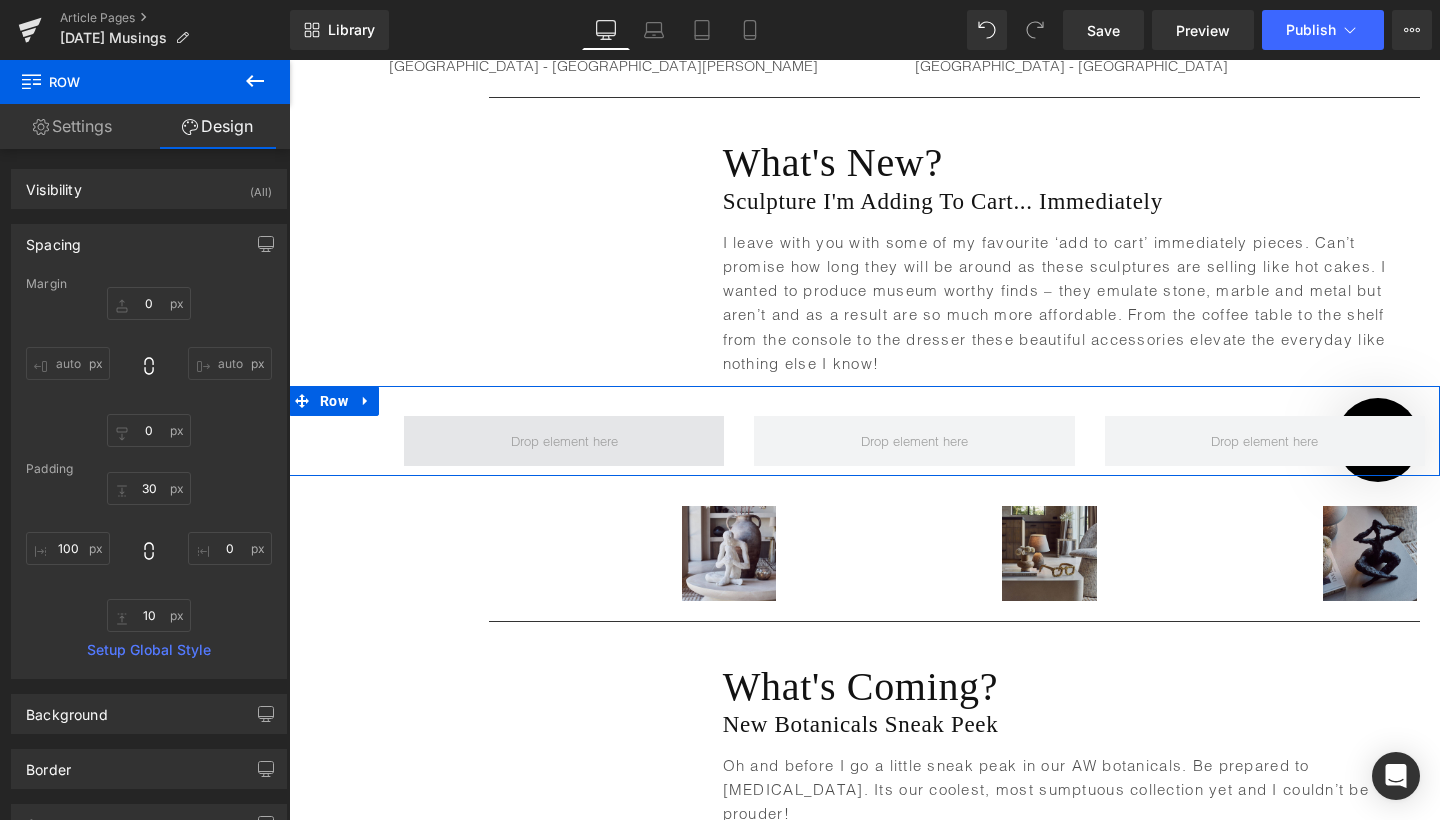click at bounding box center [564, 441] 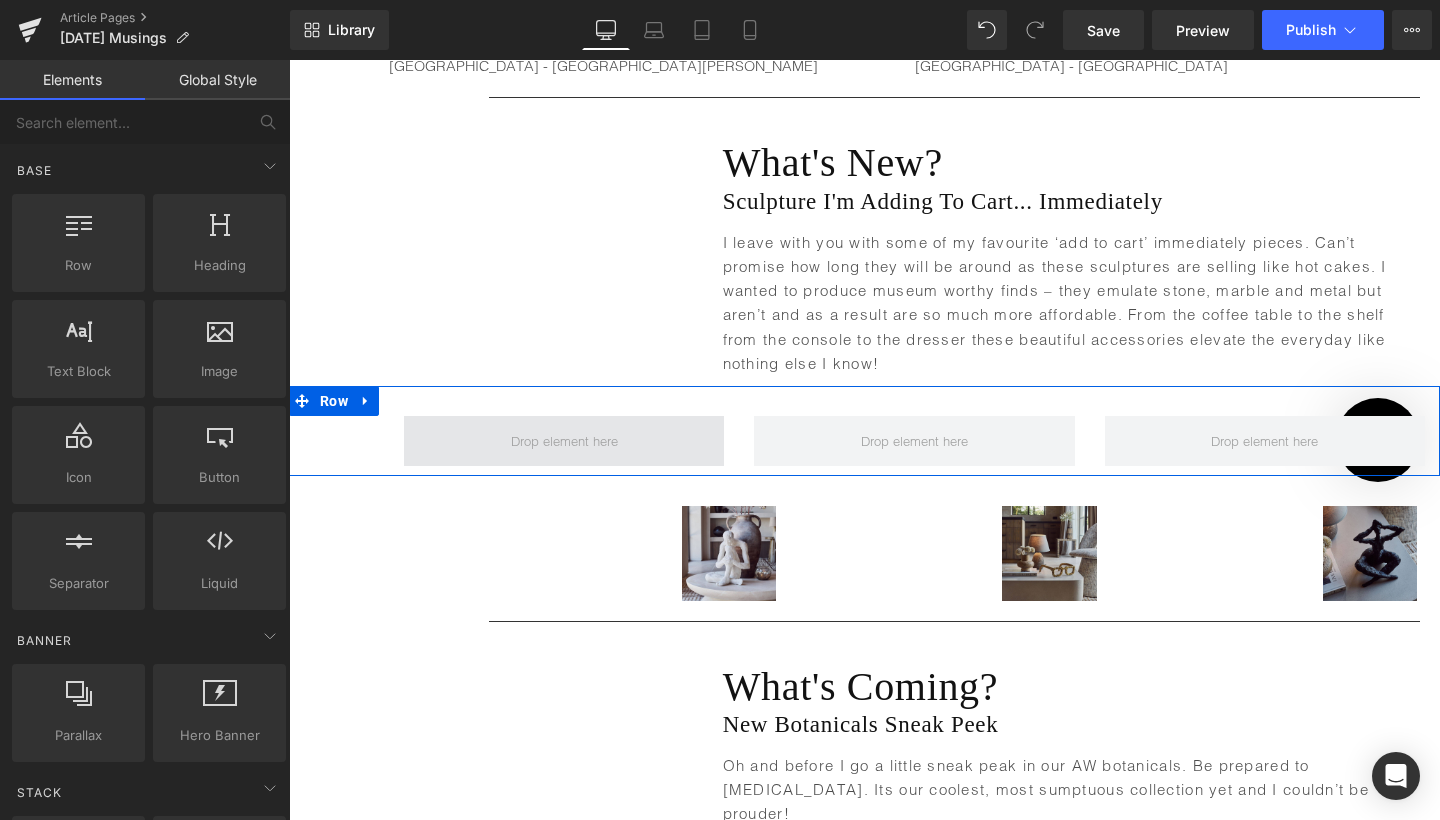 click at bounding box center [564, 441] 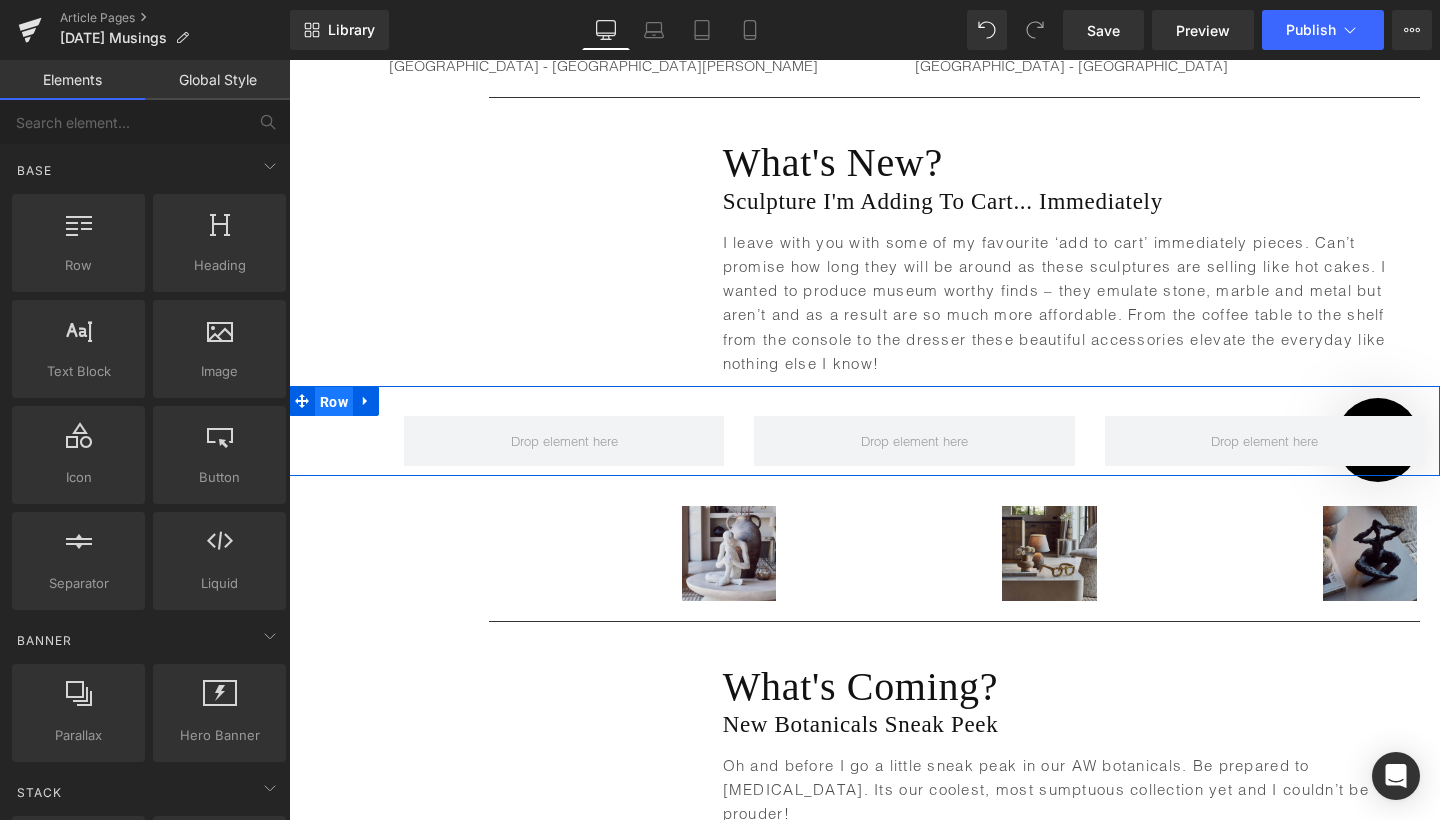 click on "Row" at bounding box center (334, 402) 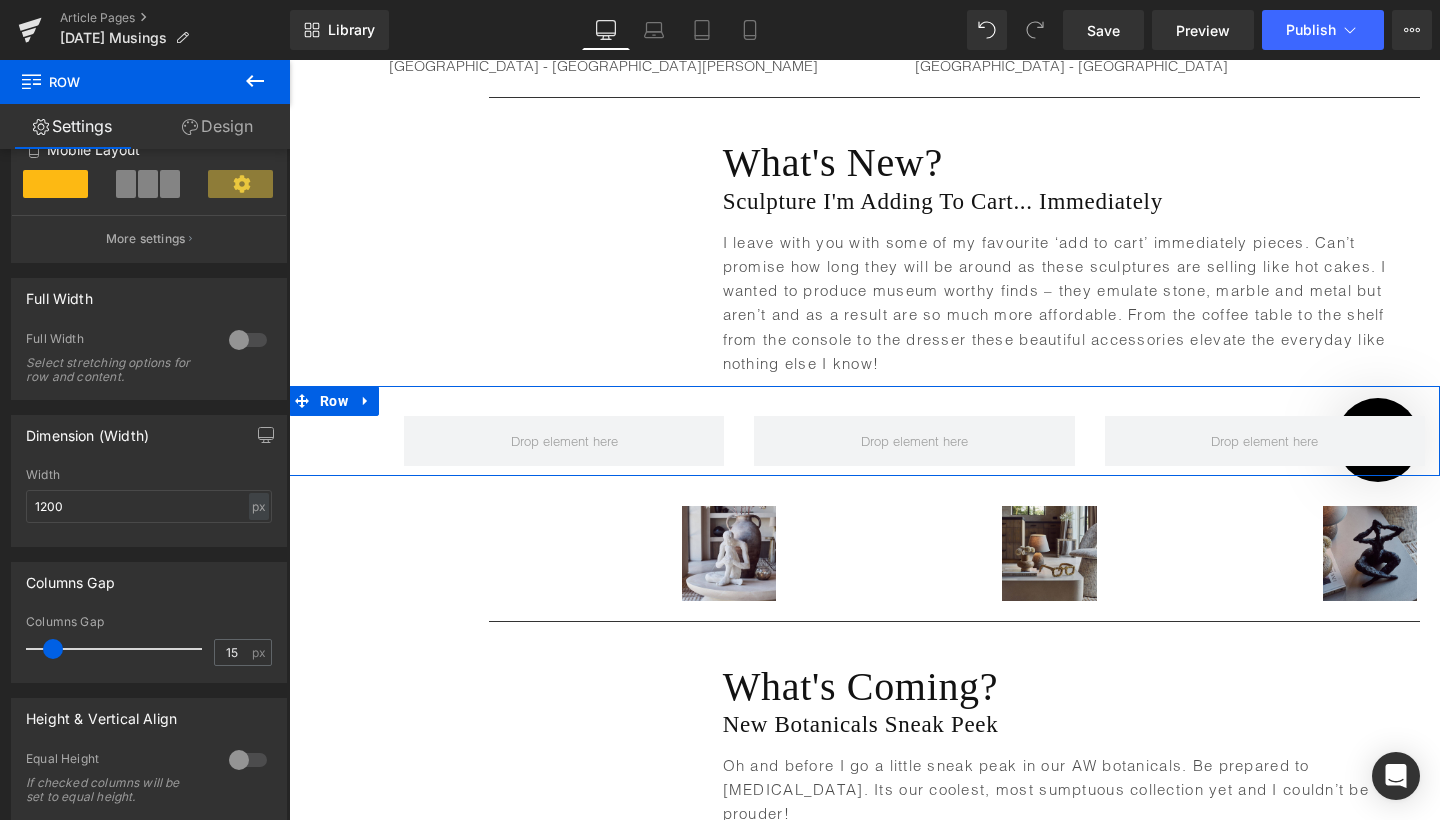 scroll, scrollTop: 434, scrollLeft: 0, axis: vertical 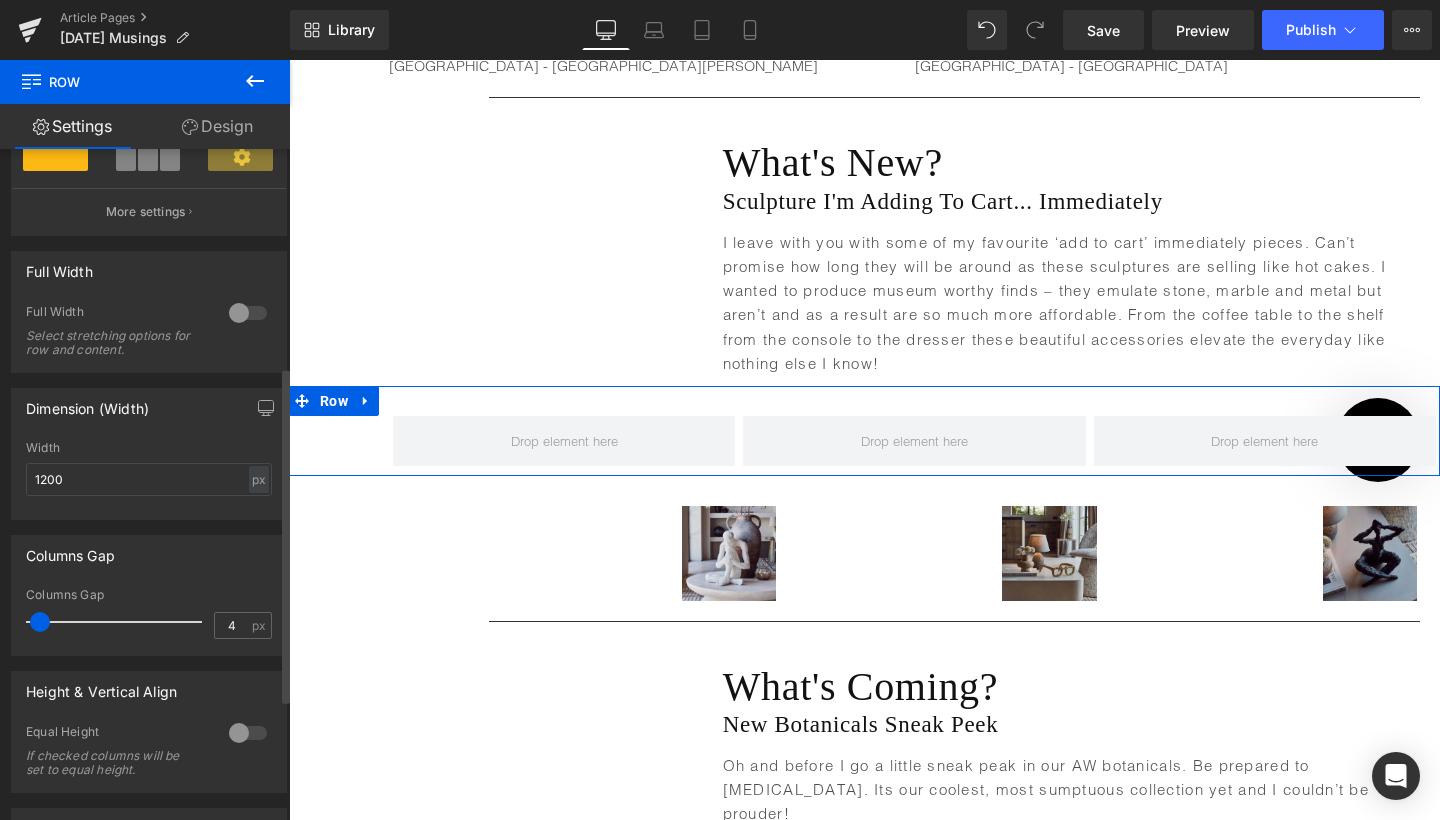 type on "5" 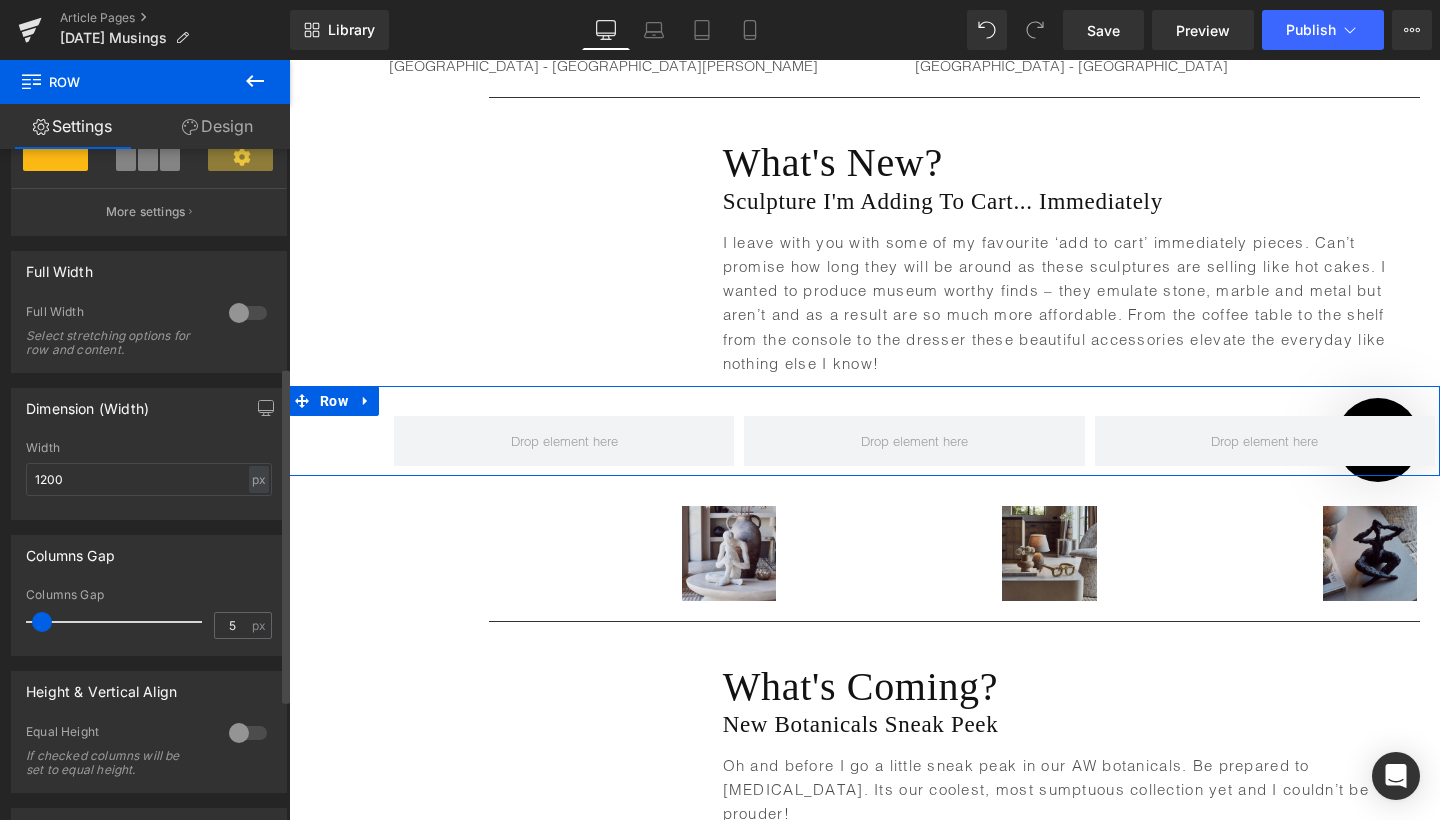 drag, startPoint x: 45, startPoint y: 625, endPoint x: 34, endPoint y: 624, distance: 11.045361 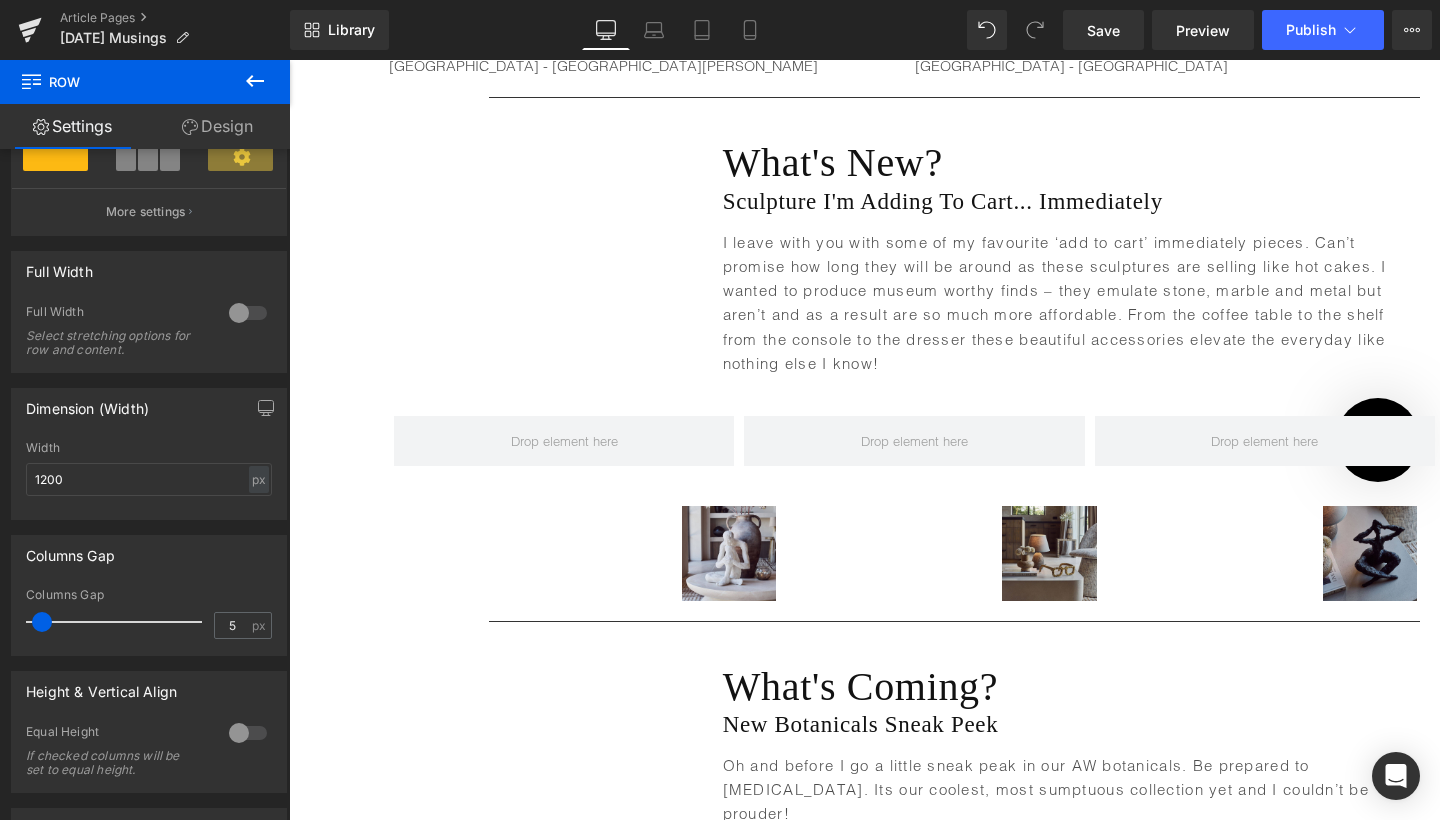 click 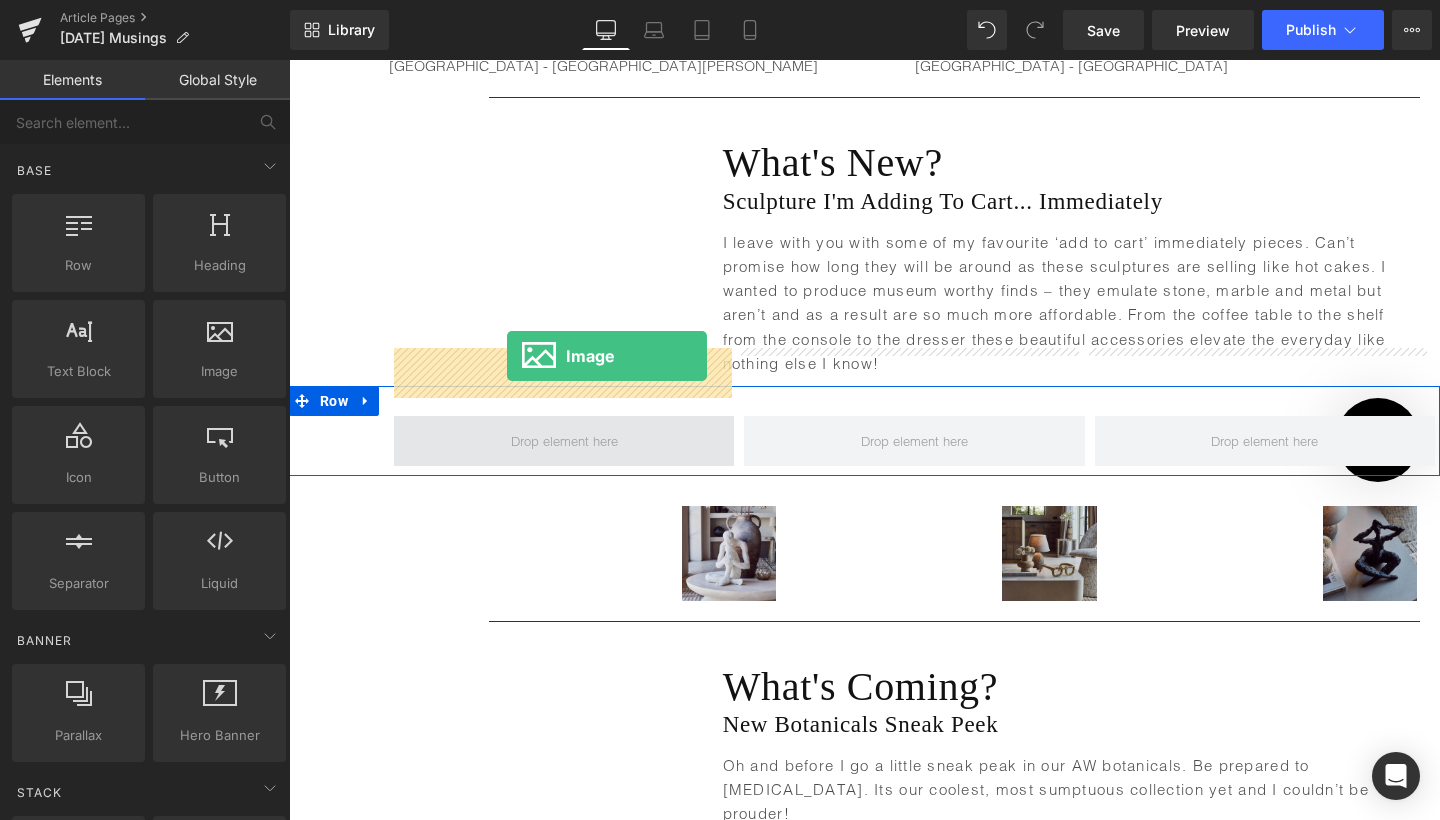 drag, startPoint x: 488, startPoint y: 407, endPoint x: 507, endPoint y: 356, distance: 54.42426 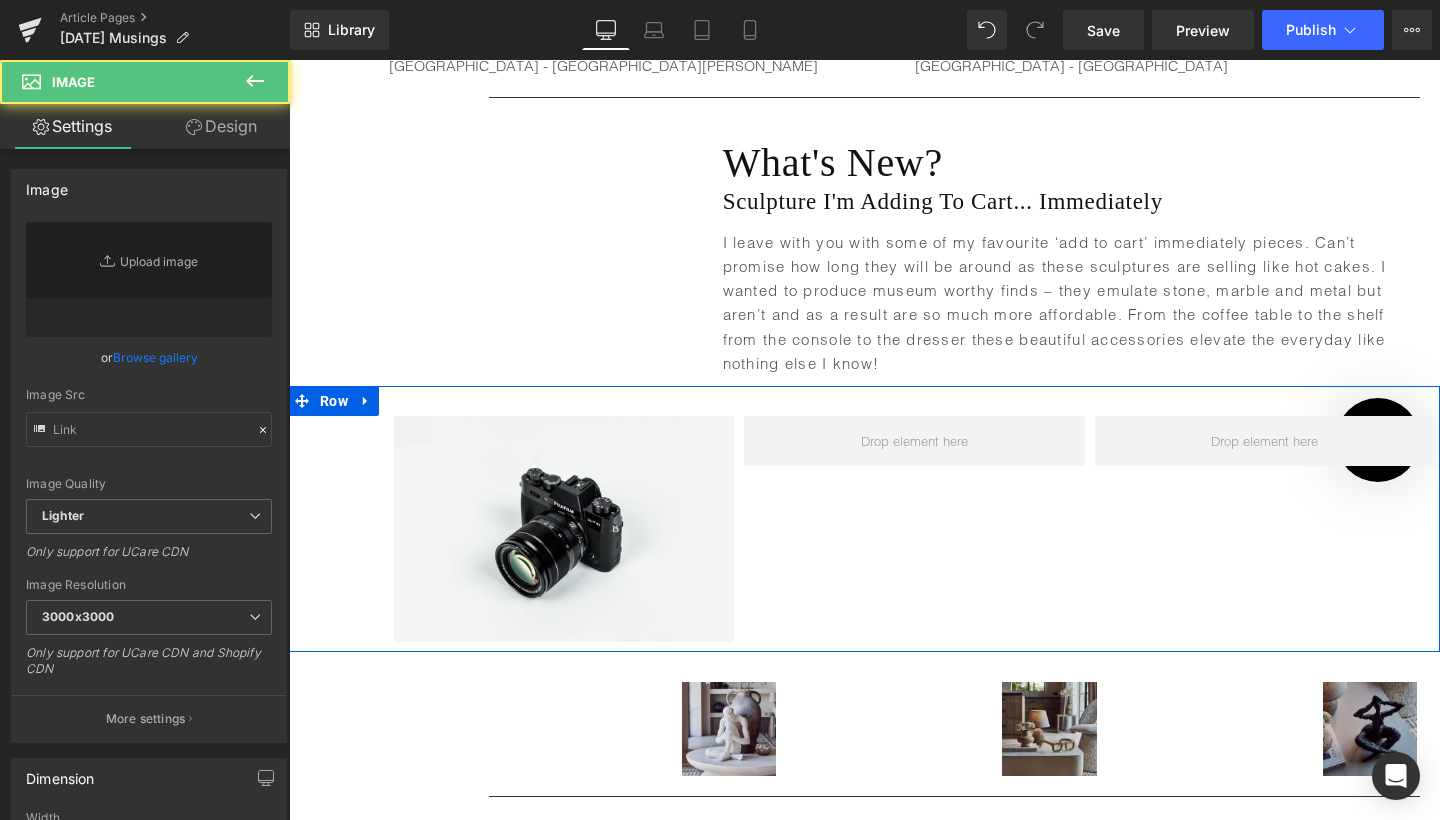type on "//[DOMAIN_NAME][URL]" 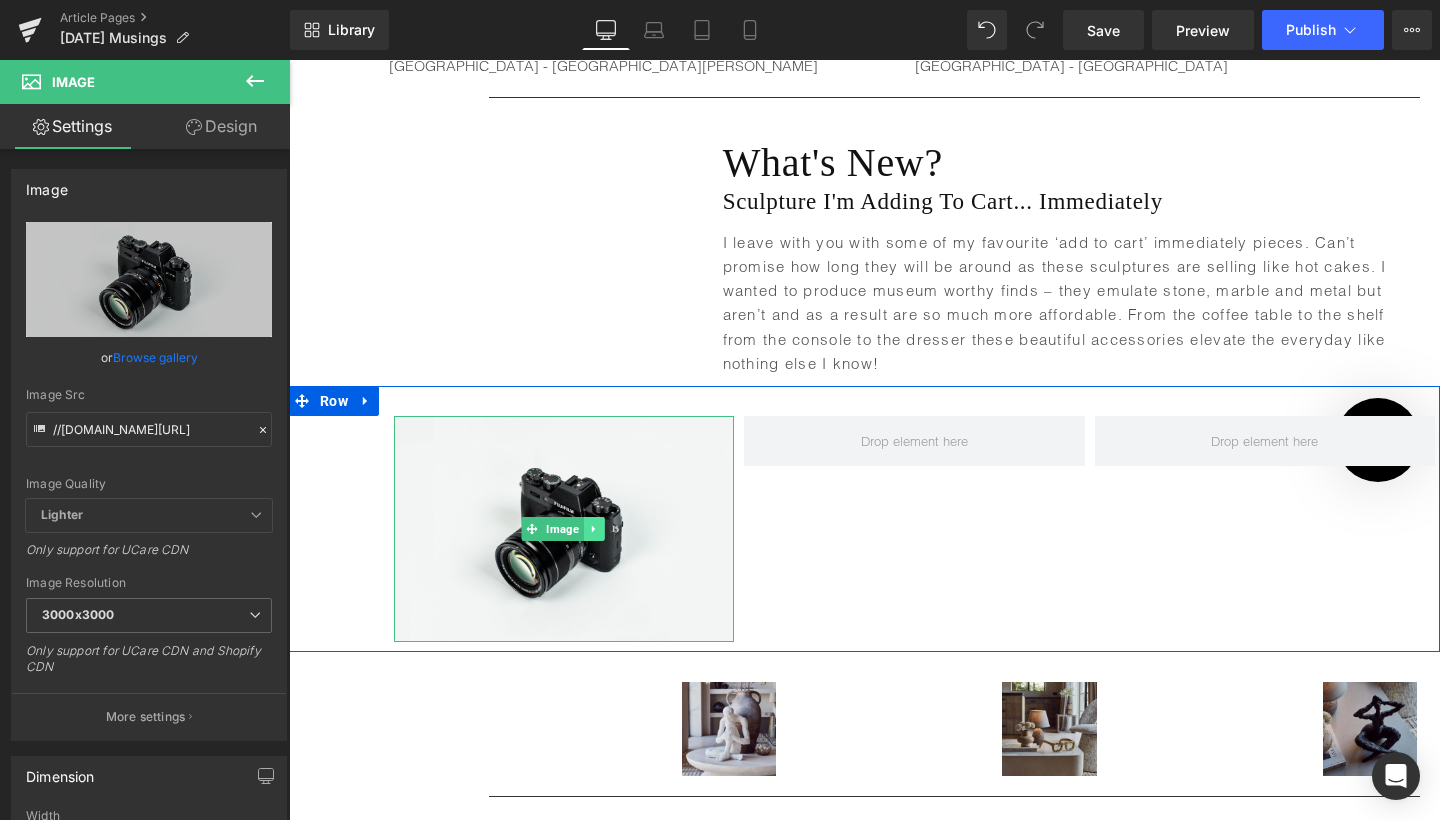click at bounding box center (593, 529) 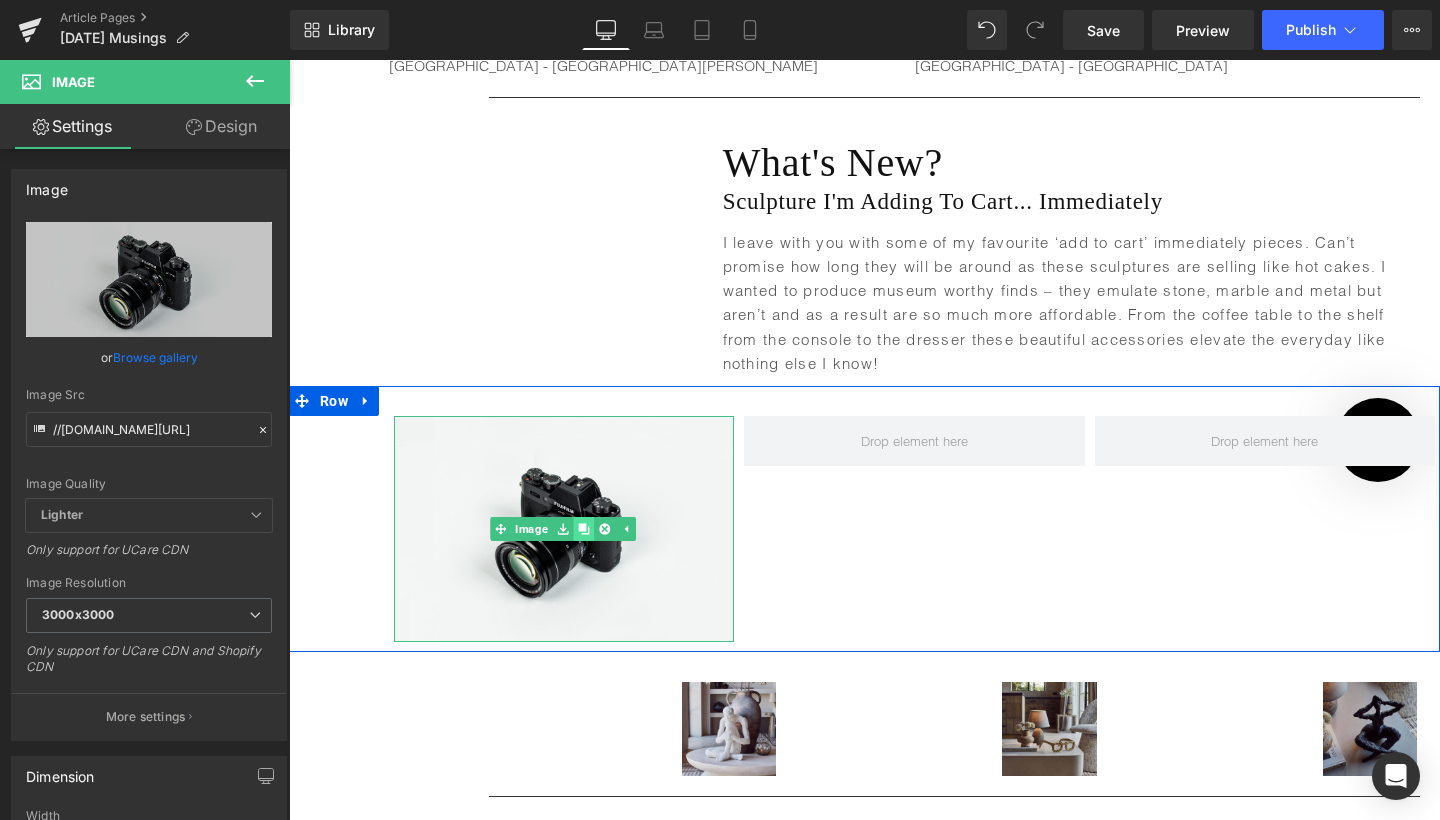 click 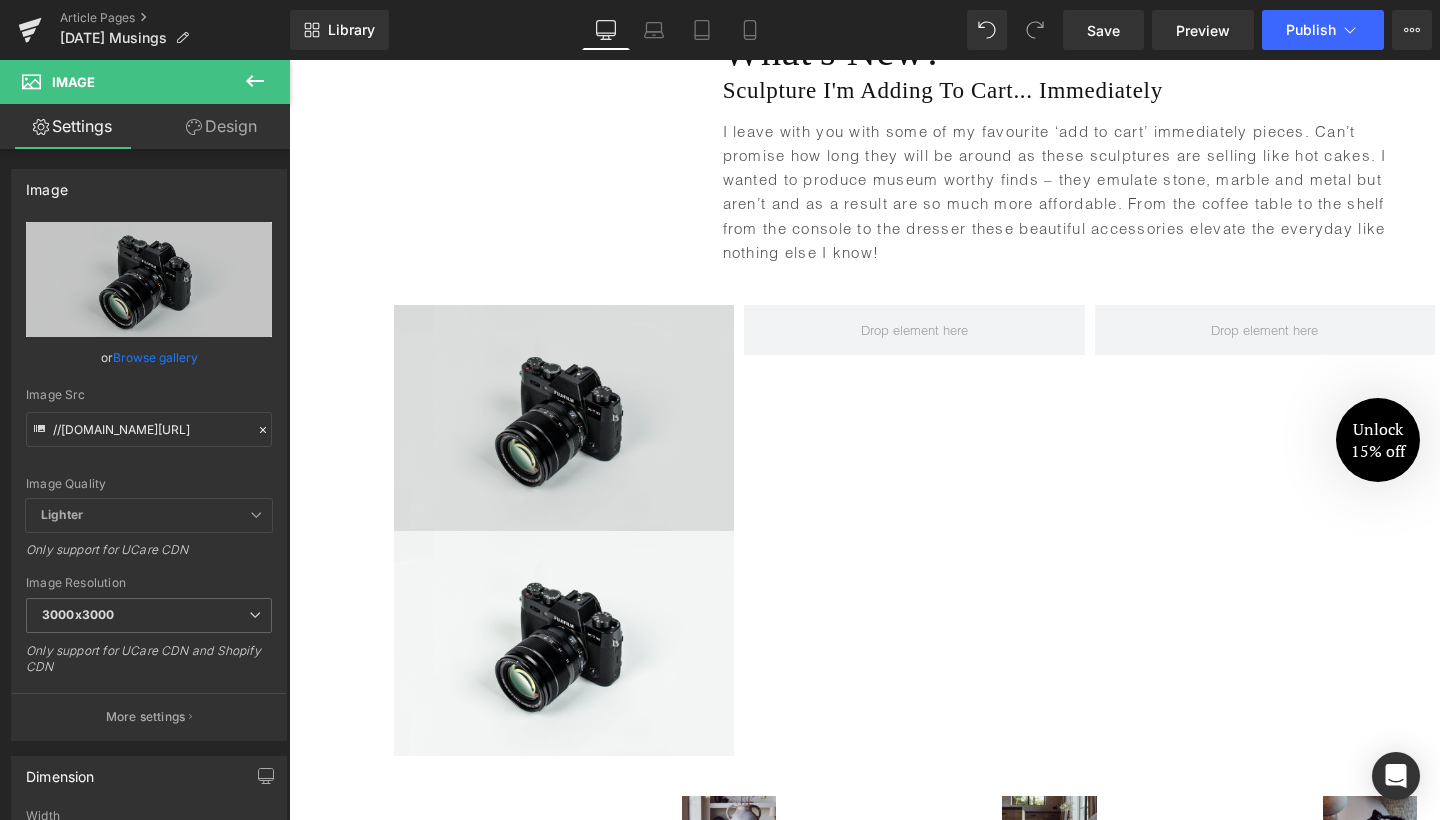 scroll, scrollTop: 4190, scrollLeft: 0, axis: vertical 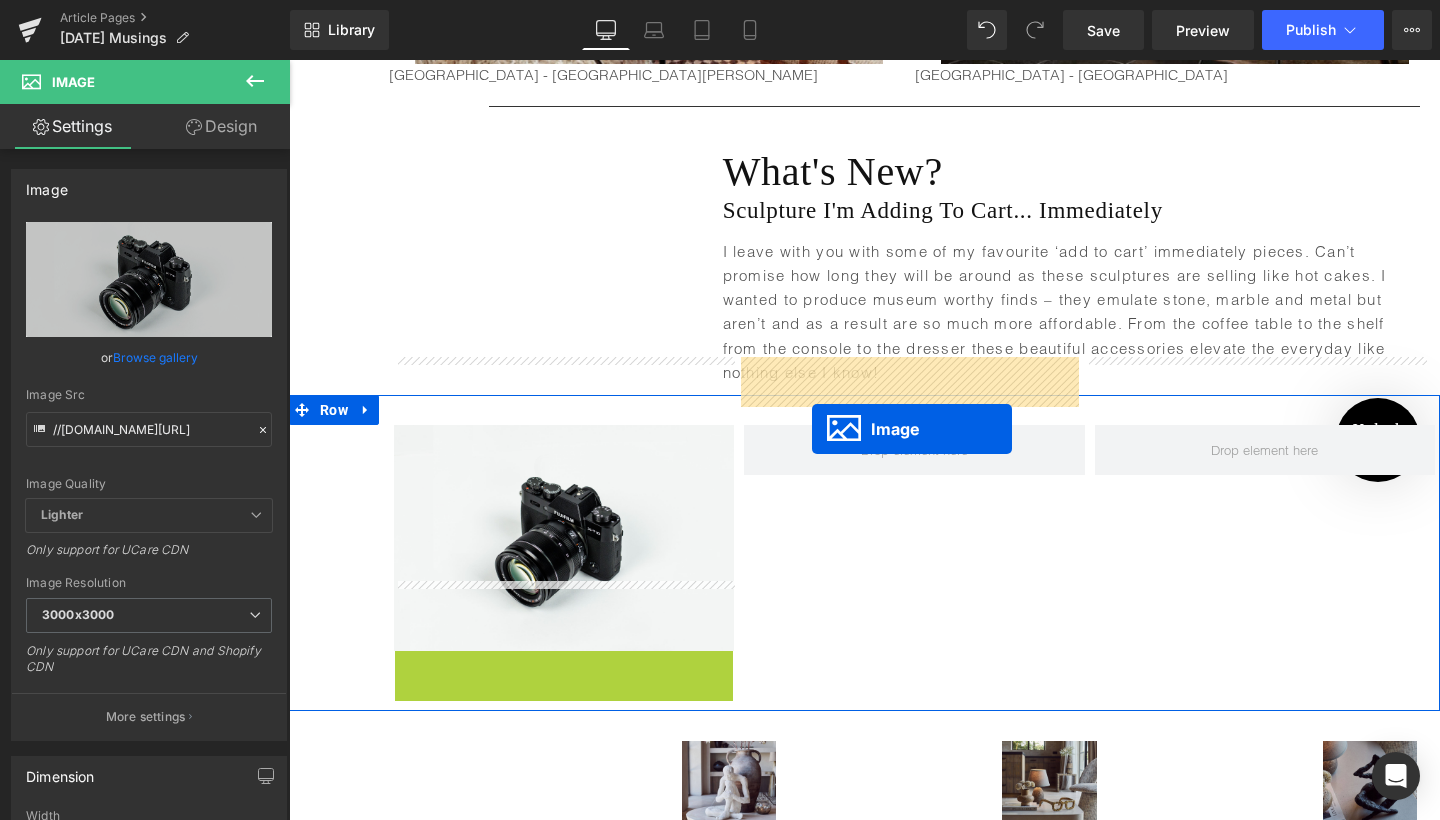drag, startPoint x: 562, startPoint y: 696, endPoint x: 812, endPoint y: 425, distance: 368.70178 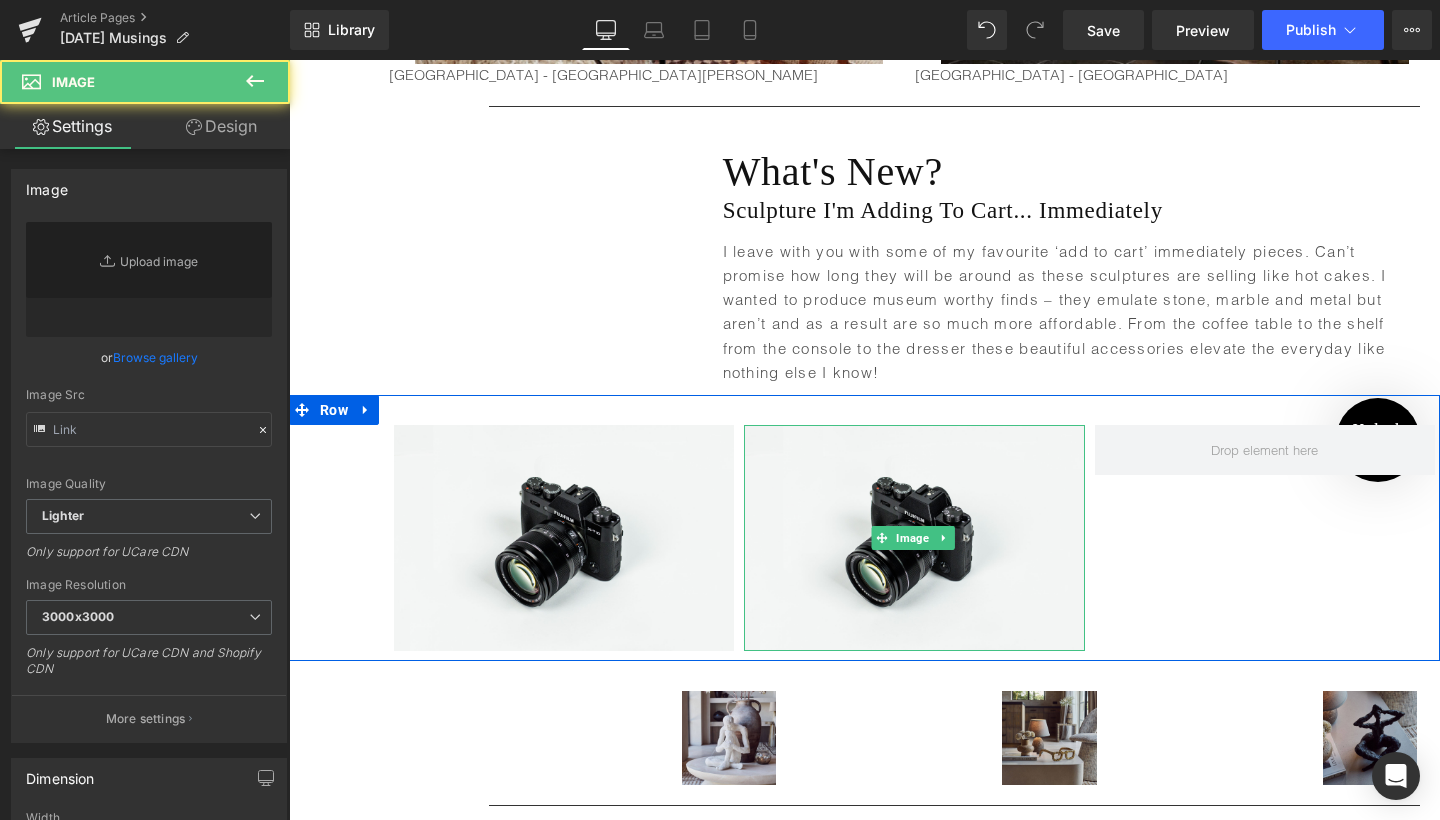 type on "//[DOMAIN_NAME][URL]" 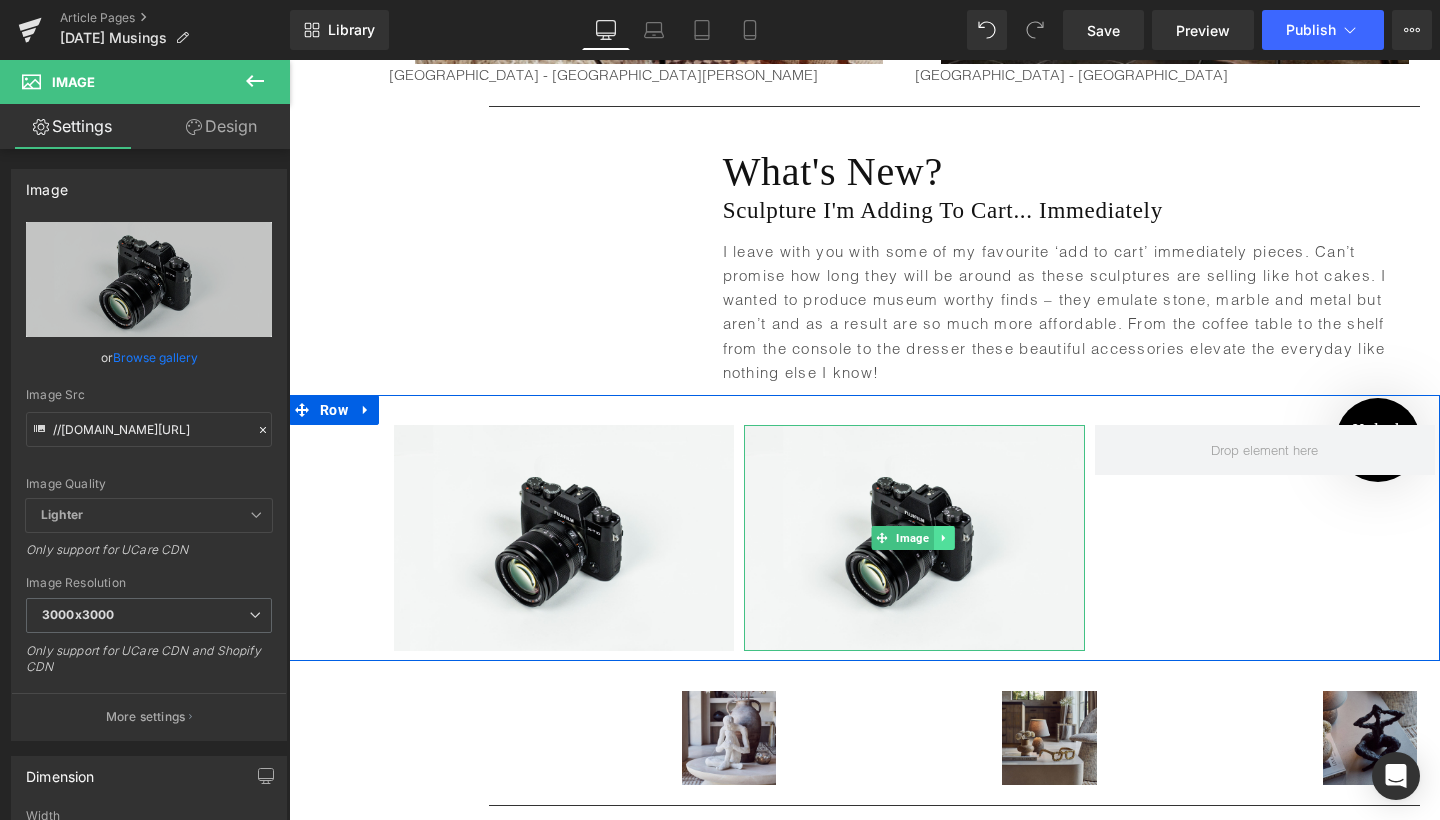 click at bounding box center (944, 538) 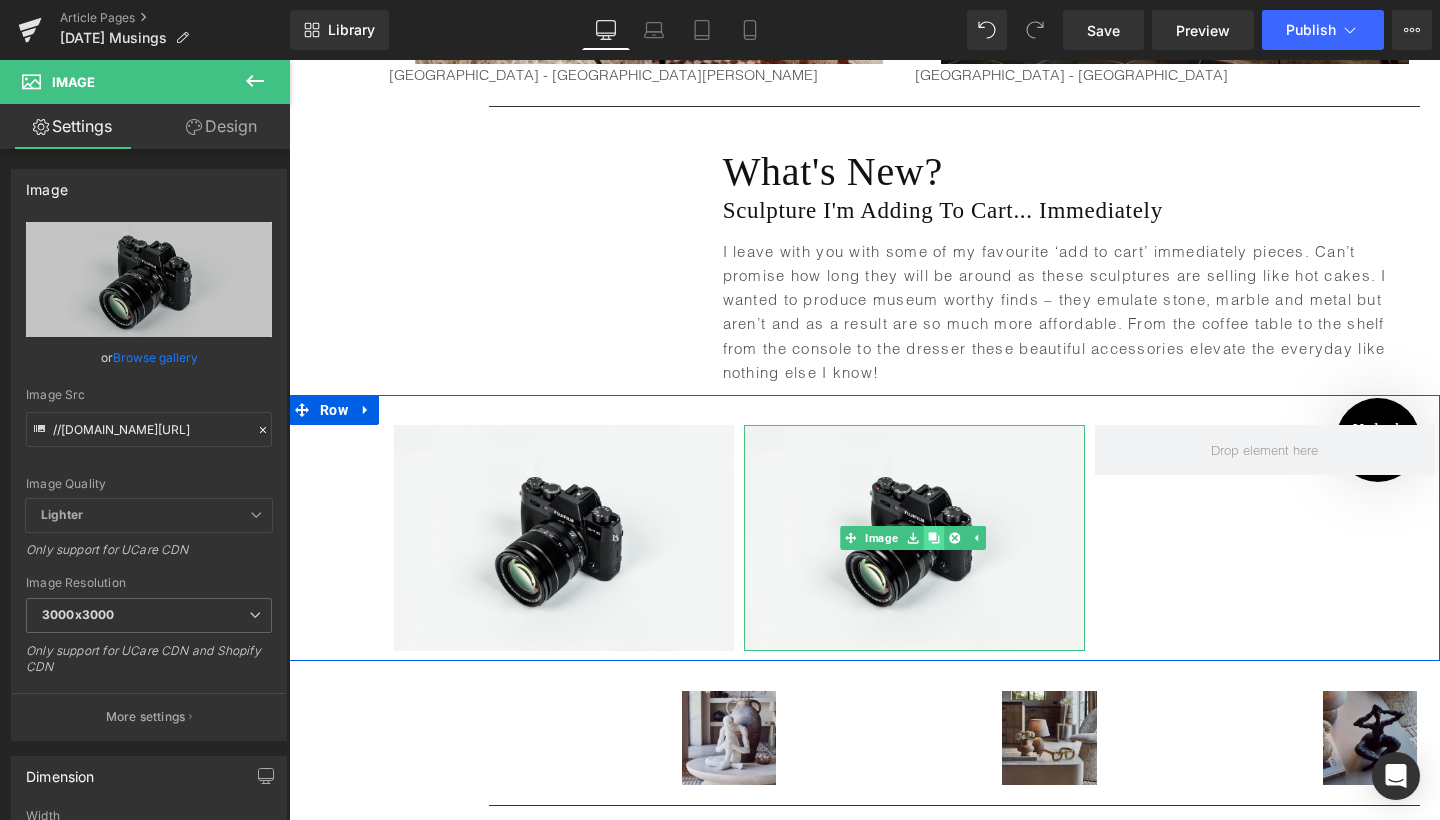 click 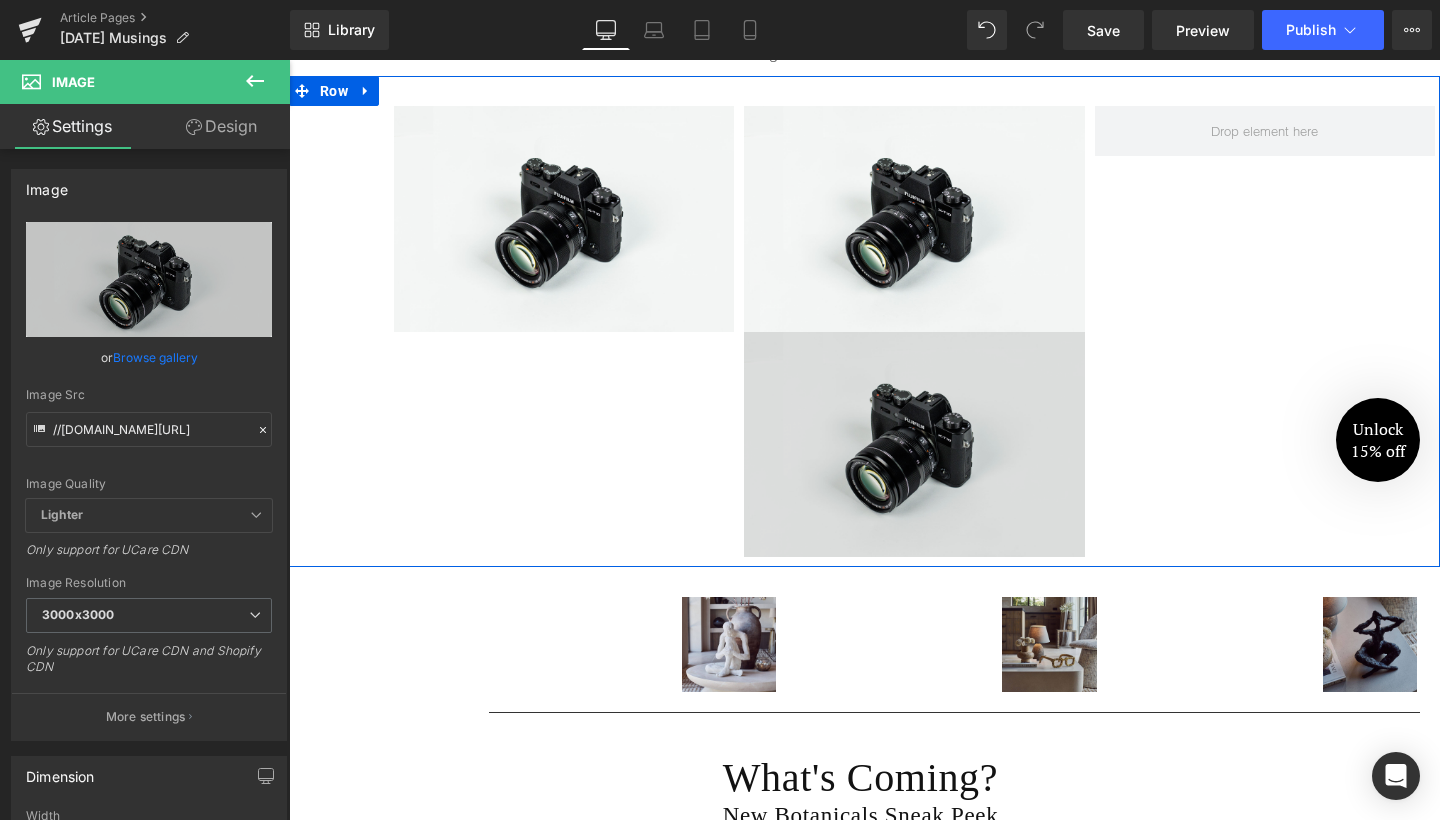 scroll, scrollTop: 4459, scrollLeft: 0, axis: vertical 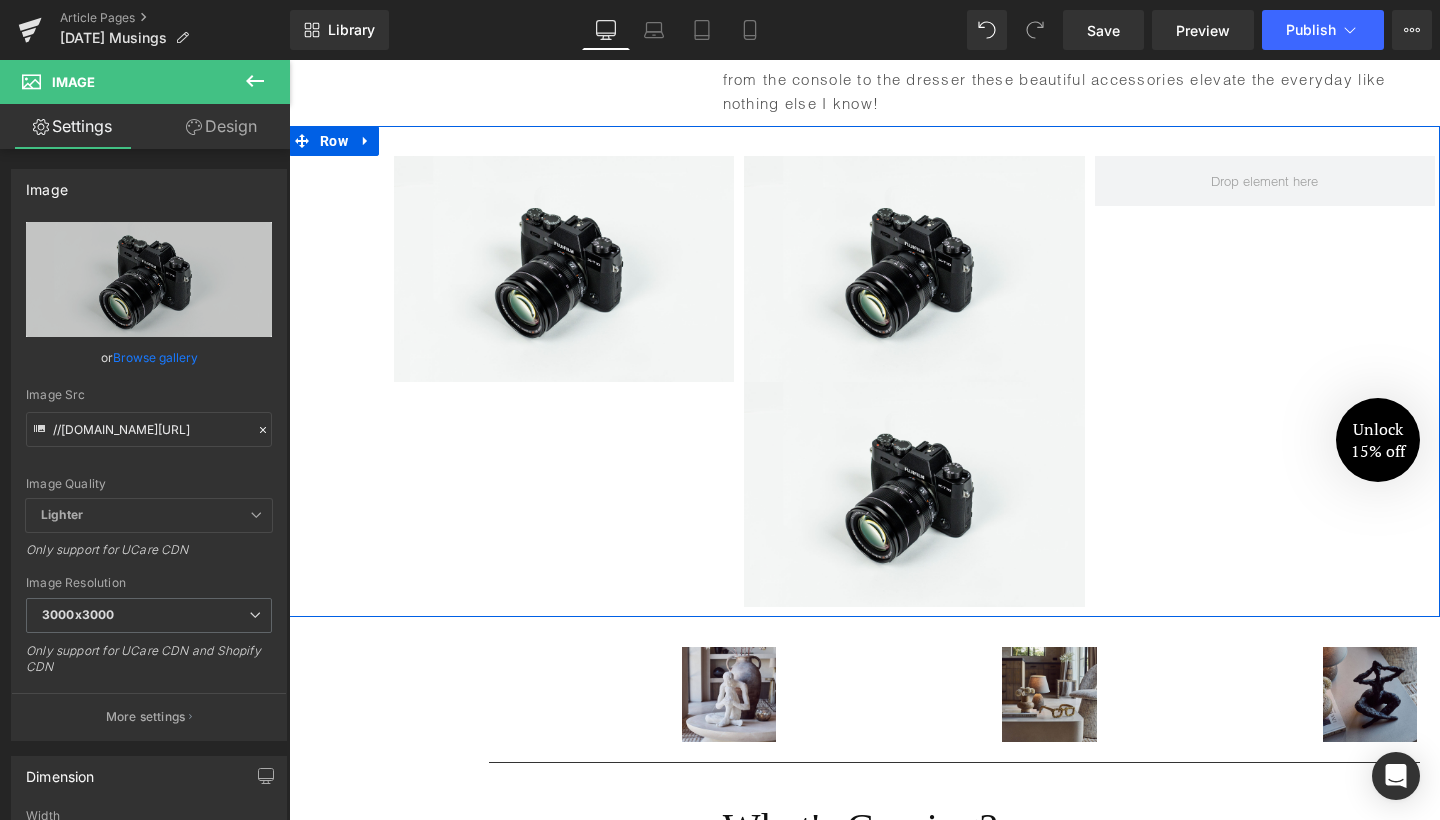 click on "Image         Image         Image
Row       100px" at bounding box center (864, 371) 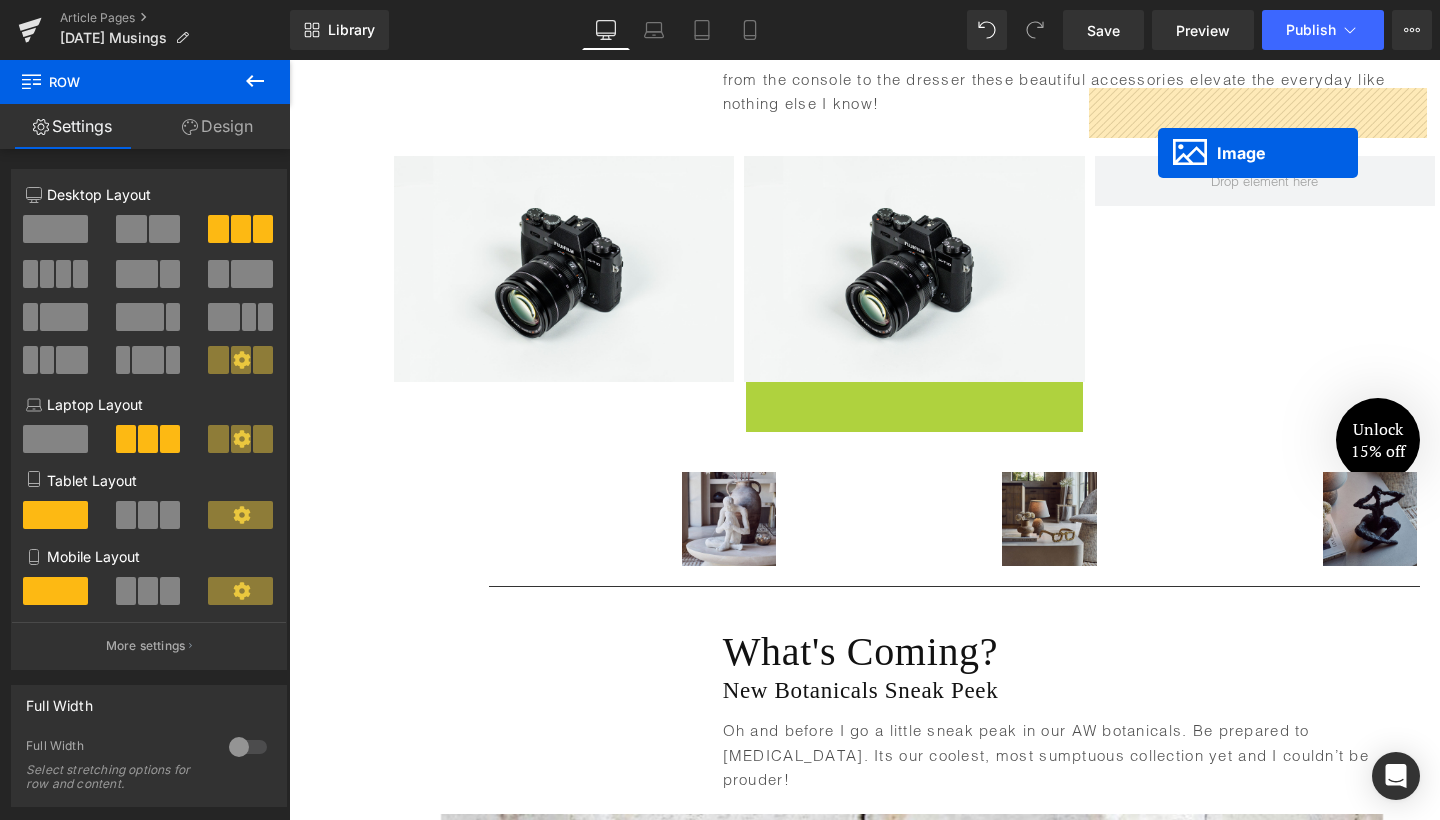 drag, startPoint x: 909, startPoint y: 422, endPoint x: 1158, endPoint y: 153, distance: 366.55423 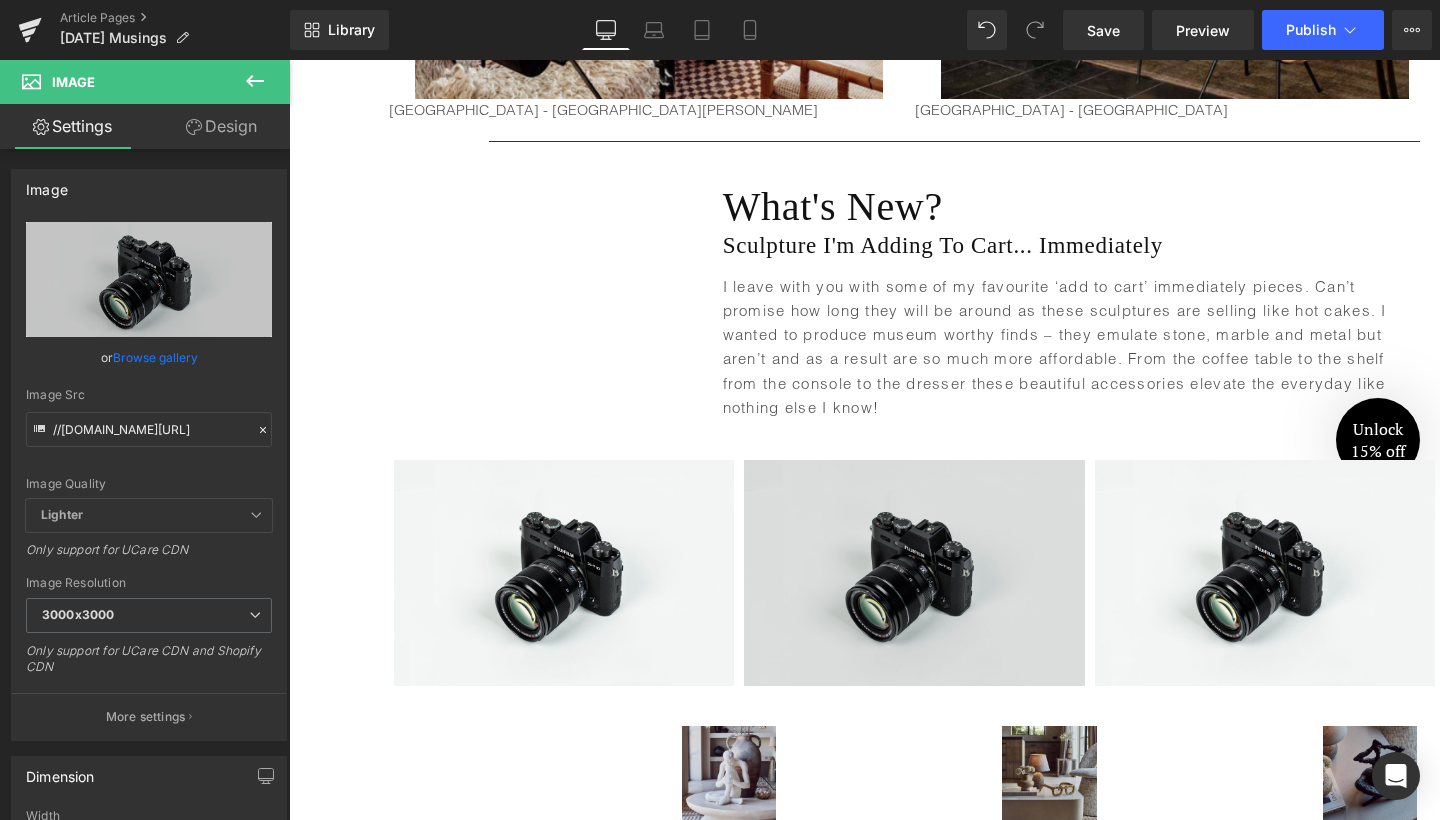 scroll, scrollTop: 4132, scrollLeft: 0, axis: vertical 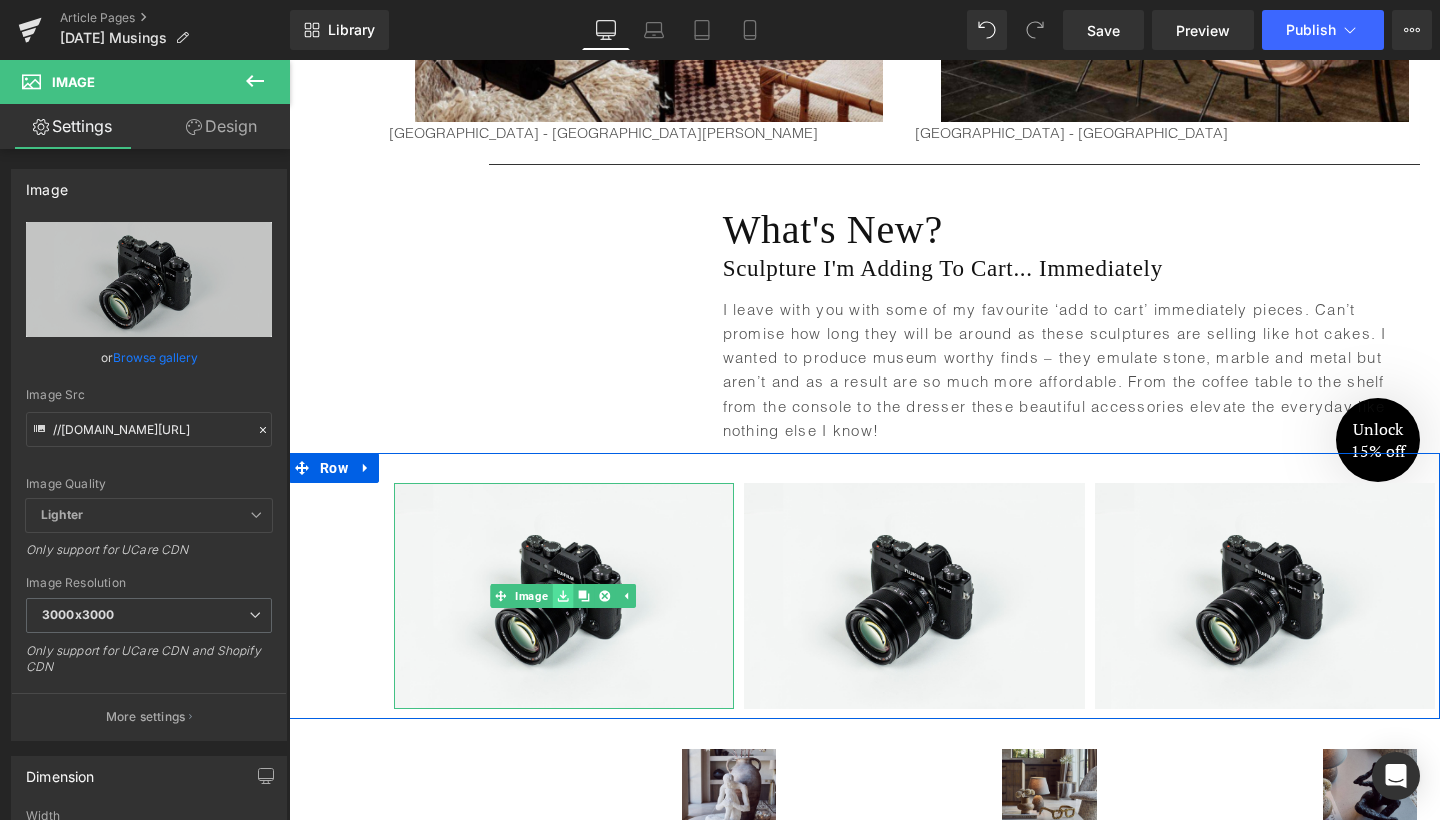 click 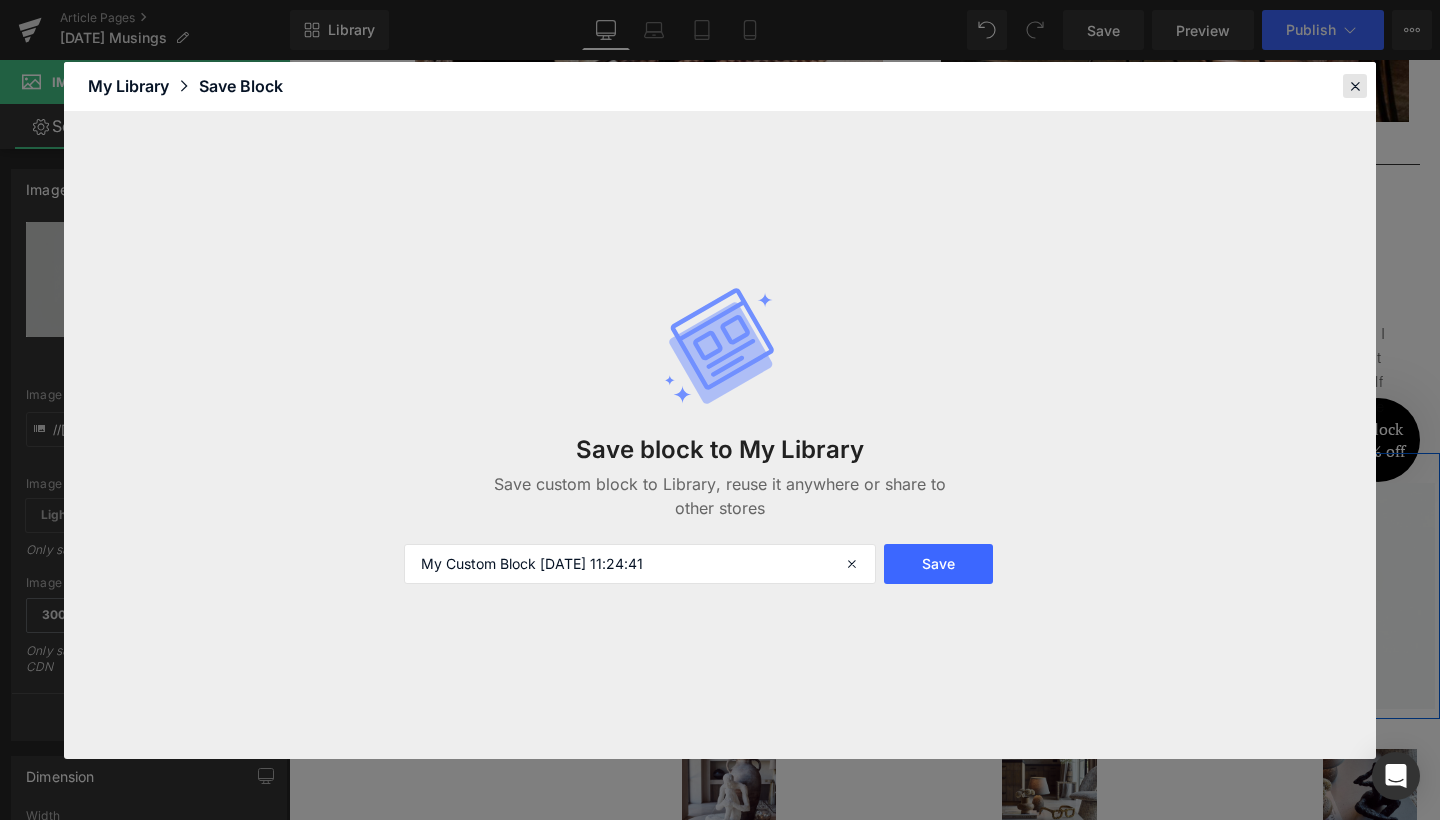 click at bounding box center (1355, 86) 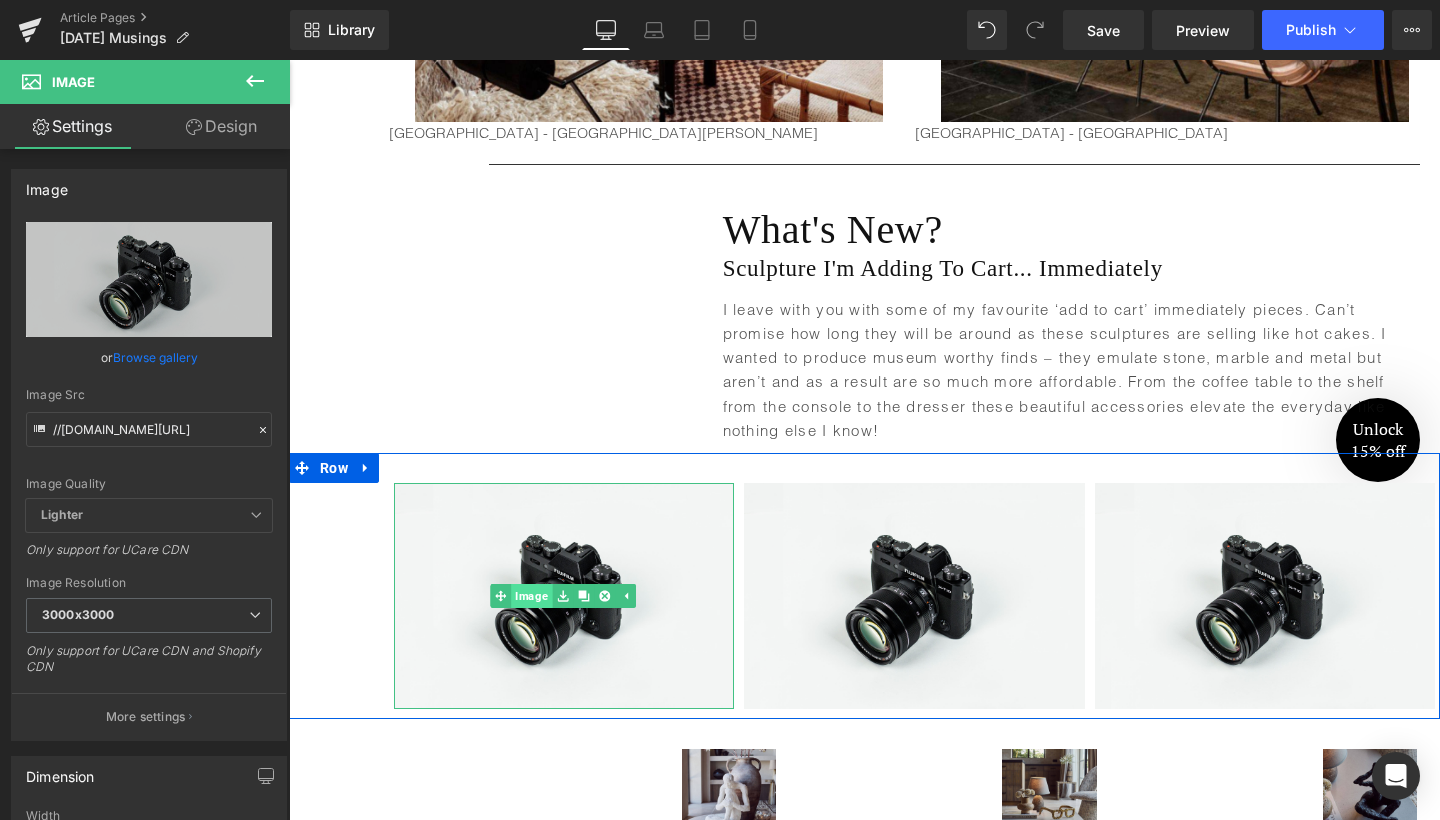 click on "Image" at bounding box center (521, 596) 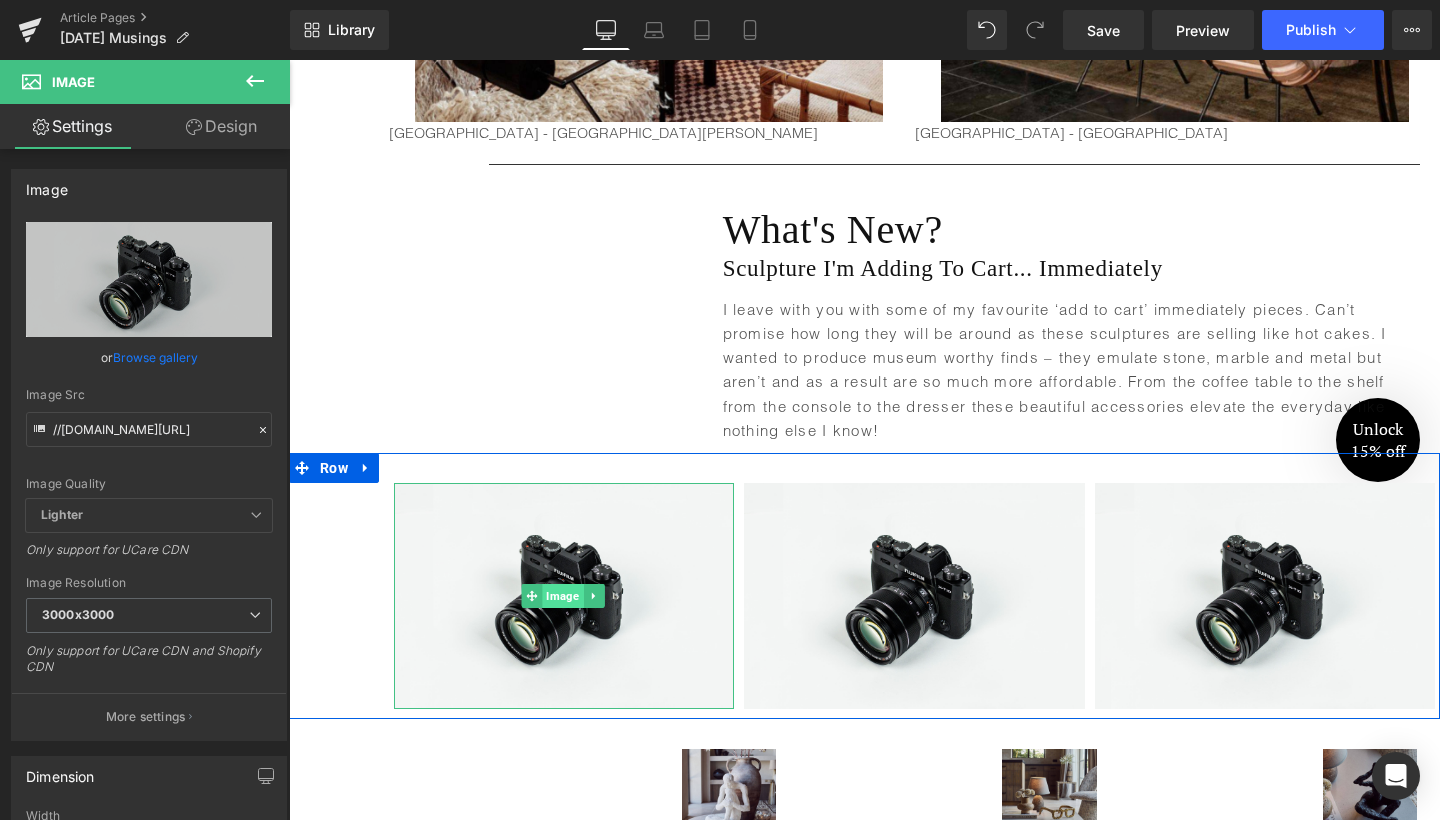 click on "Image" at bounding box center (562, 596) 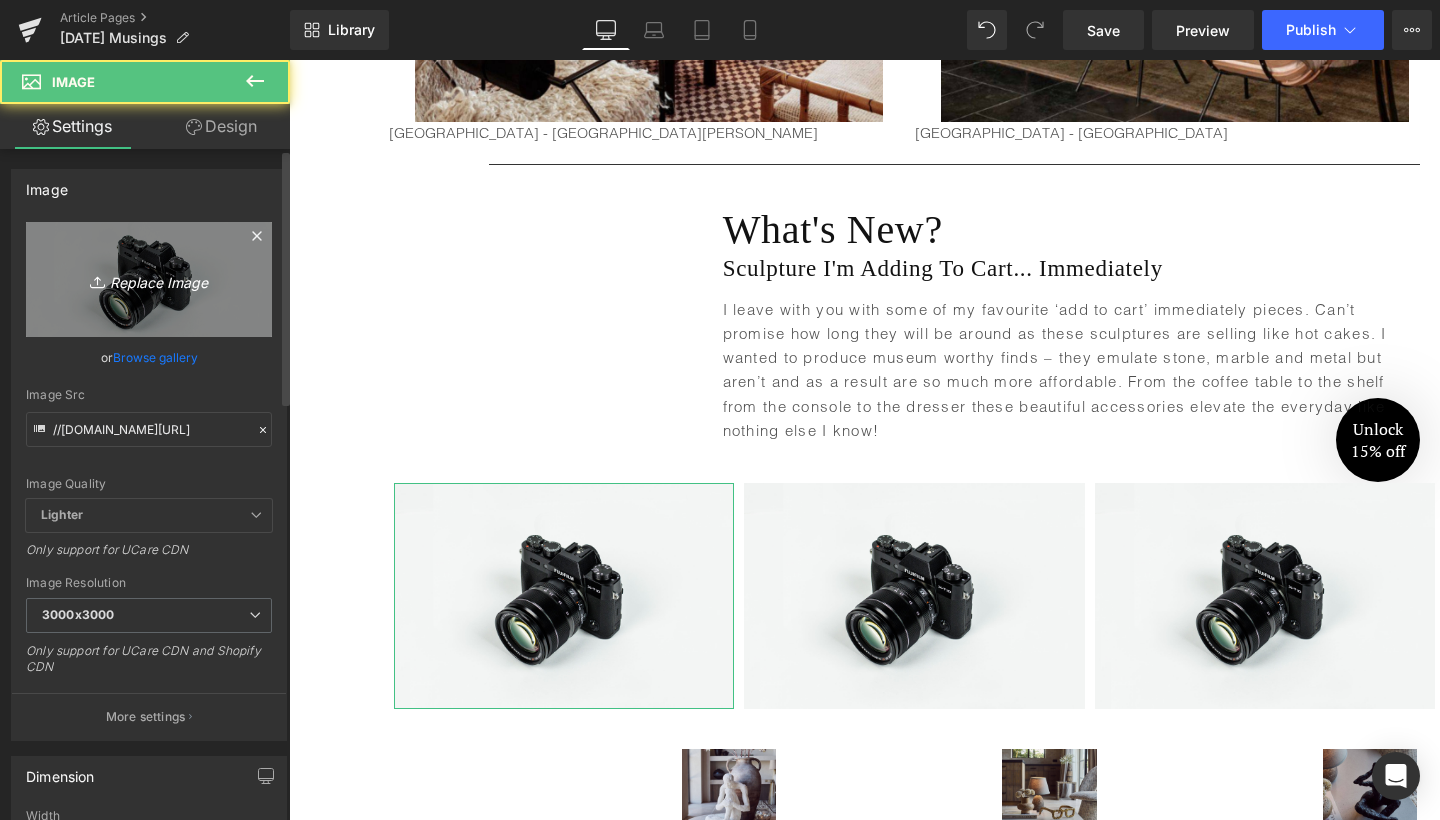 click on "Replace Image" at bounding box center [149, 279] 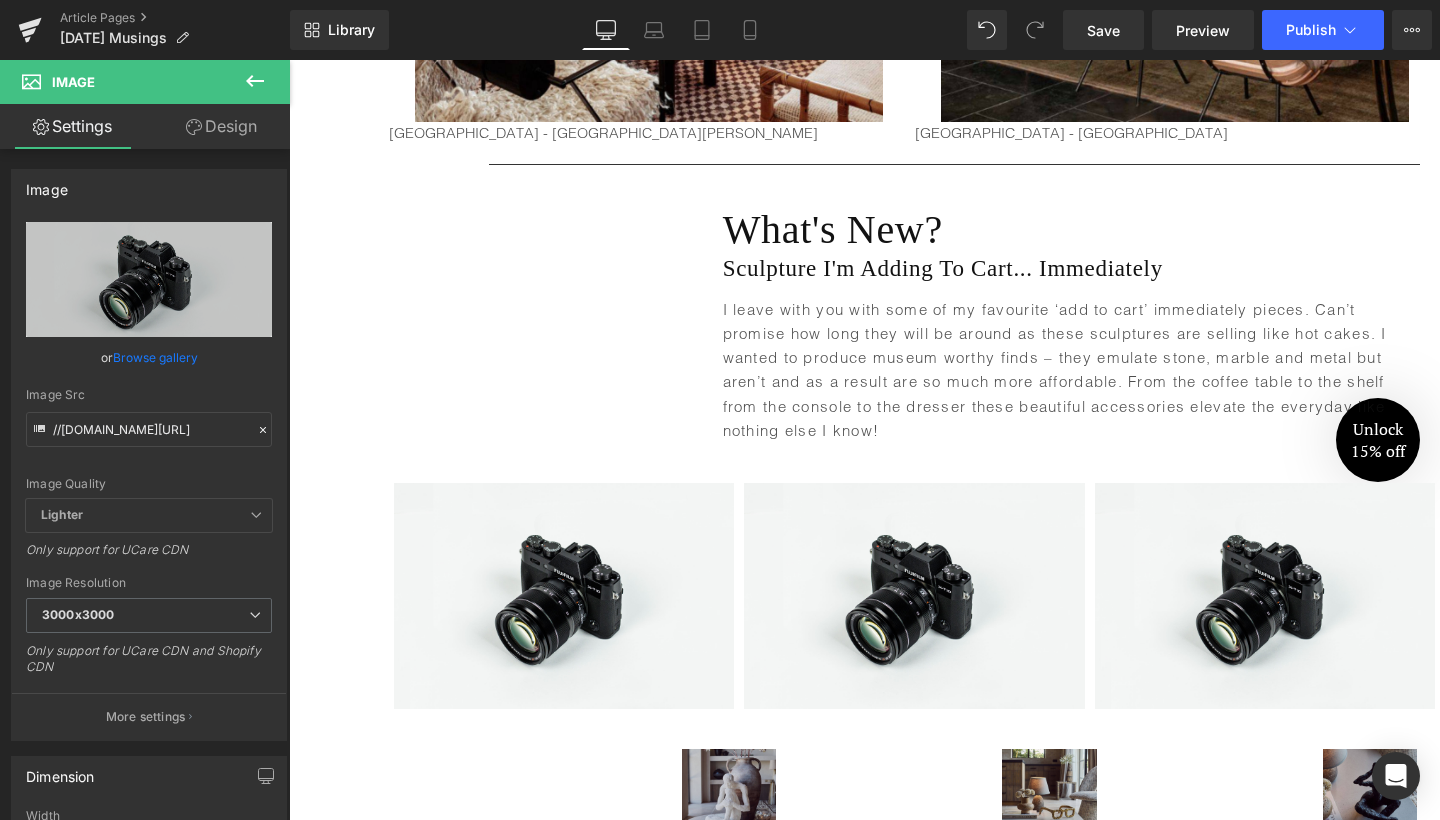 click on "Image" at bounding box center [729, 796] 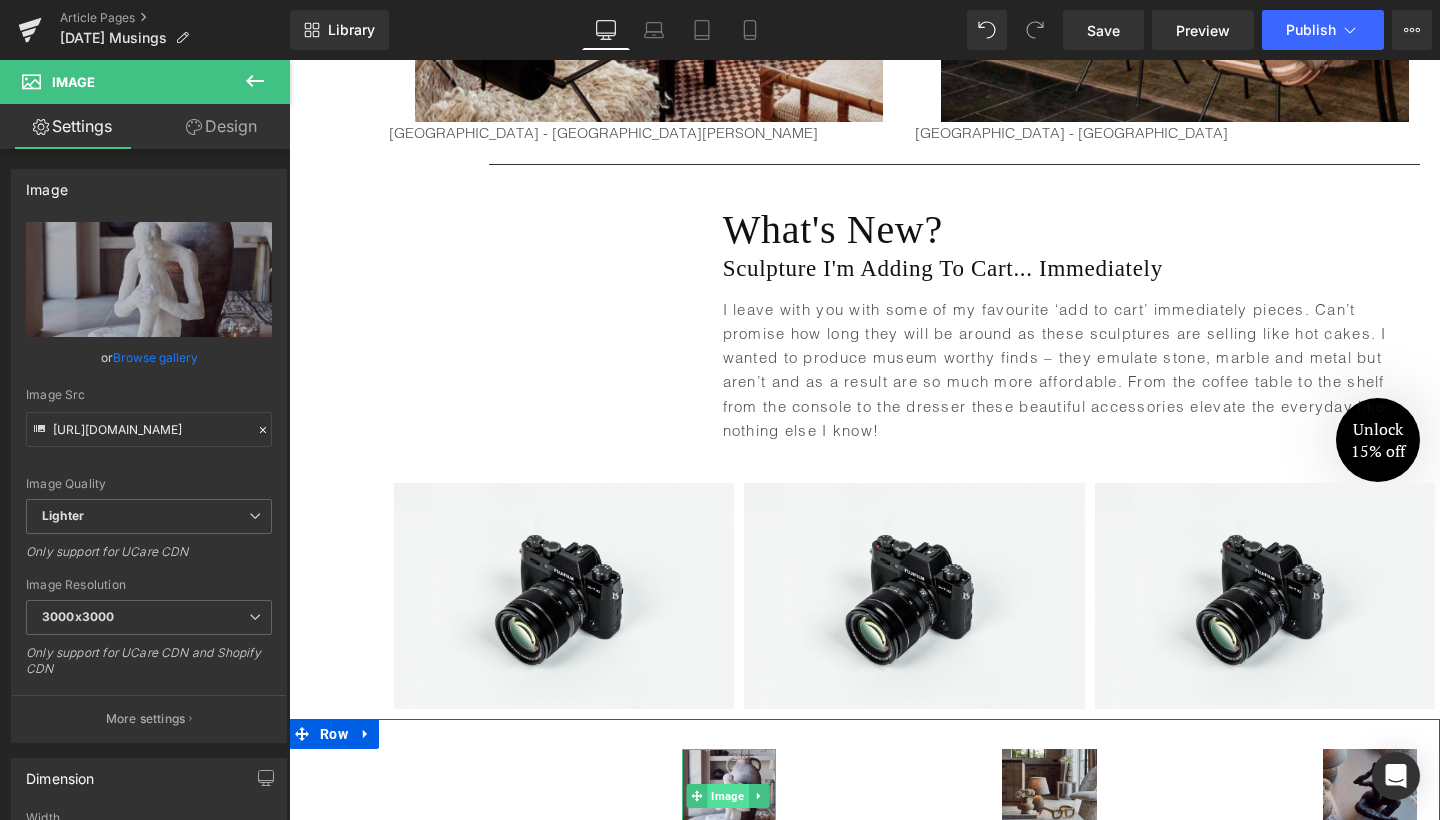 click on "Image" at bounding box center (727, 796) 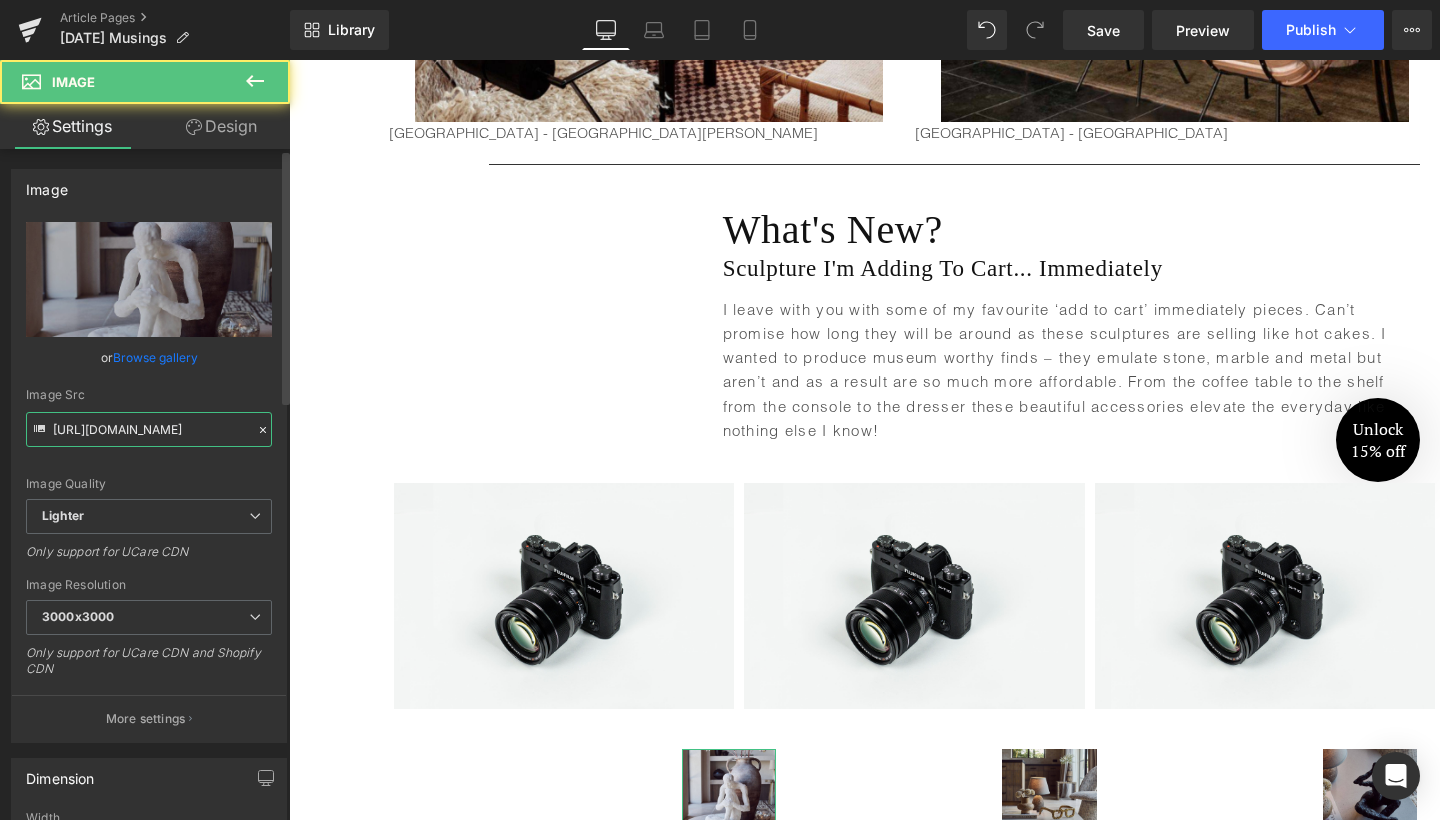 click on "[URL][DOMAIN_NAME]" at bounding box center [149, 429] 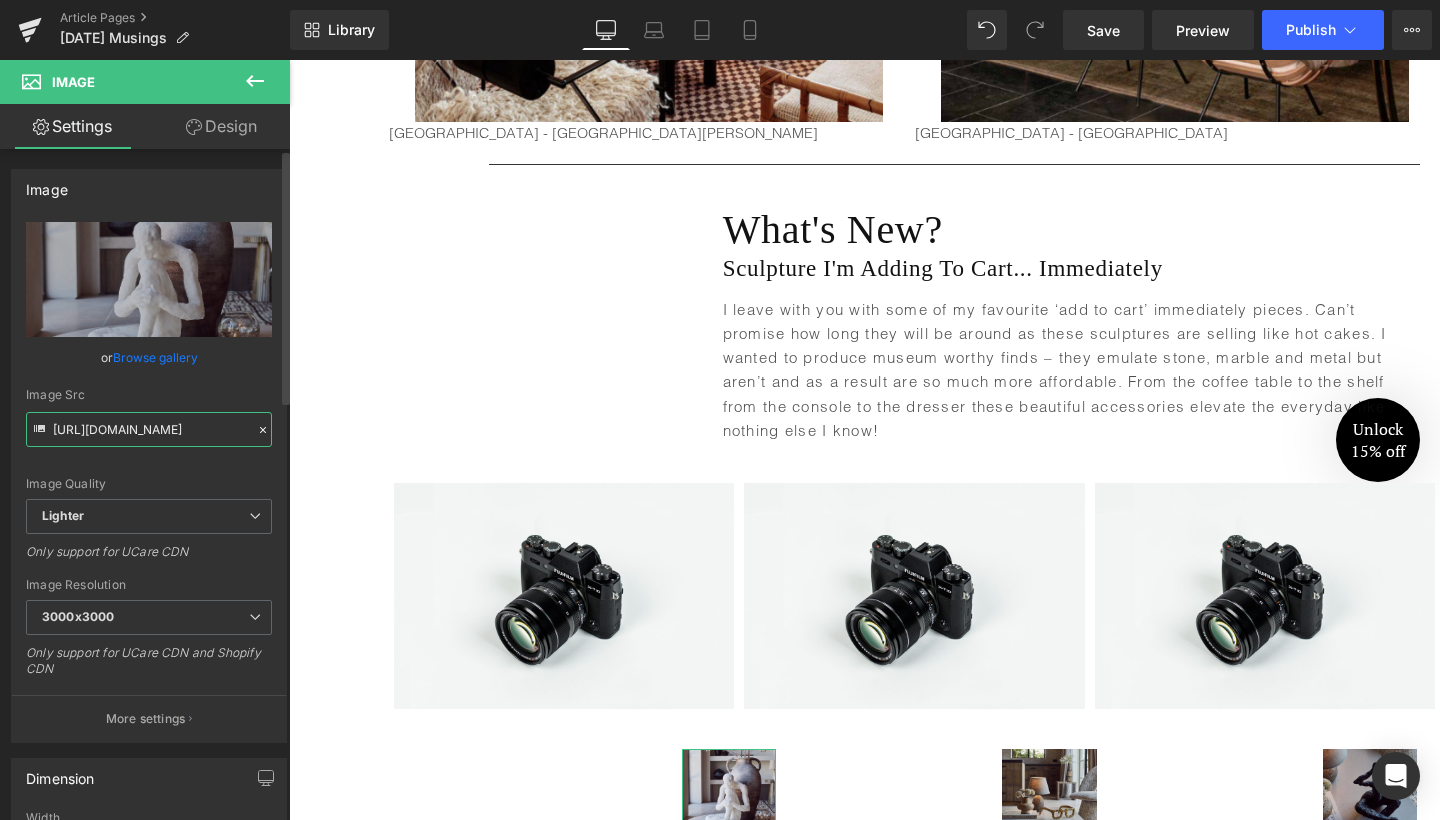 click on "[URL][DOMAIN_NAME]" at bounding box center (149, 429) 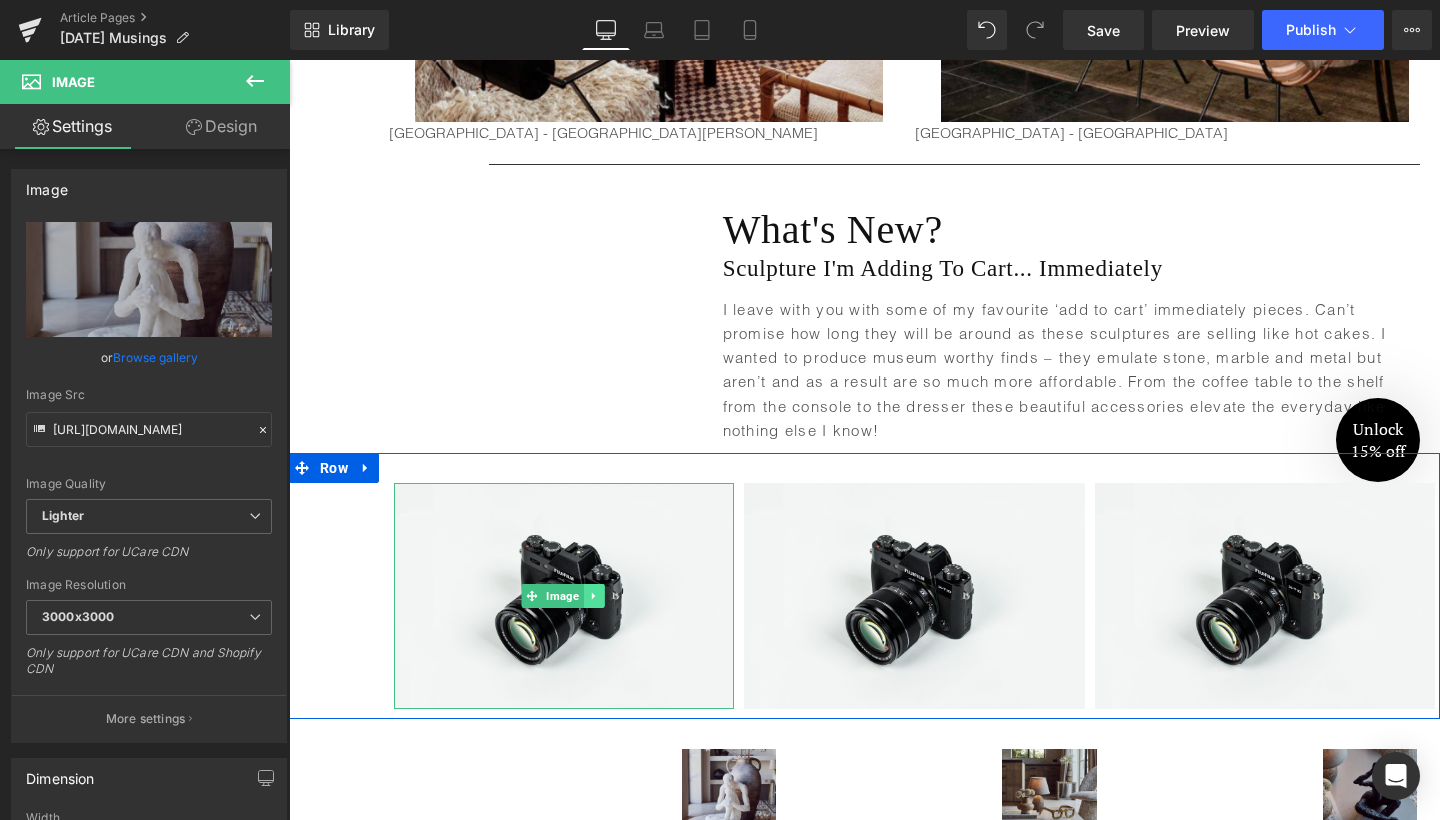 click at bounding box center (593, 596) 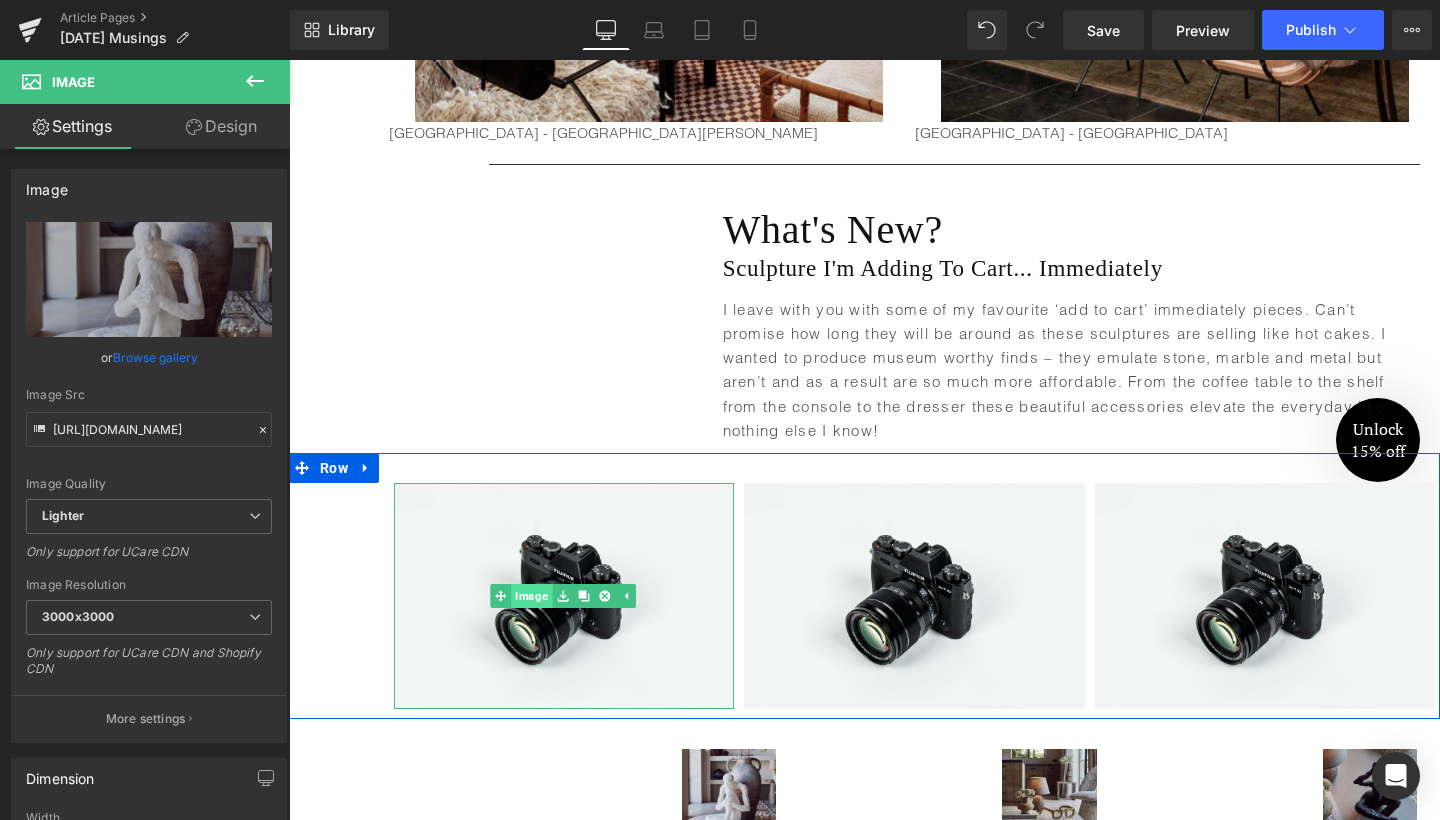 click on "Image" at bounding box center [521, 596] 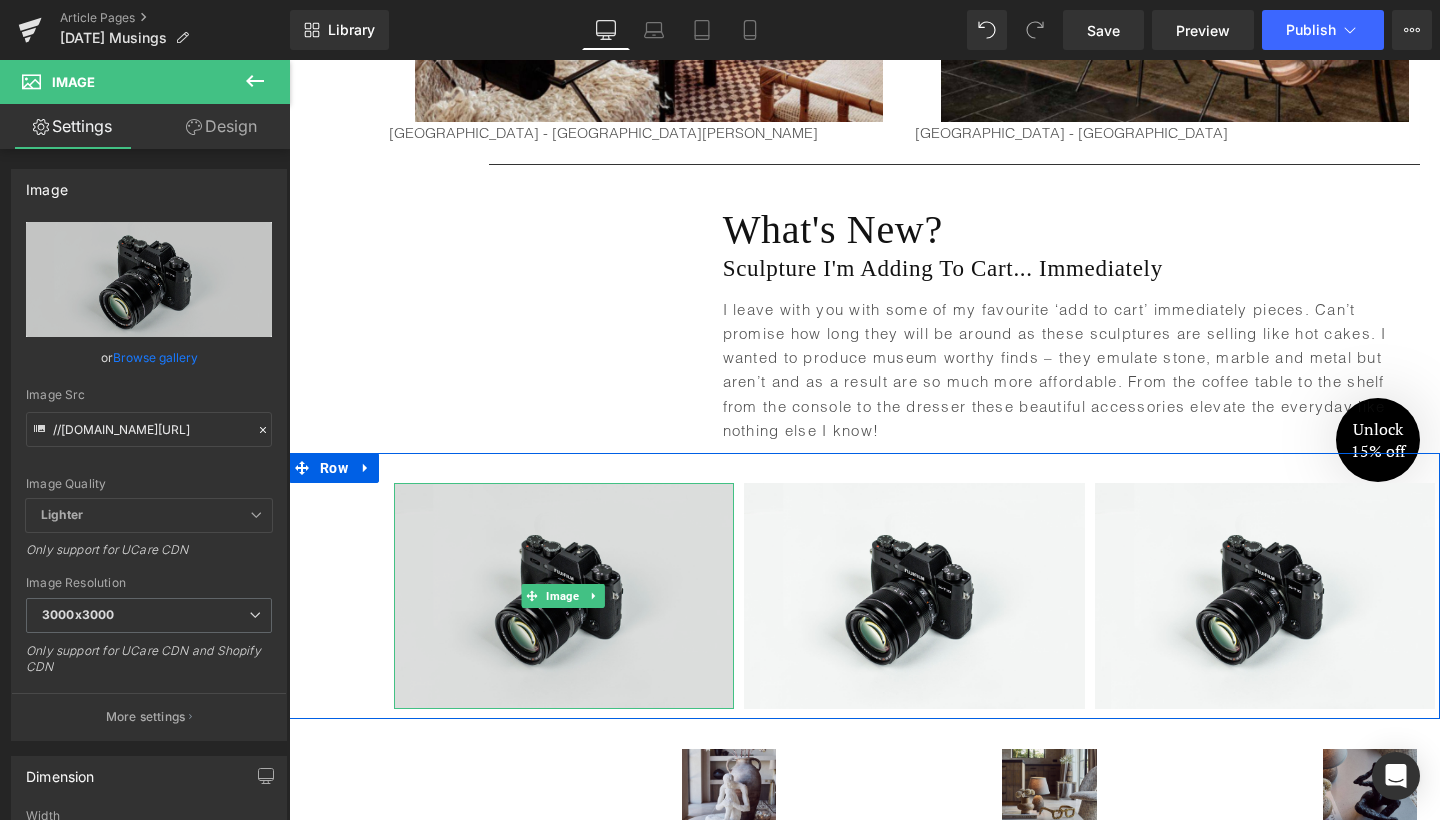 click at bounding box center (564, 595) 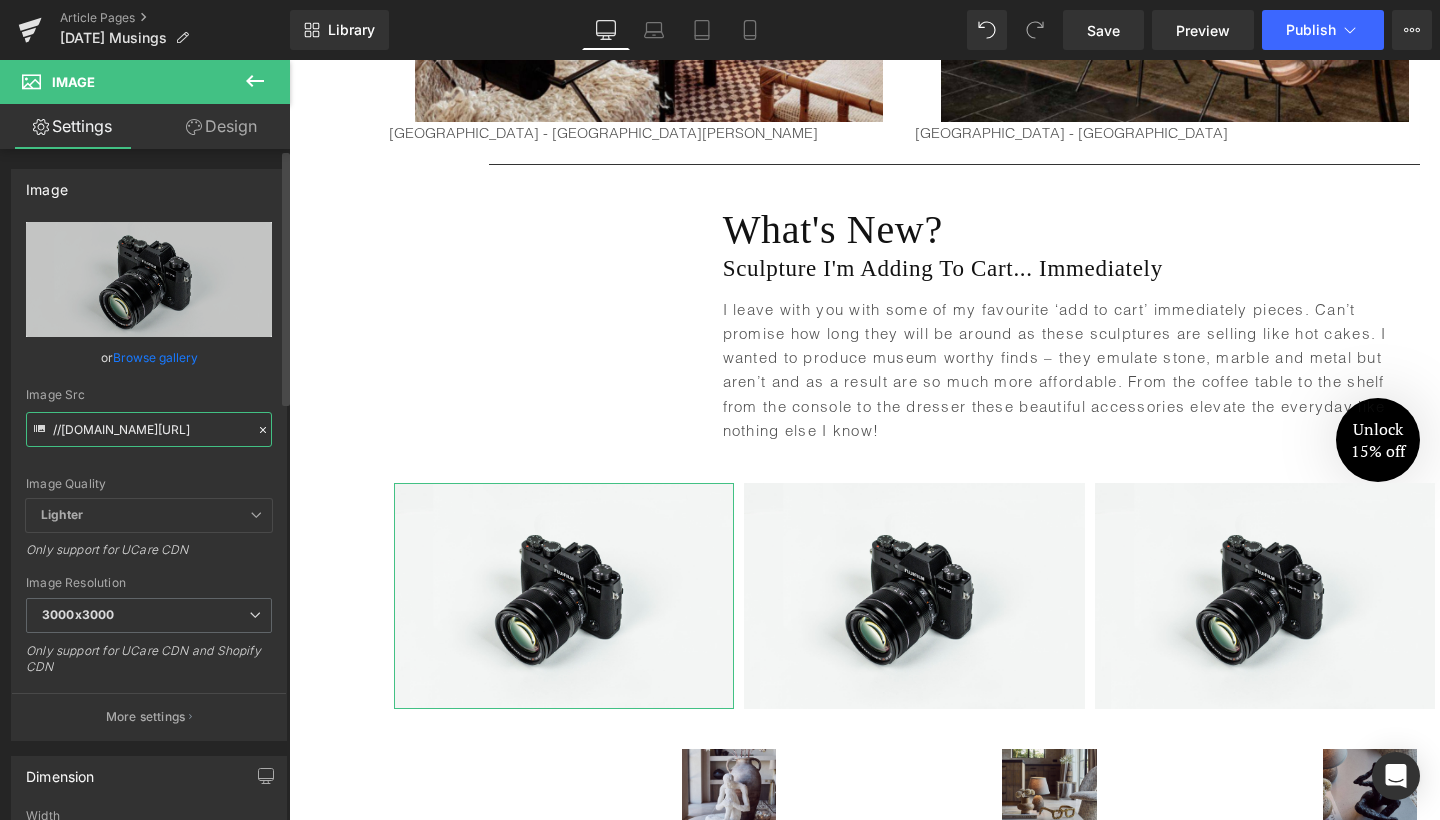 click on "//[DOMAIN_NAME][URL]" at bounding box center (149, 429) 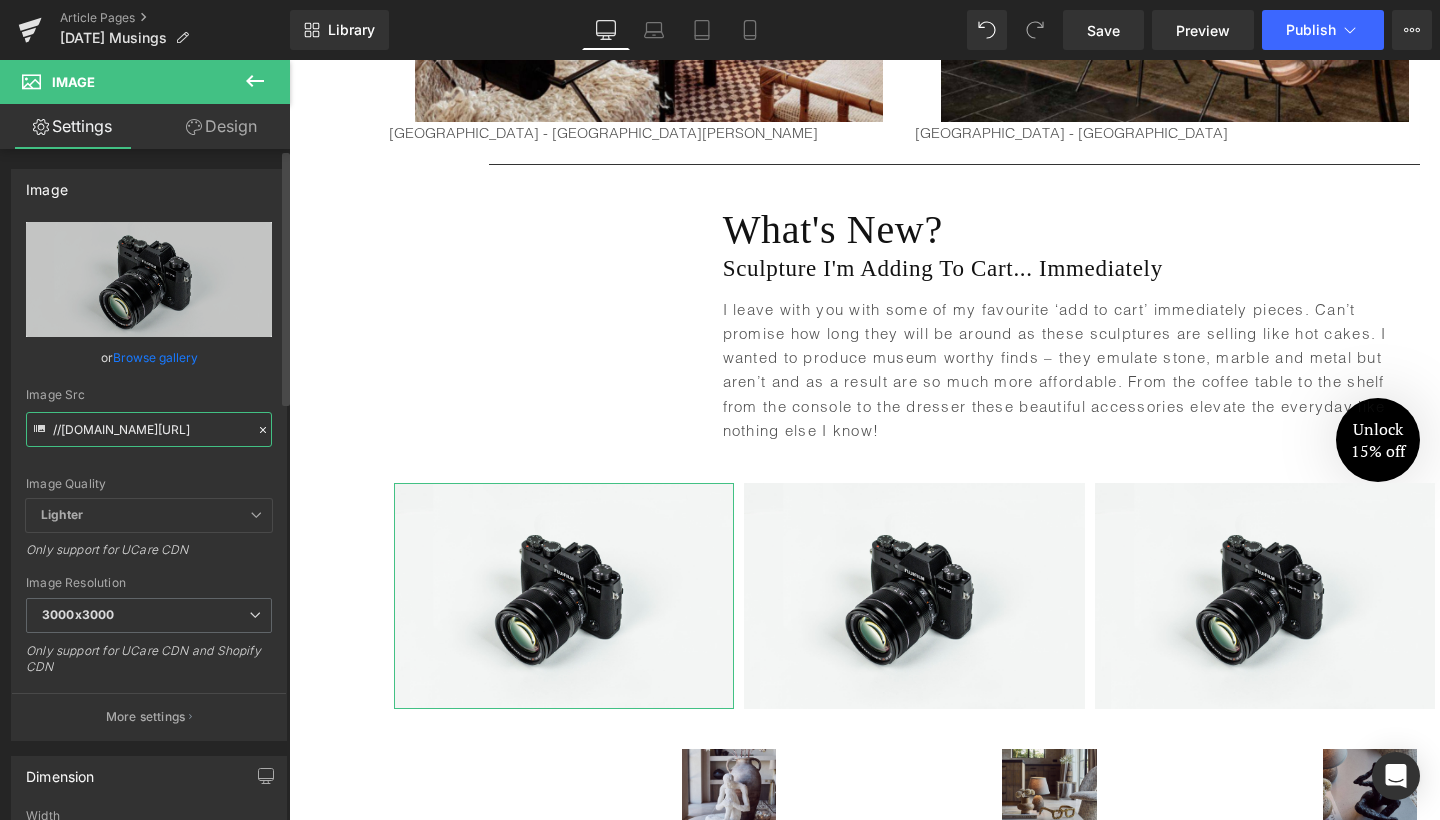 click on "//[DOMAIN_NAME][URL]" at bounding box center (149, 429) 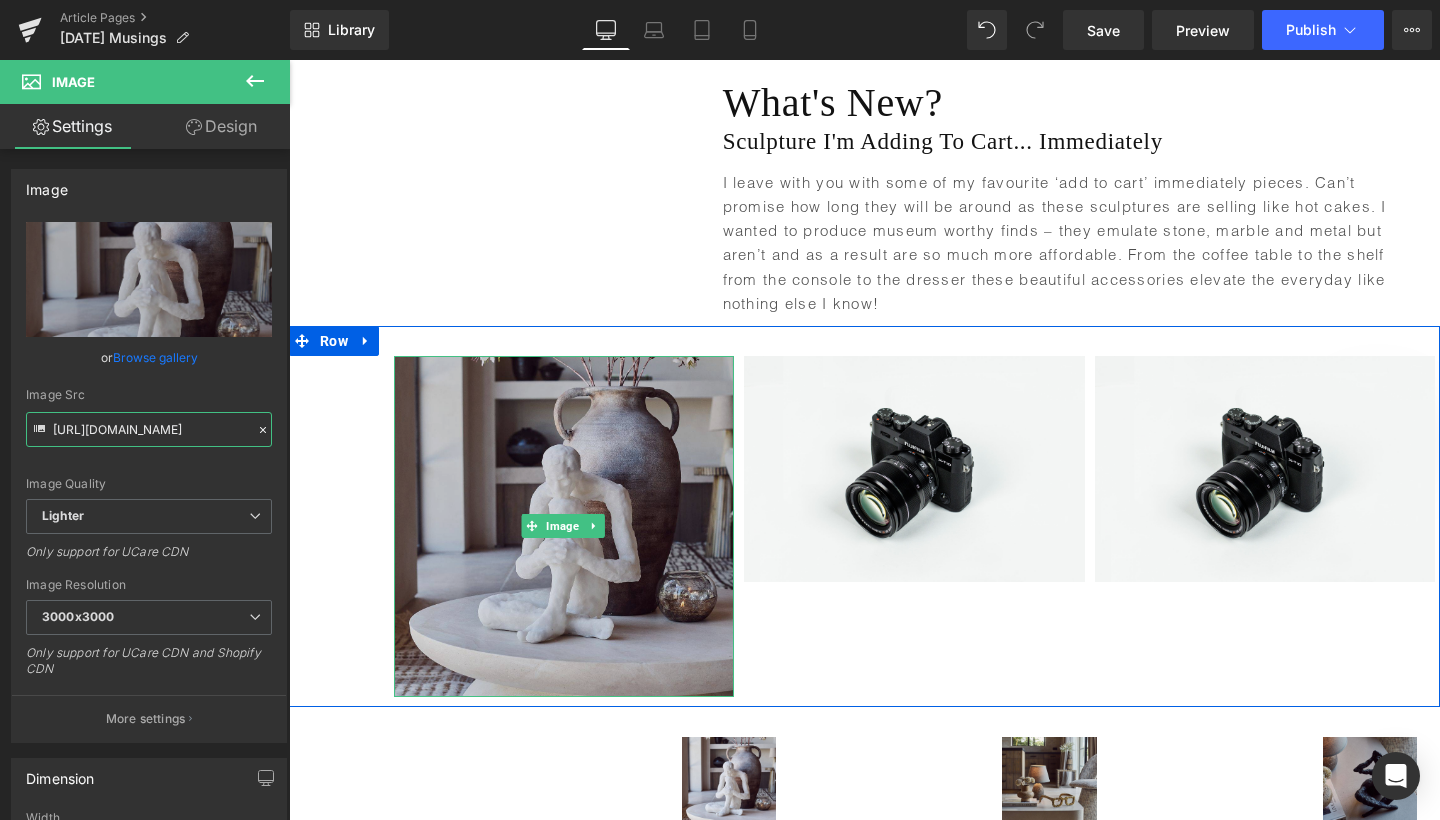 scroll, scrollTop: 4277, scrollLeft: 0, axis: vertical 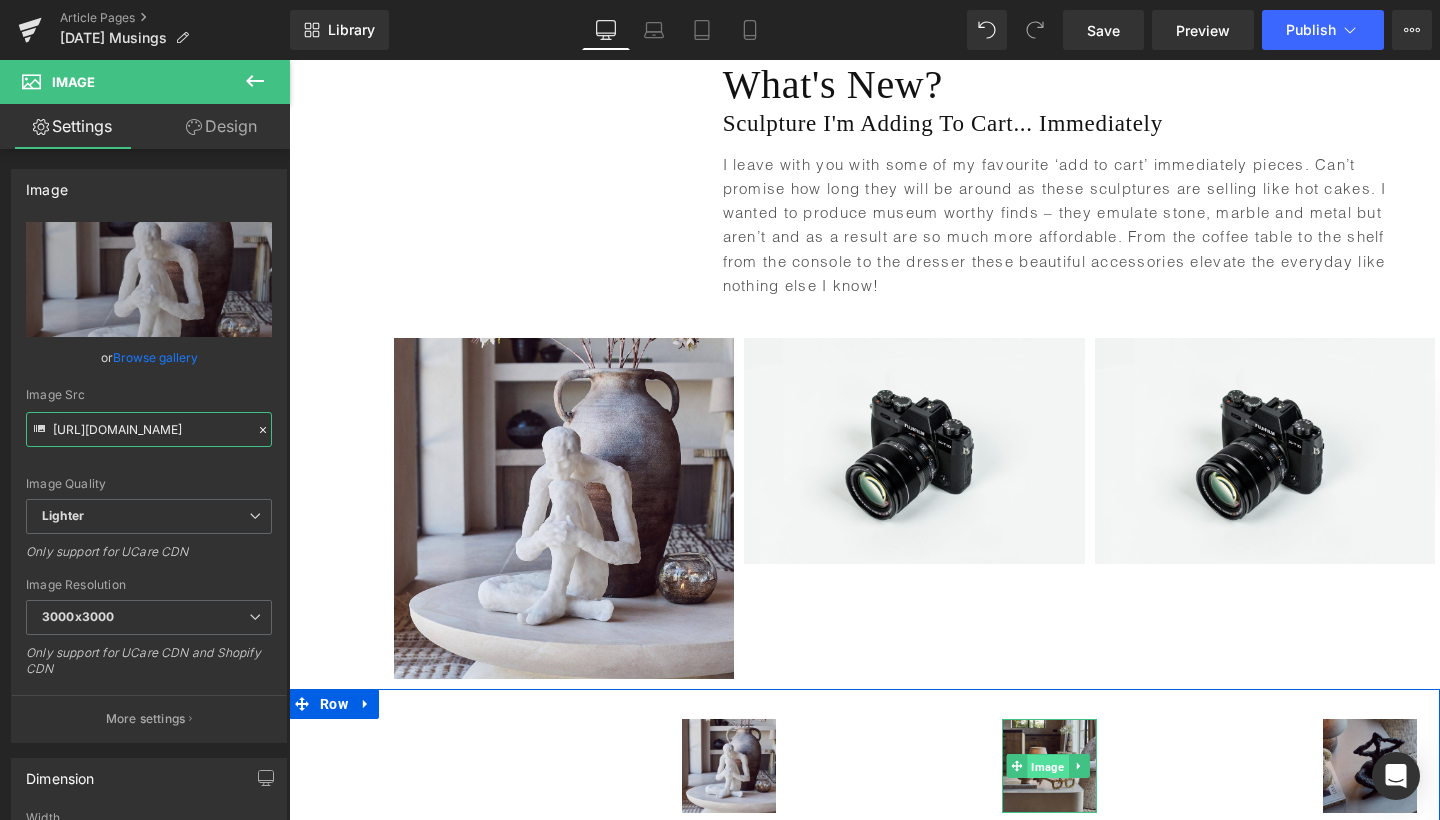click on "Image" at bounding box center [1048, 767] 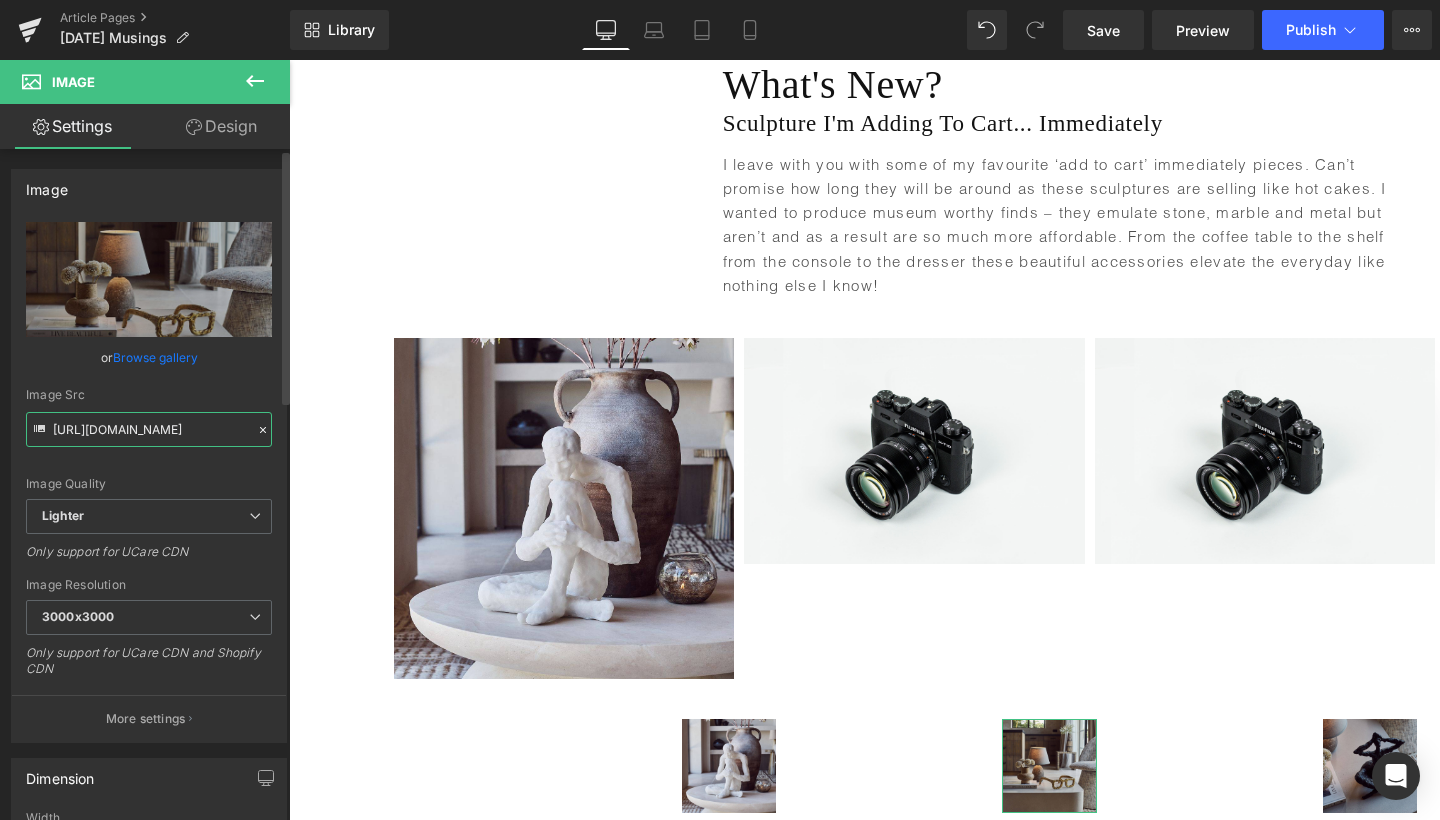 click on "[URL][DOMAIN_NAME]" at bounding box center [149, 429] 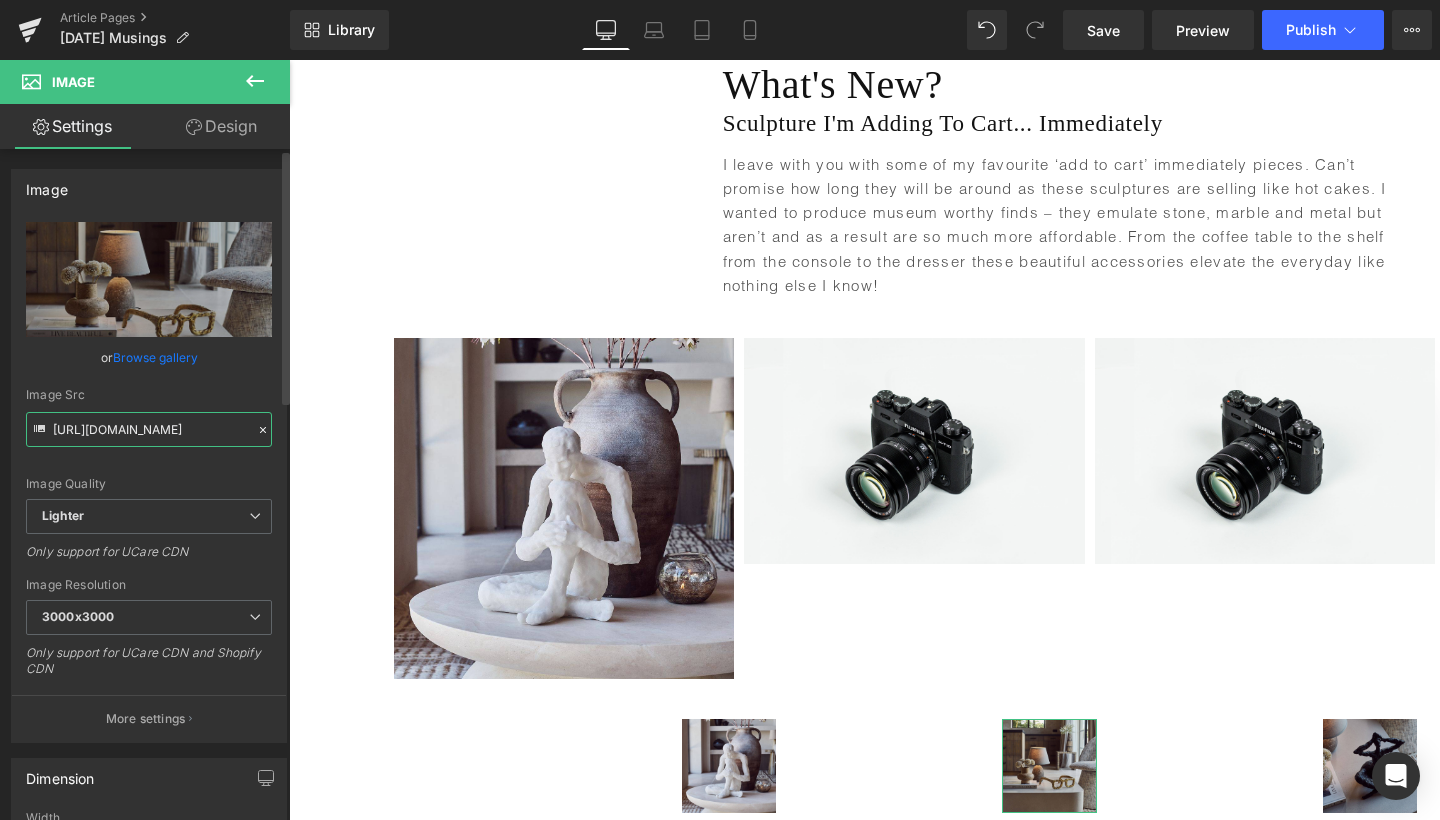 click on "[URL][DOMAIN_NAME]" at bounding box center (149, 429) 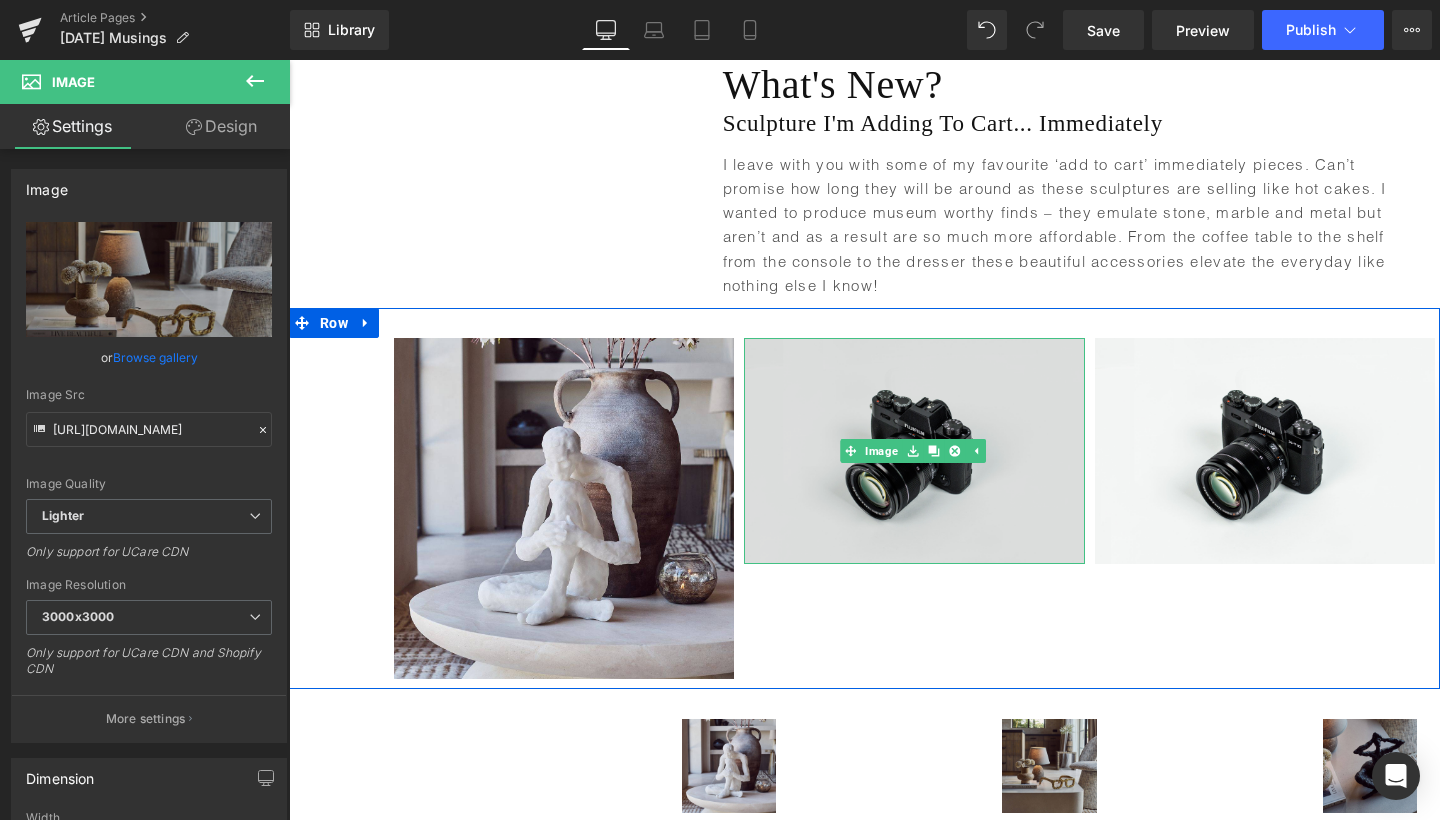 click at bounding box center (914, 450) 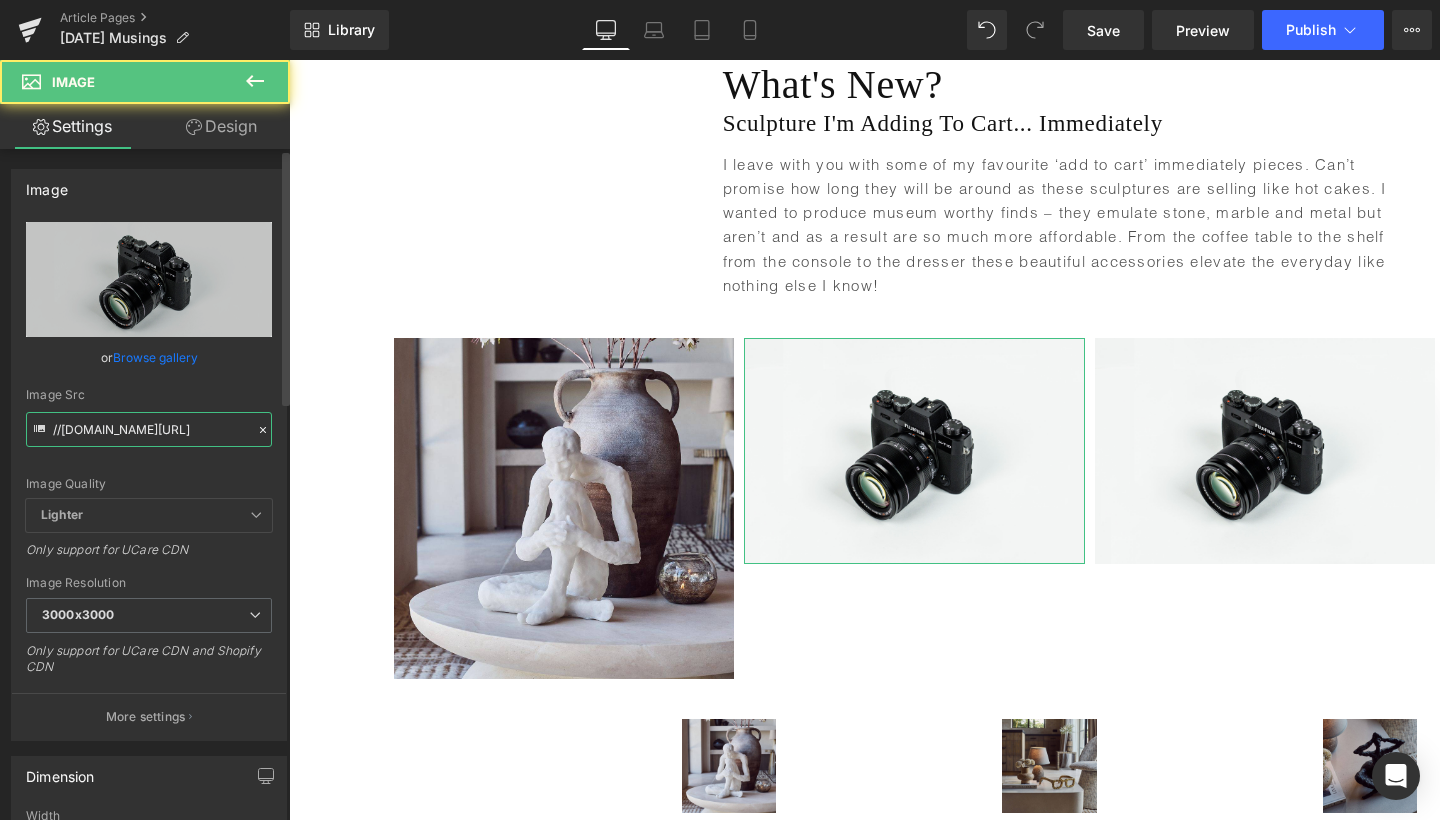 click on "//[DOMAIN_NAME][URL]" at bounding box center (149, 429) 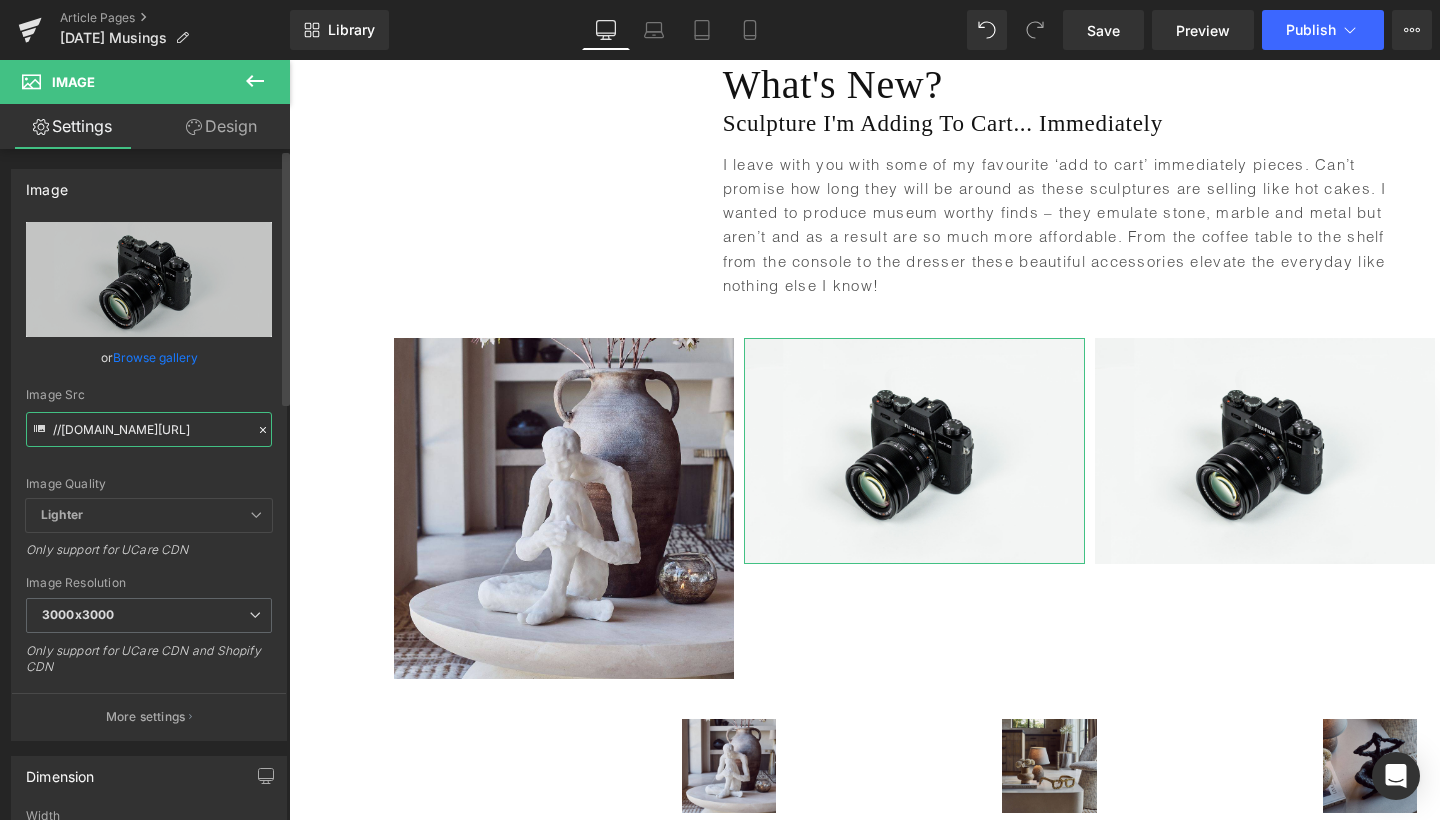 click on "//[DOMAIN_NAME][URL]" at bounding box center [149, 429] 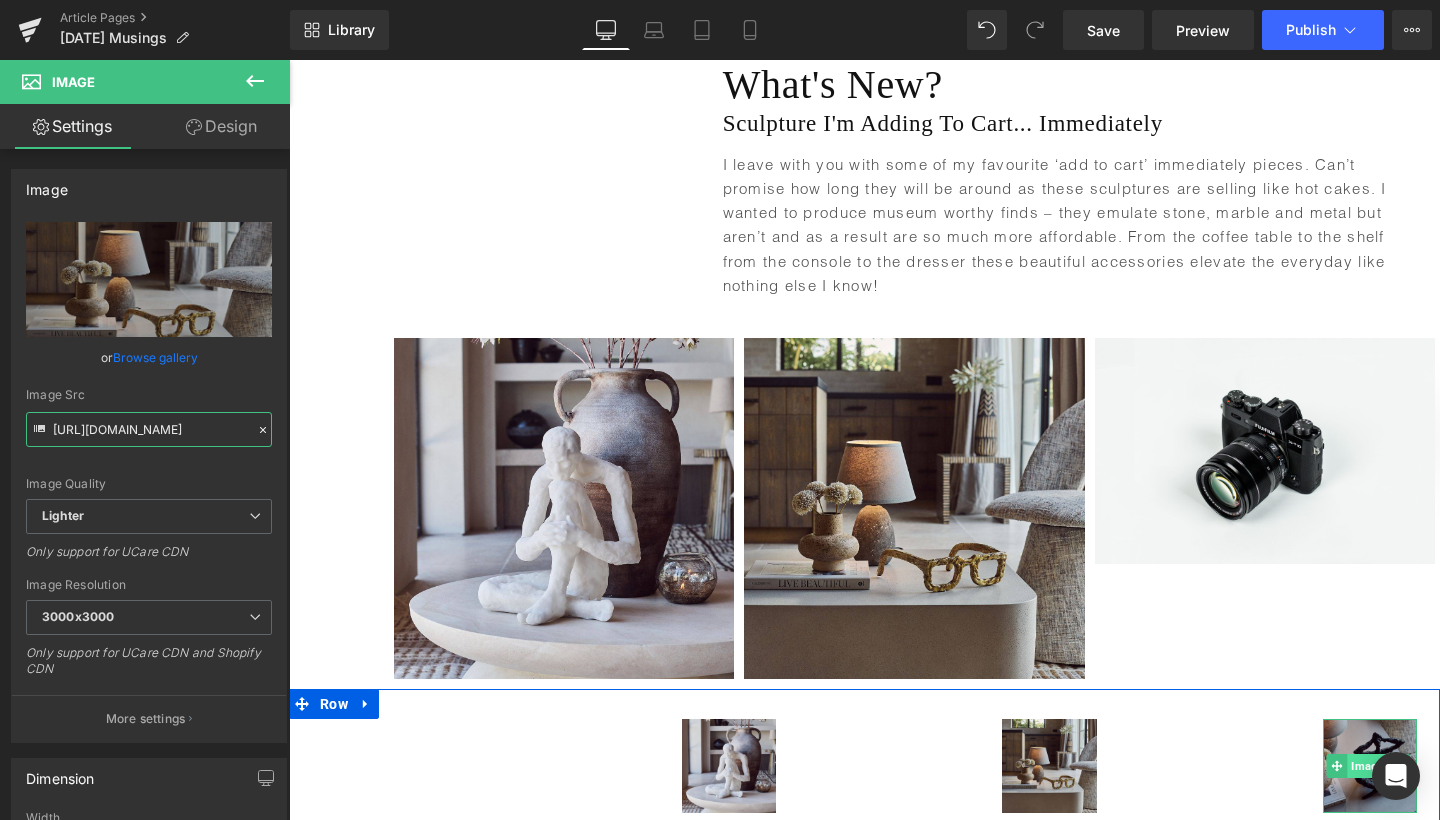 click on "Image" at bounding box center [1368, 766] 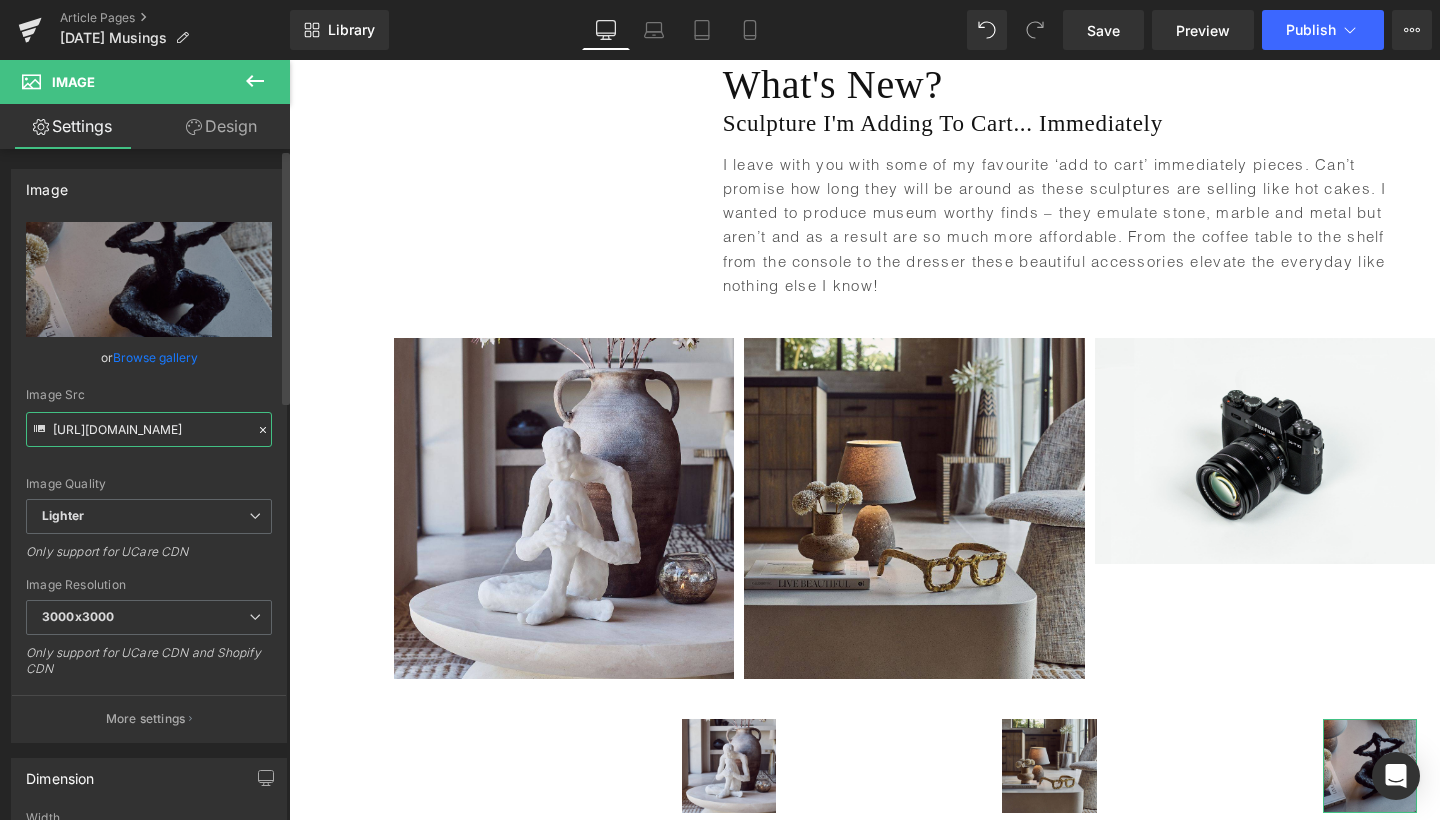 click on "[URL][DOMAIN_NAME]" at bounding box center [149, 429] 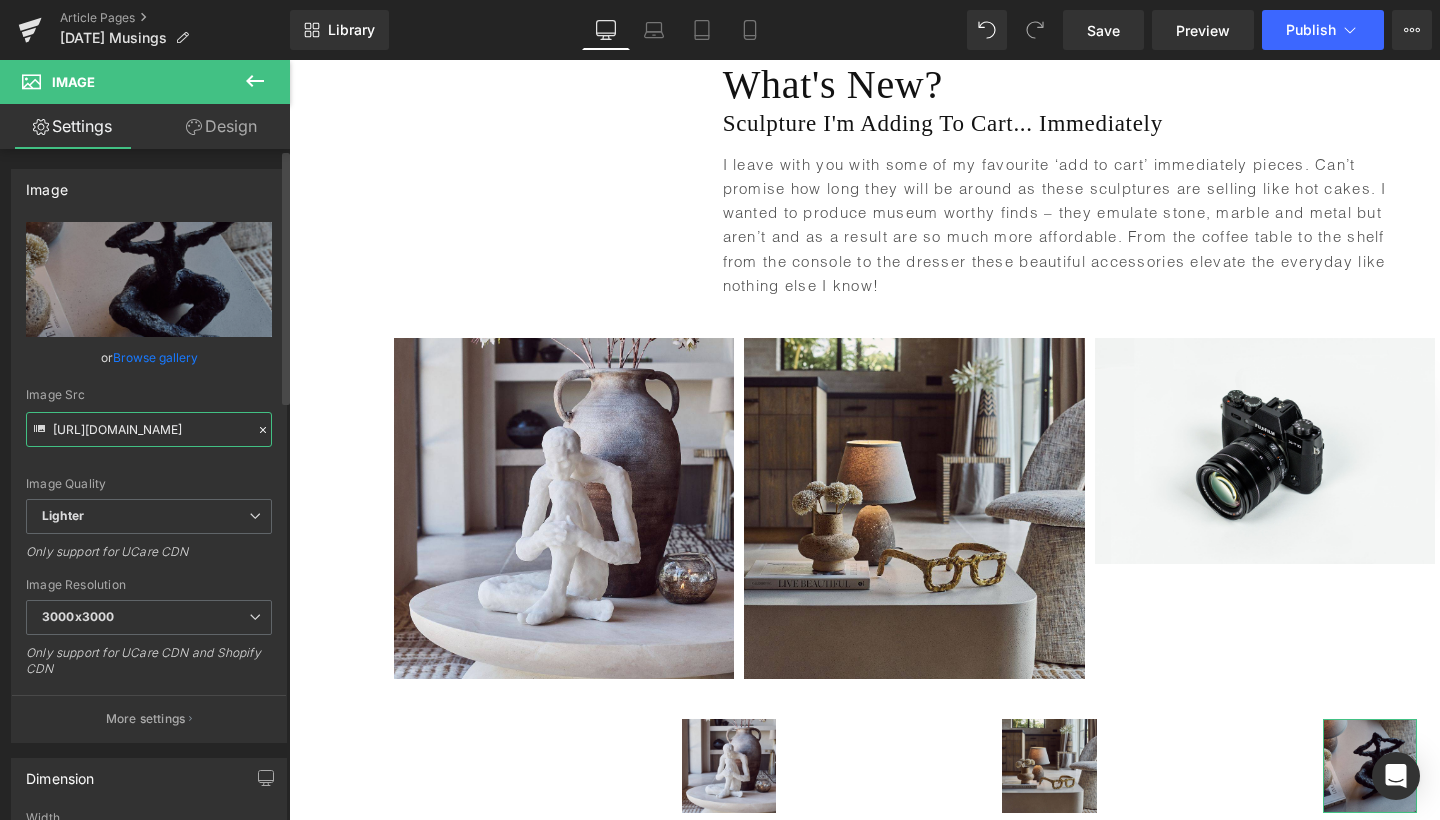 click on "[URL][DOMAIN_NAME]" at bounding box center [149, 429] 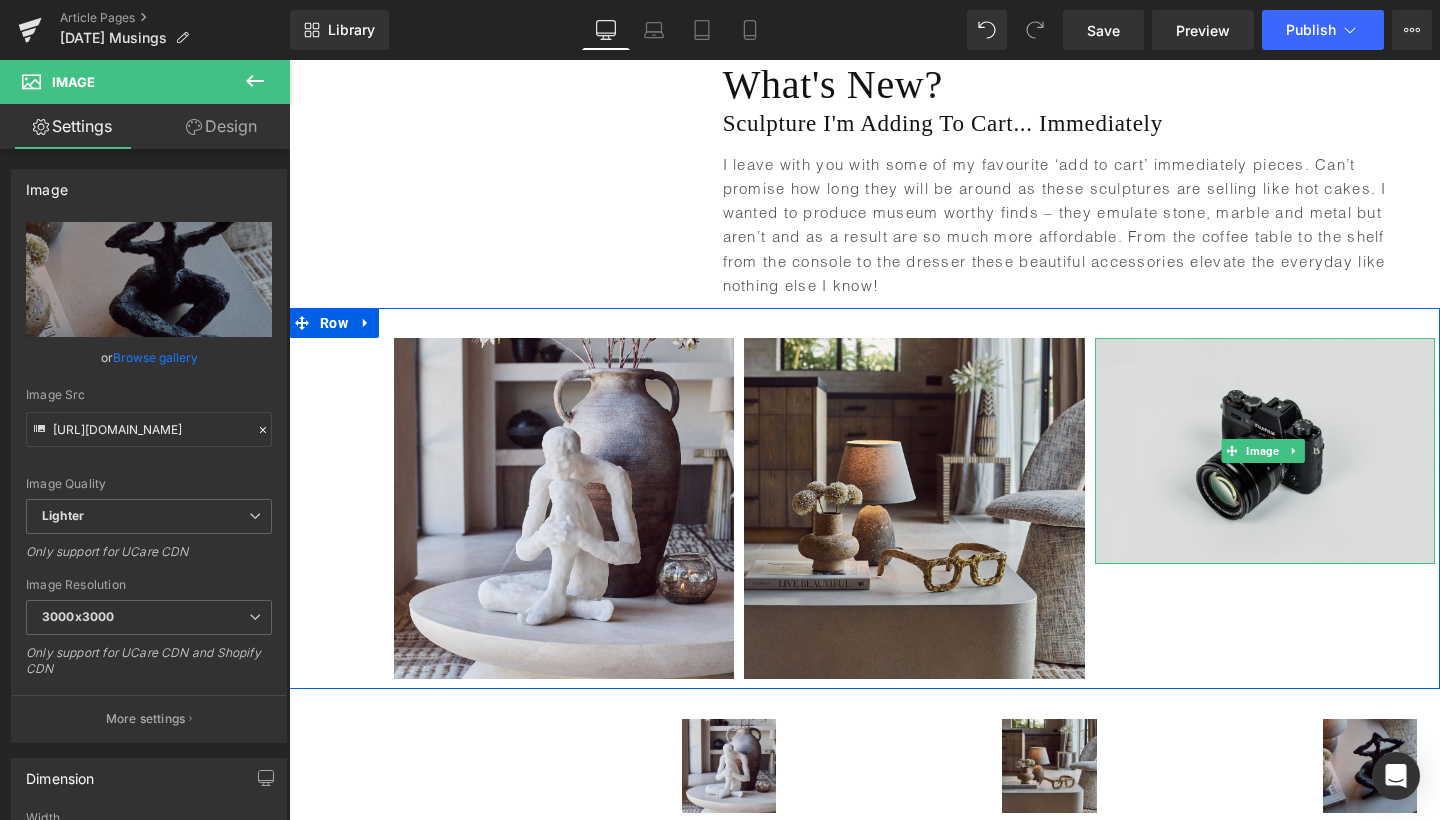 click at bounding box center [1265, 450] 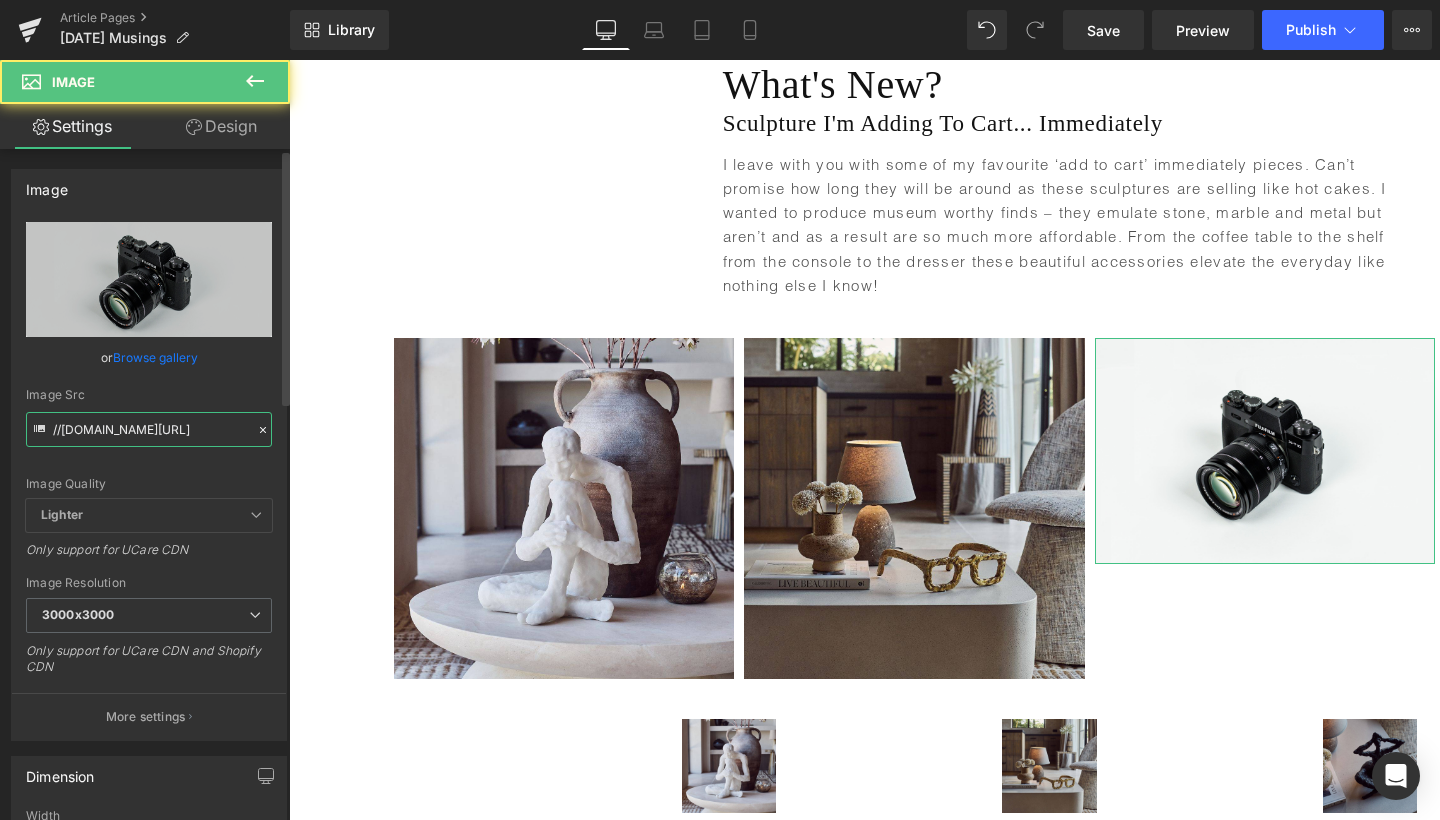 click on "//[DOMAIN_NAME][URL]" at bounding box center [149, 429] 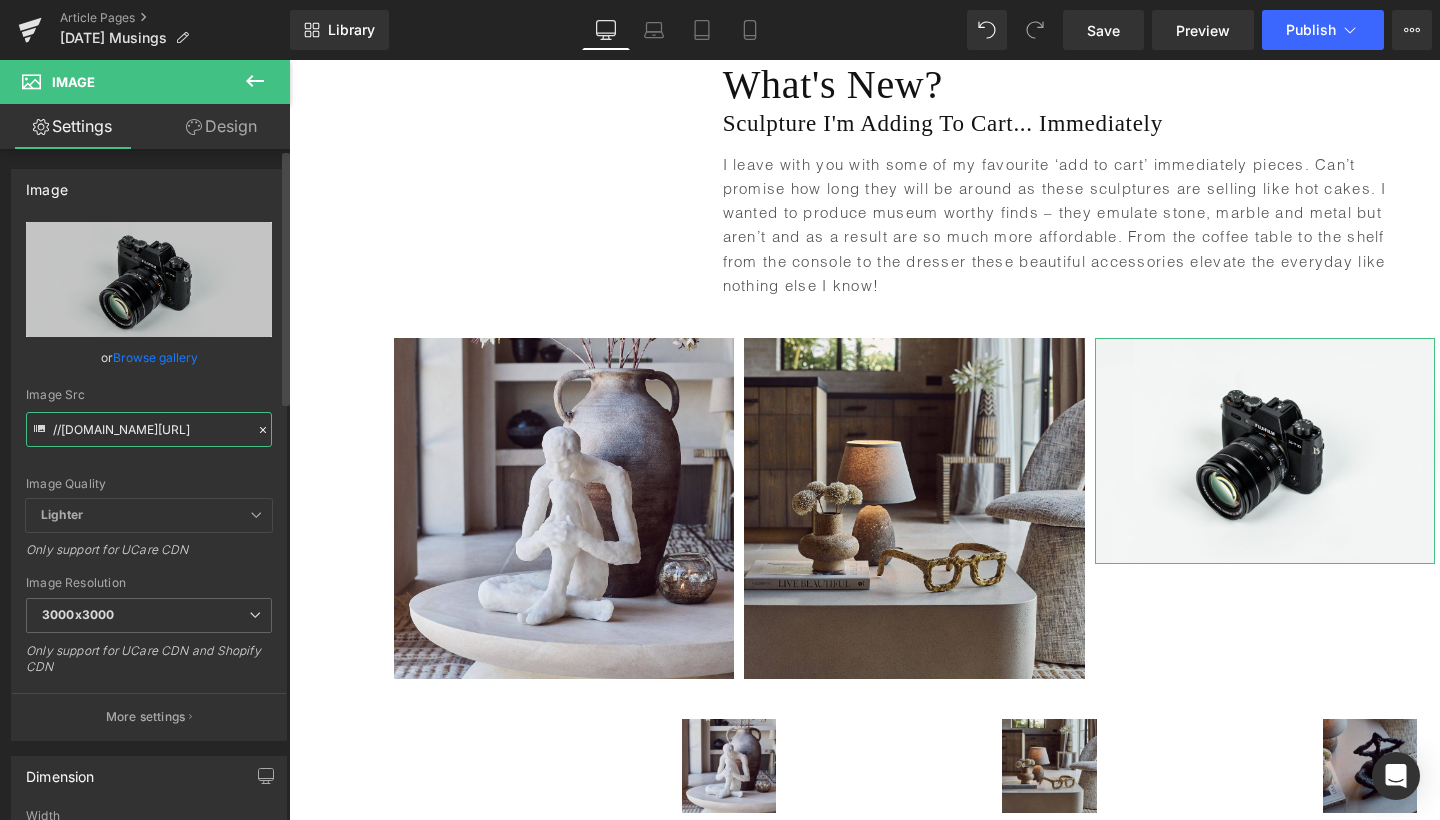 click on "//[DOMAIN_NAME][URL]" at bounding box center [149, 429] 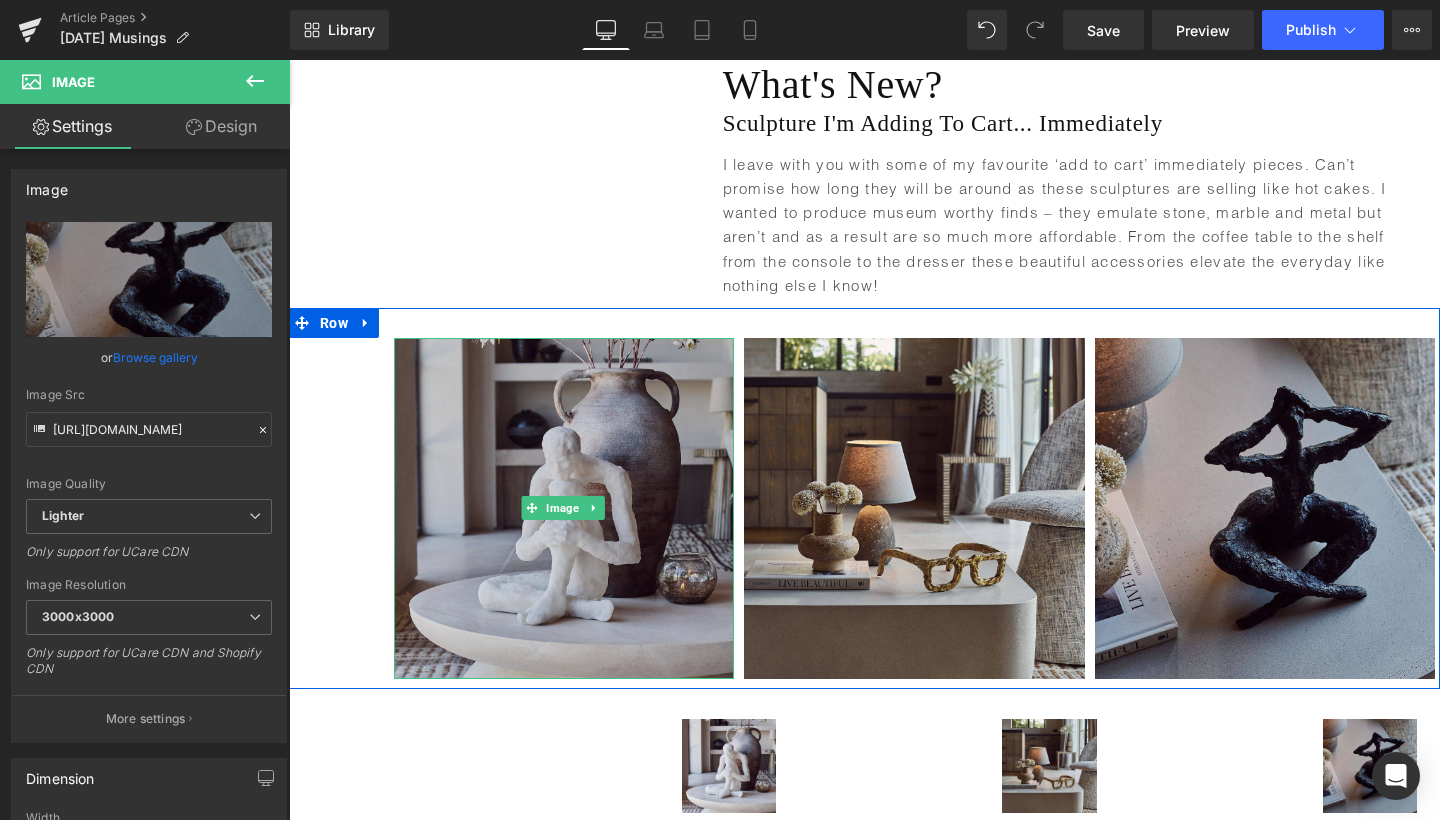 click at bounding box center [564, 508] 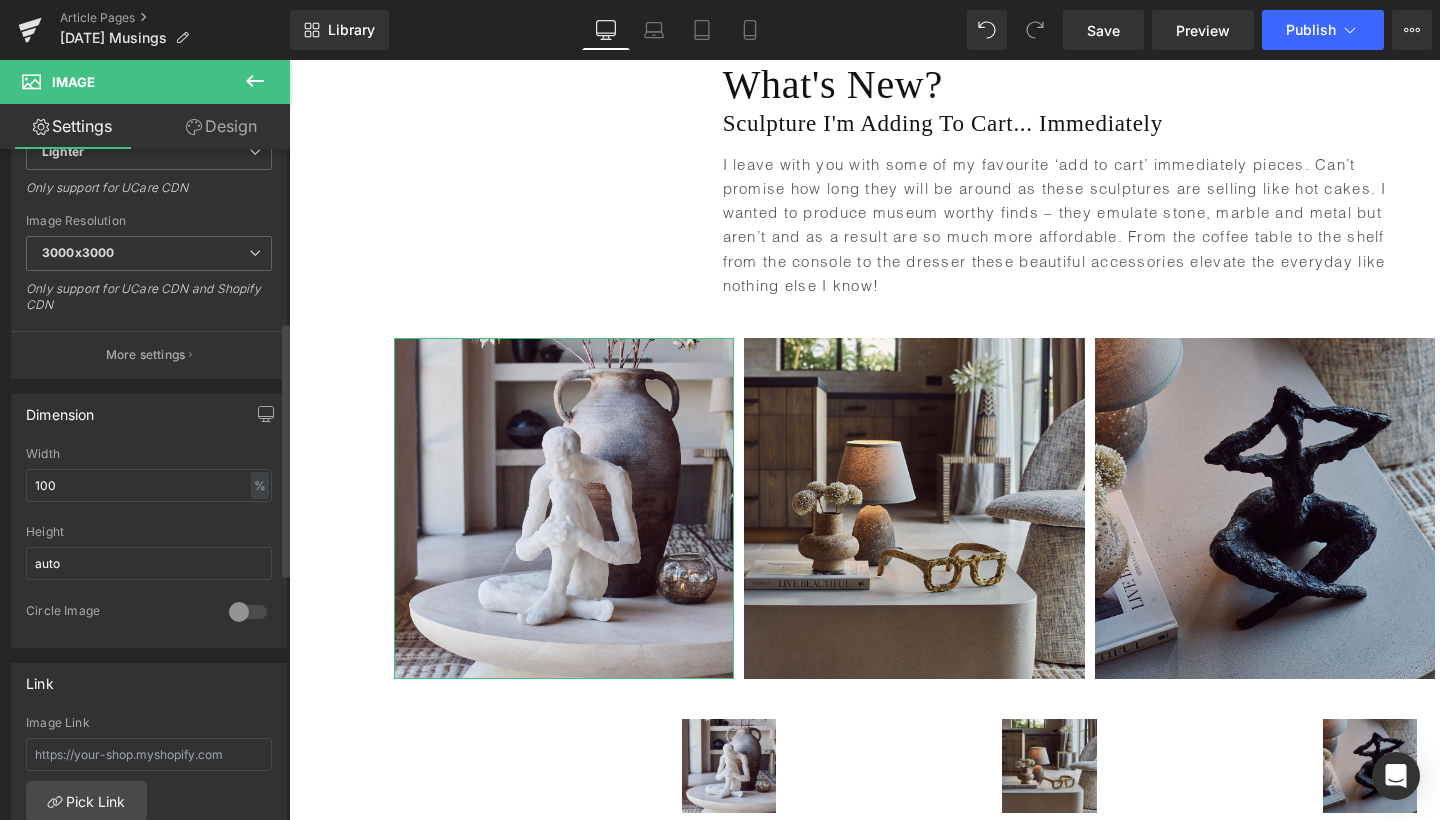 scroll, scrollTop: 474, scrollLeft: 0, axis: vertical 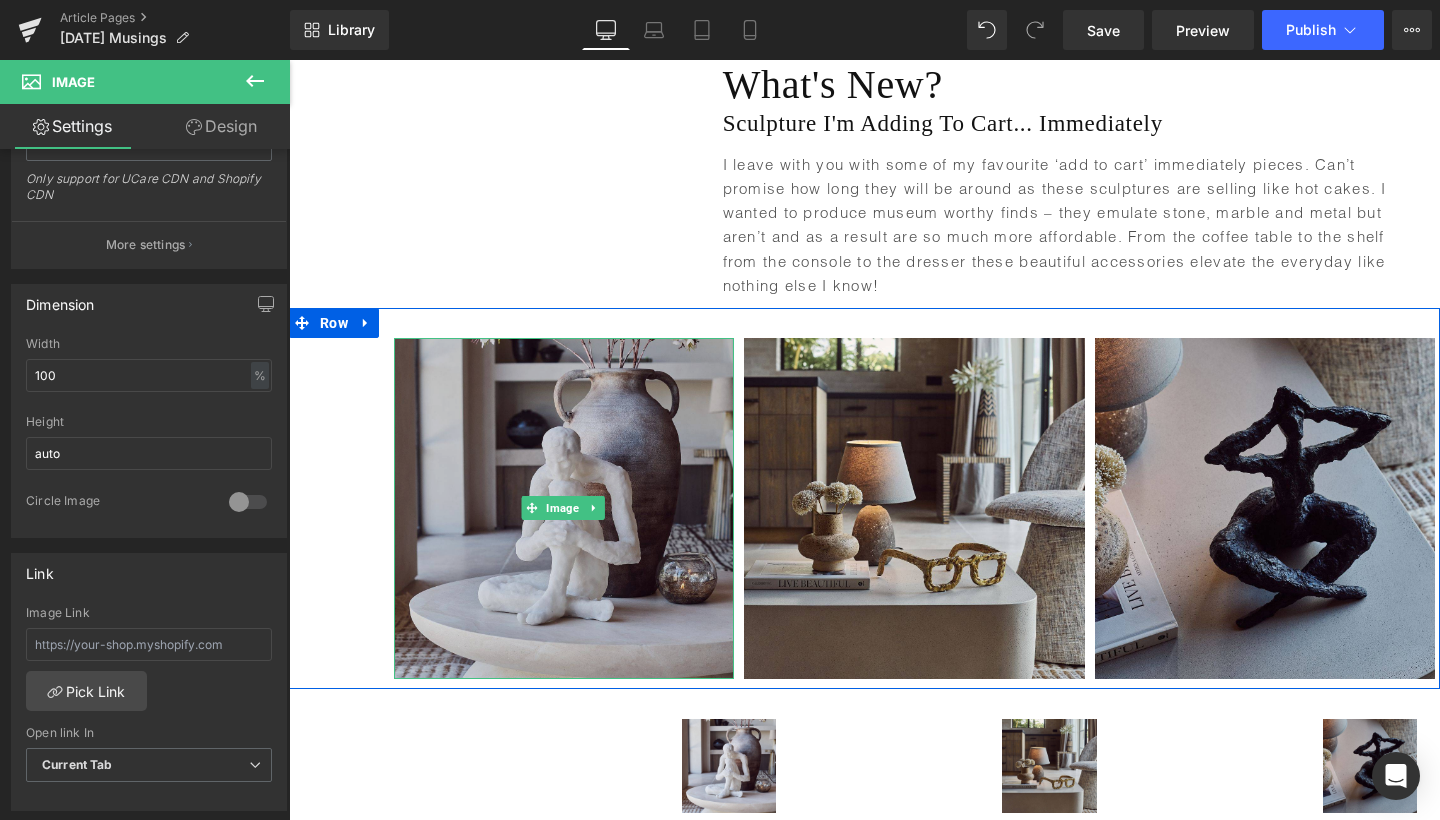 click at bounding box center (564, 508) 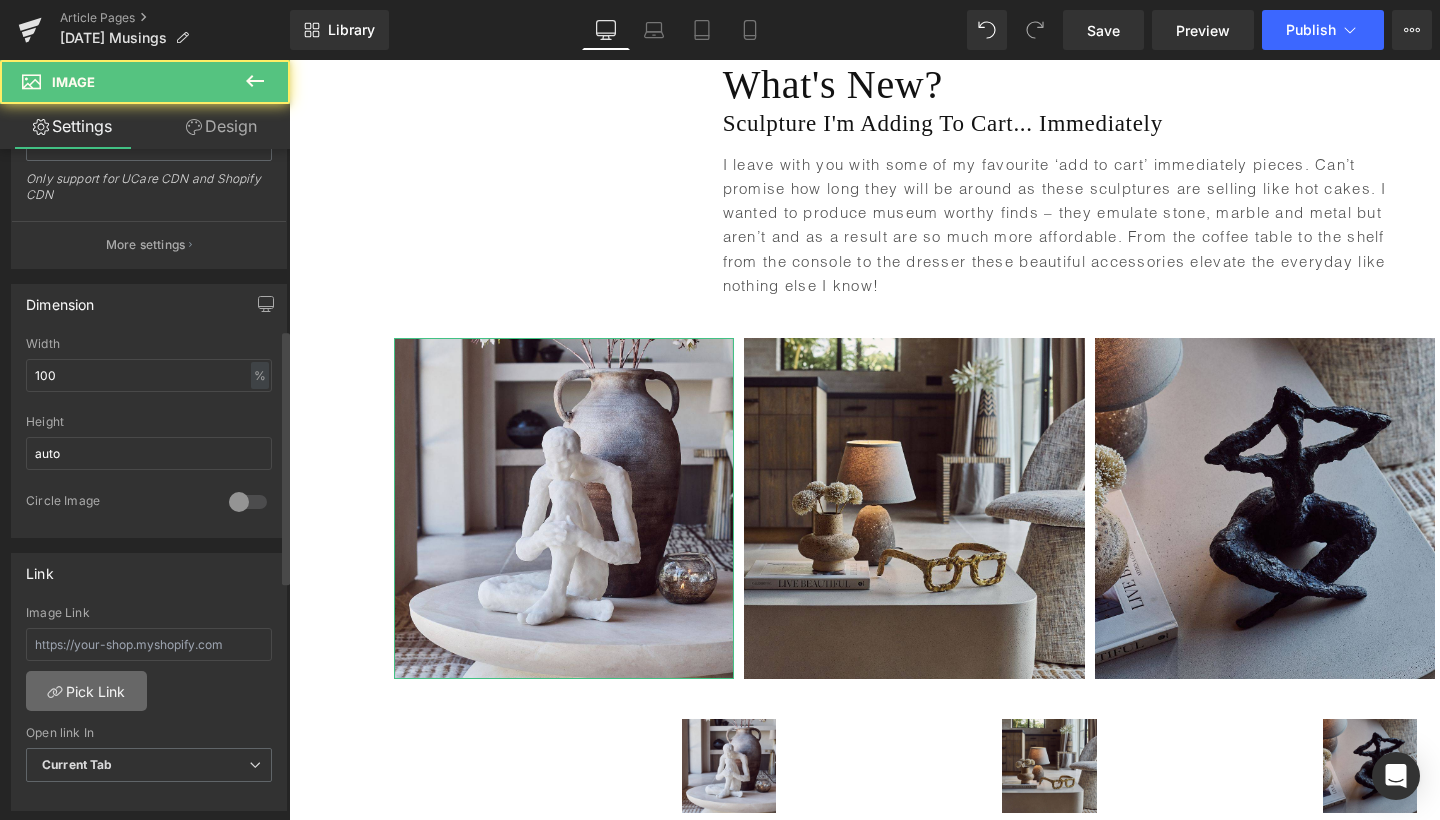 click on "Pick Link" at bounding box center [86, 691] 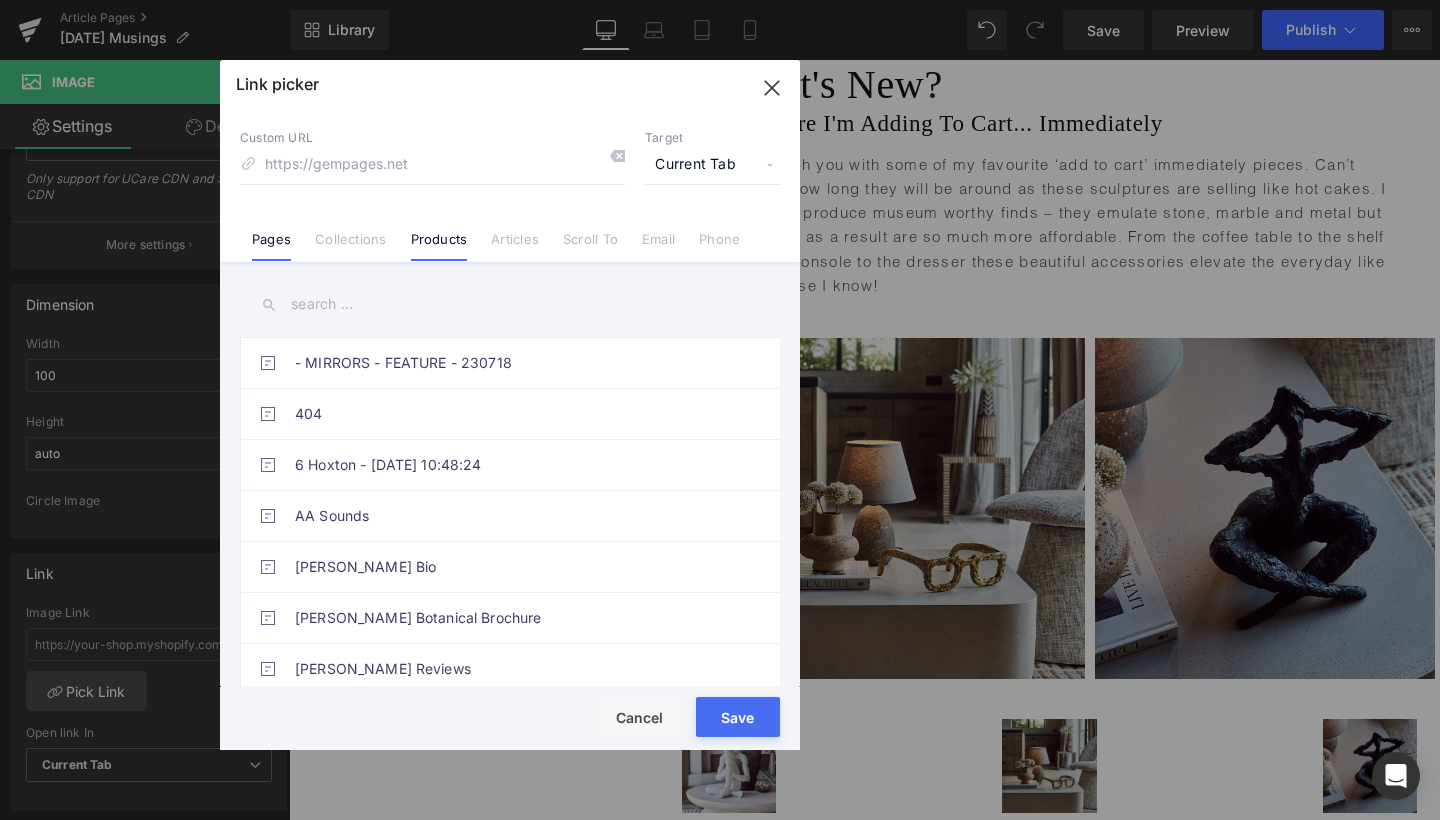 click on "Products" at bounding box center (439, 246) 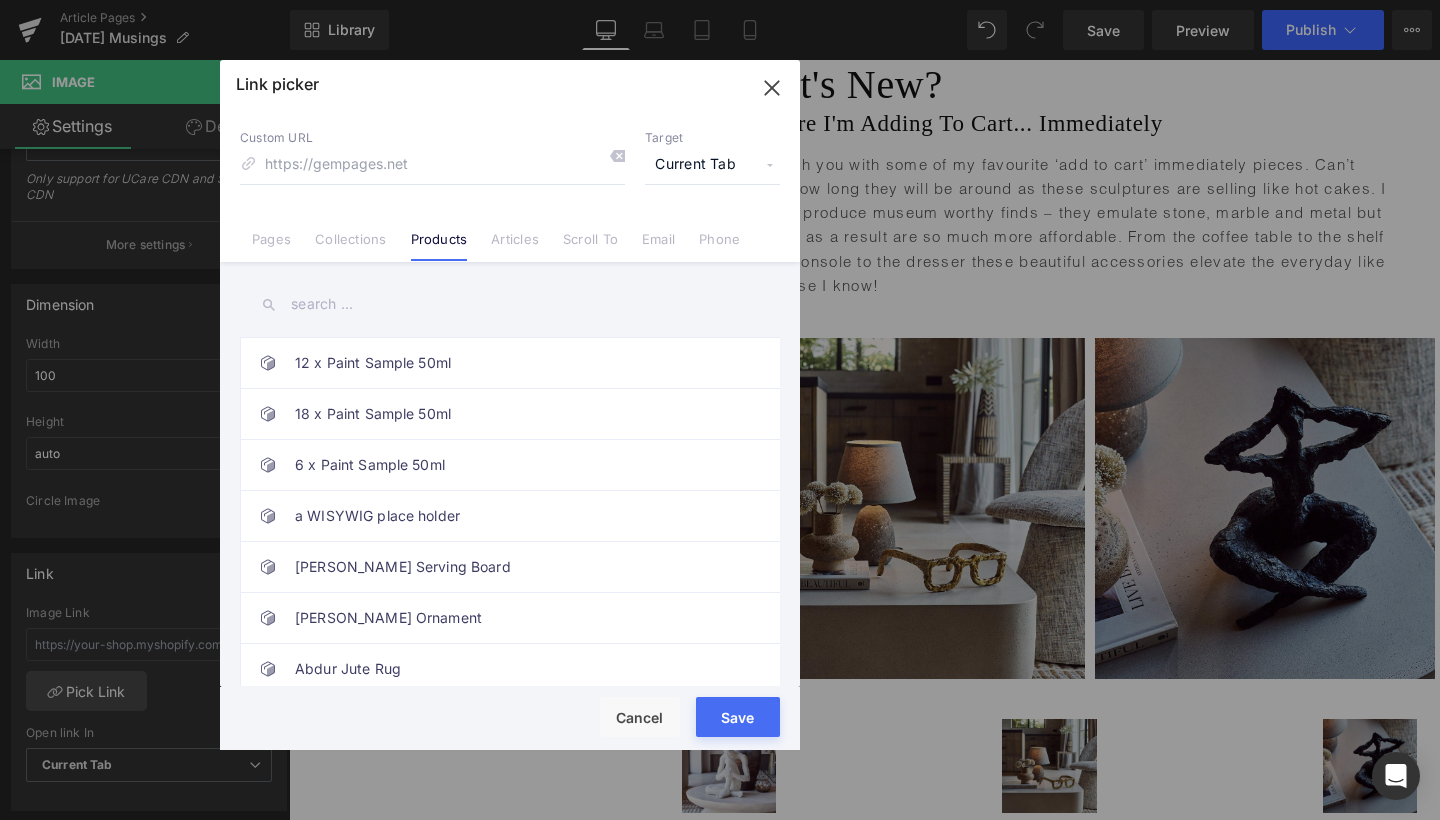 click at bounding box center (510, 304) 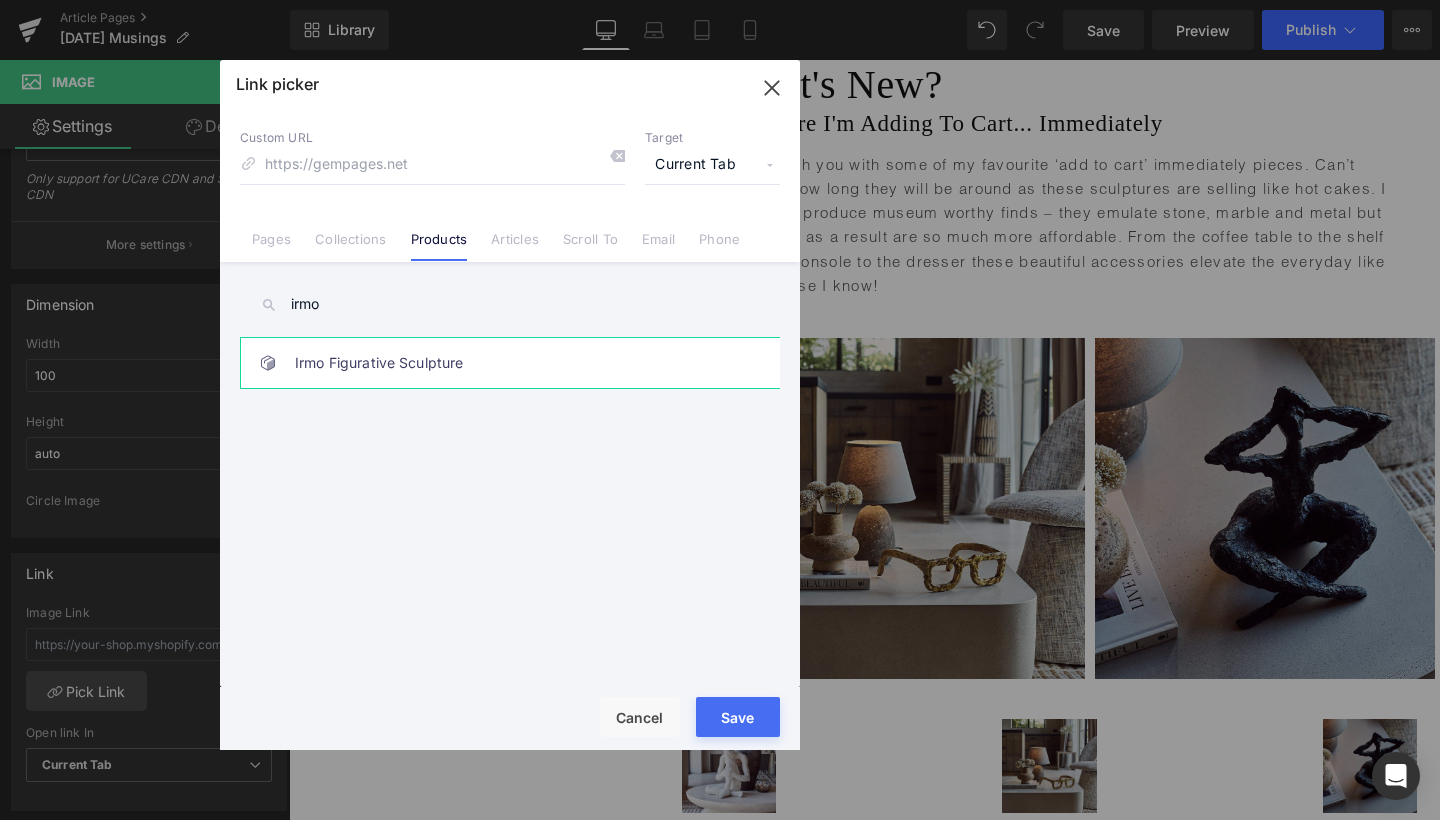 type on "irmo" 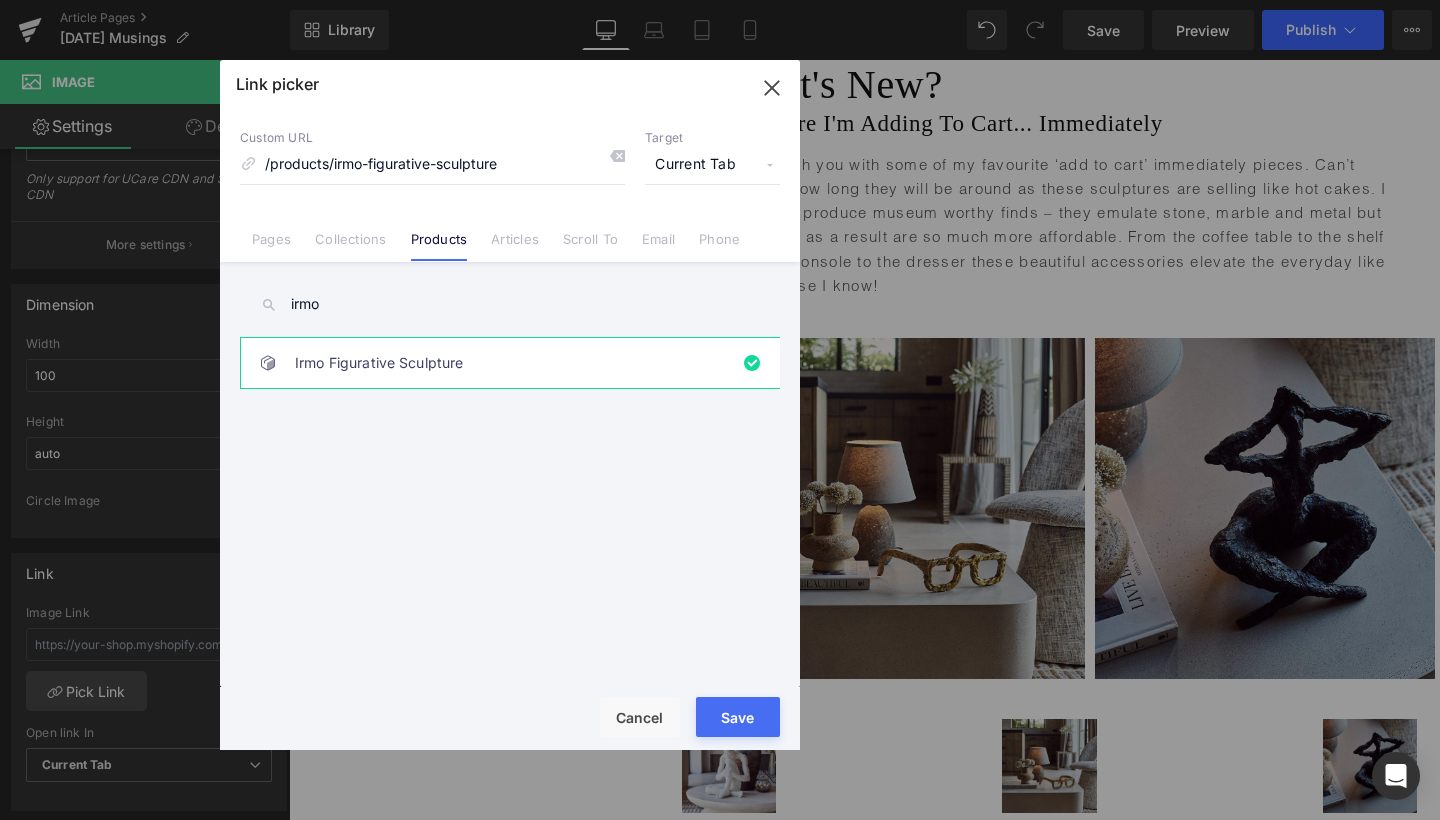 click on "Current Tab" at bounding box center [712, 165] 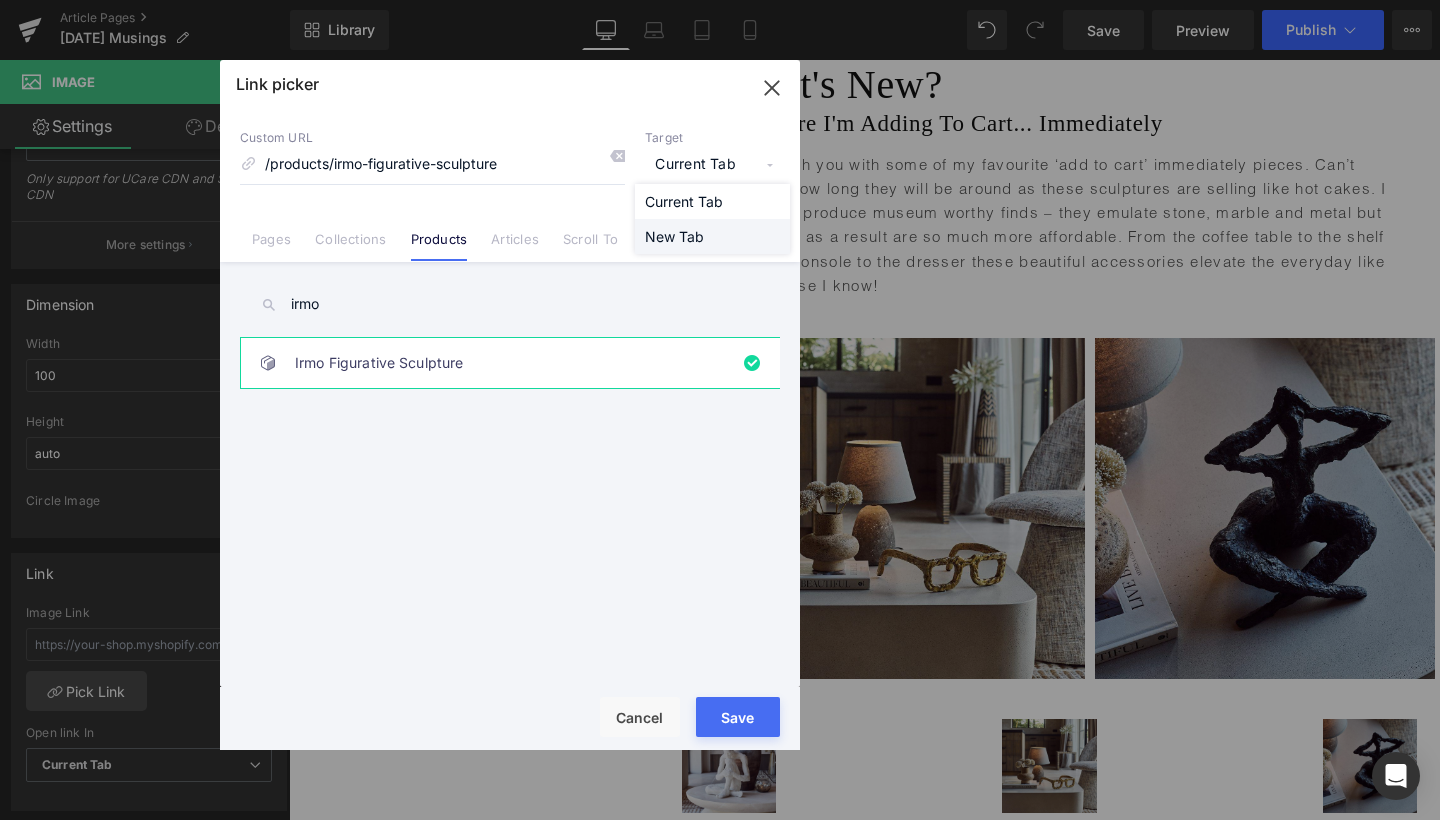 click on "New Tab" at bounding box center [712, 236] 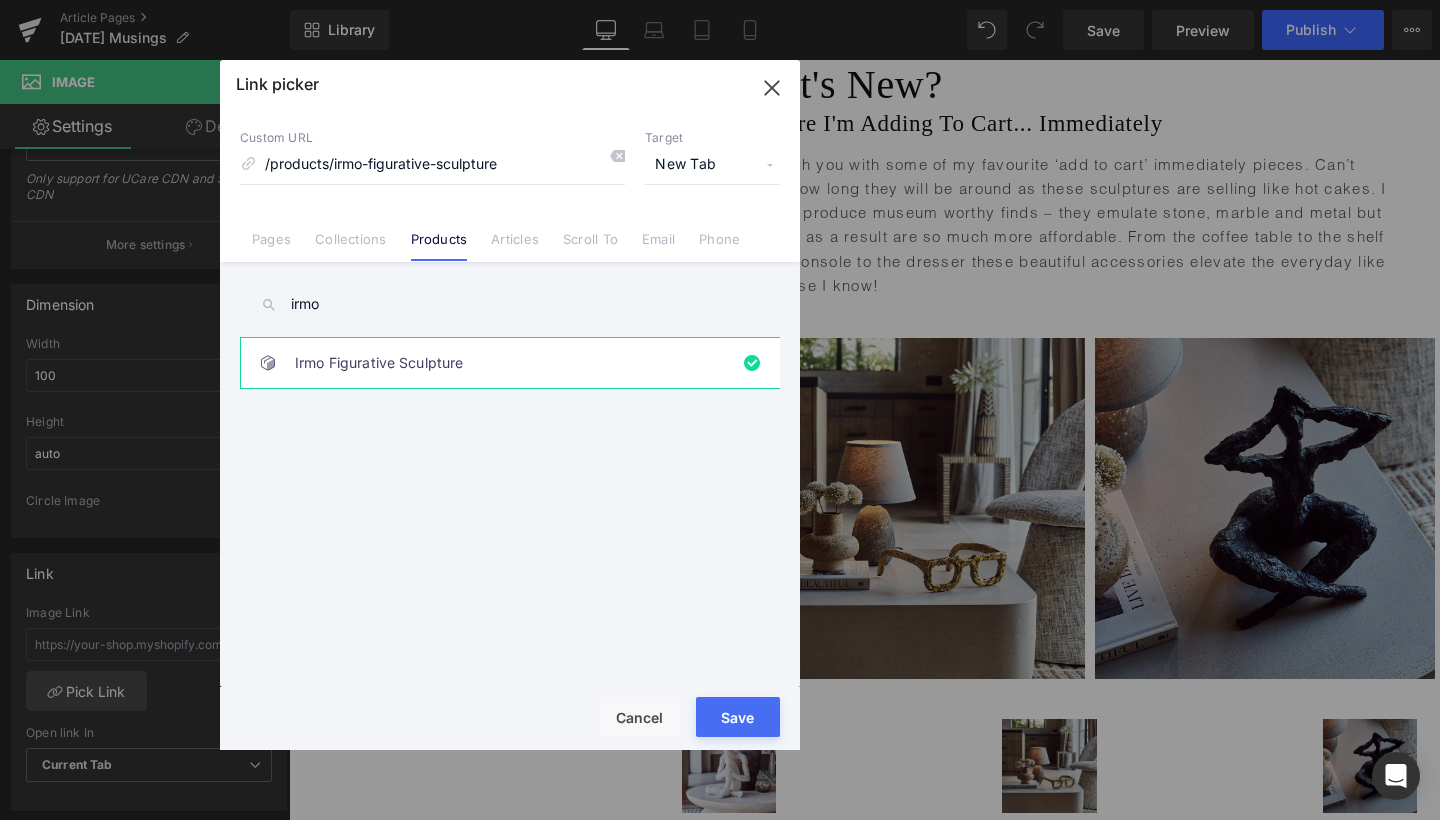 click on "Save" at bounding box center (738, 717) 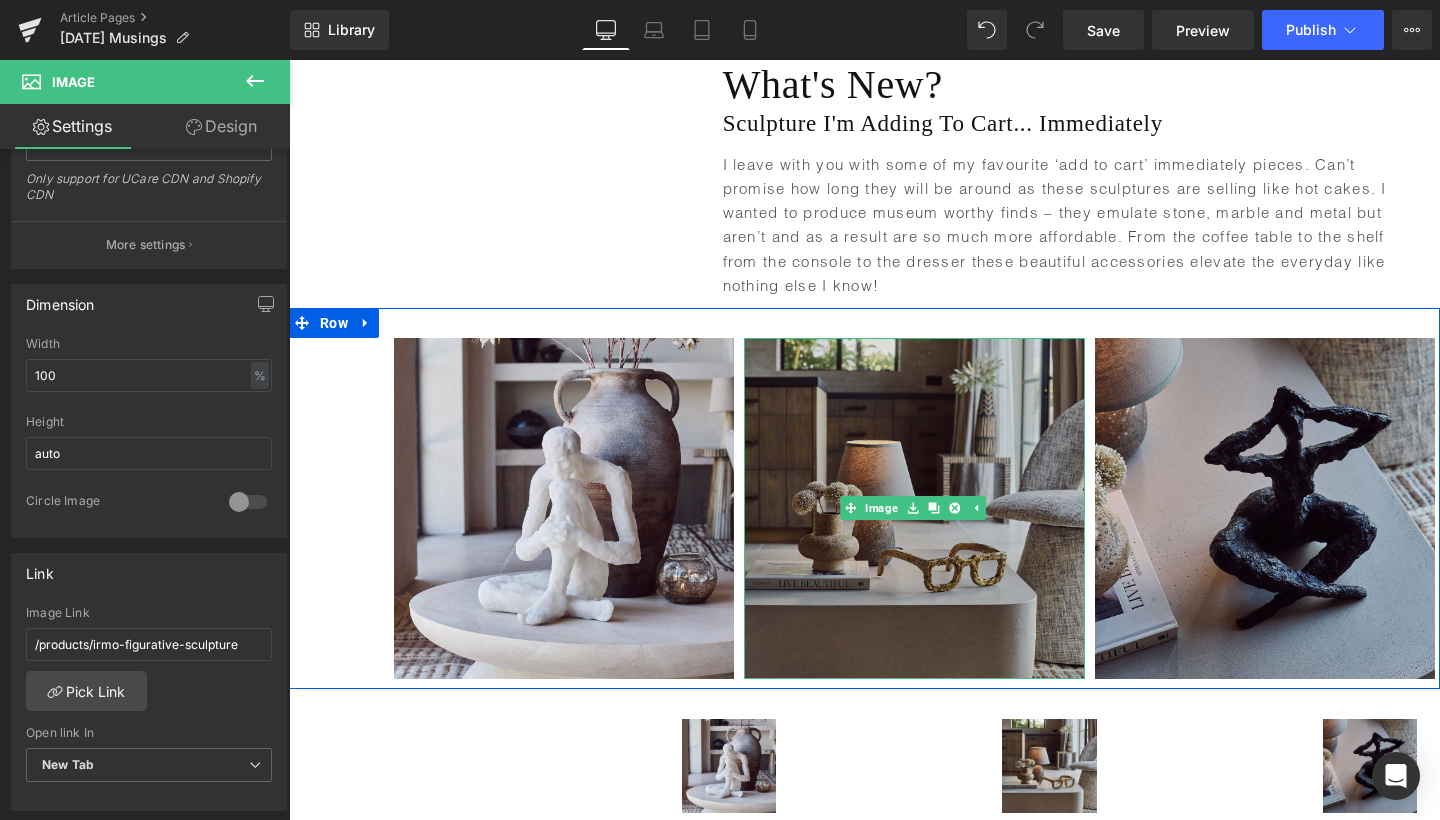 click at bounding box center (914, 508) 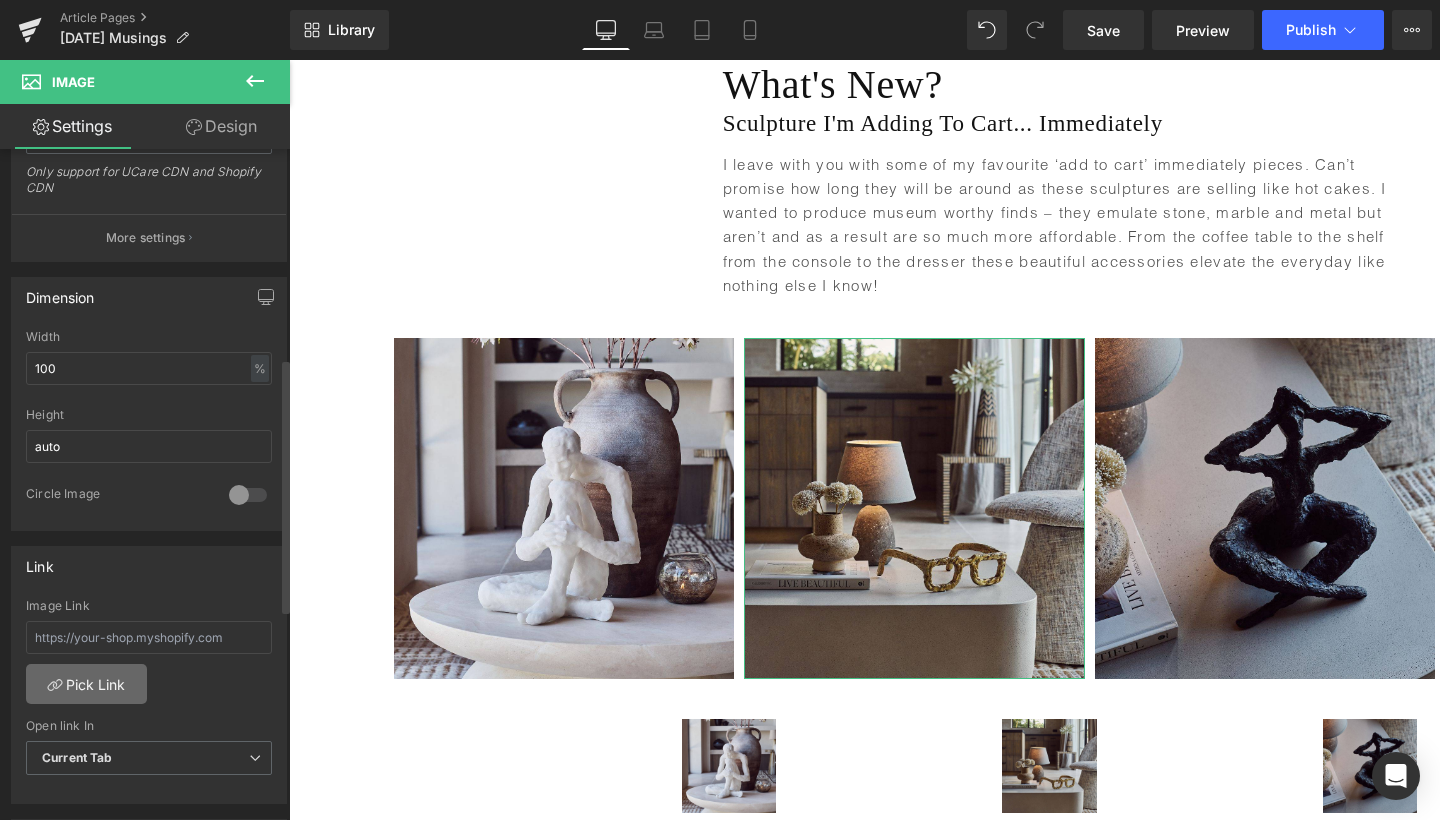 scroll, scrollTop: 550, scrollLeft: 0, axis: vertical 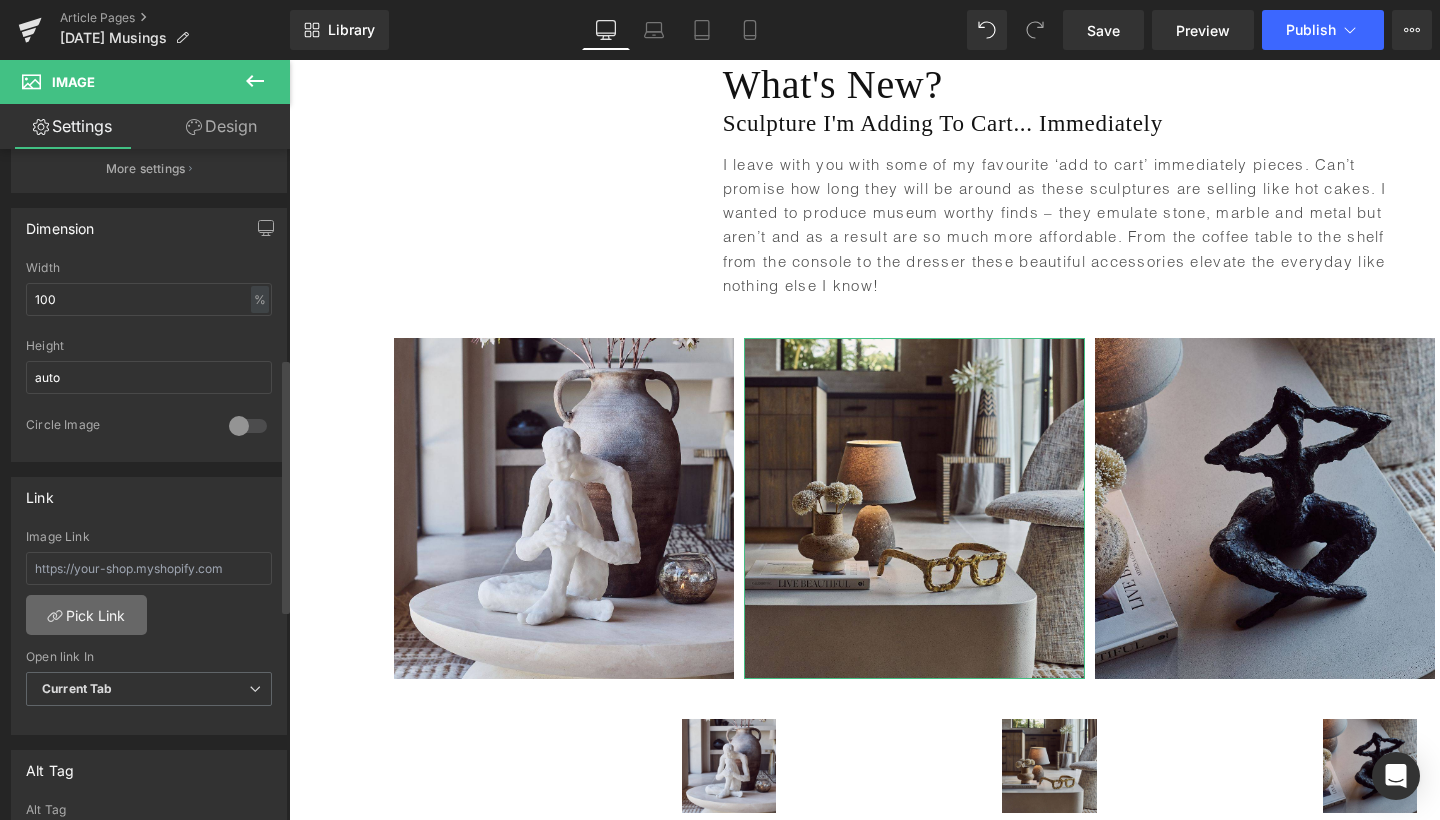 click on "Pick Link" at bounding box center [86, 615] 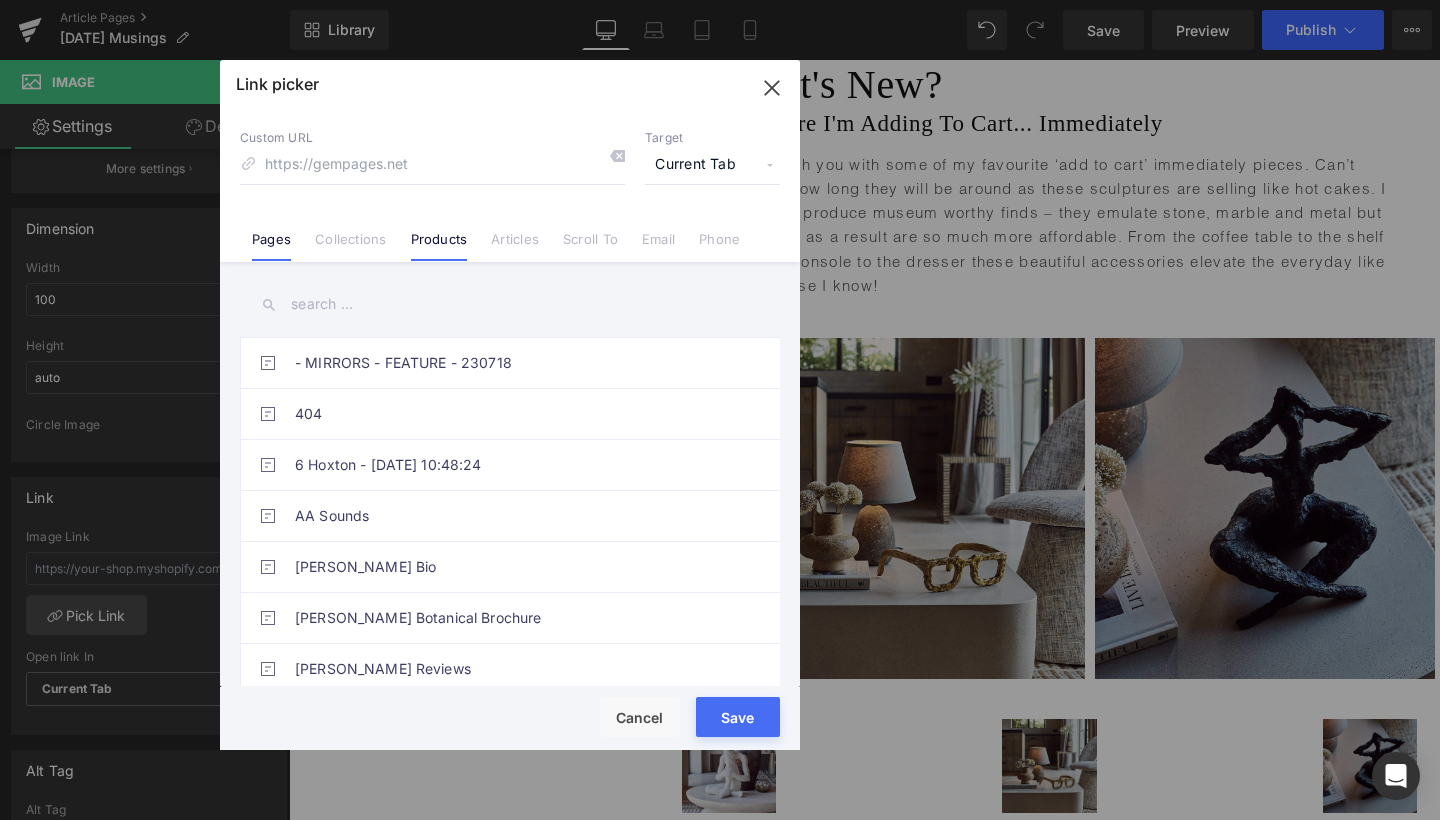 click on "Products" at bounding box center [439, 246] 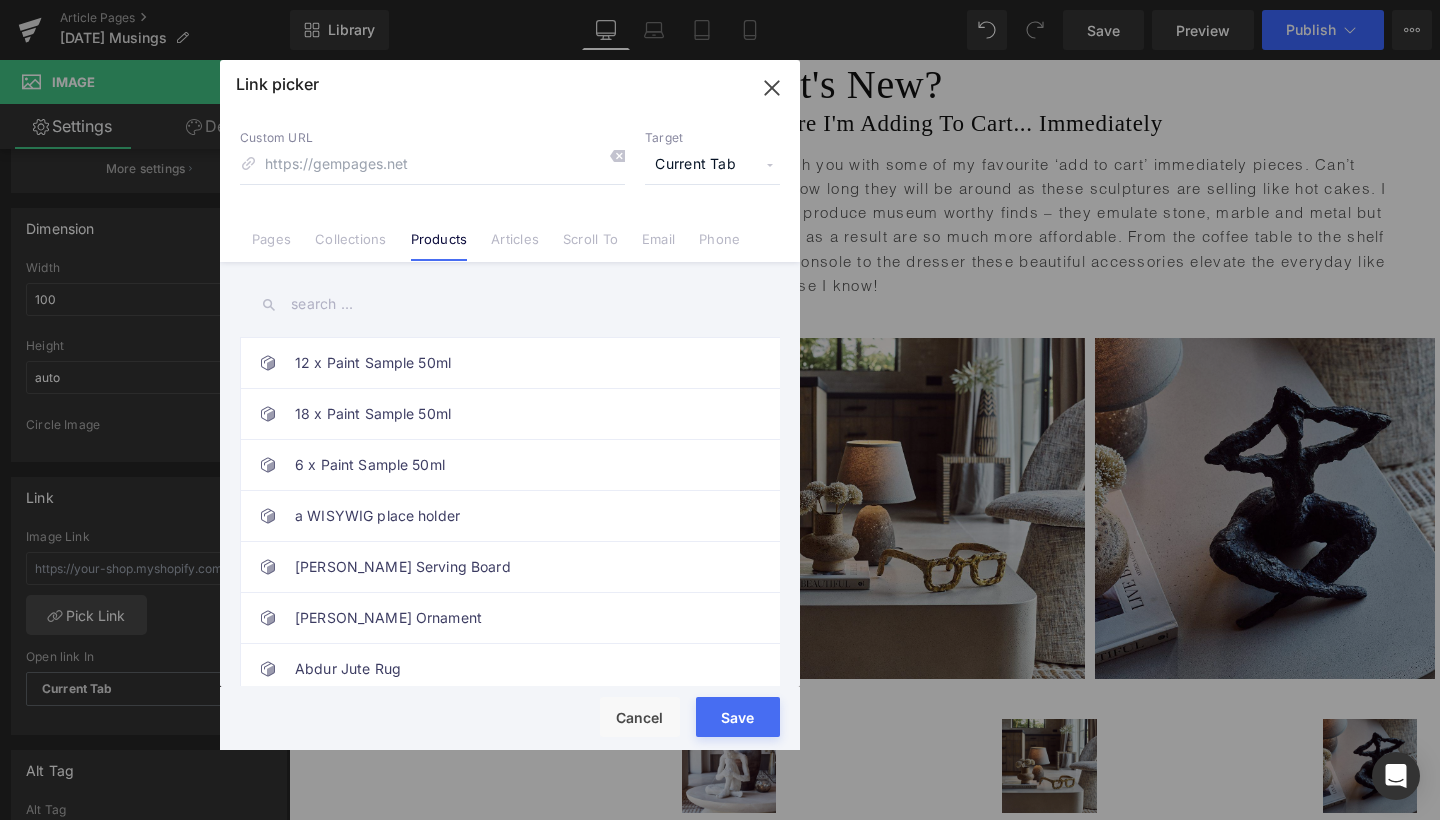 click at bounding box center [510, 304] 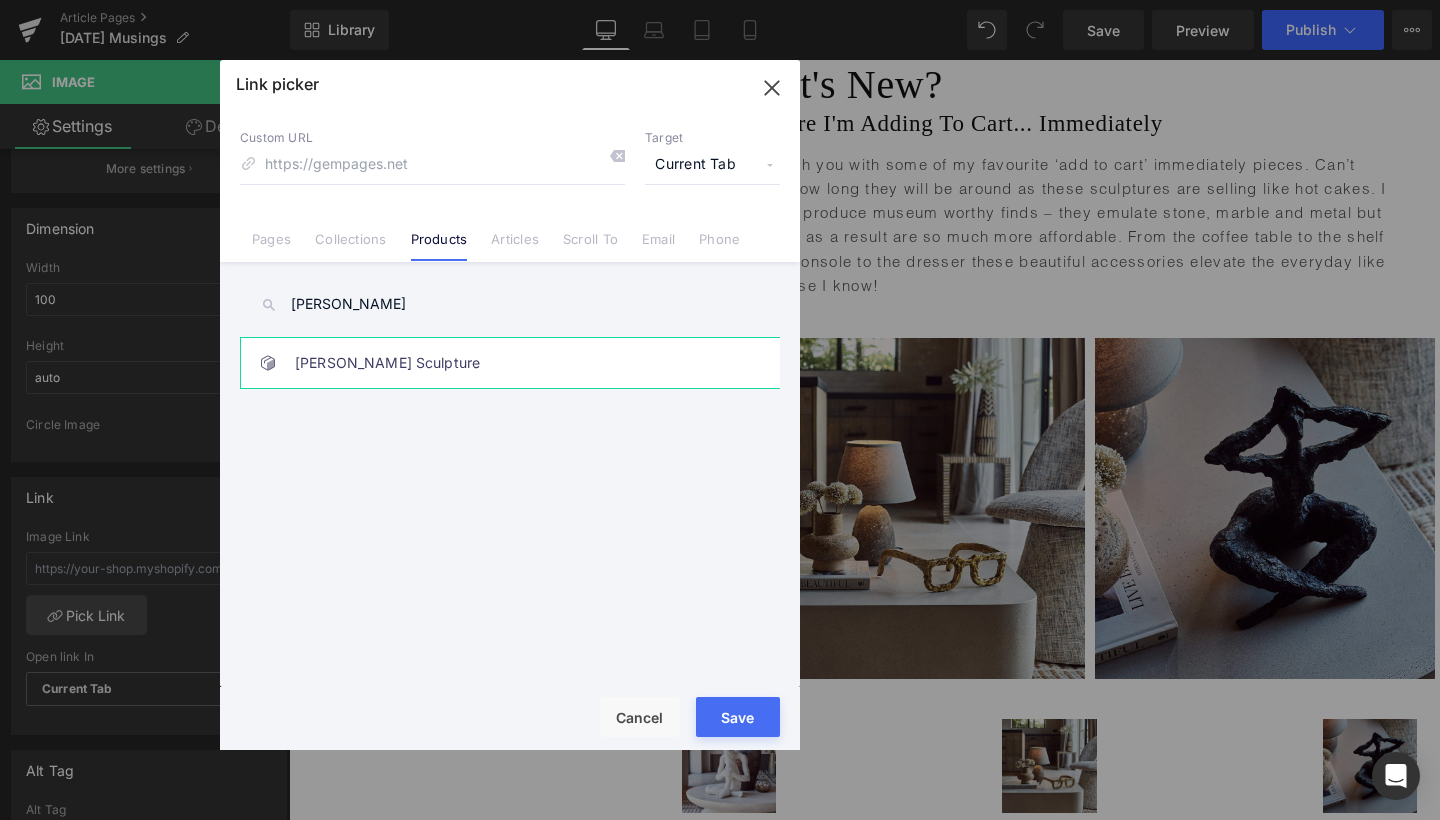 type on "[PERSON_NAME]" 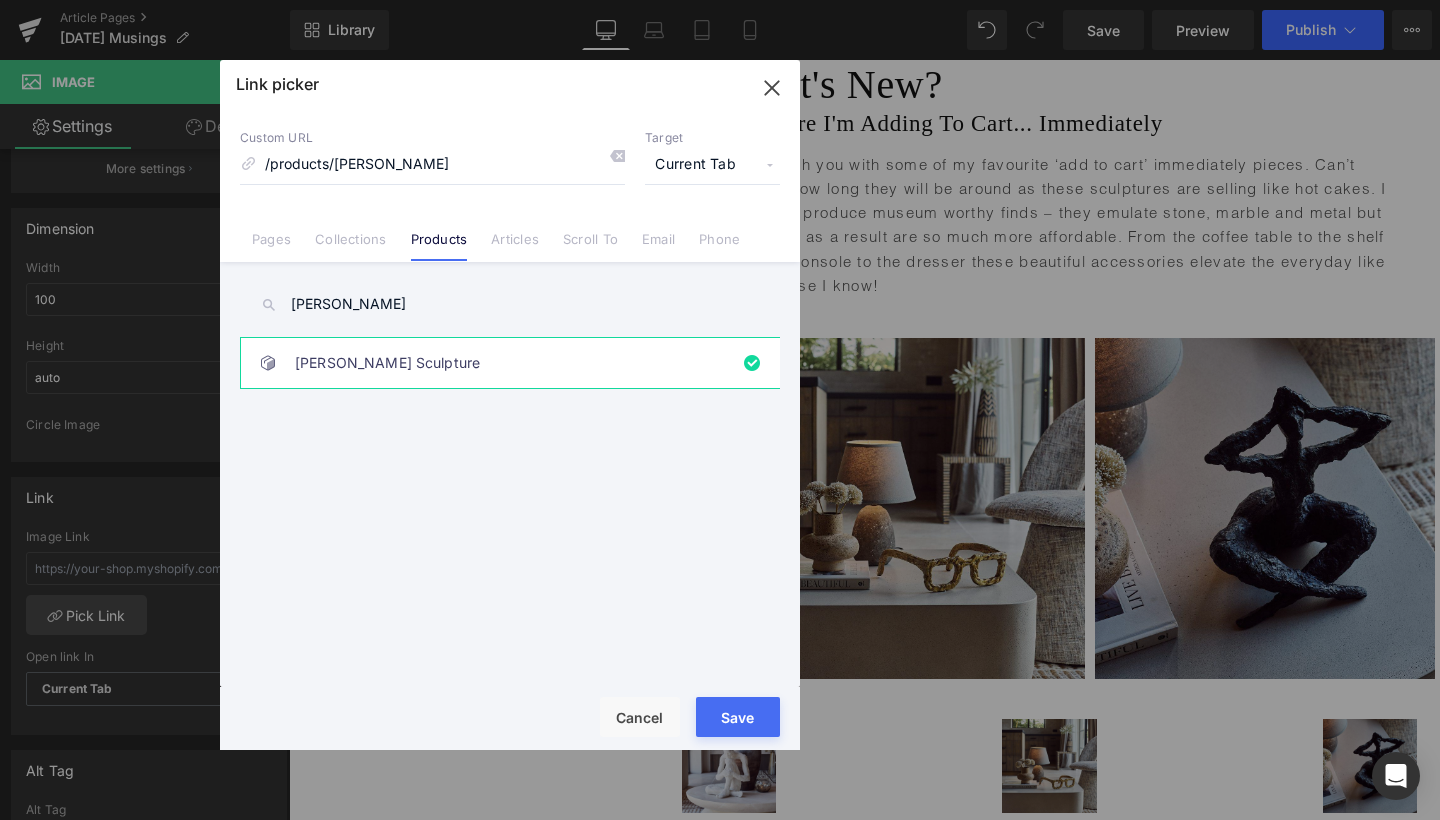 click on "Current Tab" at bounding box center (712, 165) 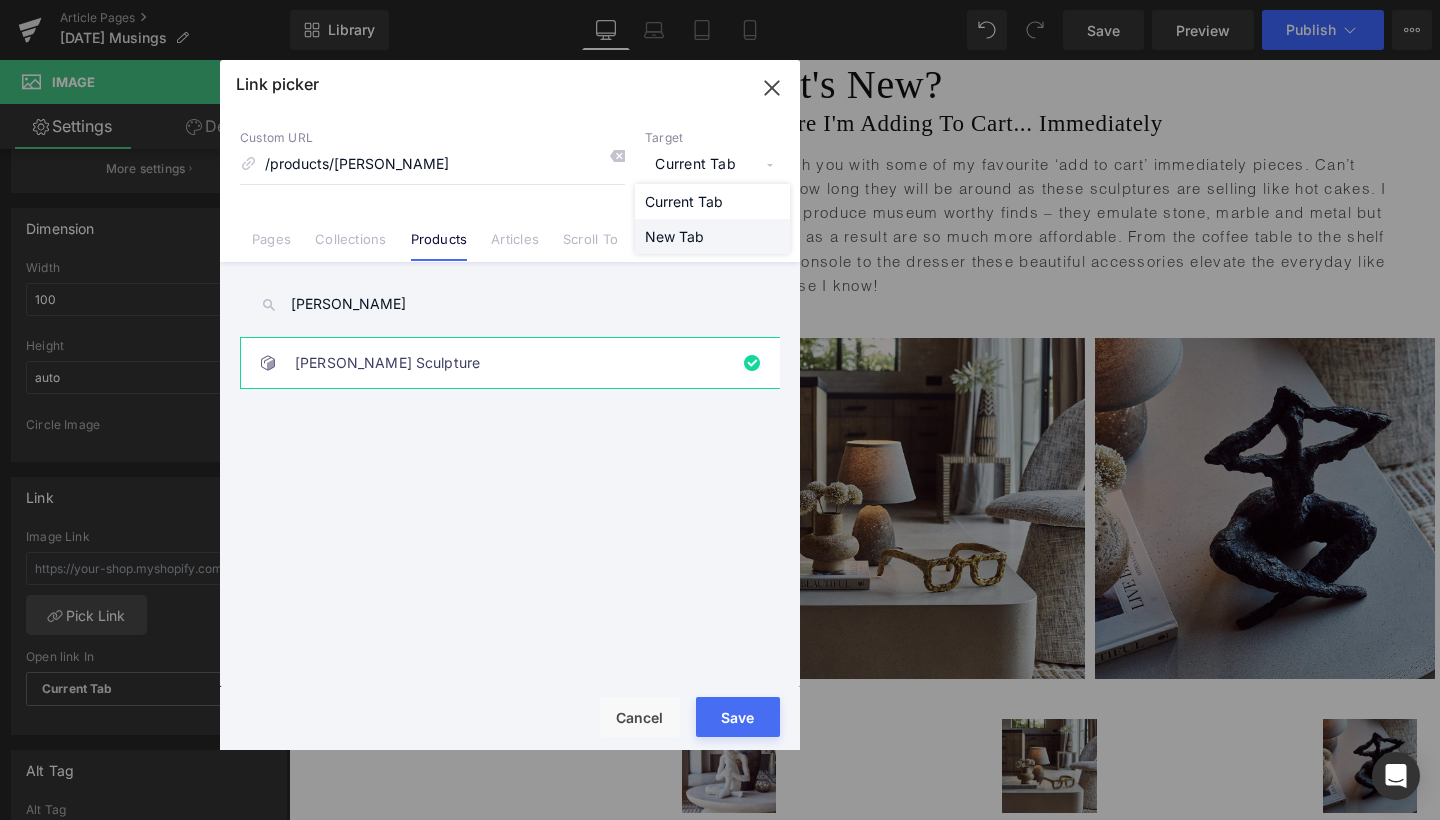 click on "New Tab" at bounding box center [712, 236] 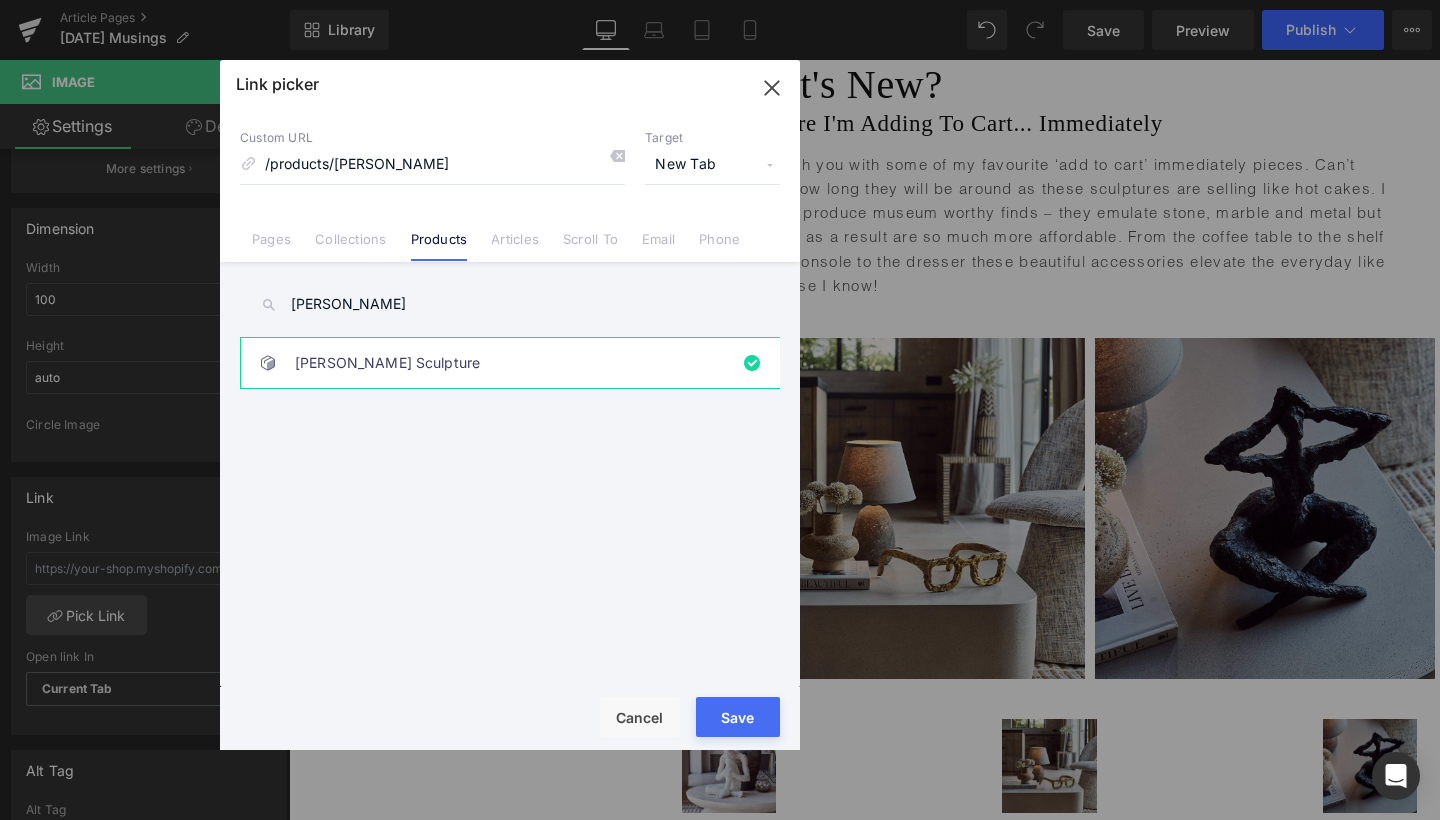 click on "Save" at bounding box center [738, 717] 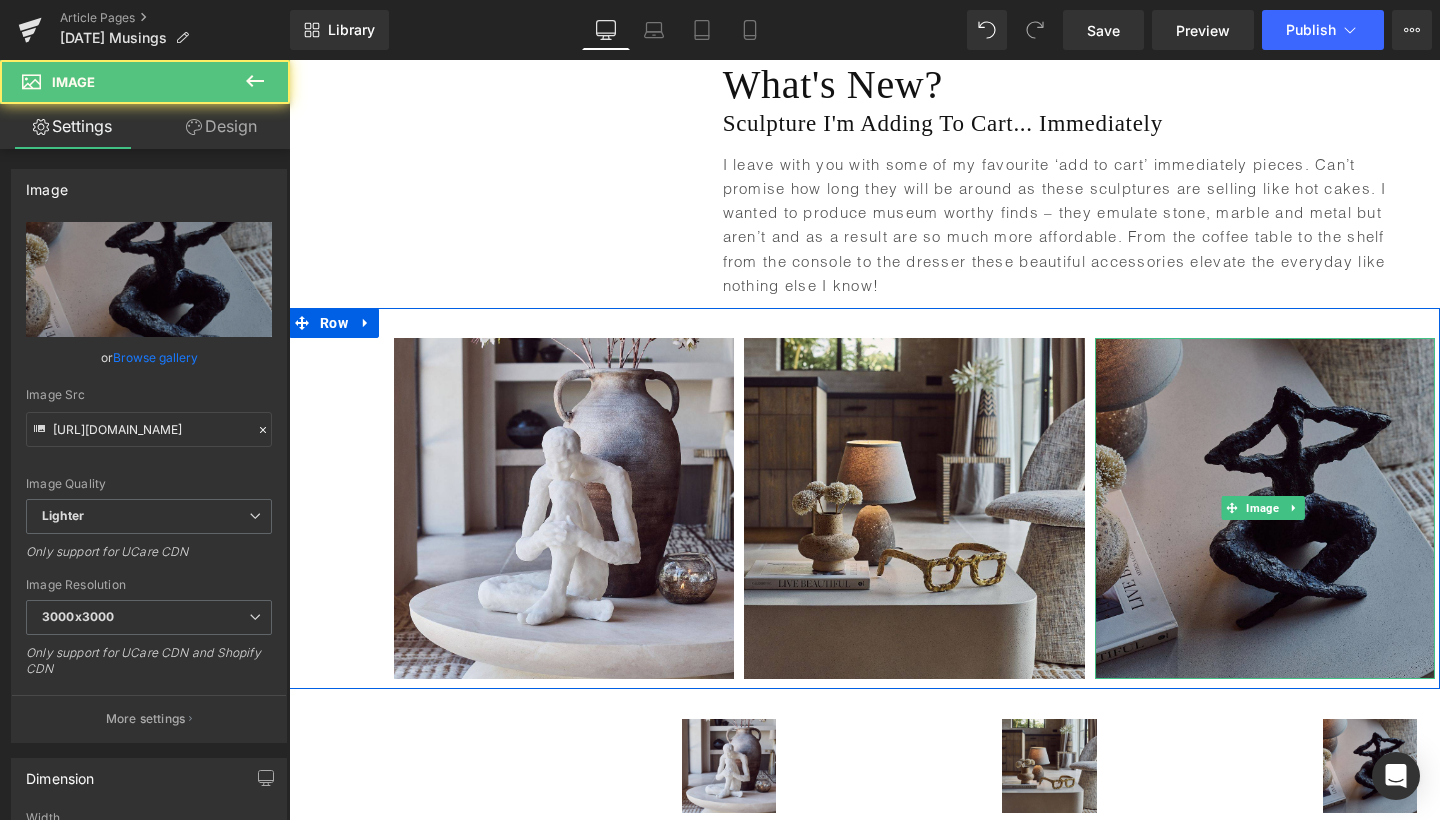 click at bounding box center [1265, 508] 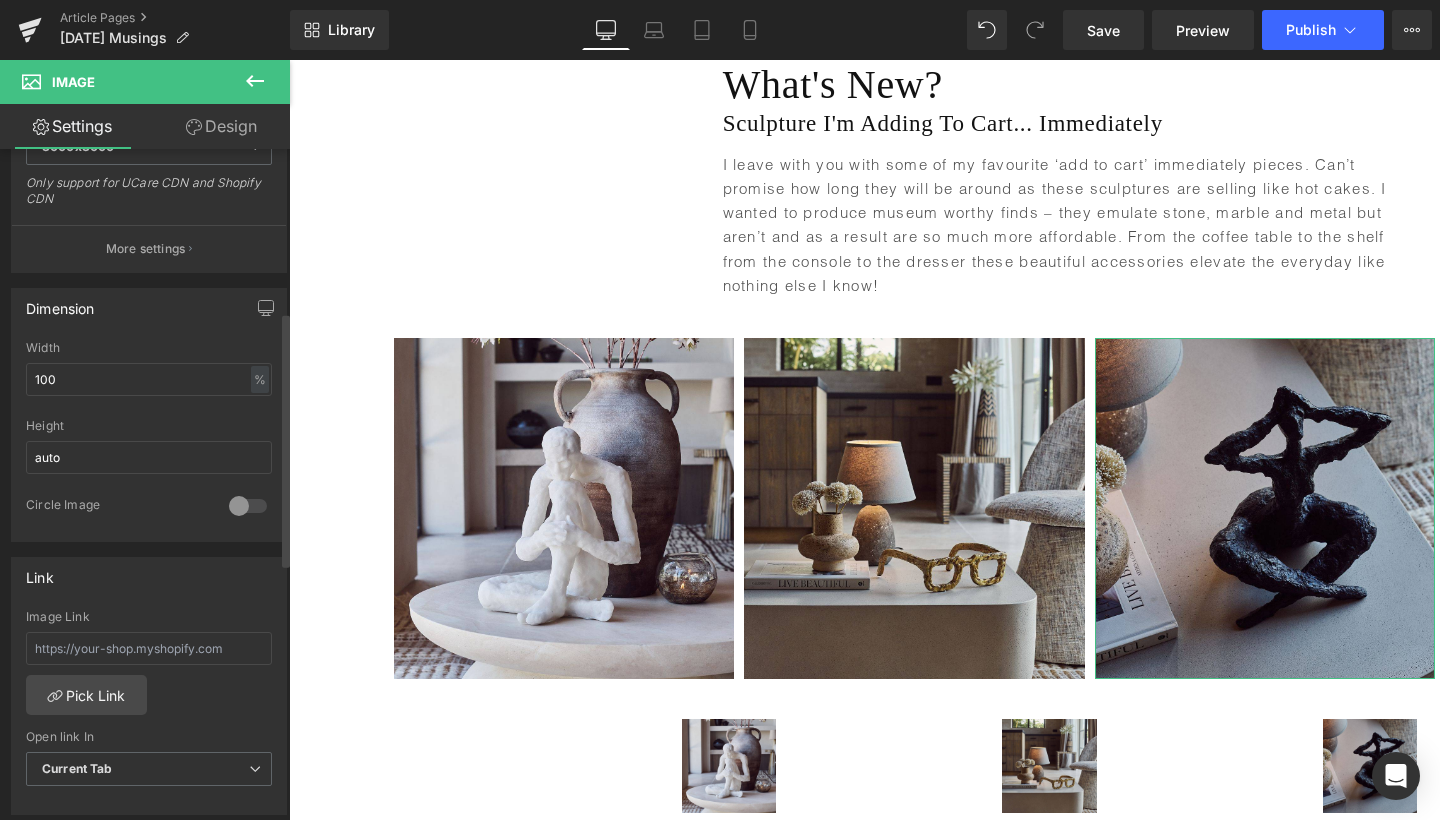 scroll, scrollTop: 564, scrollLeft: 0, axis: vertical 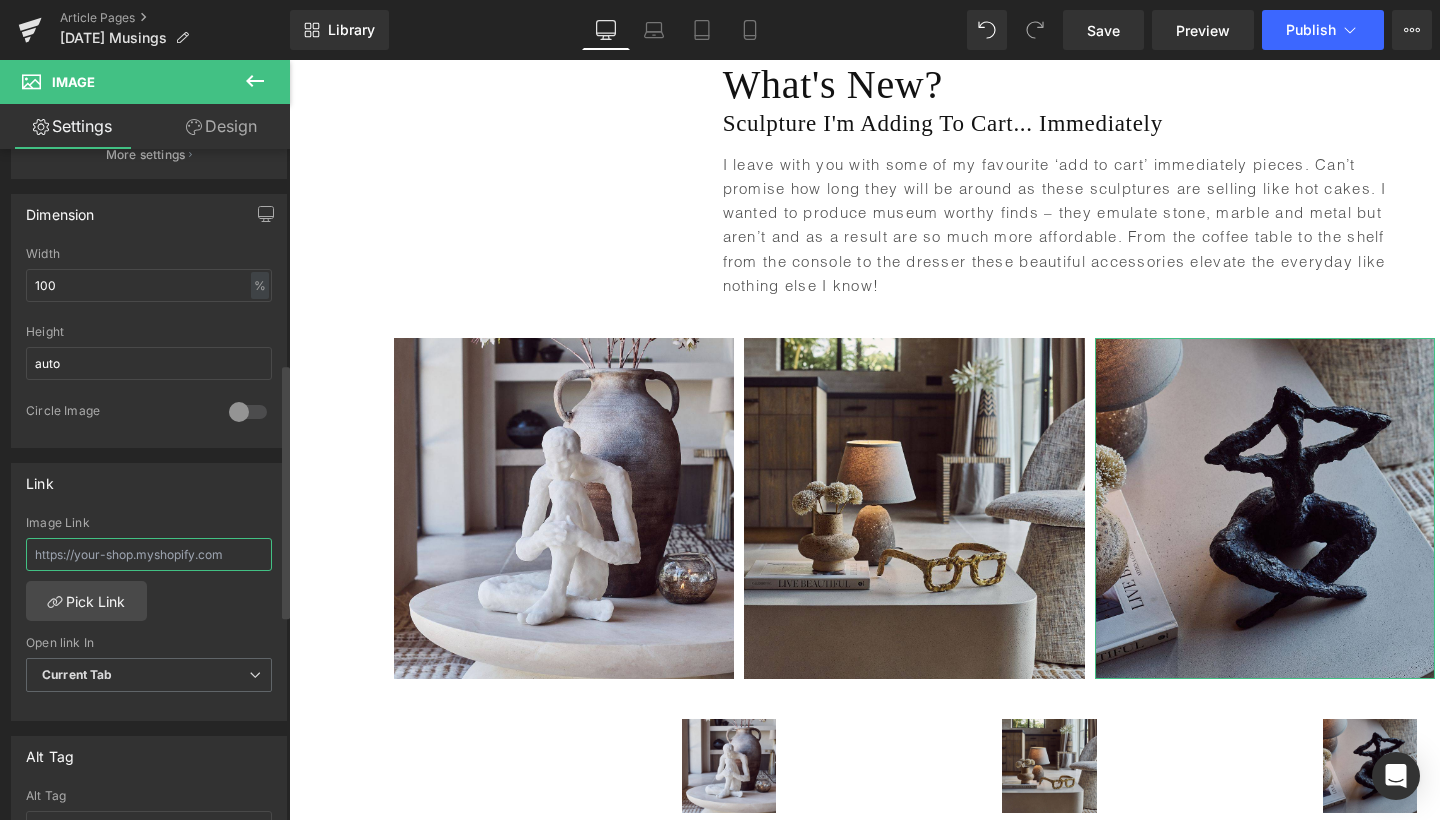 click at bounding box center [149, 554] 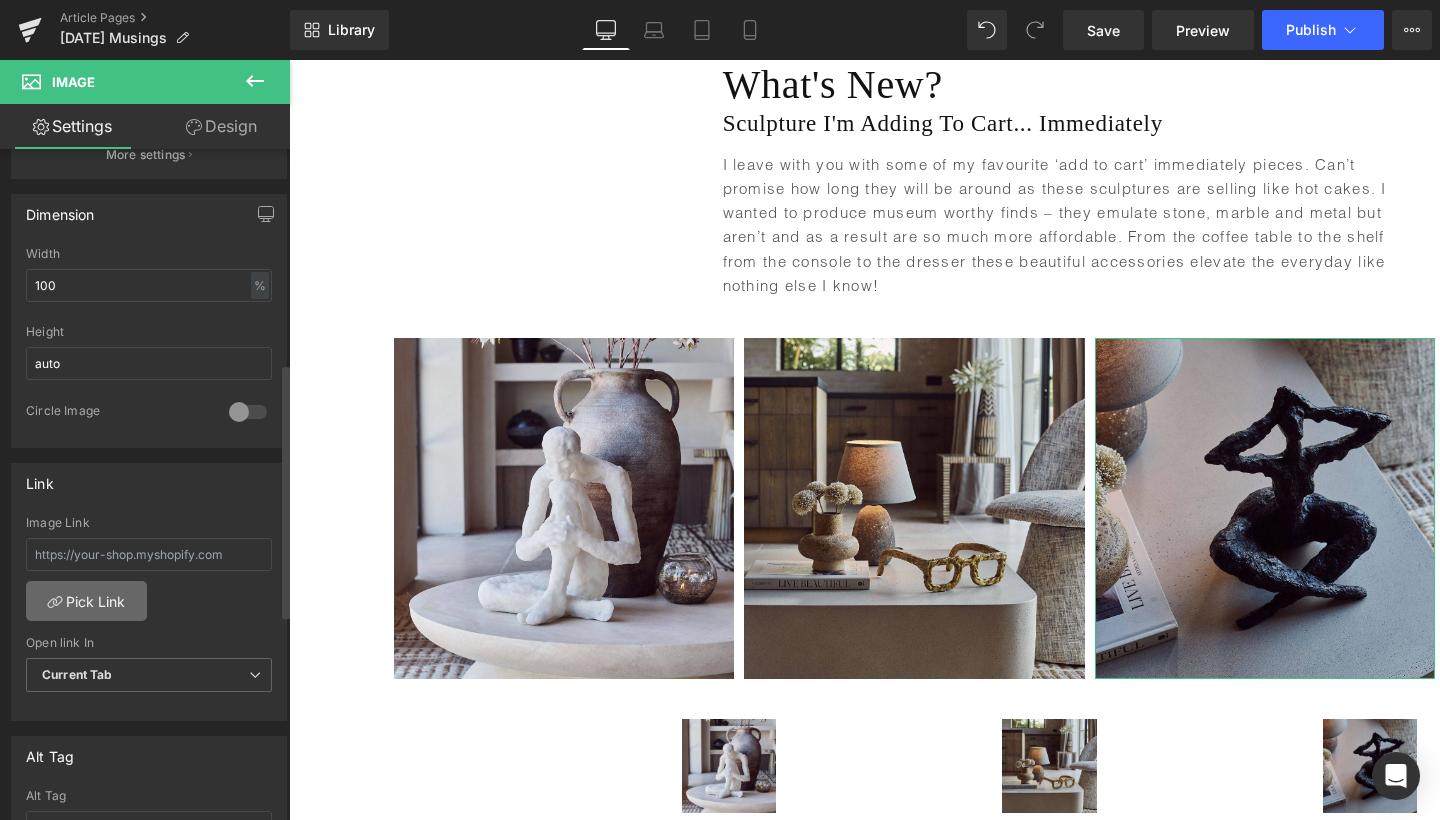 click on "Pick Link" at bounding box center [86, 601] 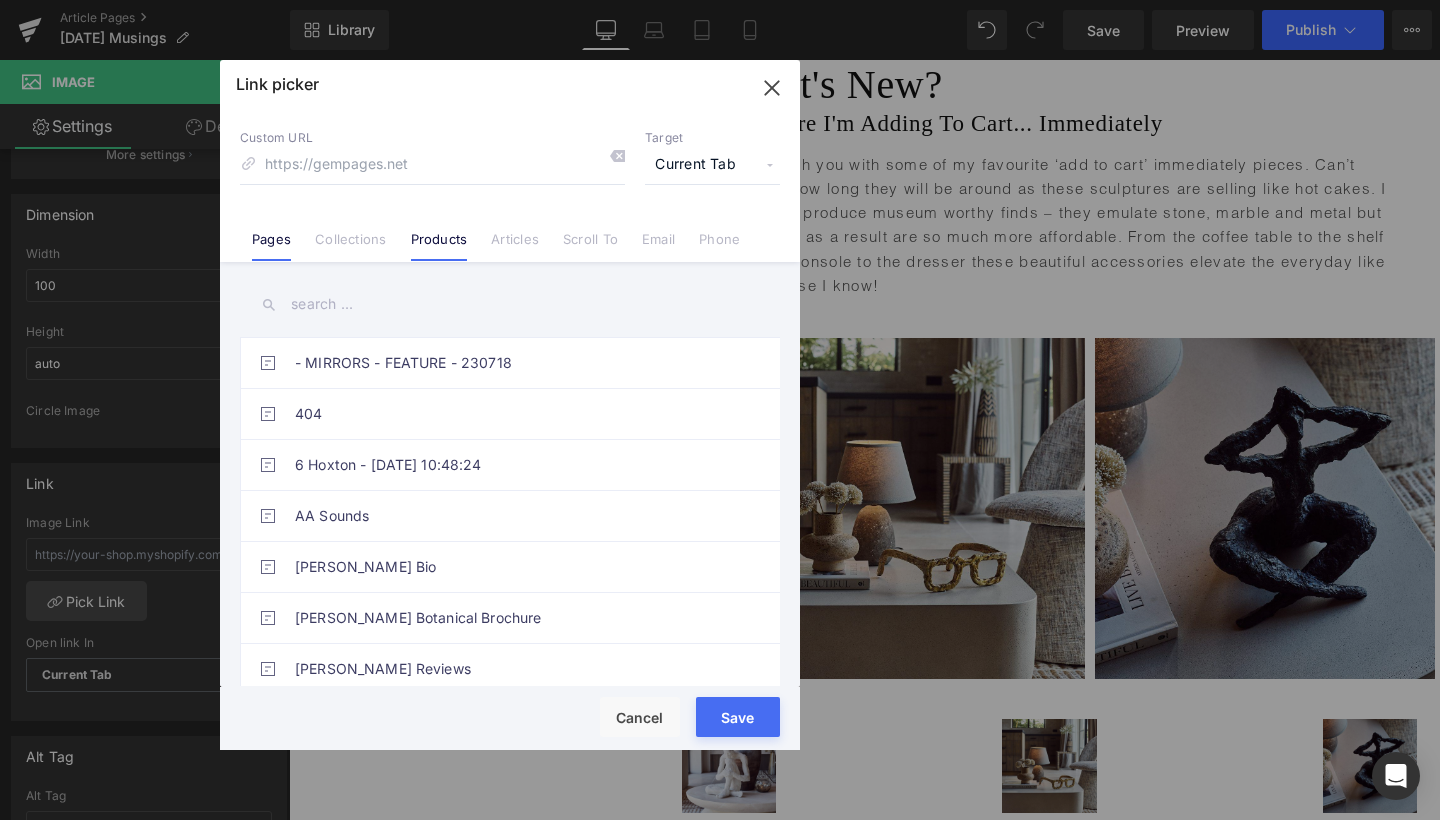 click on "Products" at bounding box center (439, 246) 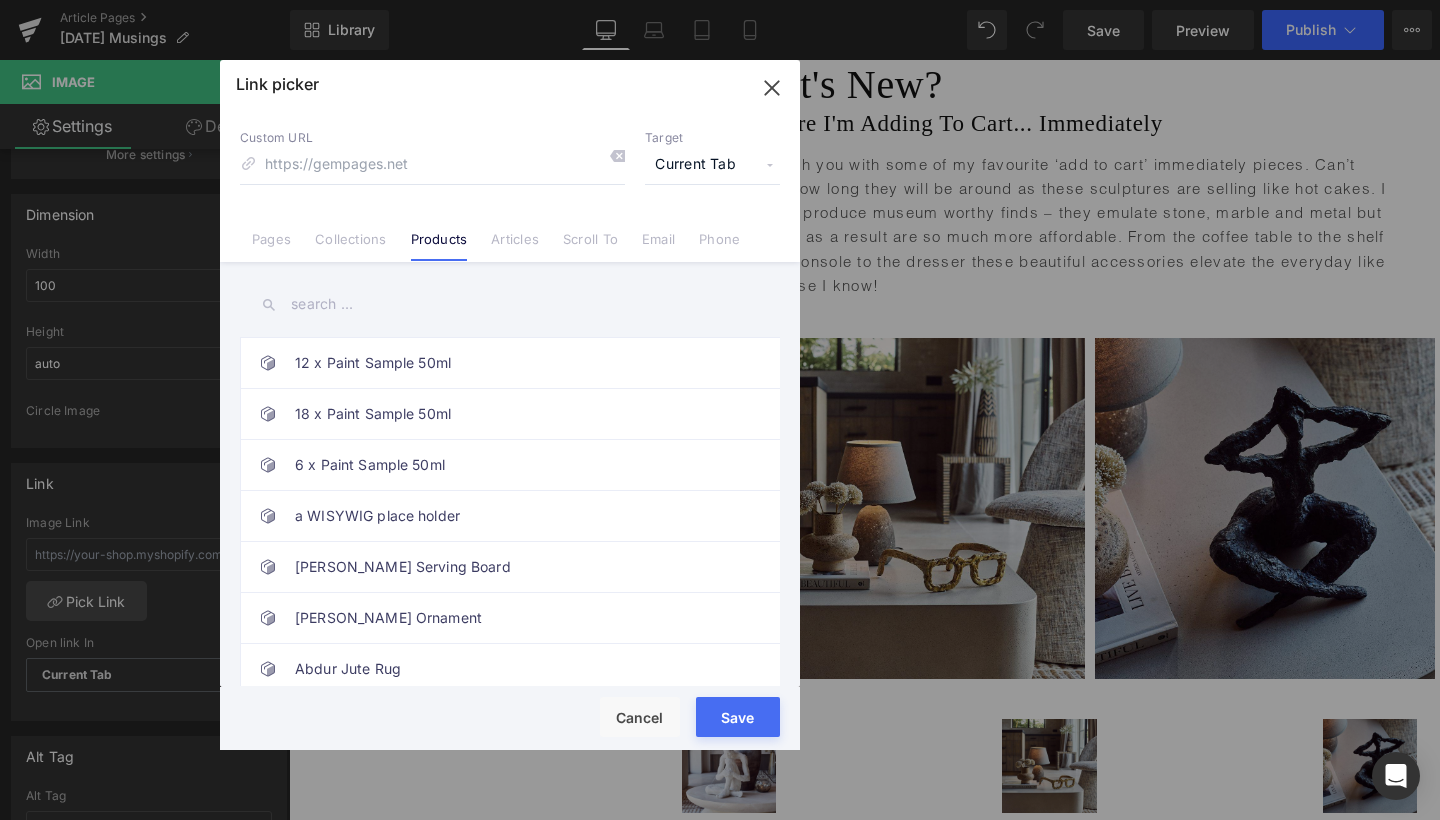 click at bounding box center [510, 304] 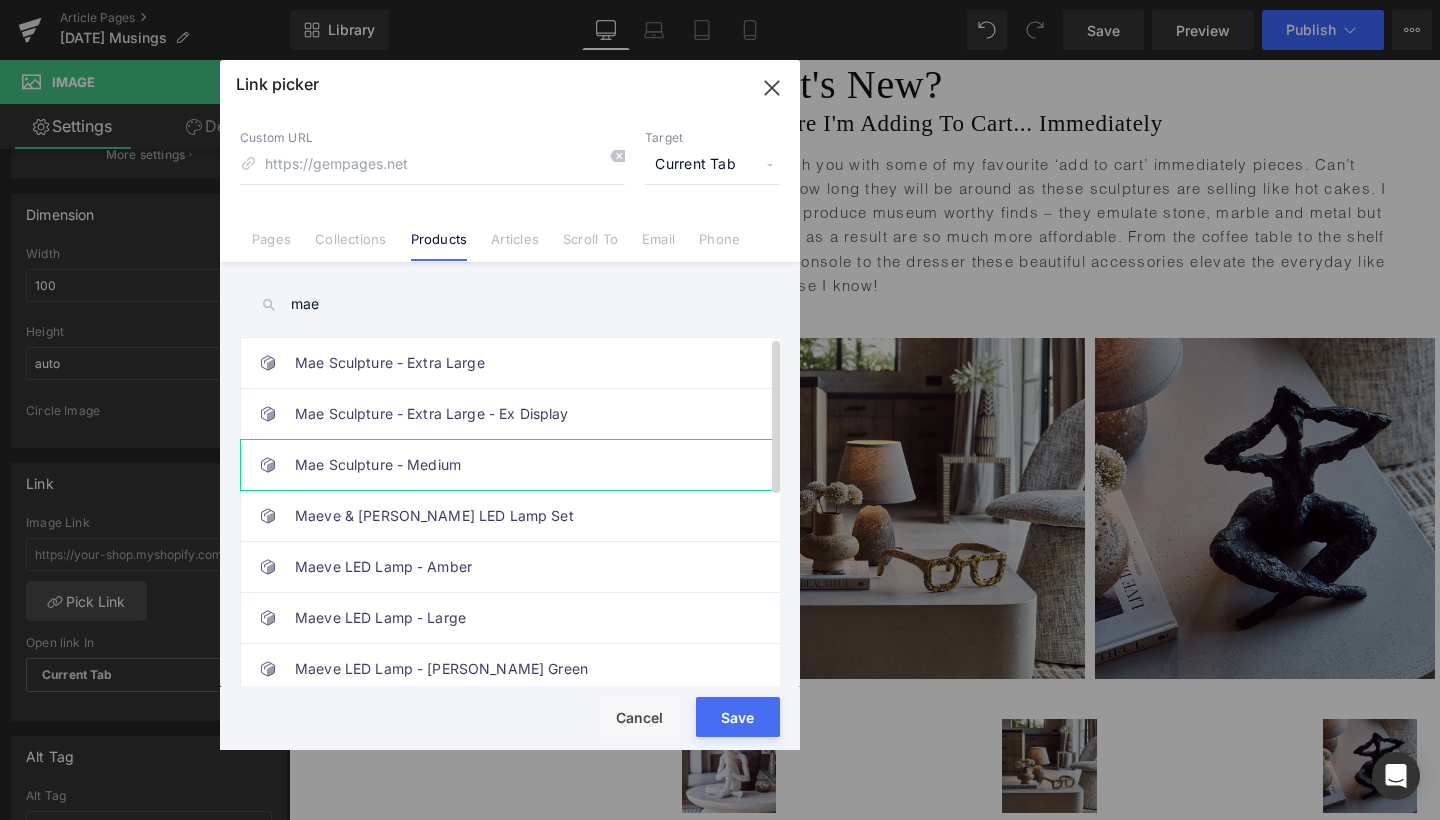 type on "mae" 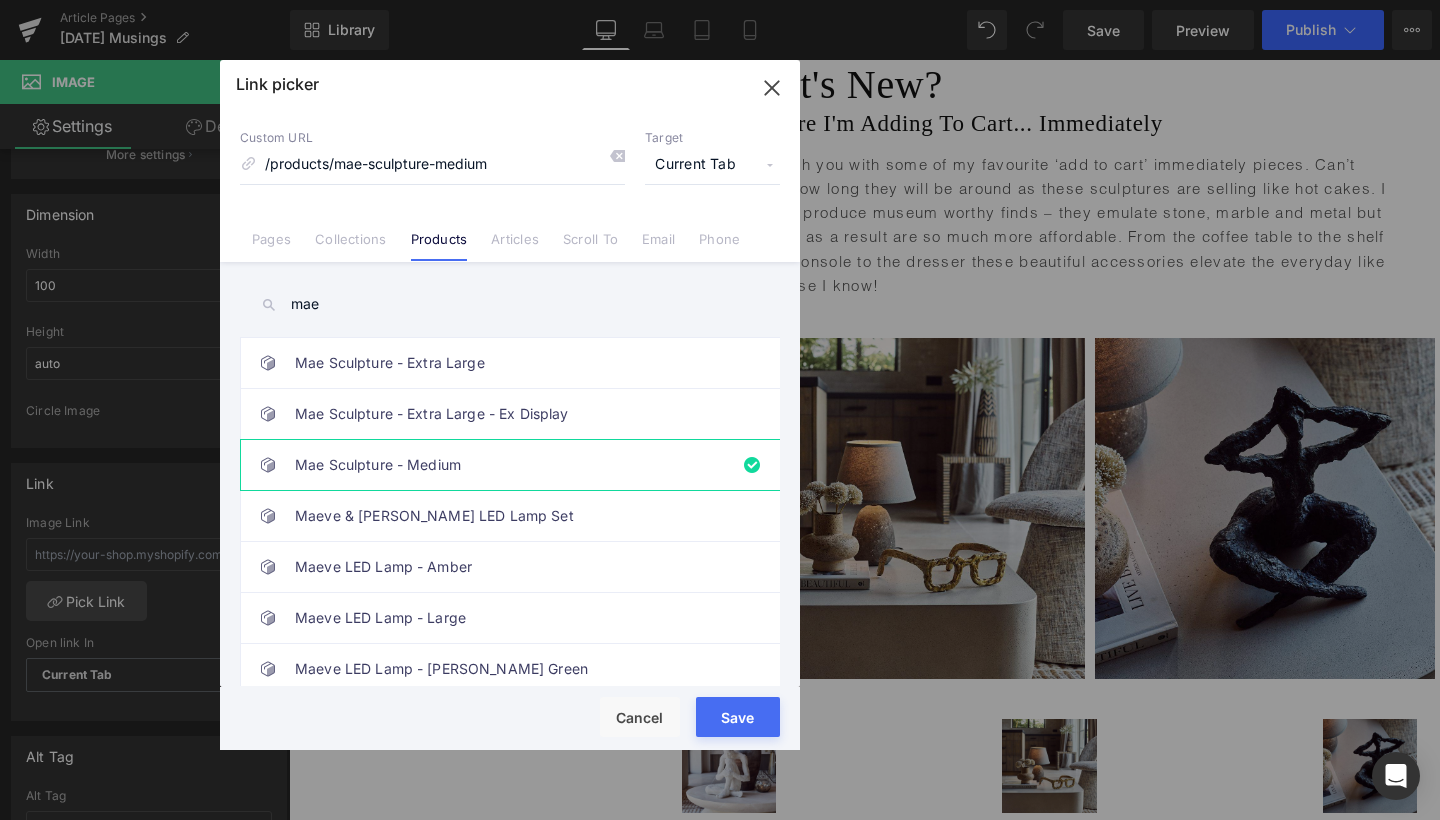 click on "Save" at bounding box center [738, 717] 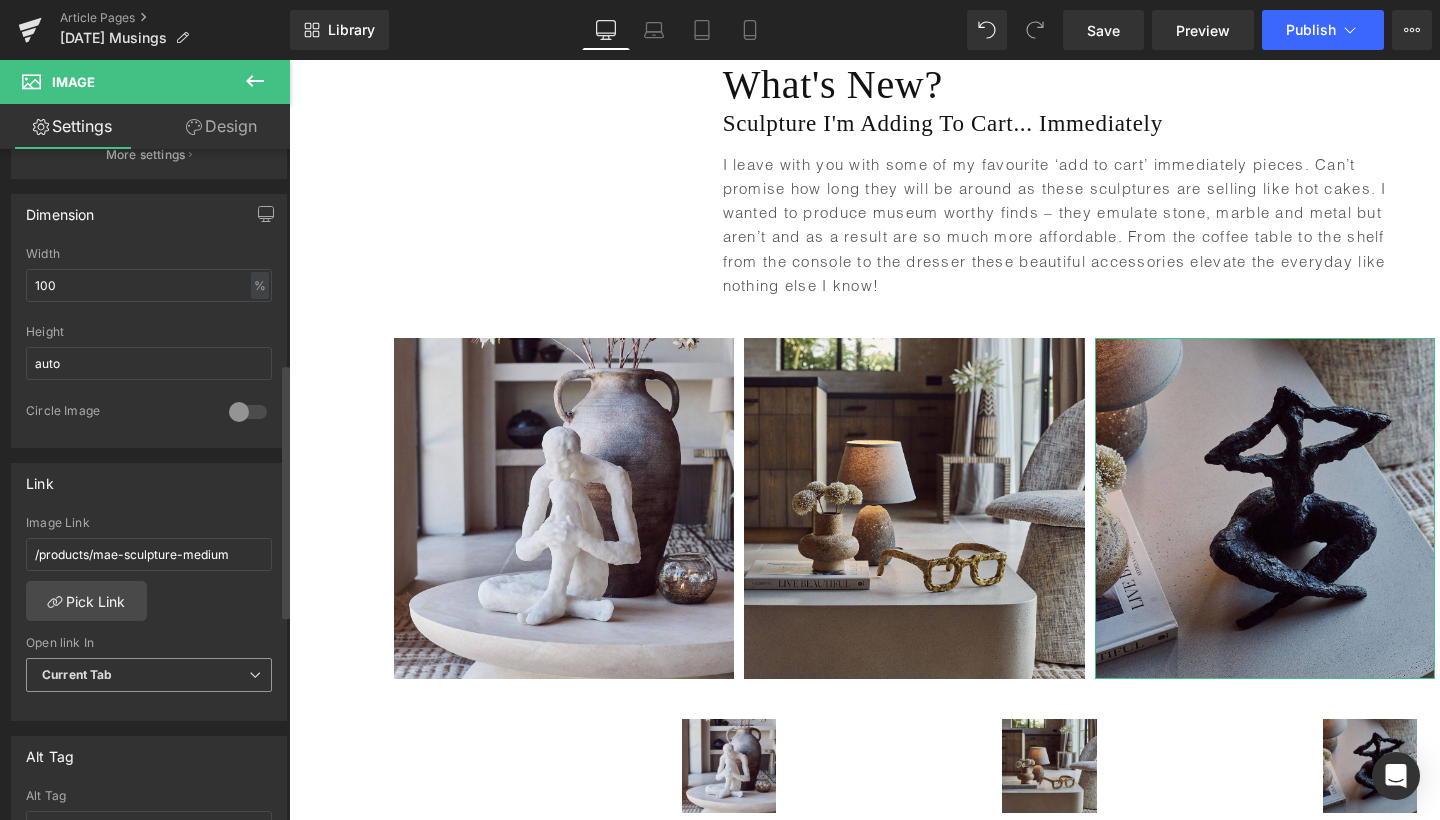 click on "Current Tab" at bounding box center (149, 675) 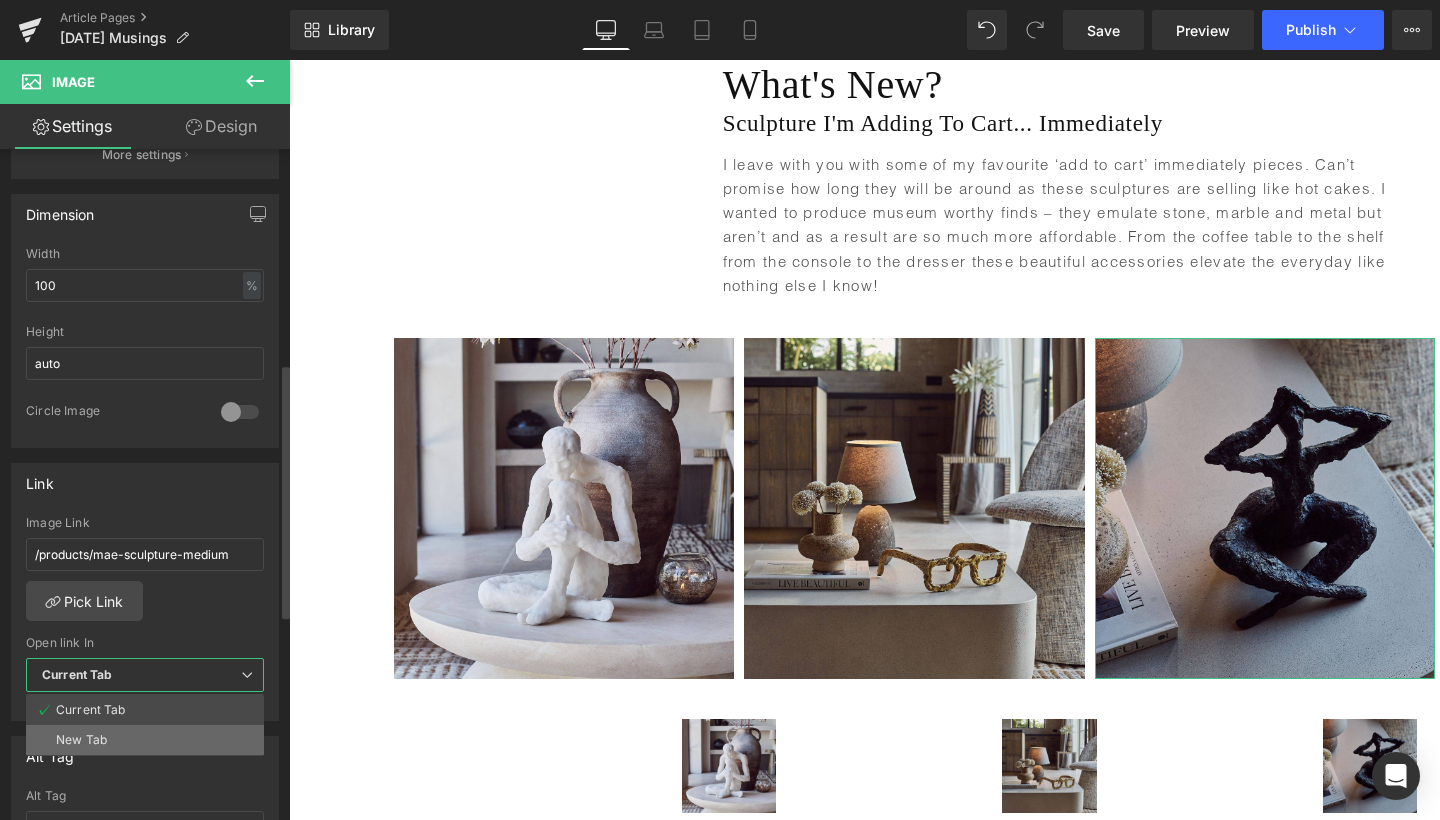click on "New Tab" at bounding box center (81, 740) 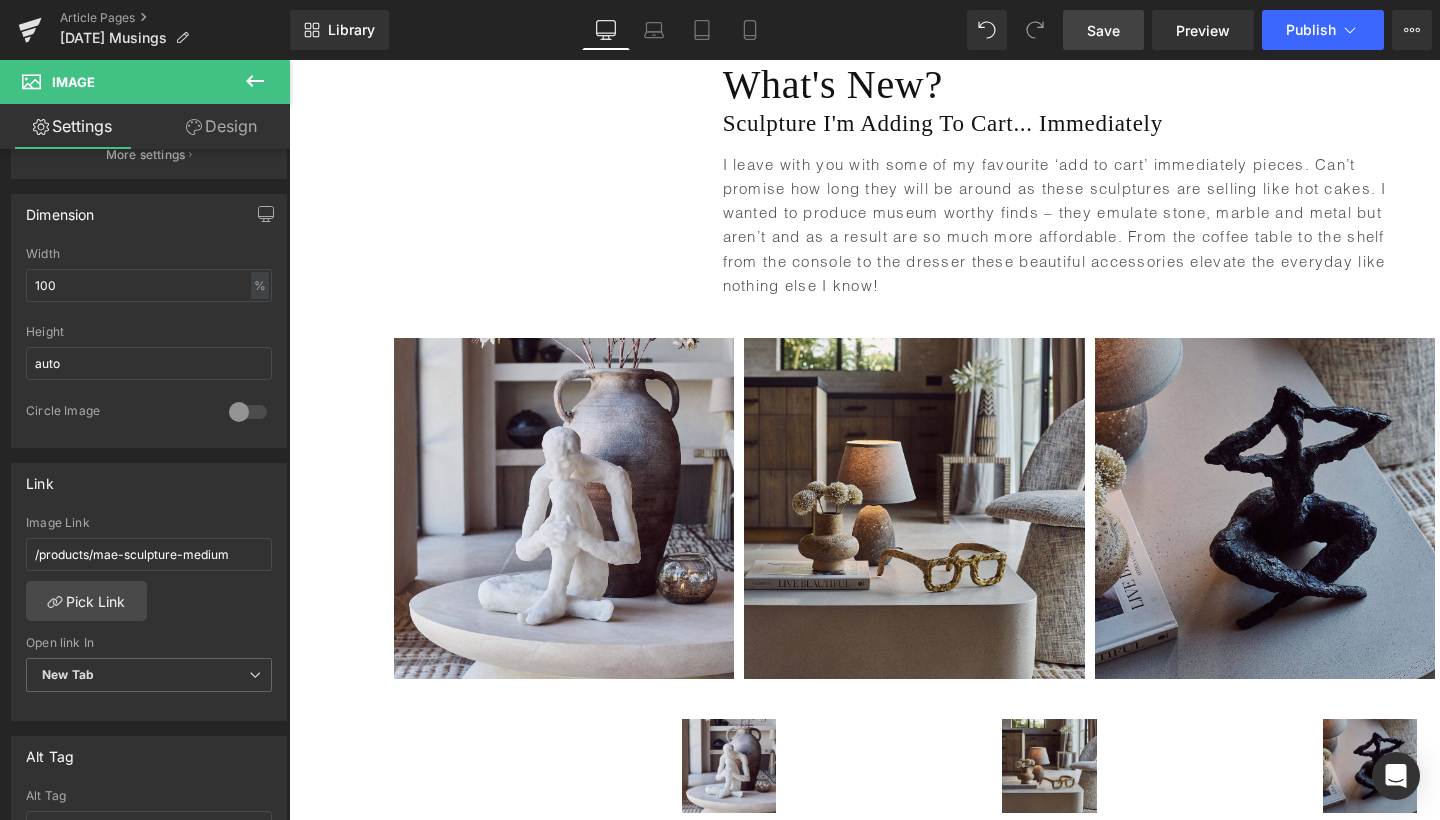 click on "Save" at bounding box center (1103, 30) 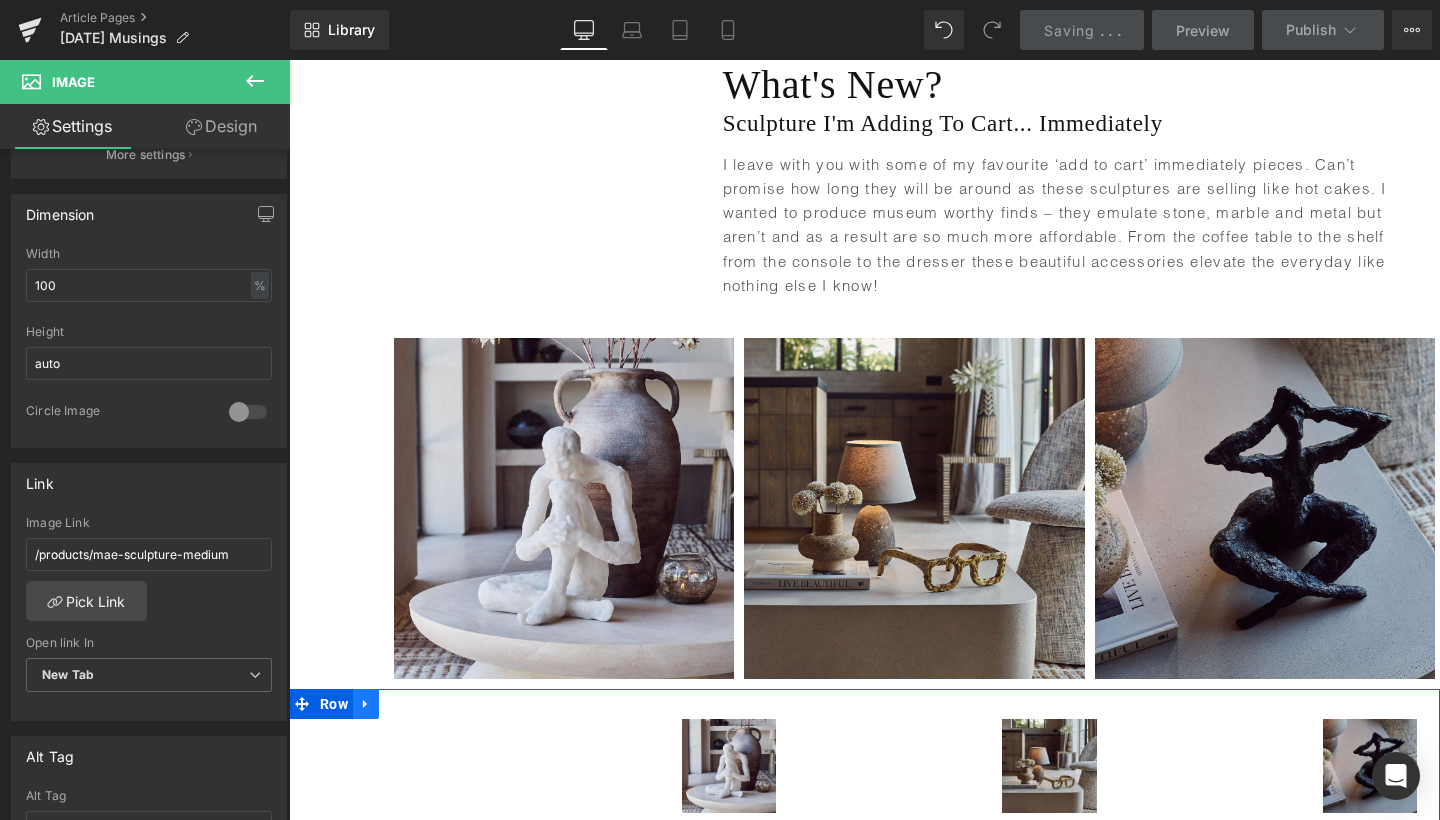 click at bounding box center [366, 704] 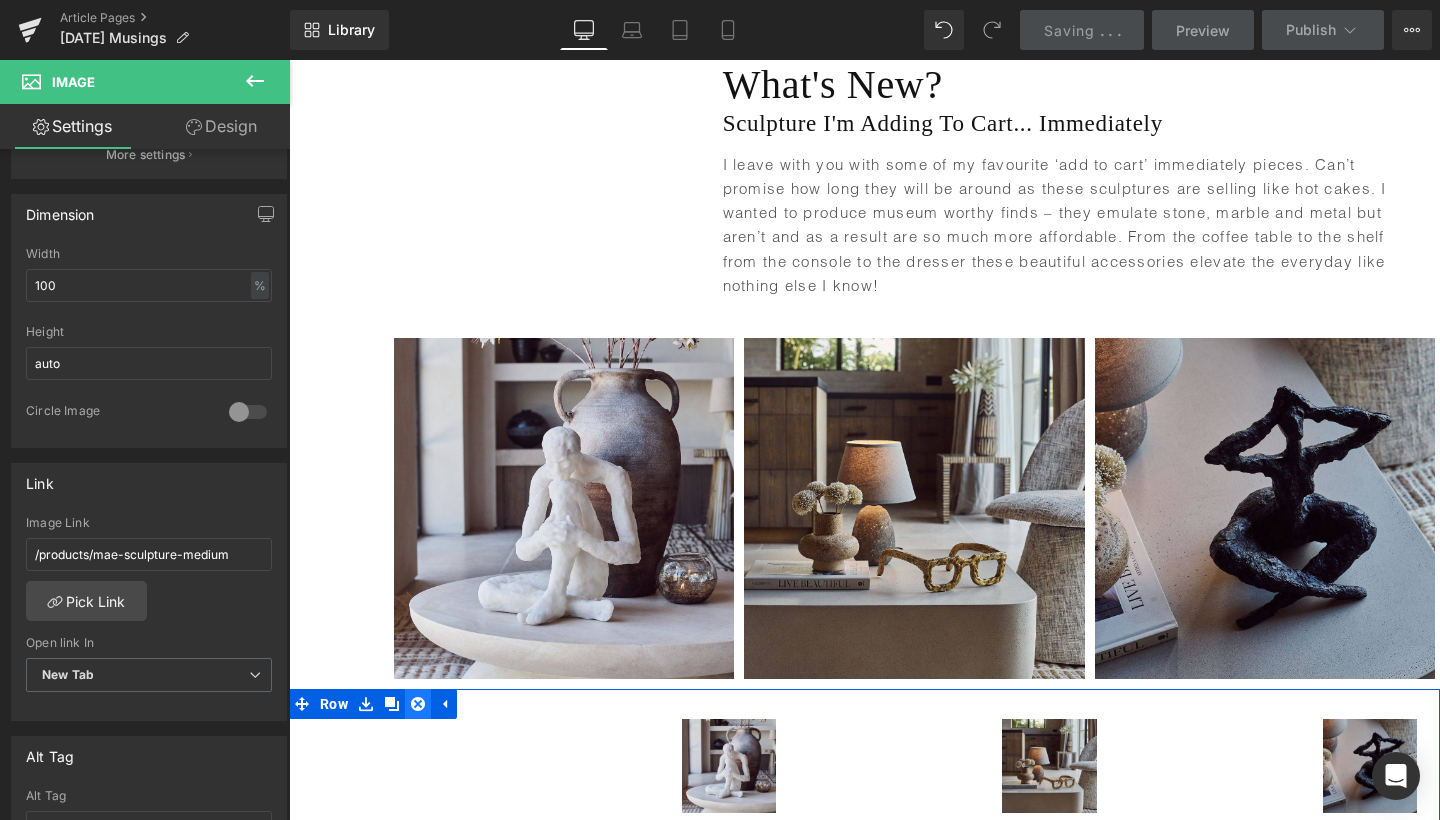 click 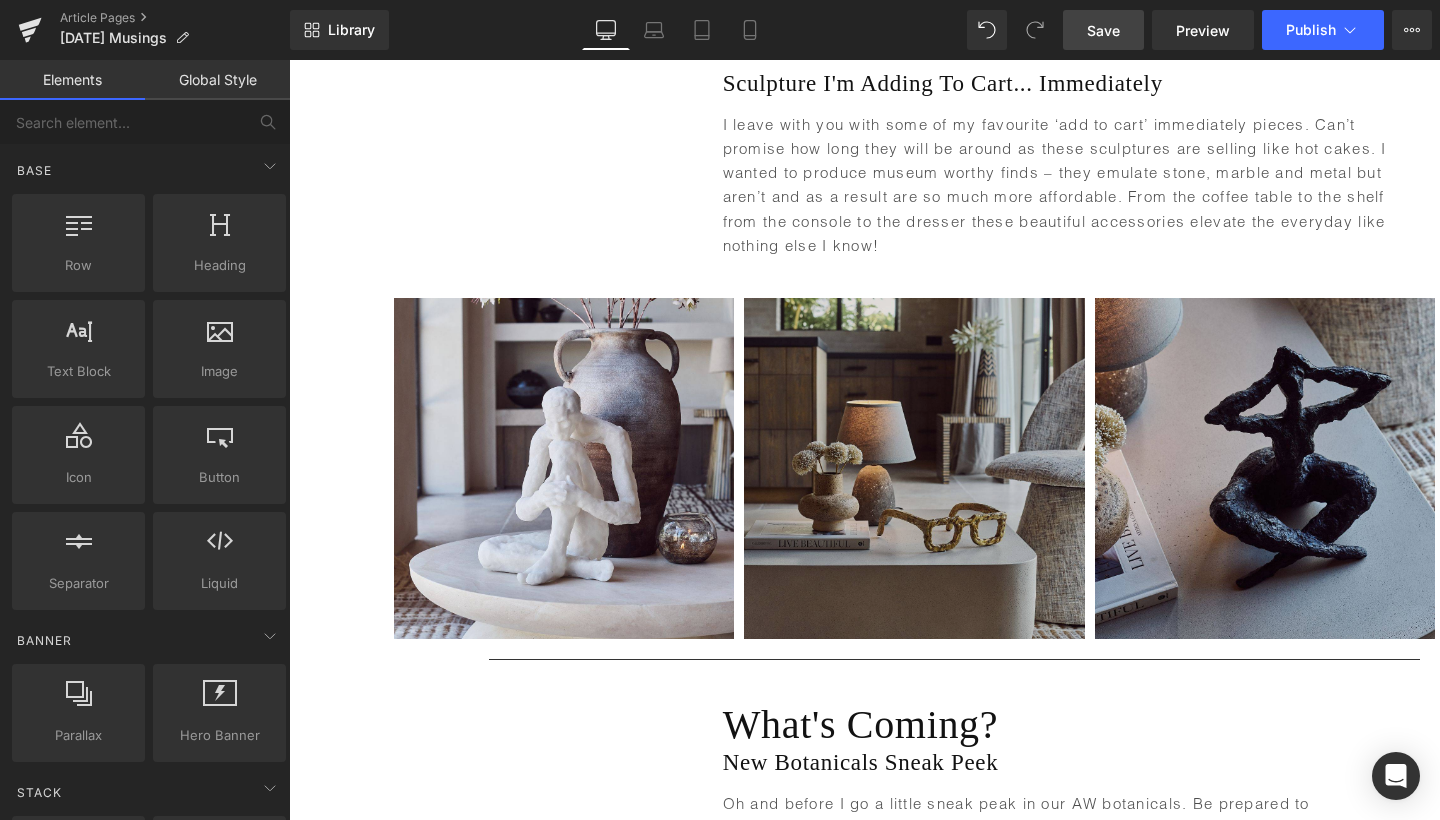 scroll, scrollTop: 4220, scrollLeft: 0, axis: vertical 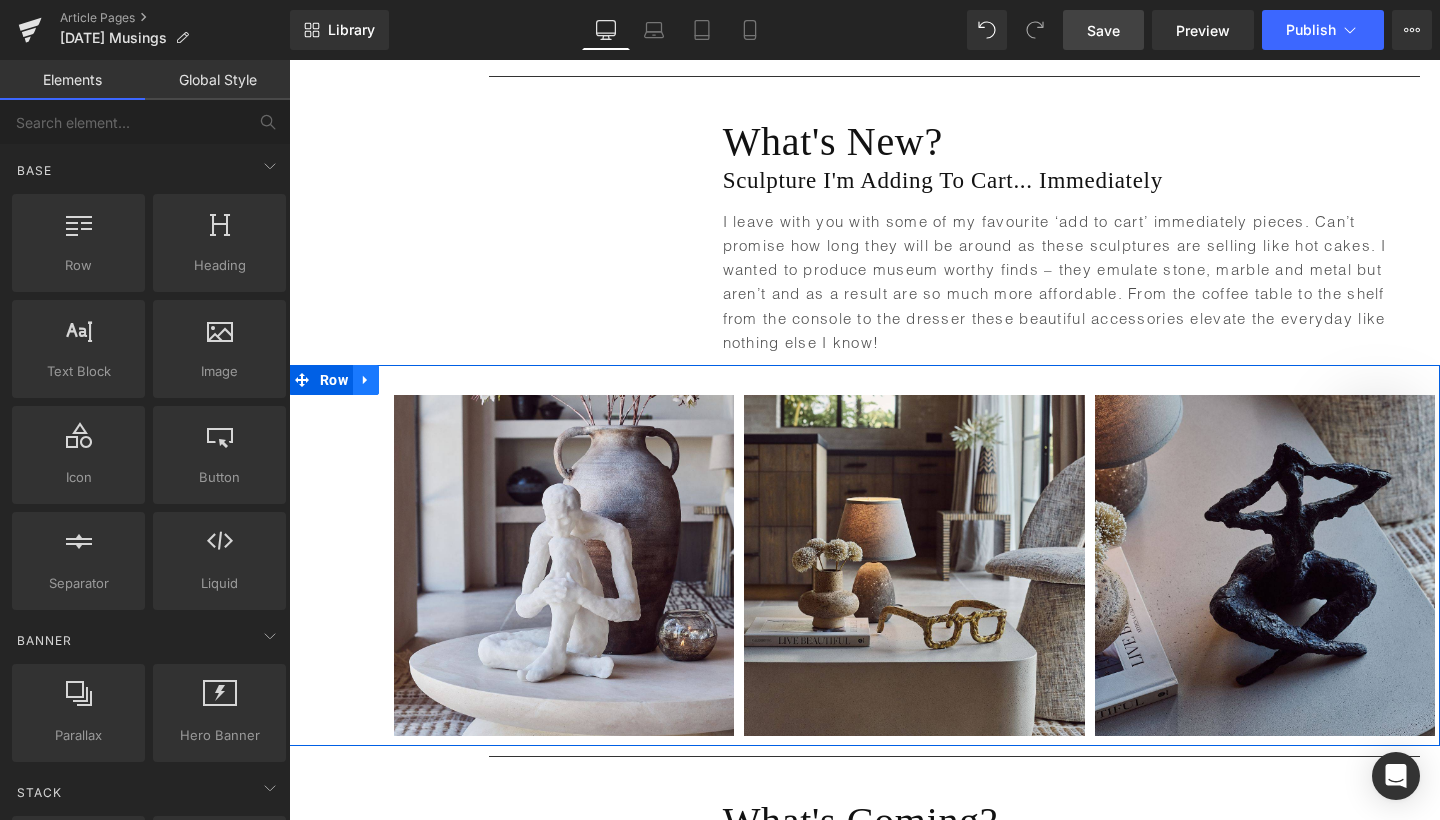 click 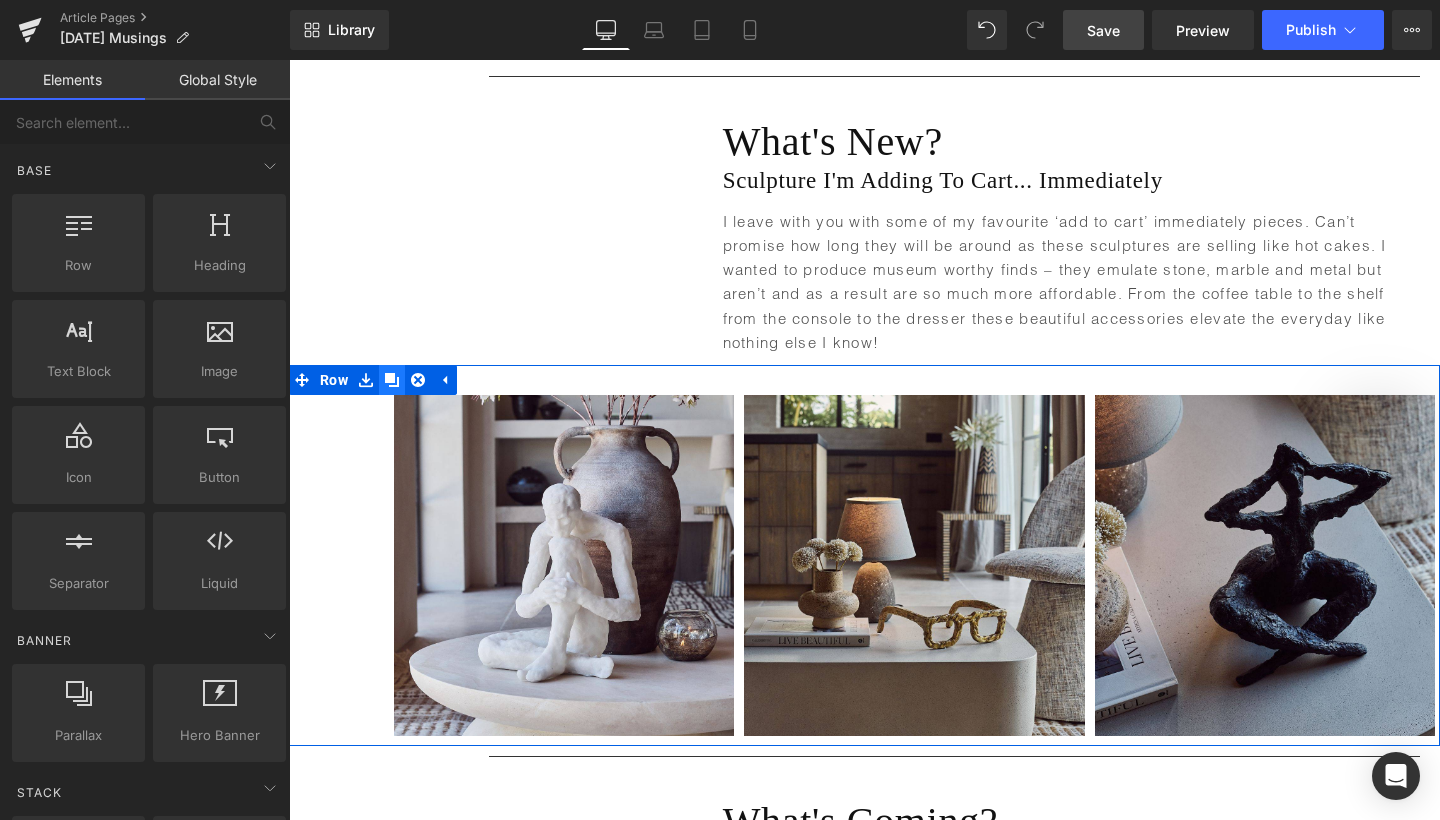 click 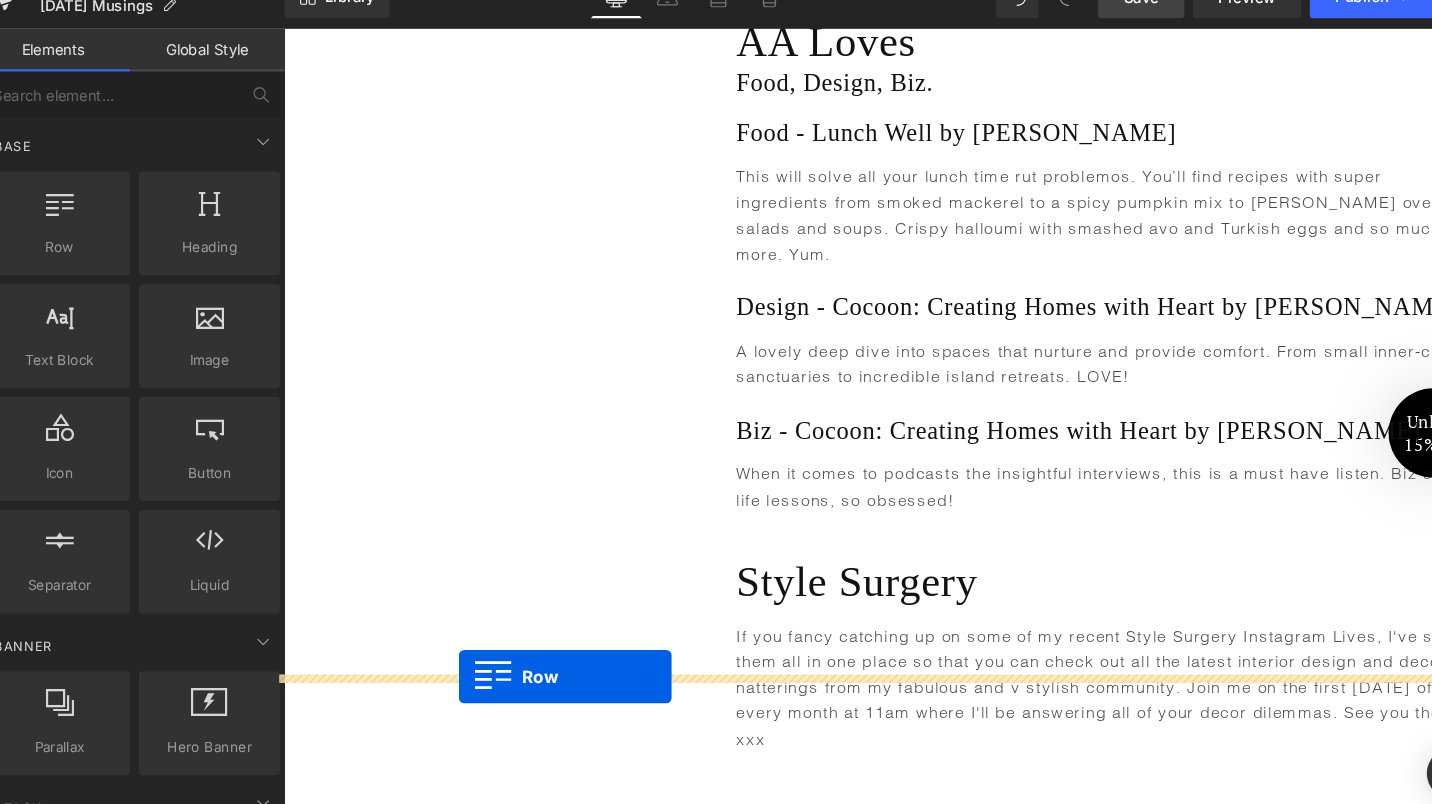 scroll, scrollTop: 6551, scrollLeft: 0, axis: vertical 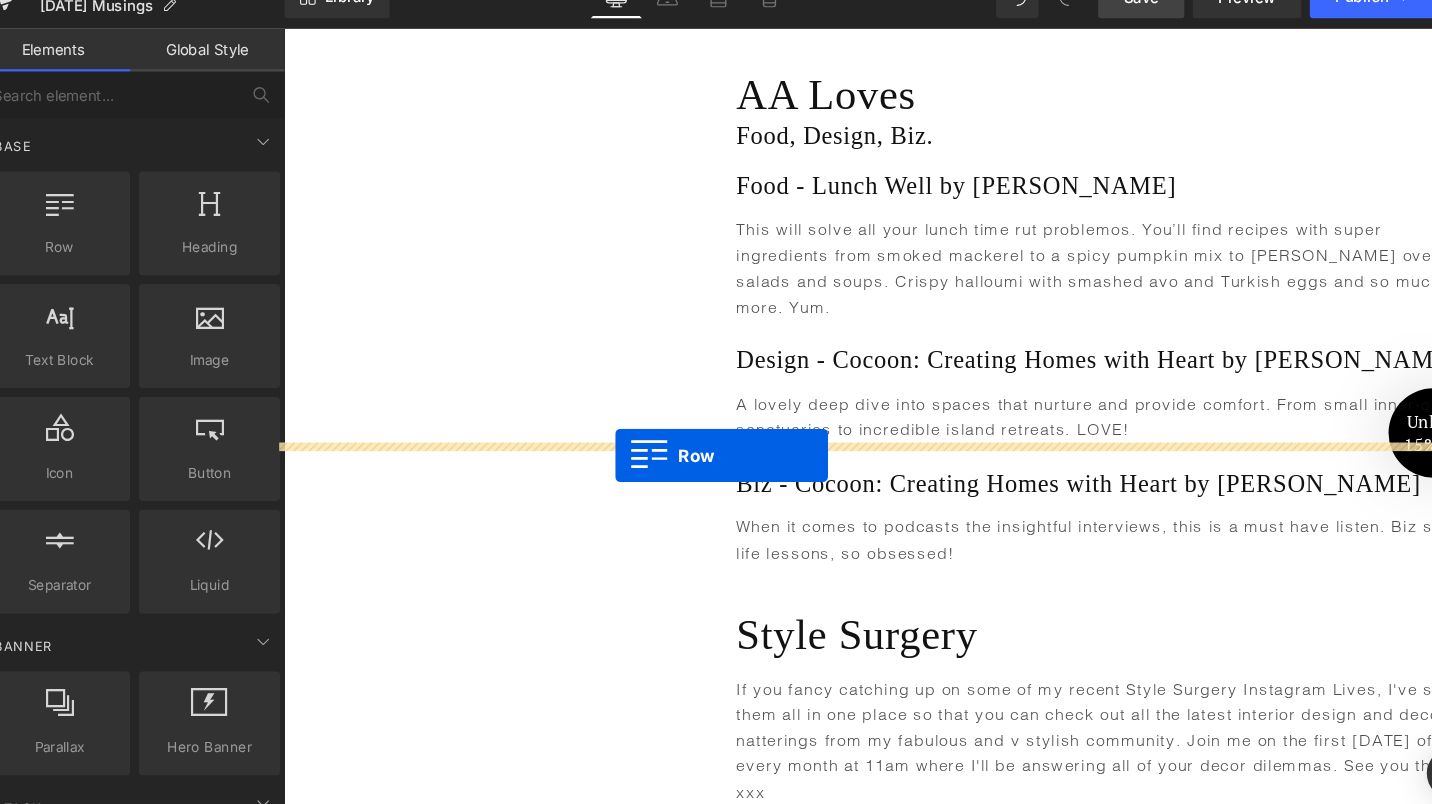 drag, startPoint x: 314, startPoint y: 126, endPoint x: 586, endPoint y: 429, distance: 407.17688 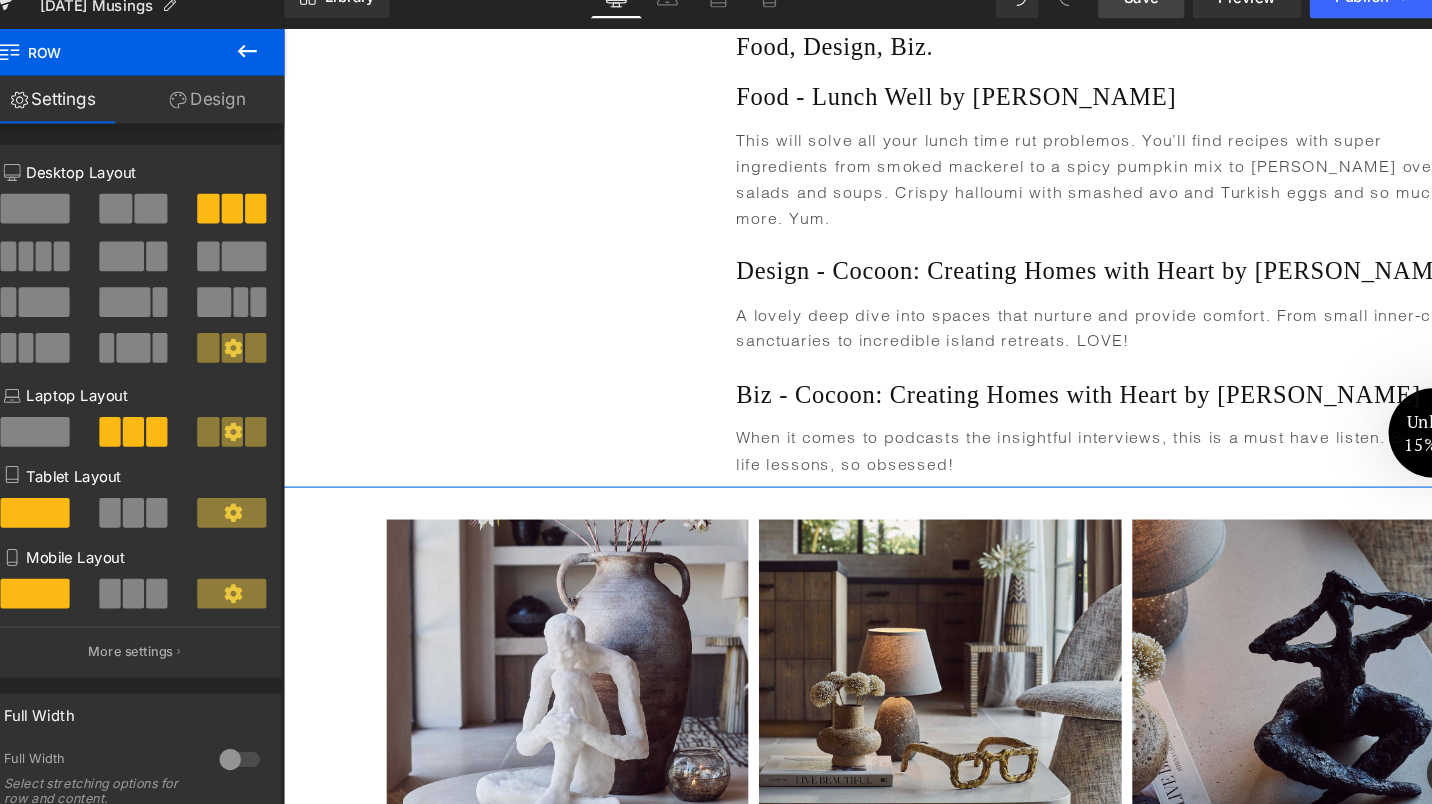 scroll, scrollTop: 6645, scrollLeft: 0, axis: vertical 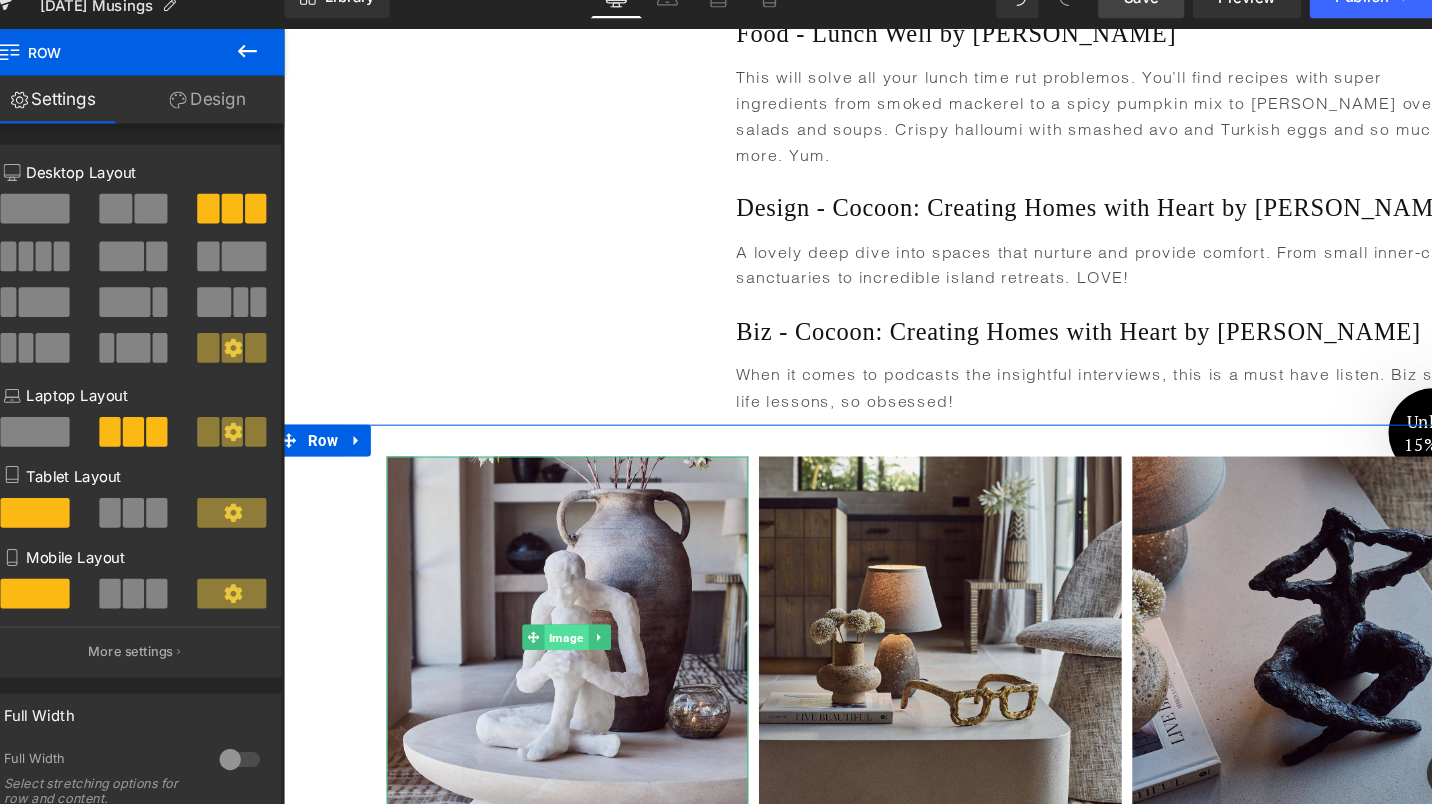 click on "Image" at bounding box center [547, 600] 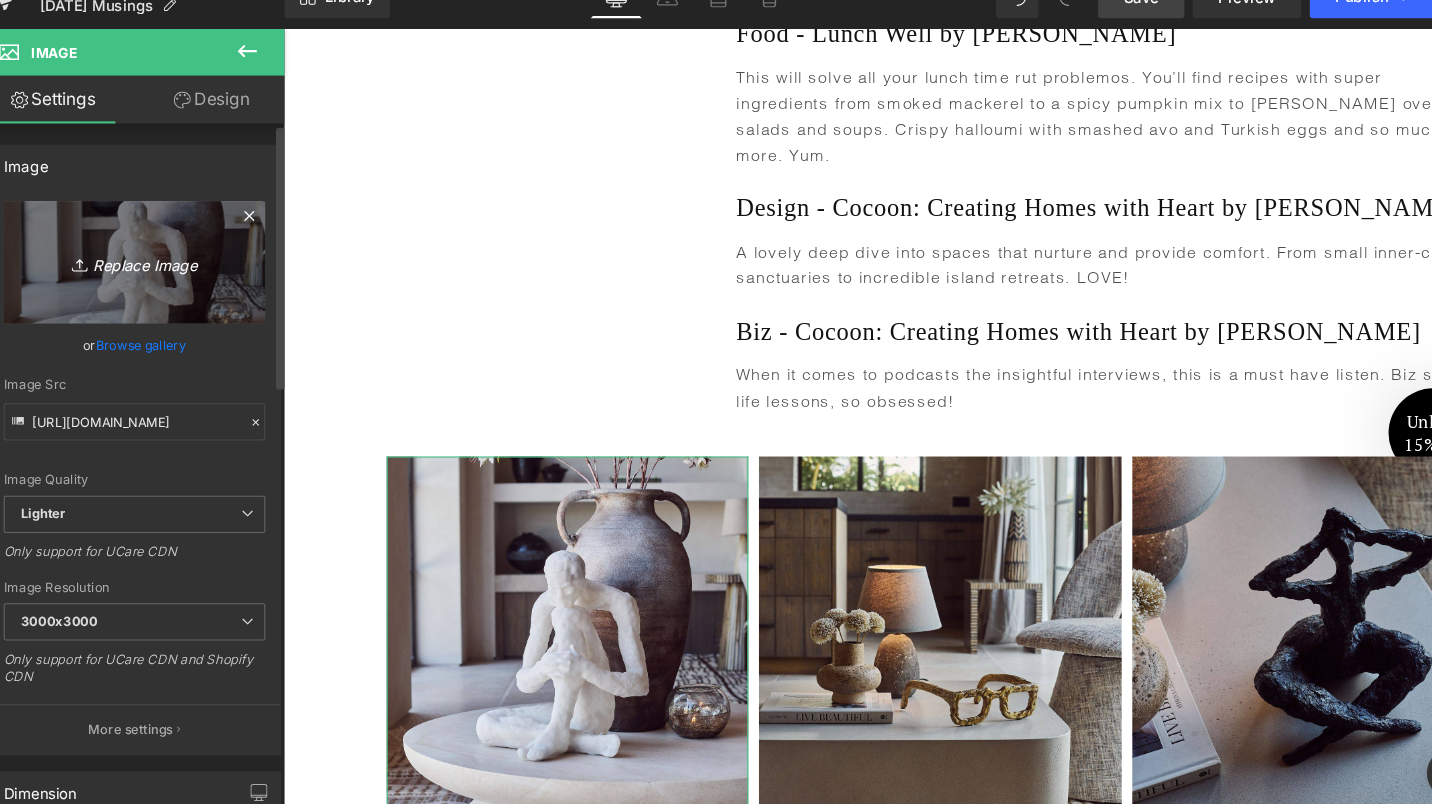 click on "Replace Image" at bounding box center (149, 279) 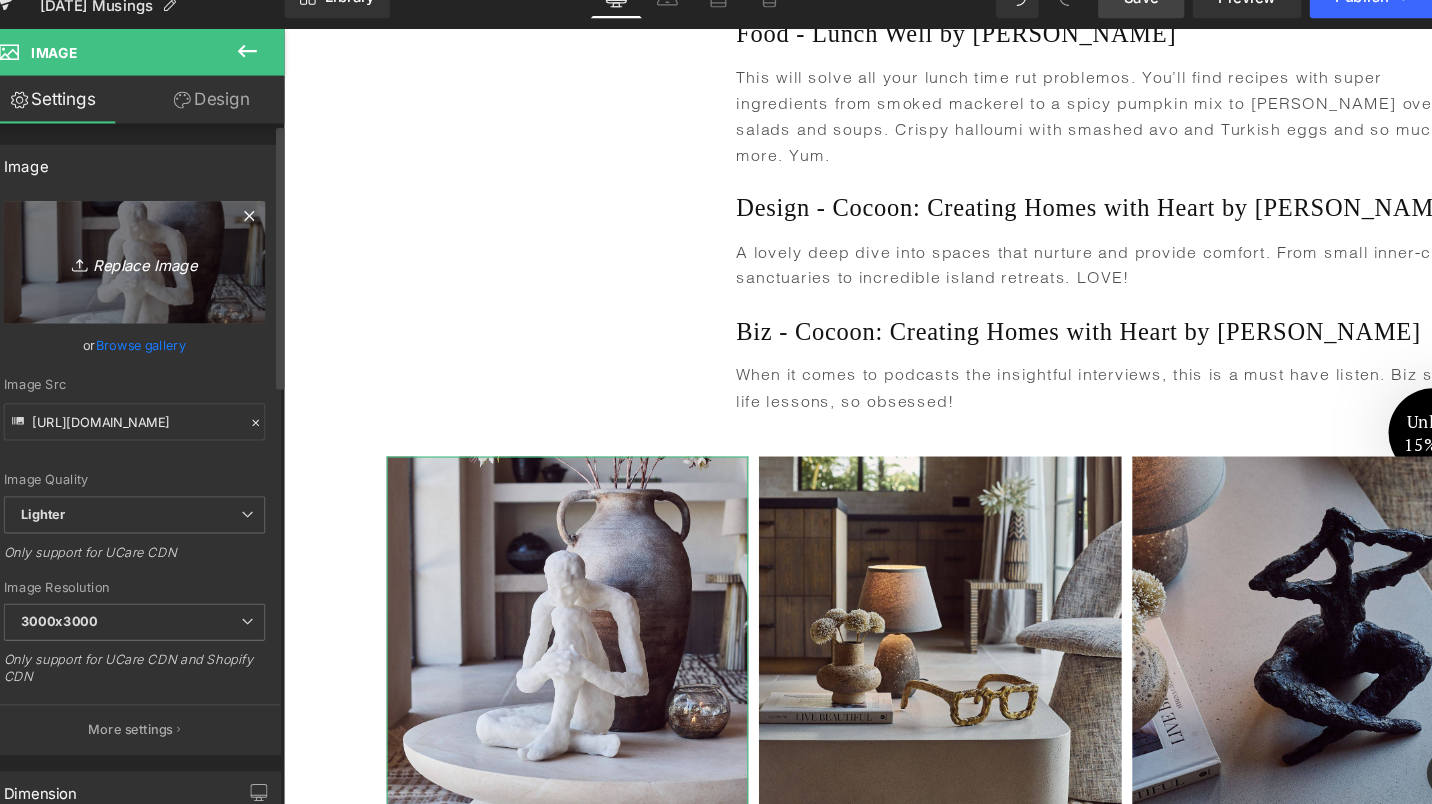 type on "C:\fakepath\4.jpg" 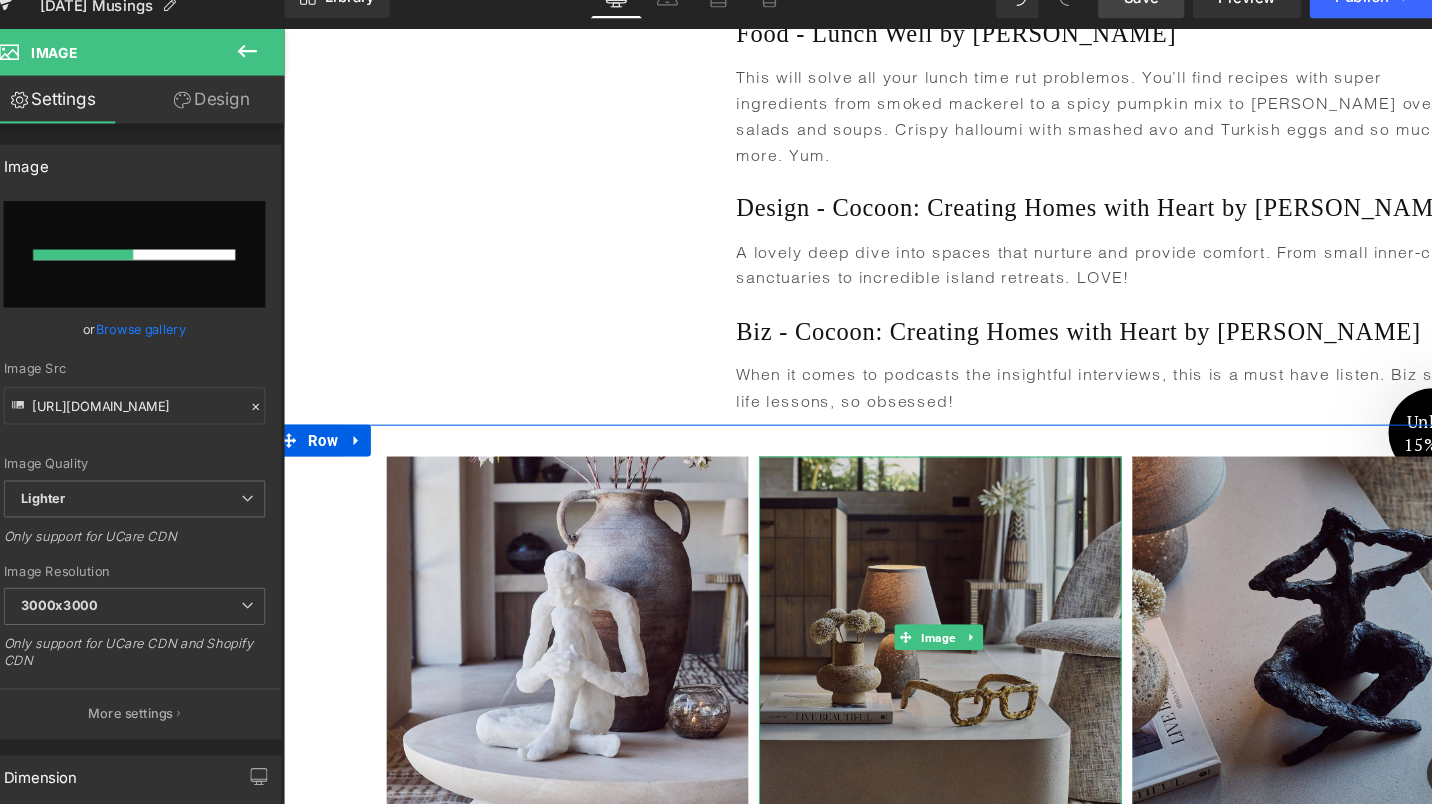 type 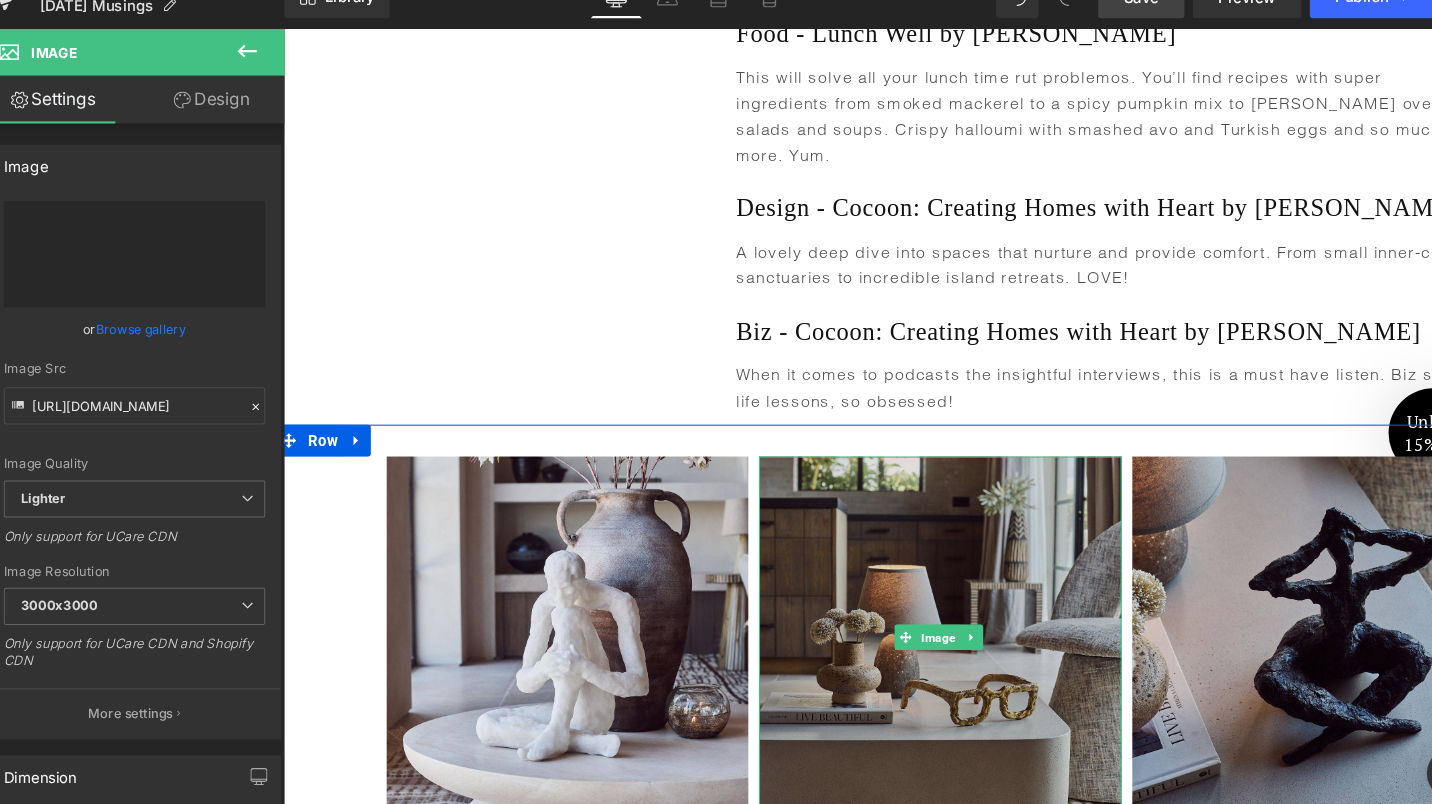 type on "[URL][DOMAIN_NAME]" 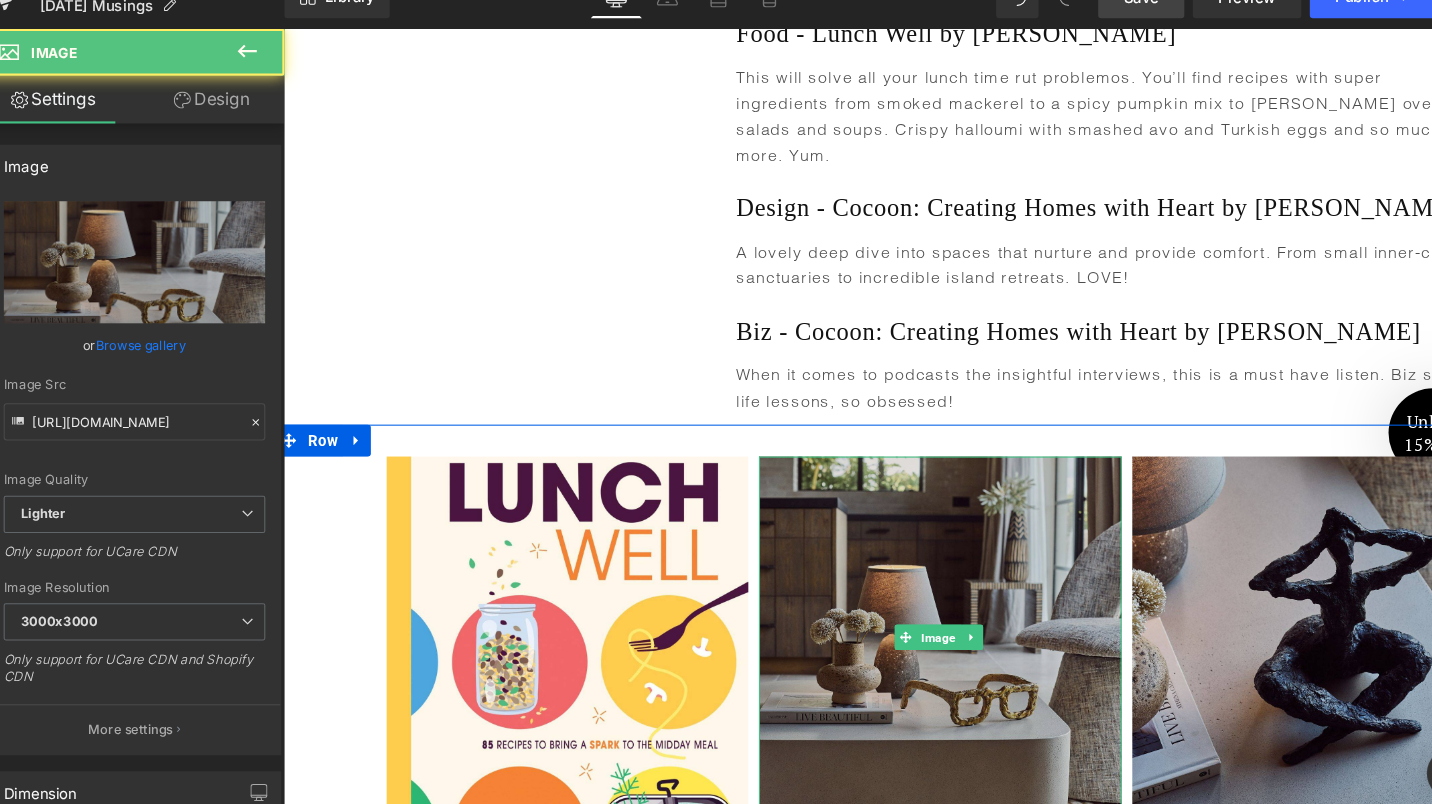 click at bounding box center (899, 600) 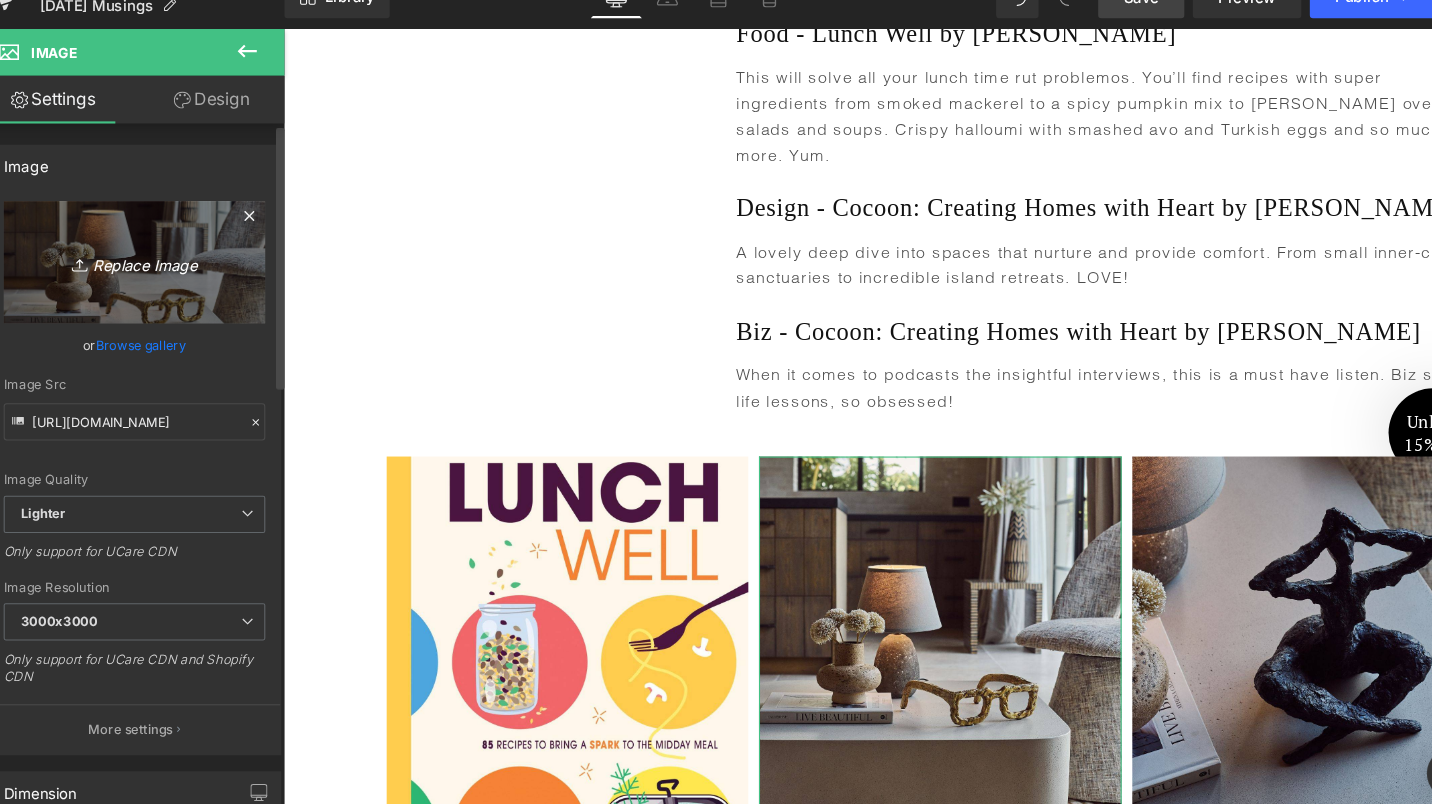 click on "Replace Image" at bounding box center [149, 279] 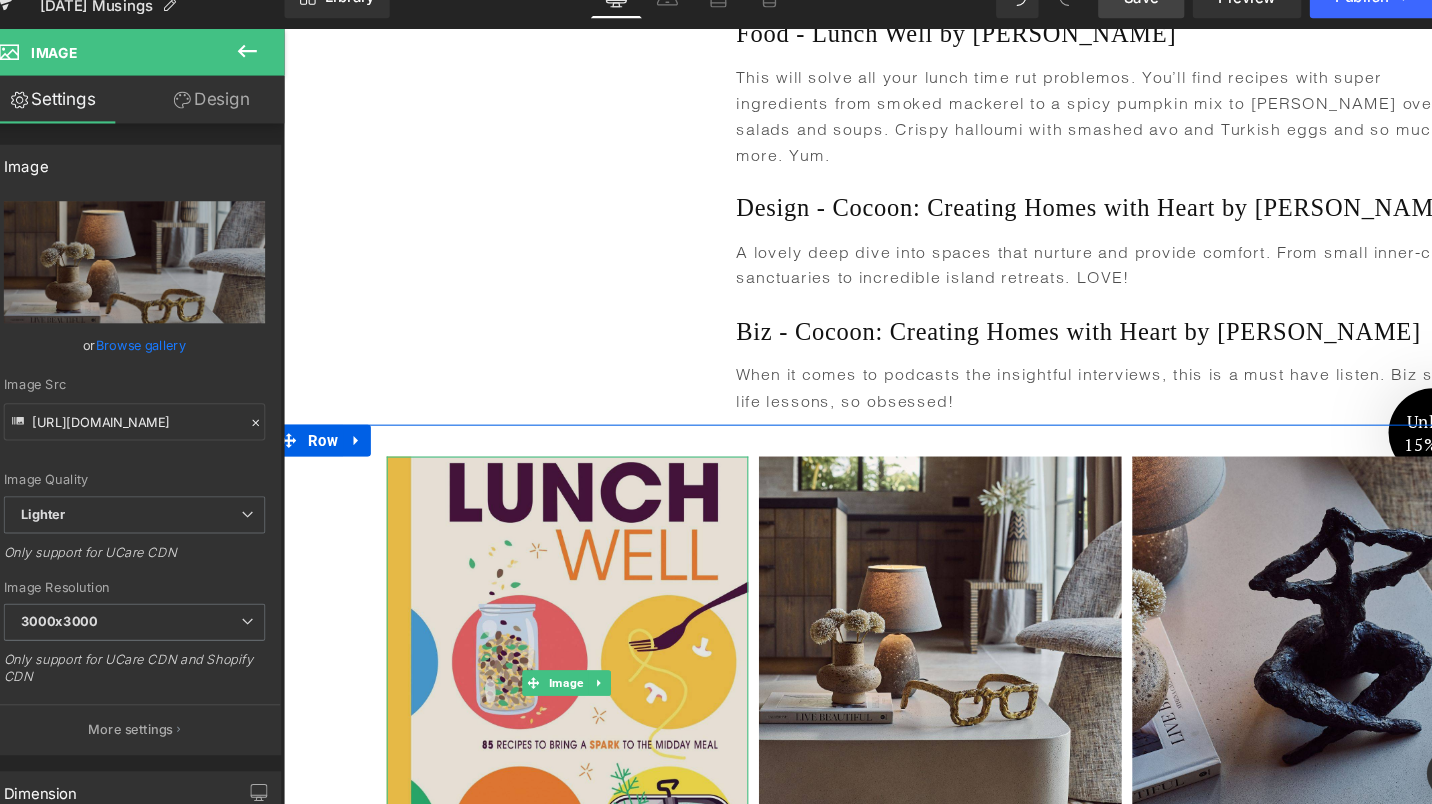 type on "C:\fakepath\3.jpg" 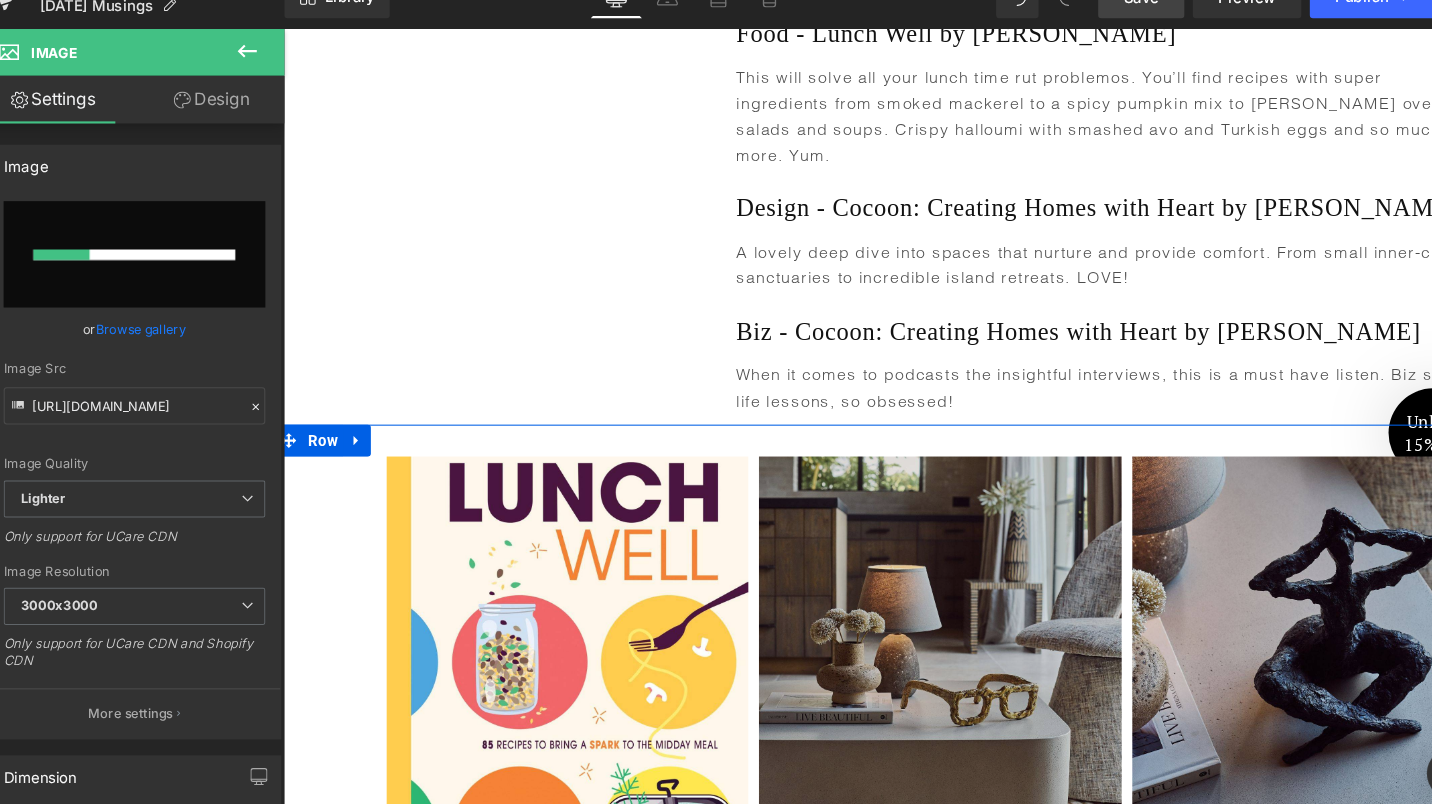 type 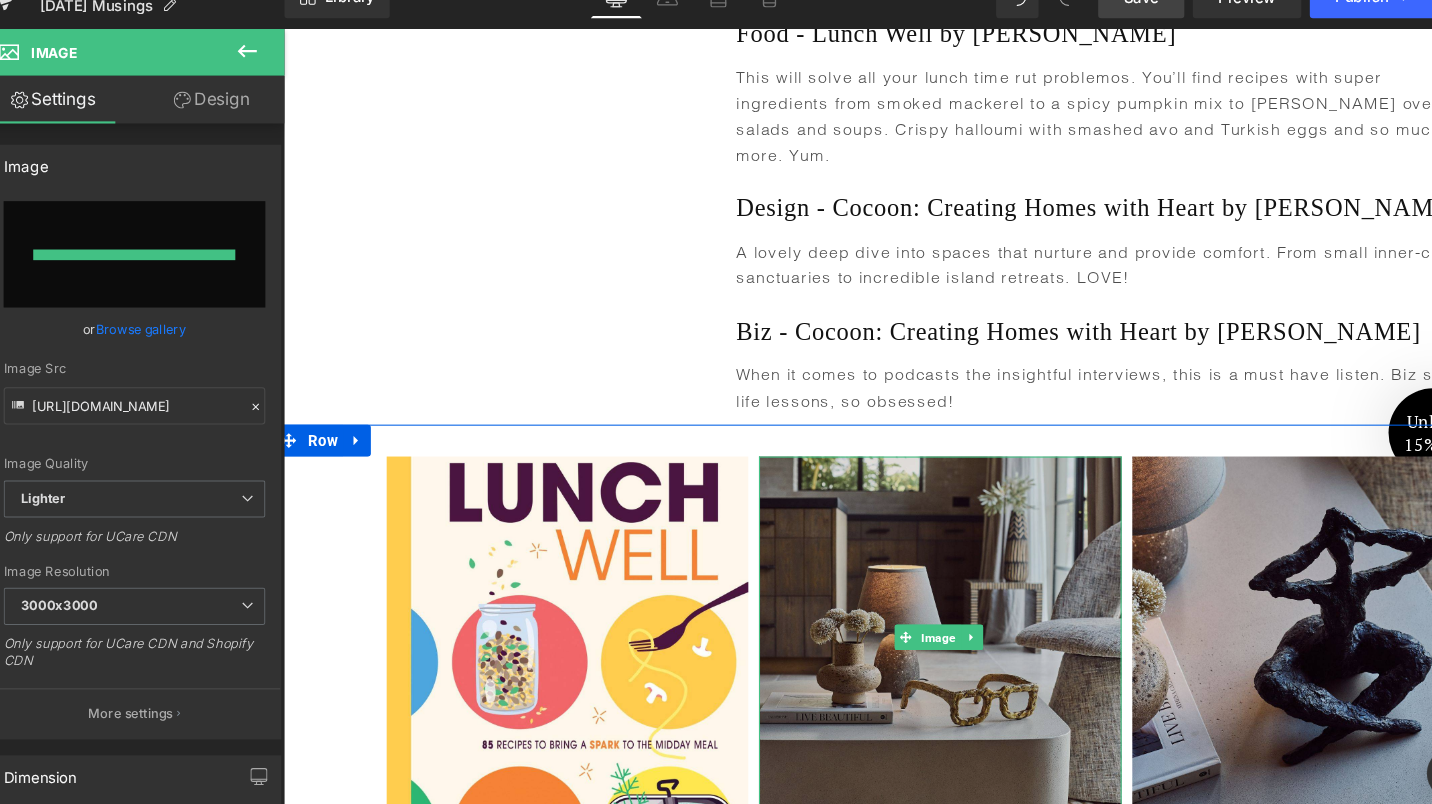 type on "[URL][DOMAIN_NAME]" 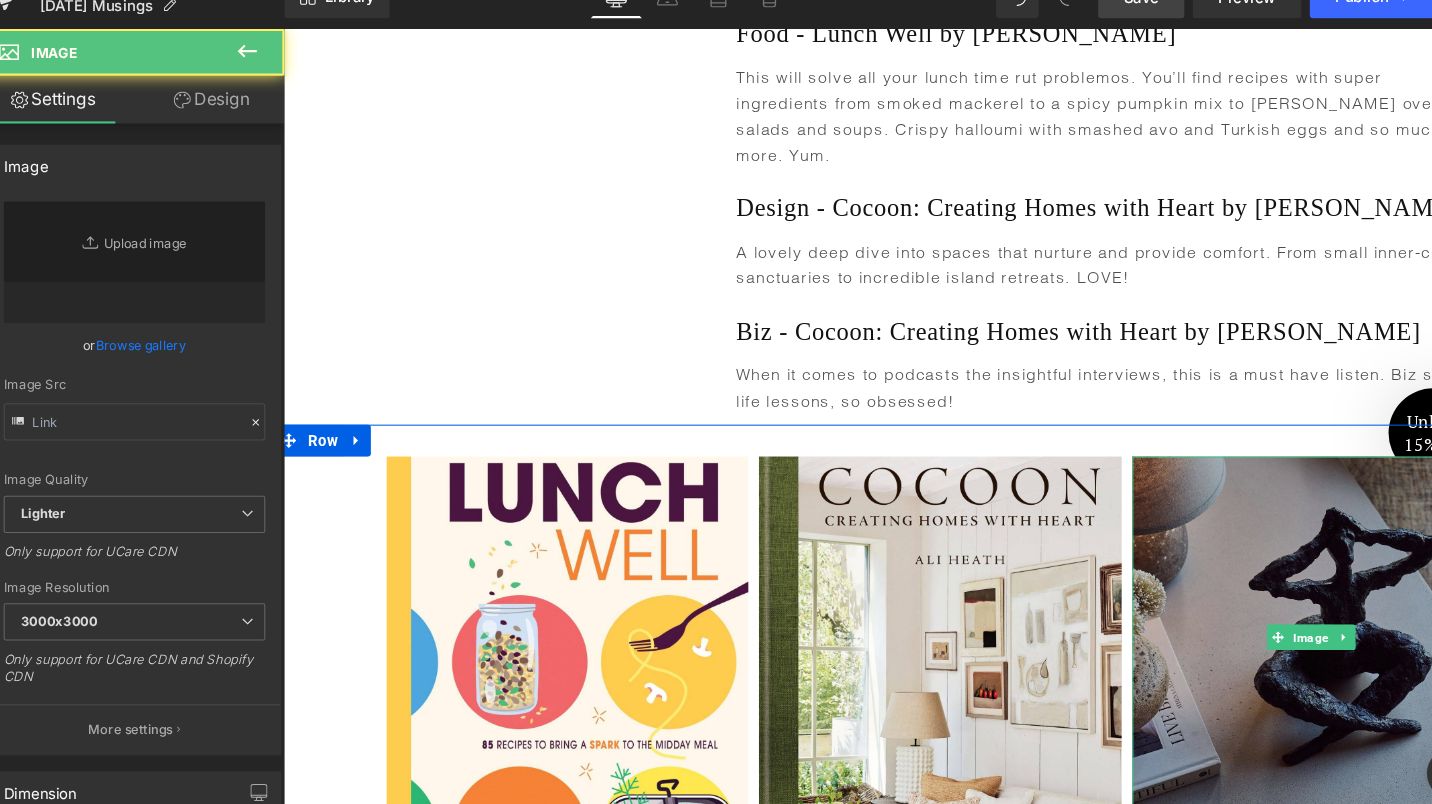 type on "[URL][DOMAIN_NAME]" 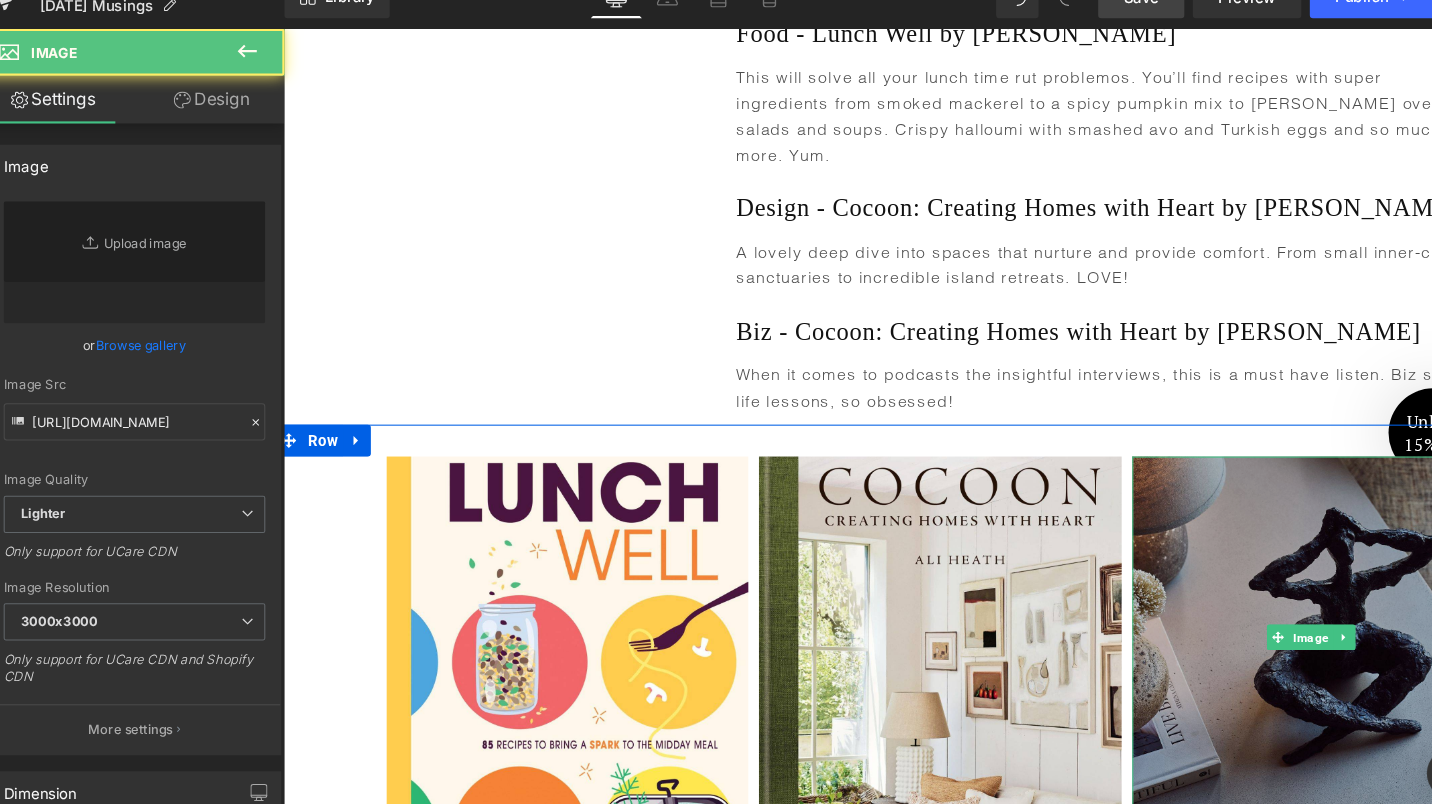 click at bounding box center [1250, 600] 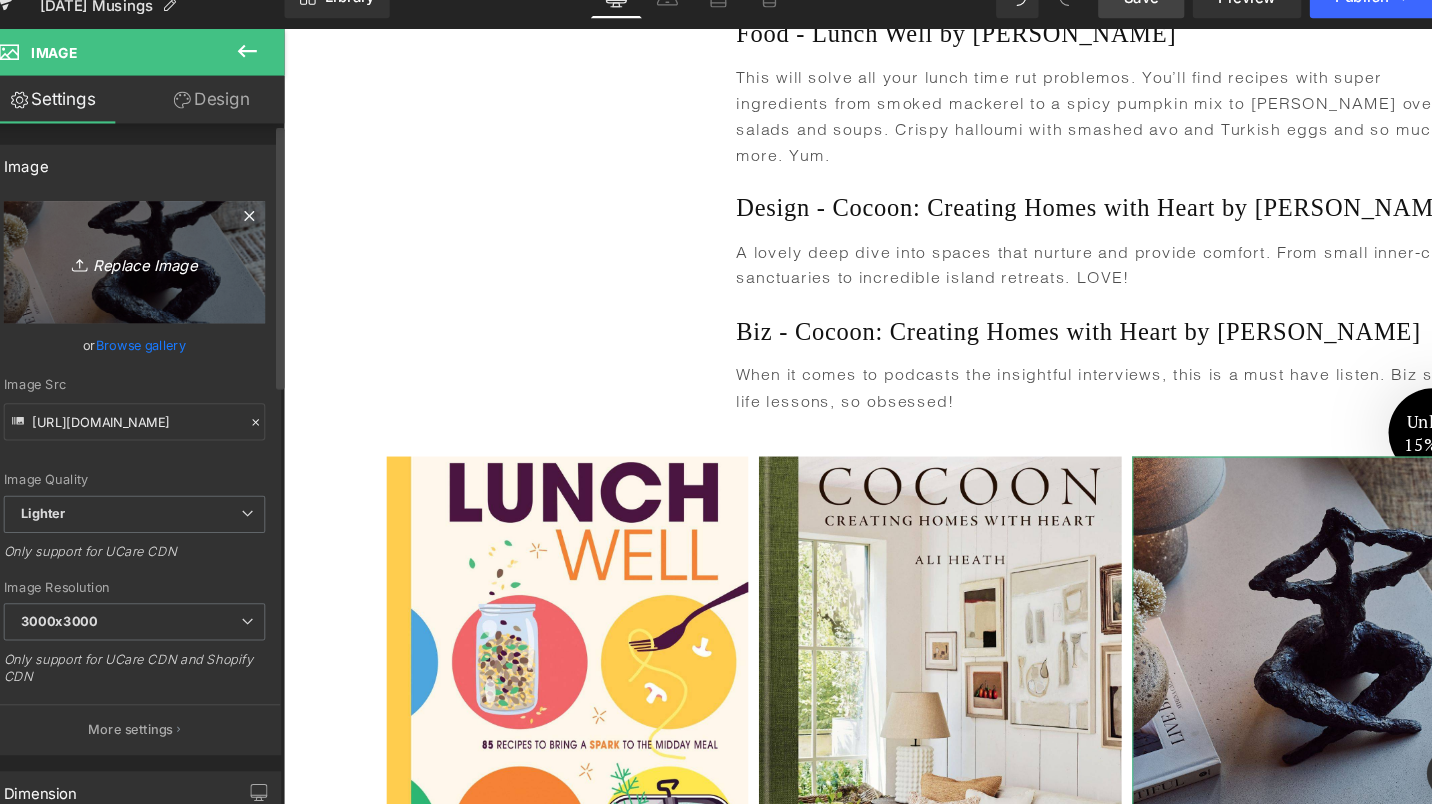 click on "Replace Image" at bounding box center [149, 279] 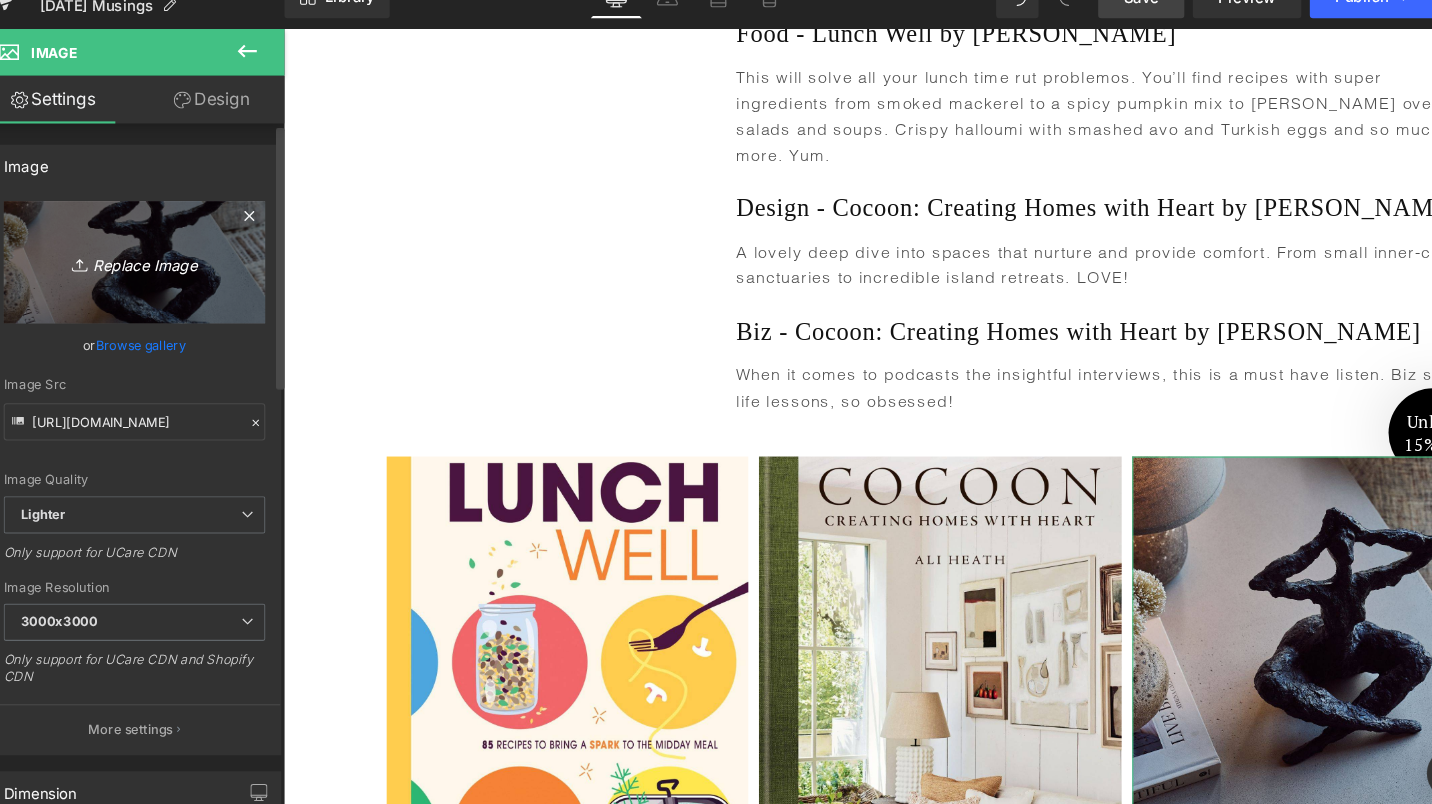 type on "C:\fakepath\2.jpg" 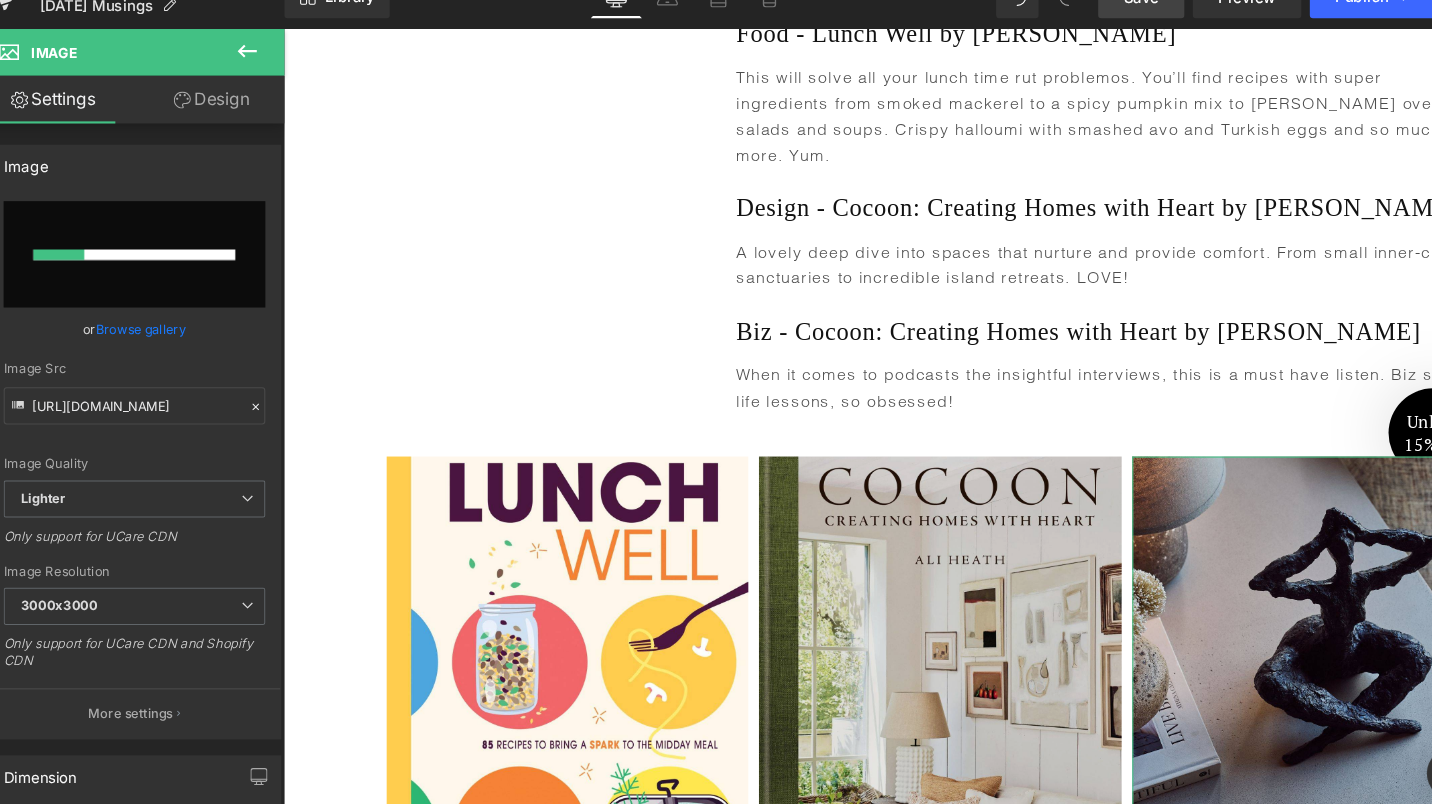 type 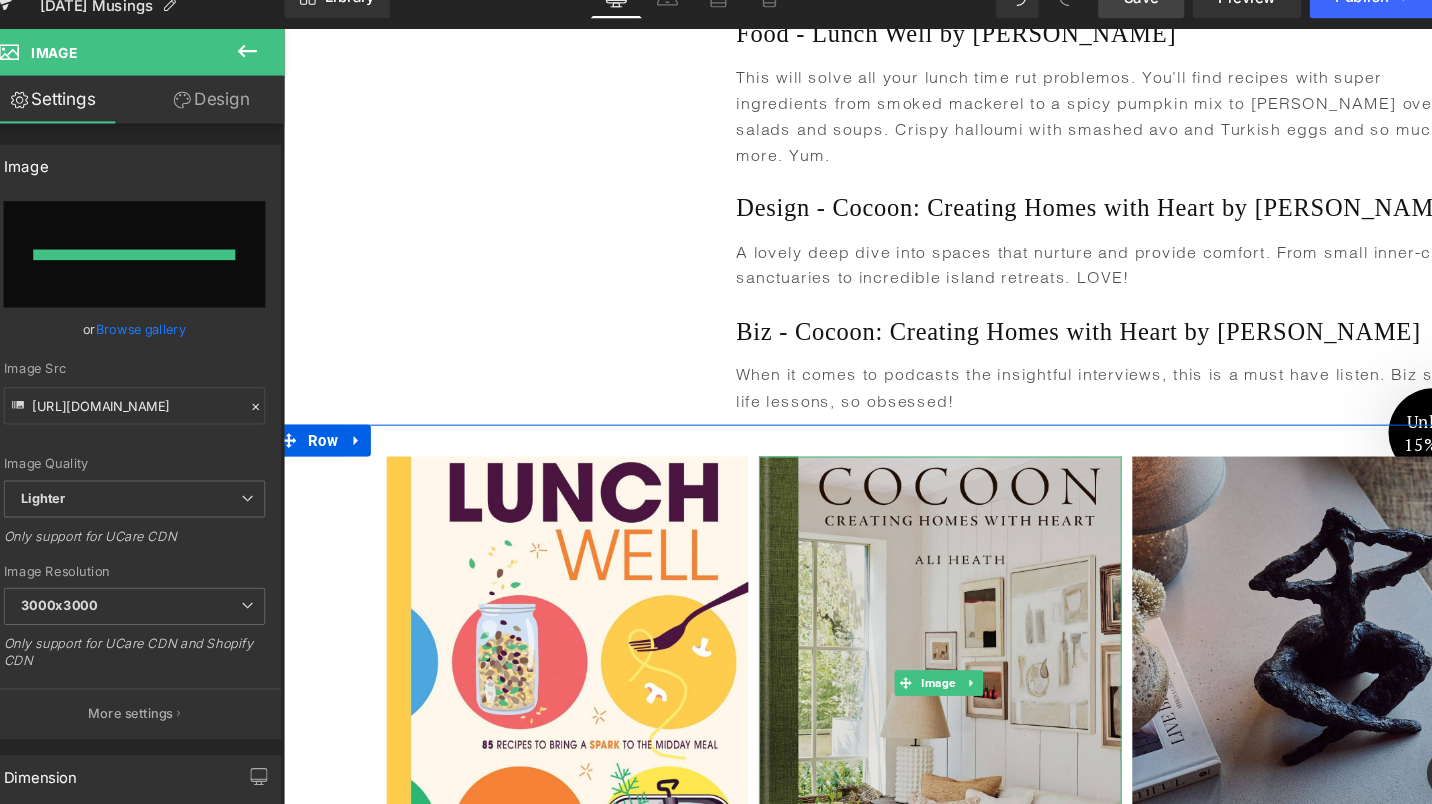 type on "[URL][DOMAIN_NAME]" 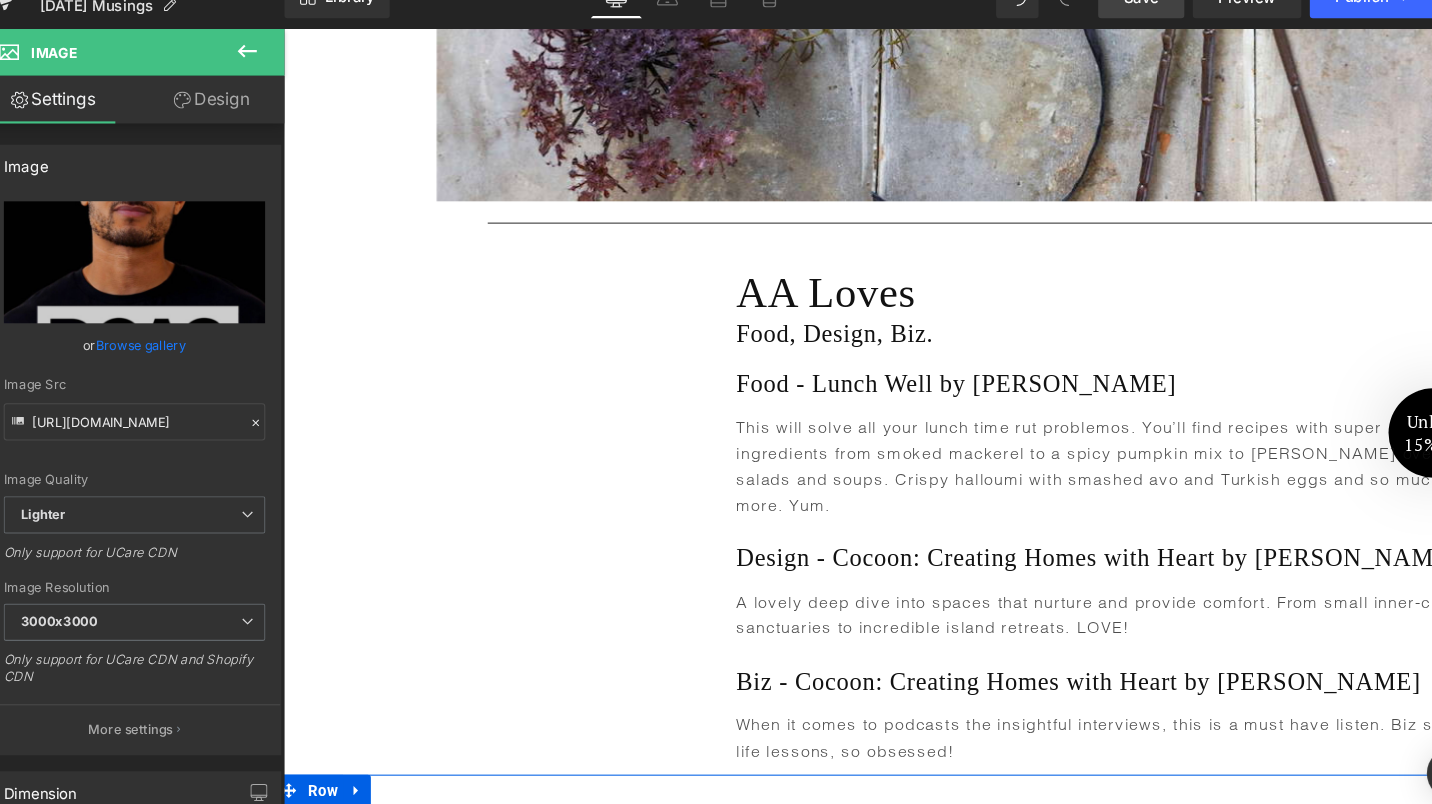 scroll, scrollTop: 6288, scrollLeft: 0, axis: vertical 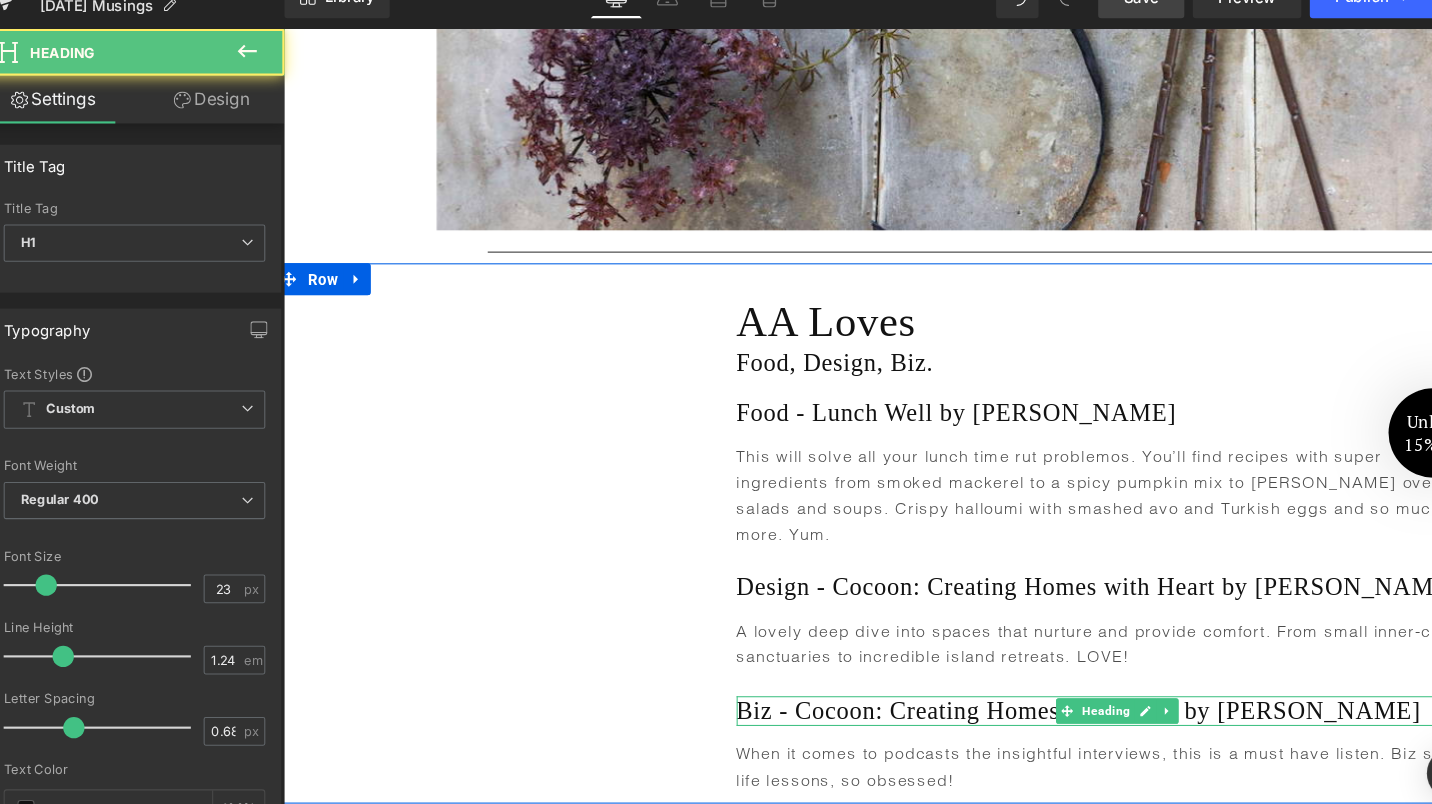 click on "Biz - Cocoon: Creating Homes with Heart by [PERSON_NAME]" at bounding box center (1066, 669) 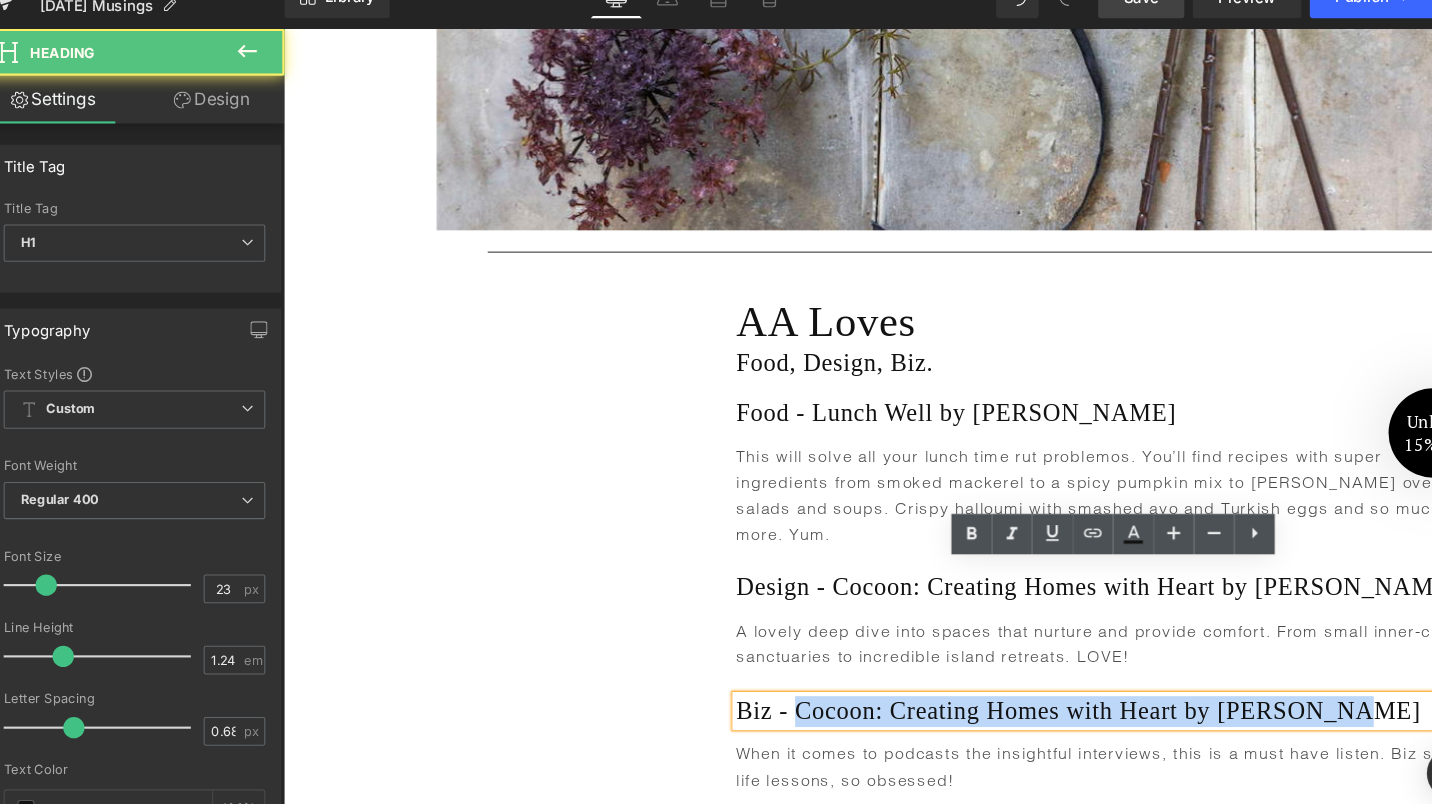 drag, startPoint x: 766, startPoint y: 541, endPoint x: 1306, endPoint y: 526, distance: 540.2083 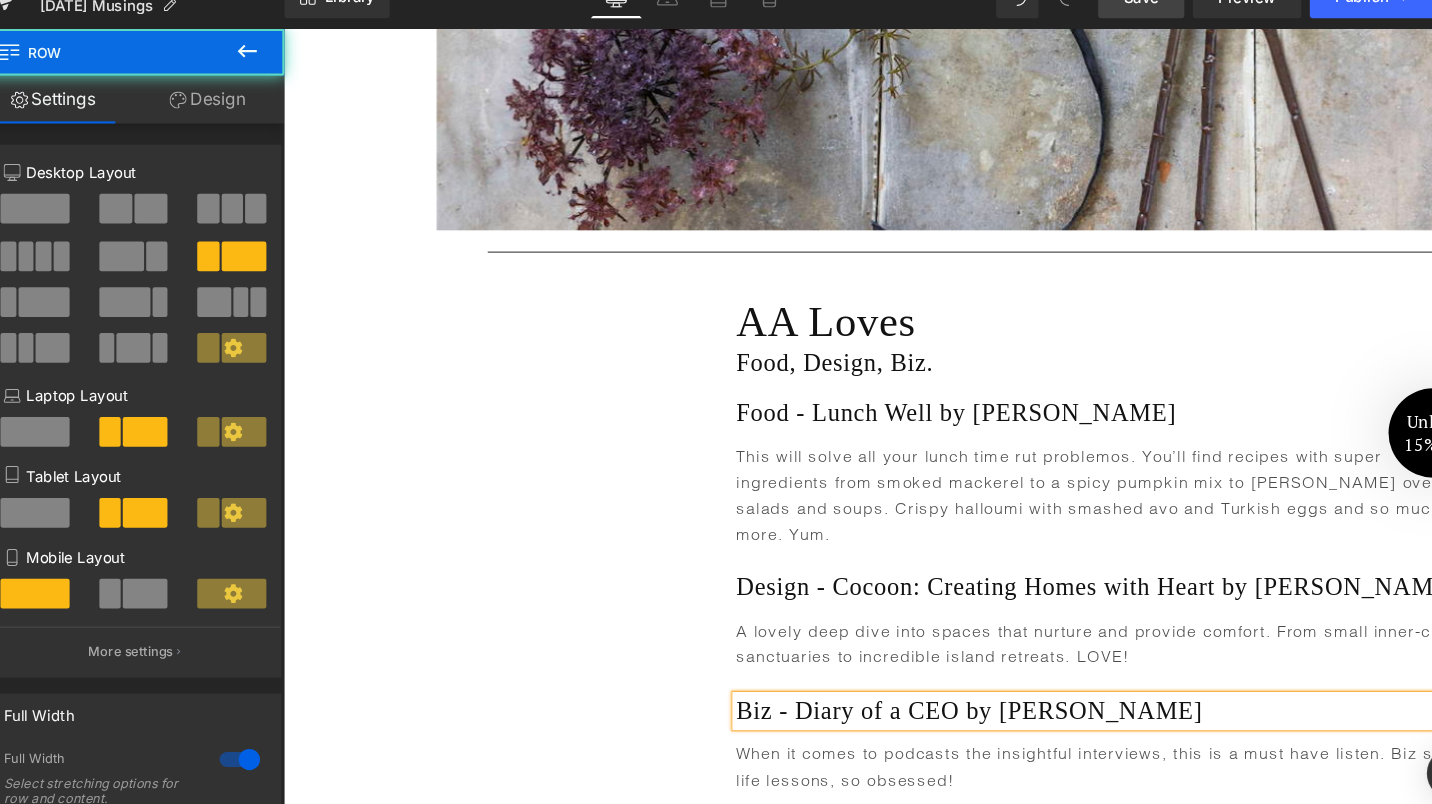 click on "Text Block         AA Loves Heading         Food, Design, Biz. Heading         Food - Lunch Well by [PERSON_NAME]  Heading         This will solve all your lunch time rut problemos. You’ll find recipes with super ingredients from smoked mackerel to a spicy pumpkin mix to [PERSON_NAME] over salads and soups. Crispy halloumi with smashed avo and Turkish eggs and so much more. Yum. Text Block         Design - Cocoon: Creating Homes with Heart by [PERSON_NAME]  Heading         A lovely deep dive into spaces that nurture and provide comfort. From small inner-city sanctuaries to incredible island retreats. LOVE! Text Block         Biz - Diary of a CEO by [PERSON_NAME] Heading         When it comes to podcasts the insightful interviews, this is a must have listen. Biz stuff, life lessons, so obsessed!  Text Block         Row" at bounding box center [849, 502] 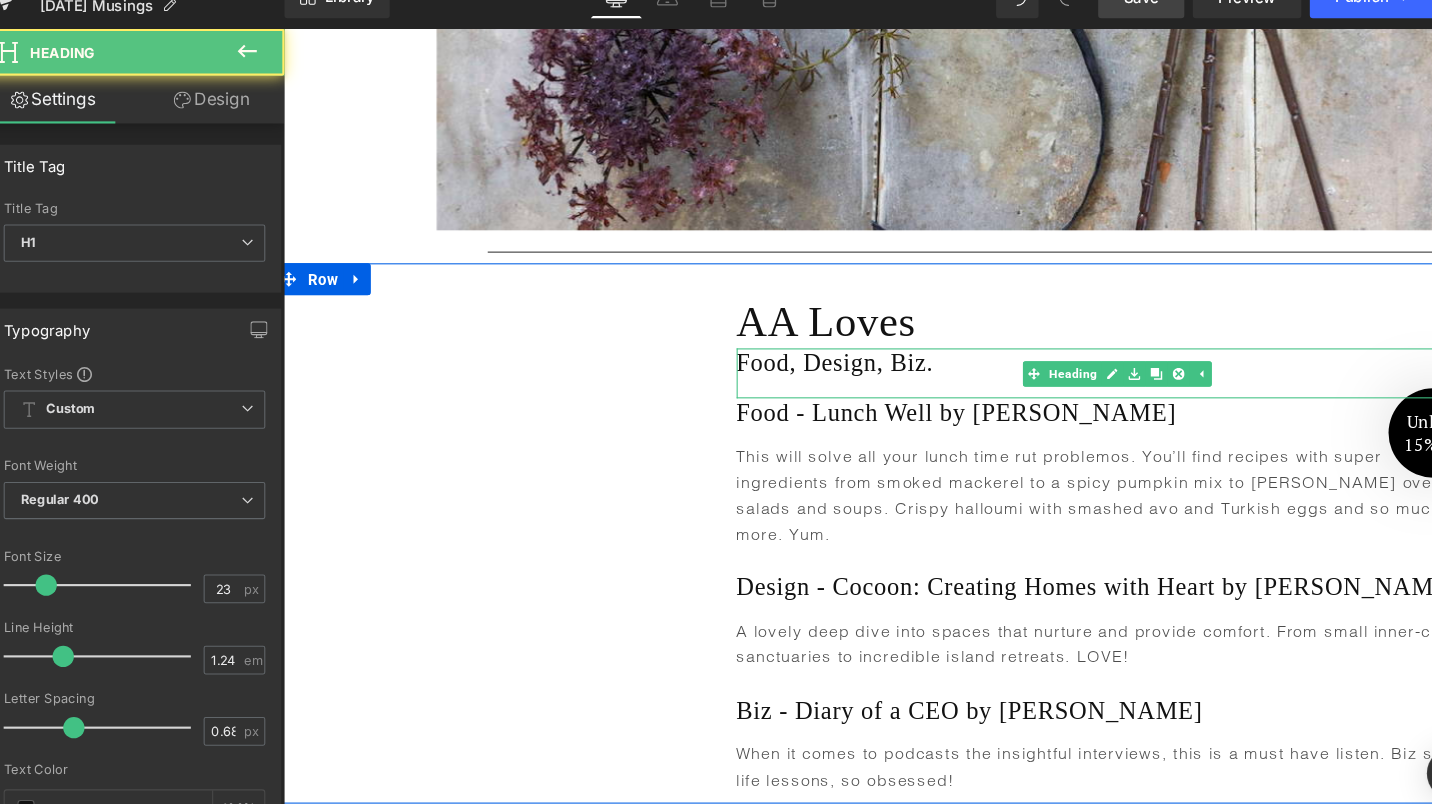 click on "Food, Design, Biz." at bounding box center [1066, 342] 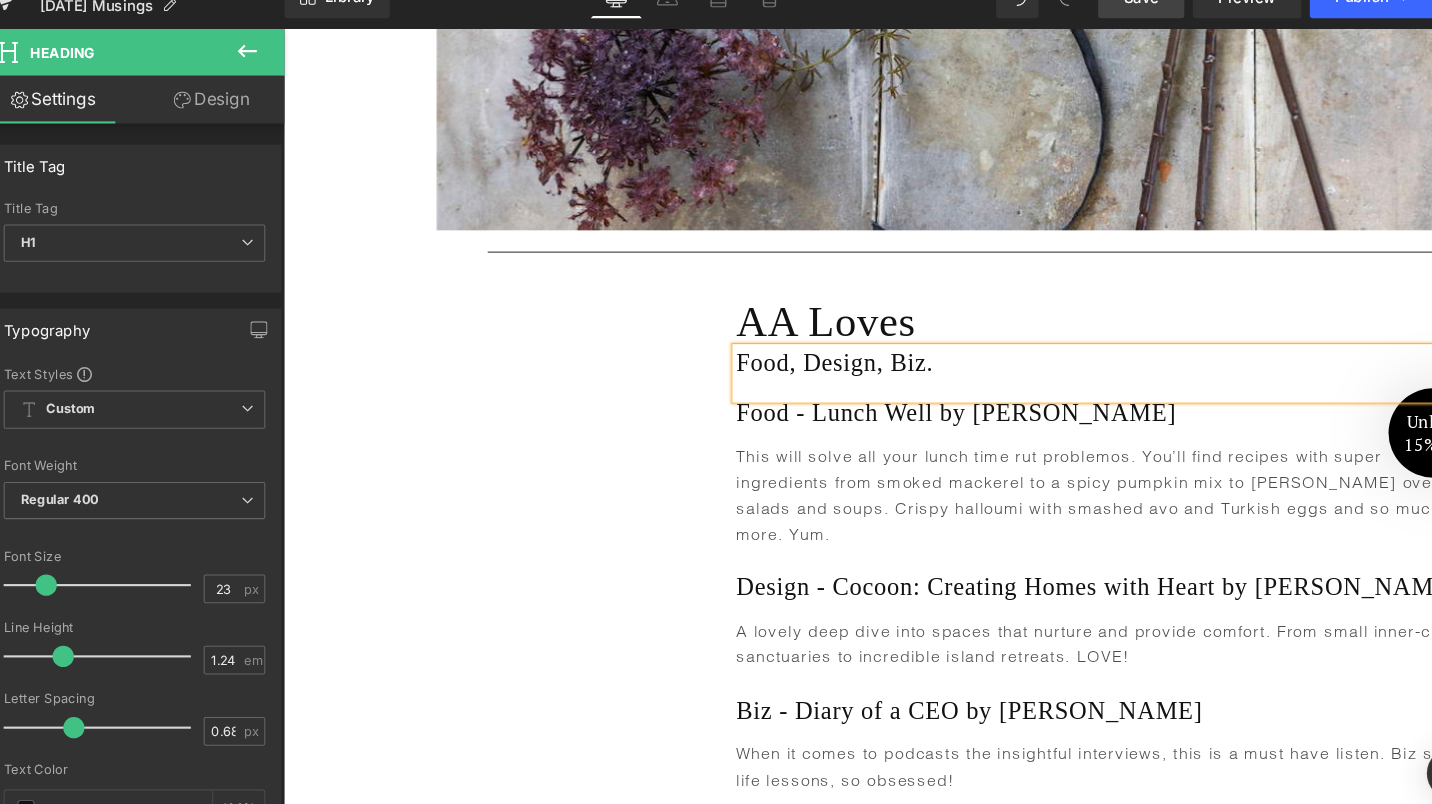 click on "Food, Design, Biz." at bounding box center [1066, 342] 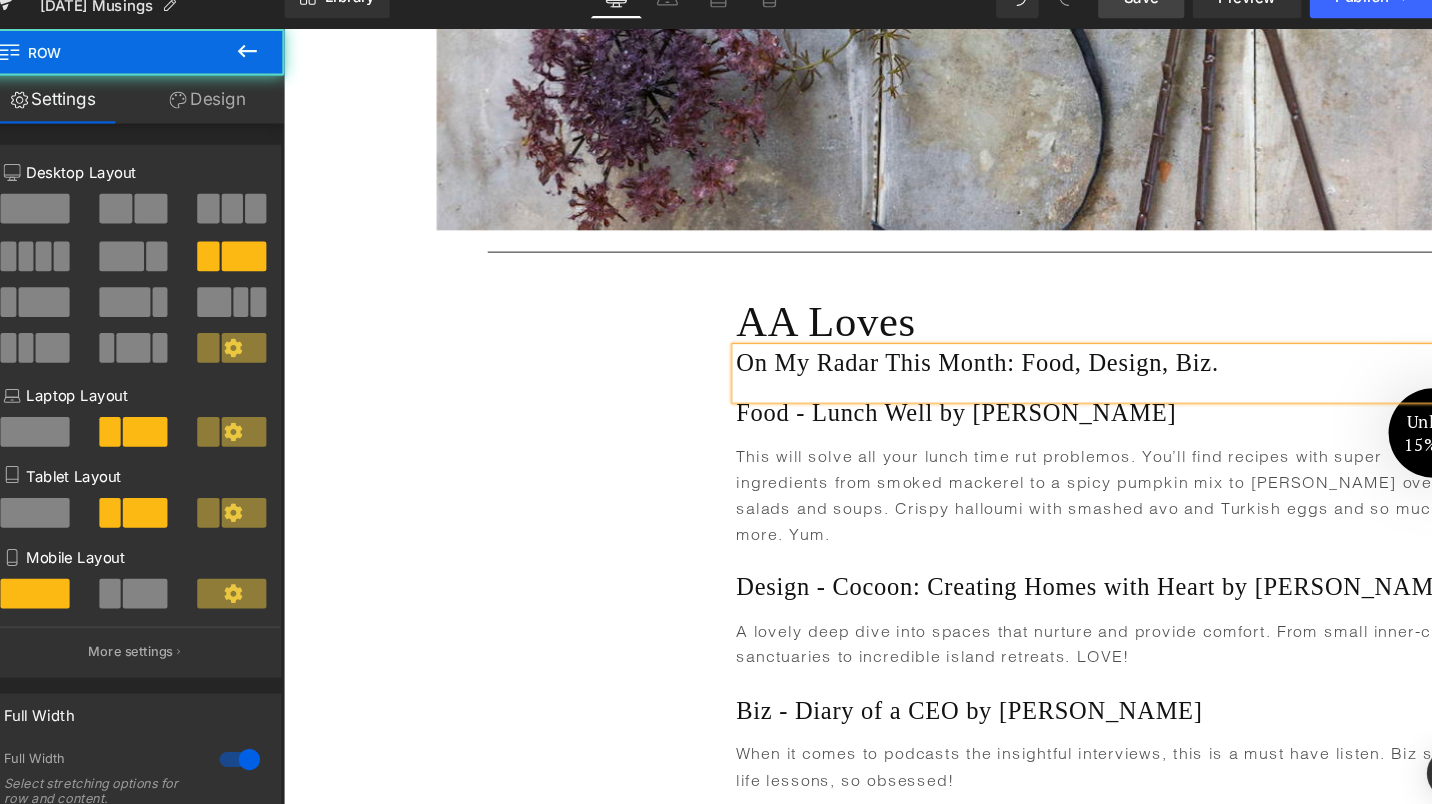 click on "Text Block         AA Loves Heading         On My Radar This Month: Food, Design, Biz. Heading         Food - Lunch Well by [PERSON_NAME]  Heading         This will solve all your lunch time rut problemos. You’ll find recipes with super ingredients from smoked mackerel to a spicy pumpkin mix to [PERSON_NAME] over salads and soups. Crispy halloumi with smashed avo and Turkish eggs and so much more. Yum. Text Block         Design - Cocoon: Creating Homes with Heart by [PERSON_NAME]  Heading         A lovely deep dive into spaces that nurture and provide comfort. From small inner-city sanctuaries to incredible island retreats. LOVE! Text Block         Biz - Diary of a CEO by [PERSON_NAME] Heading         When it comes to podcasts the insightful interviews, this is a must have listen. Biz stuff, life lessons, so obsessed!  Text Block         Row" at bounding box center (849, 502) 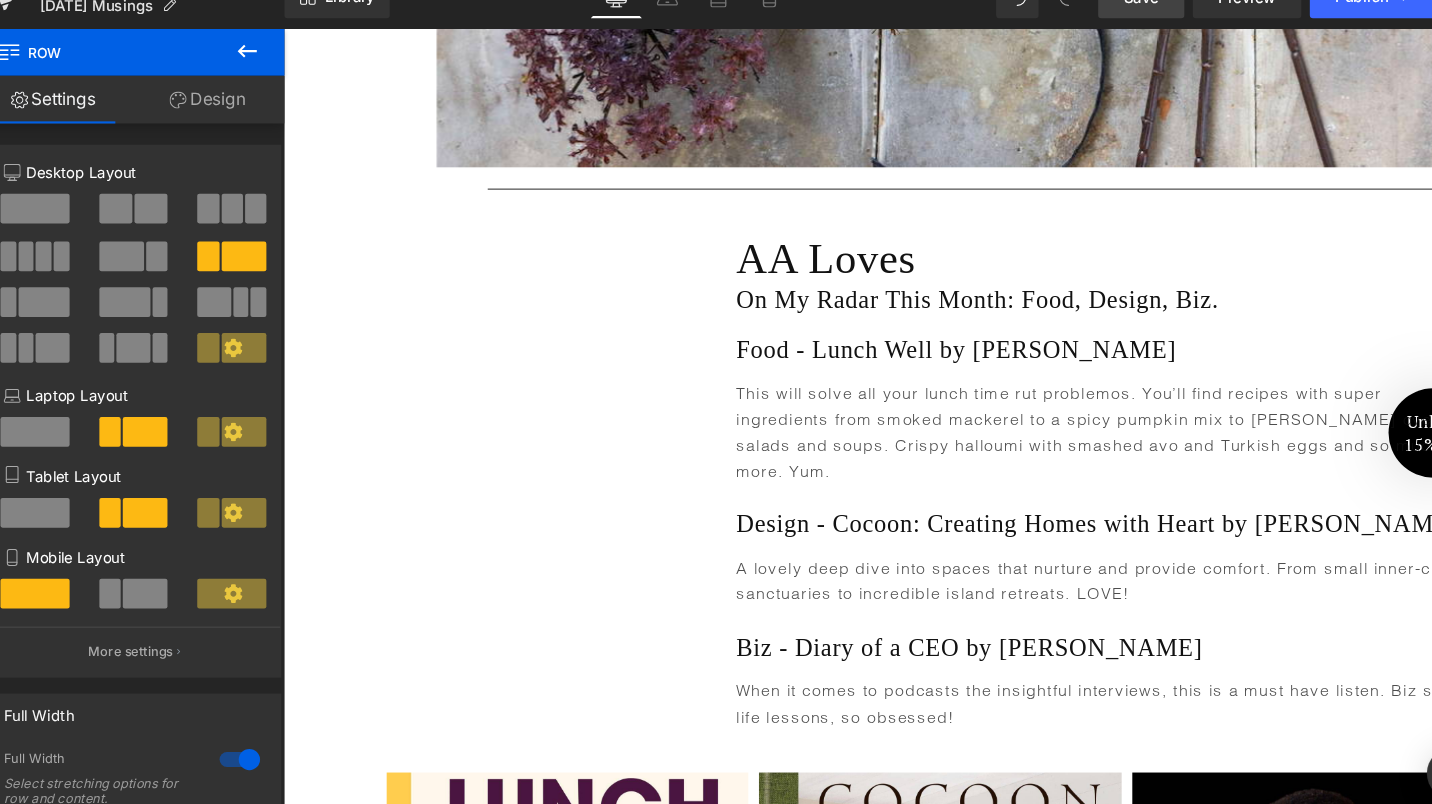 scroll, scrollTop: 6336, scrollLeft: 0, axis: vertical 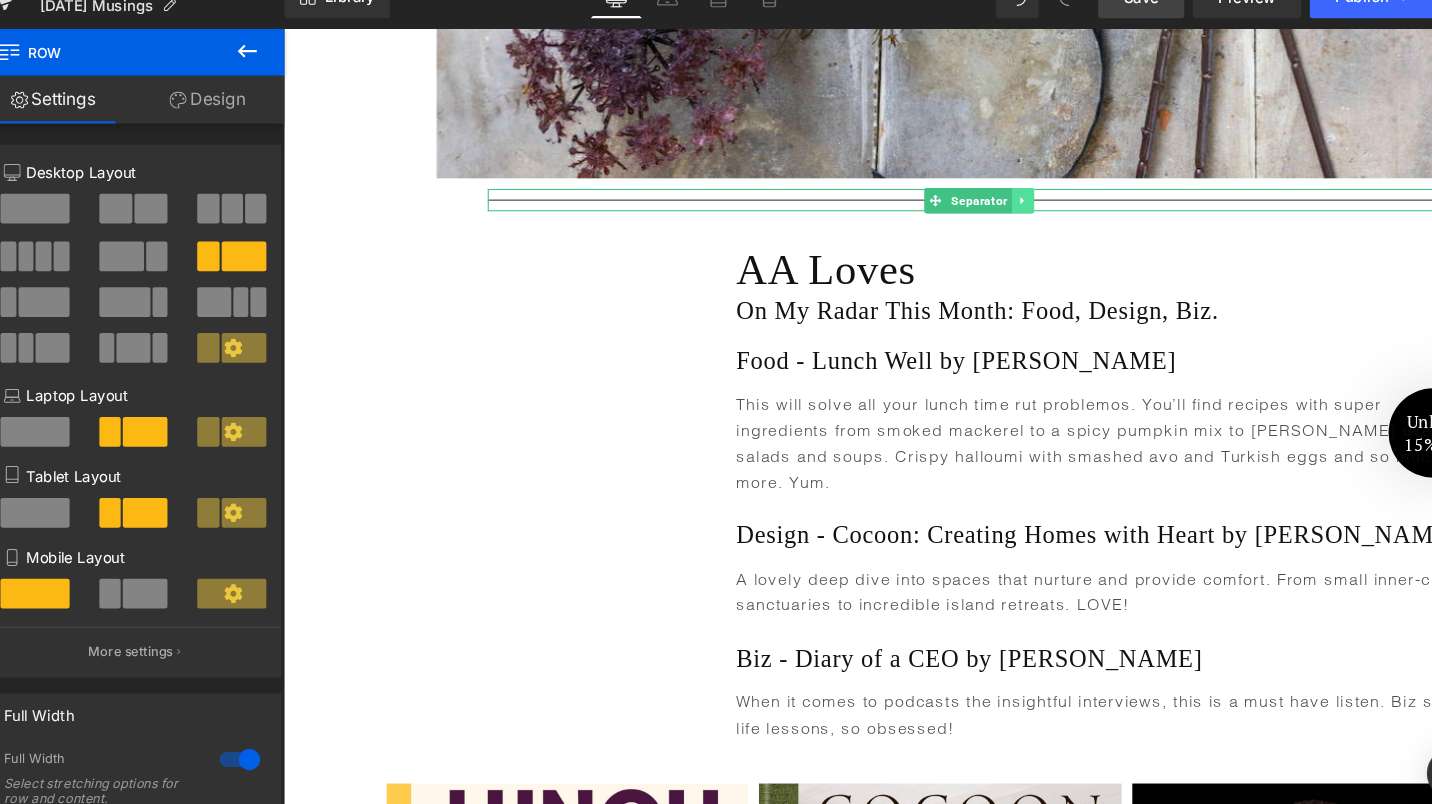 click 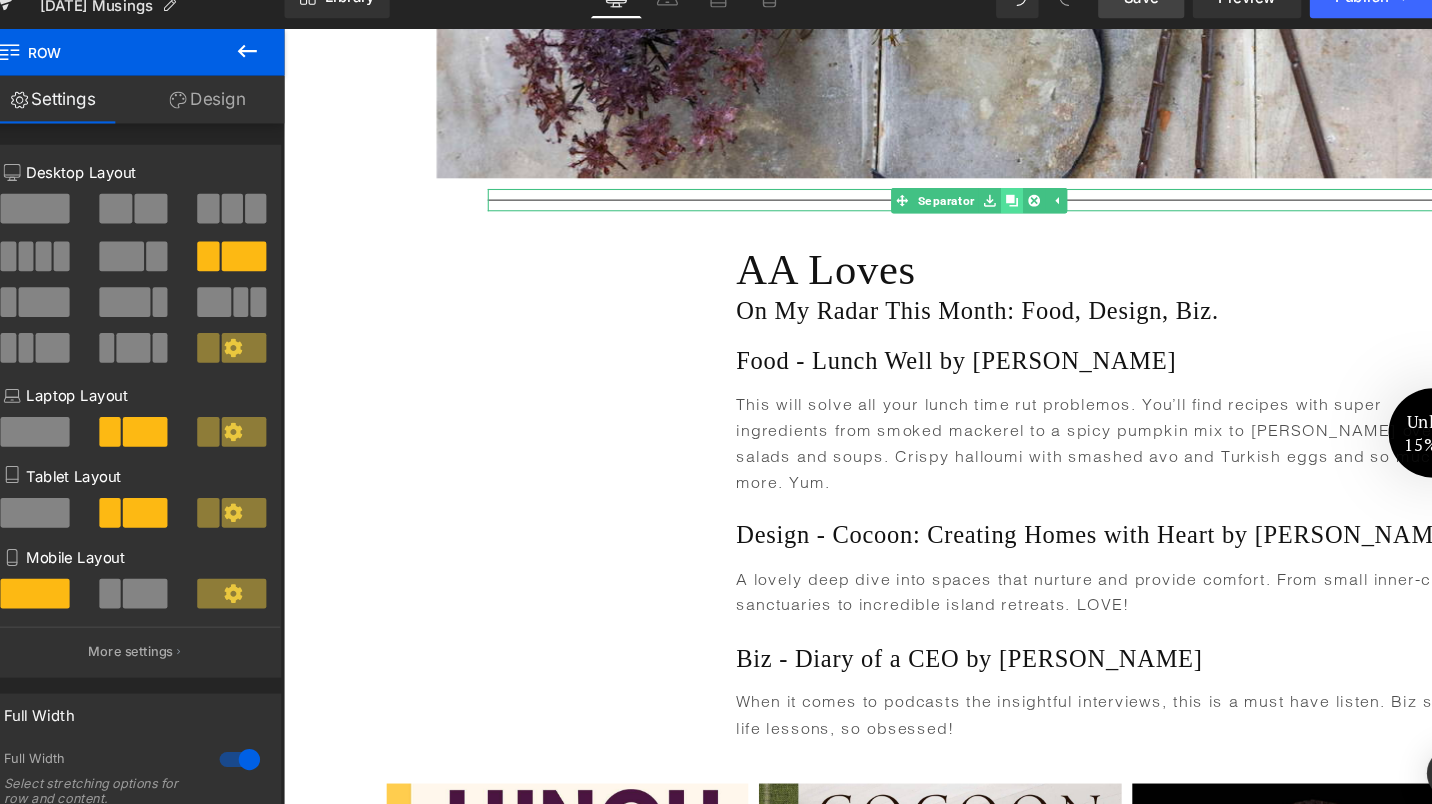 click 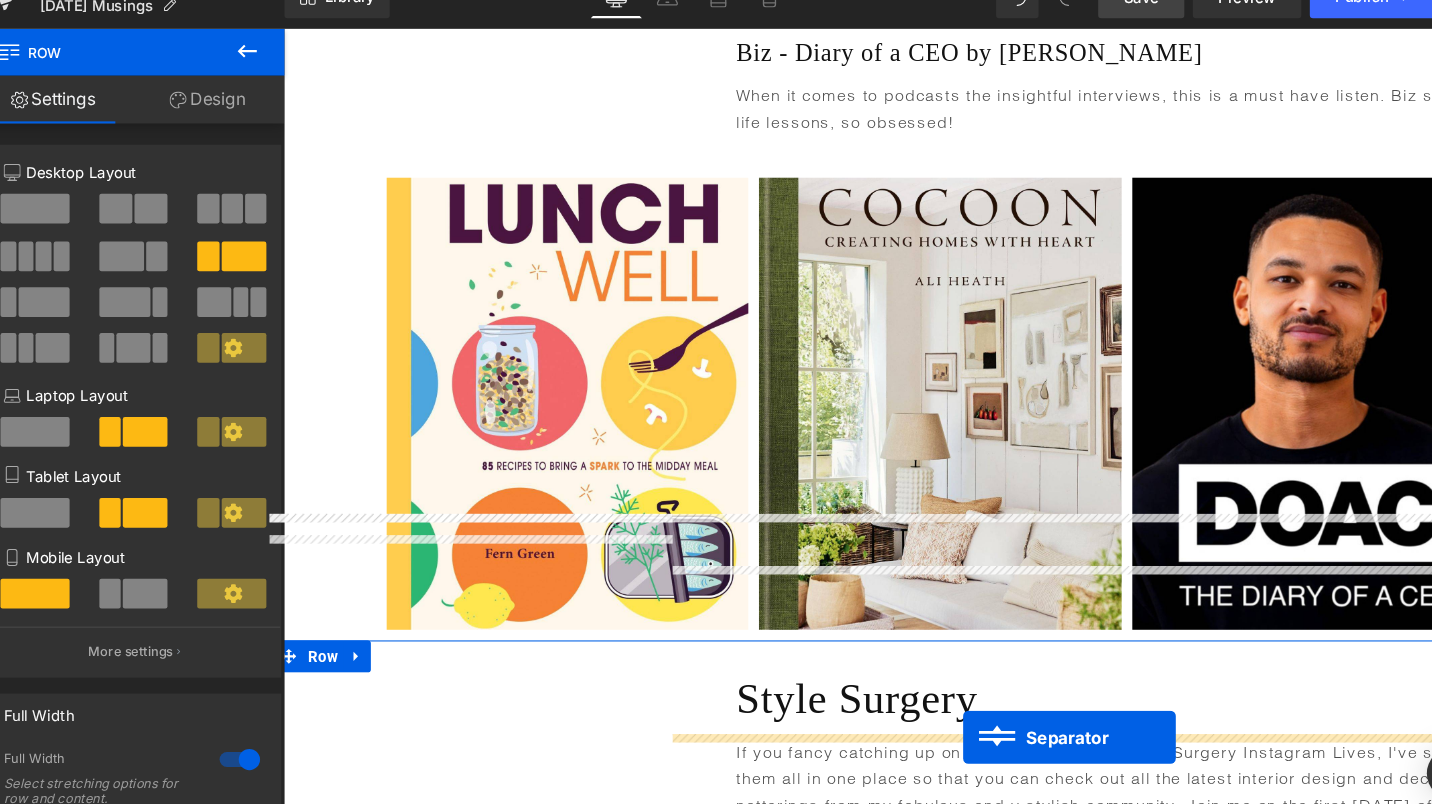 scroll, scrollTop: 6976, scrollLeft: 0, axis: vertical 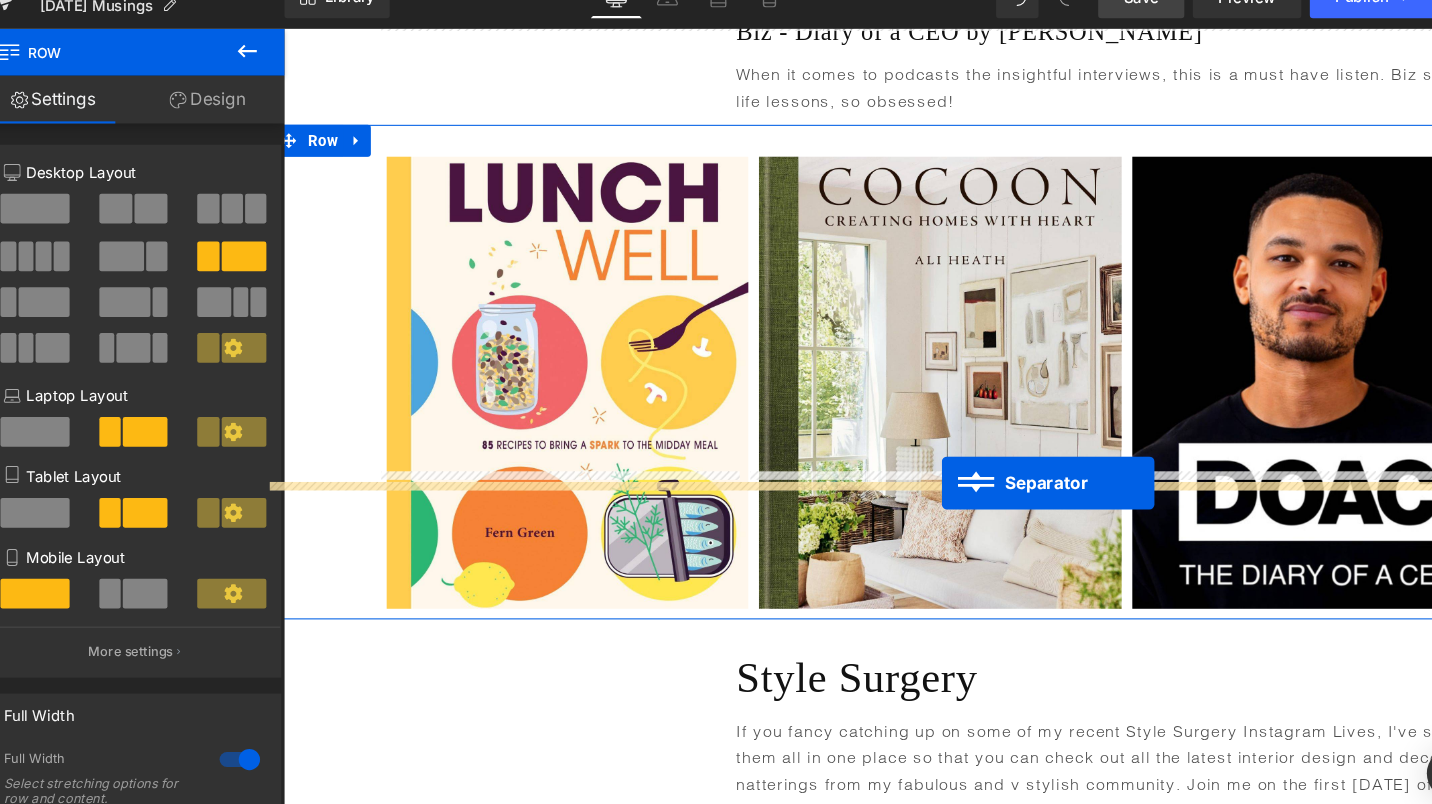 drag, startPoint x: 921, startPoint y: 116, endPoint x: 902, endPoint y: 456, distance: 340.53046 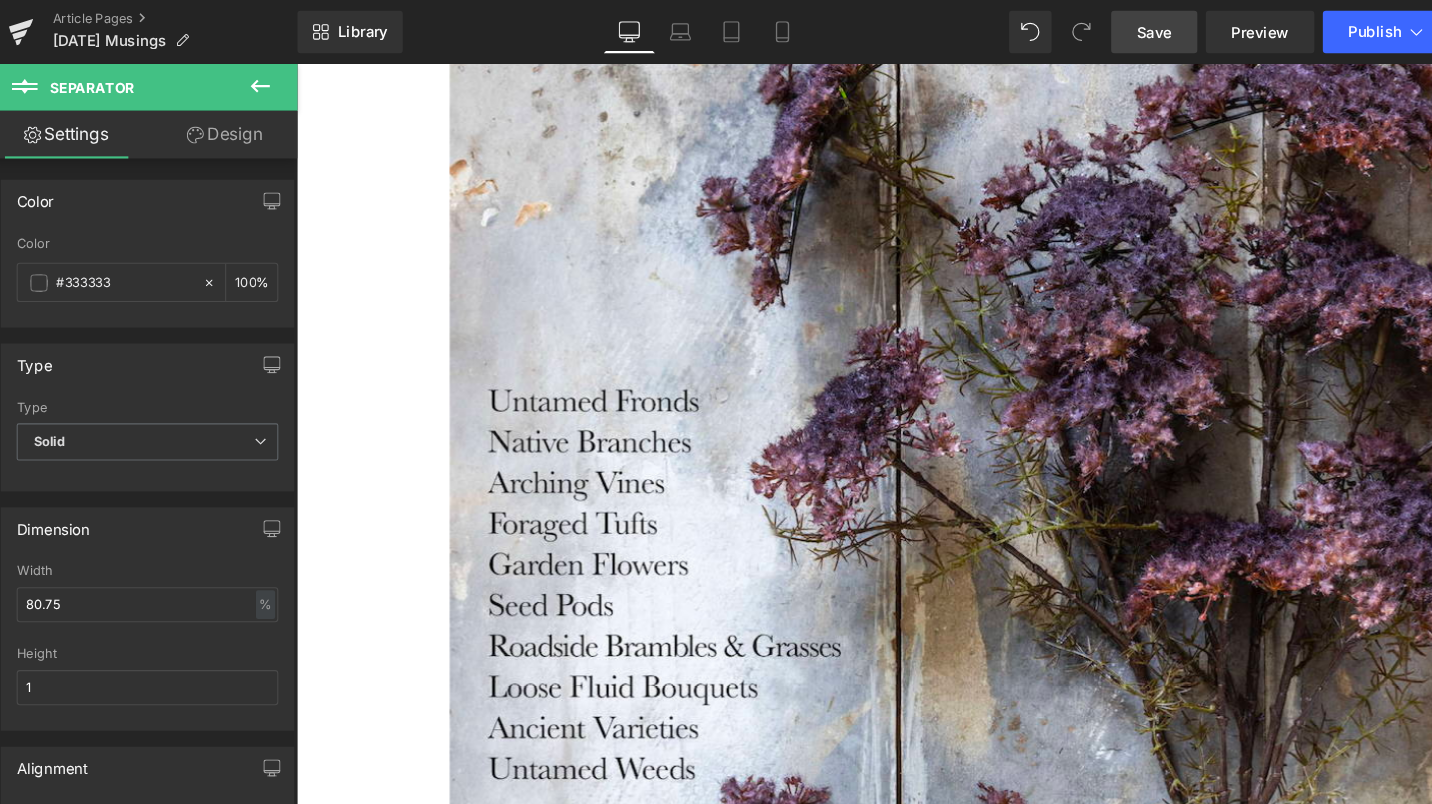 scroll, scrollTop: 0, scrollLeft: 0, axis: both 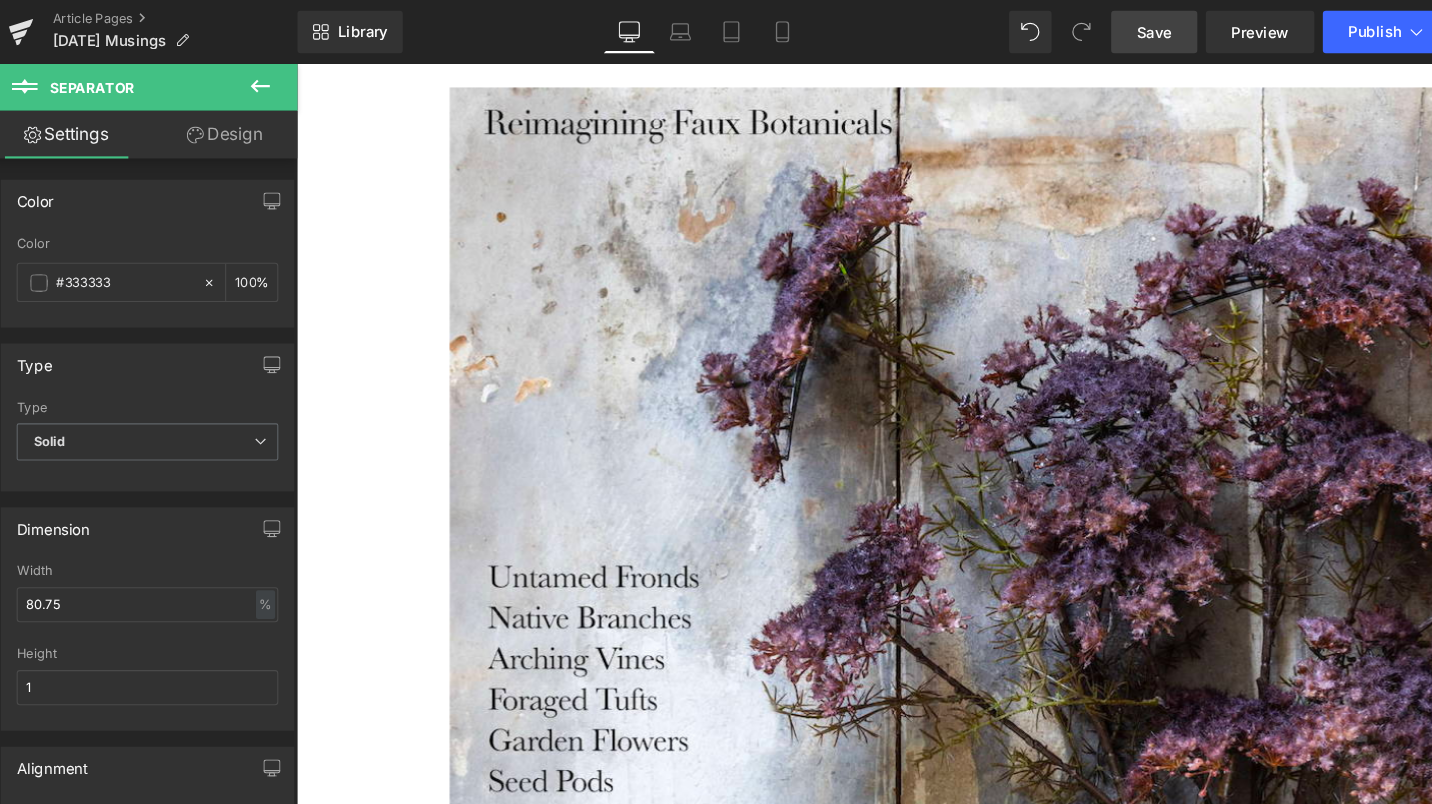 click on "Save" at bounding box center (1095, 30) 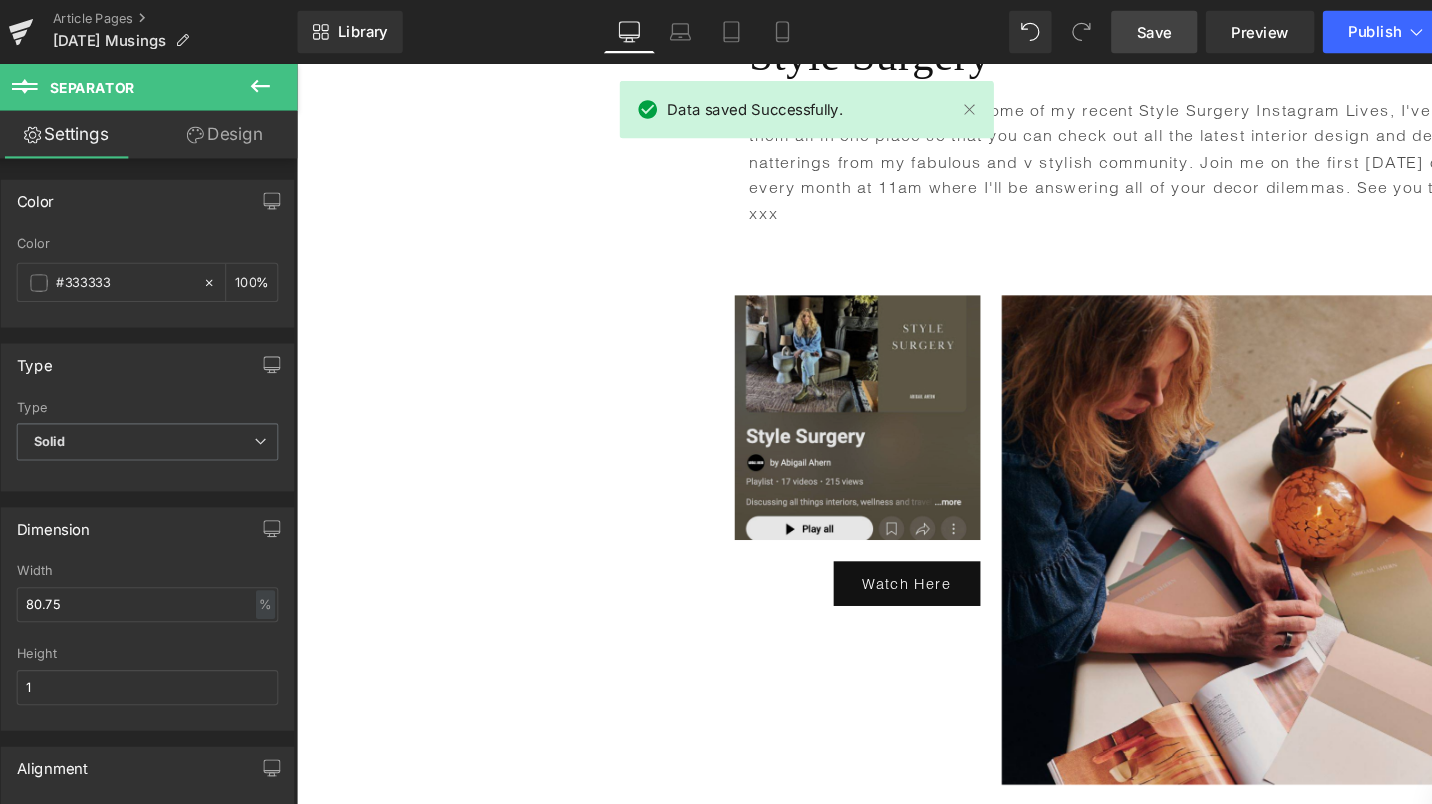 scroll, scrollTop: 7493, scrollLeft: 0, axis: vertical 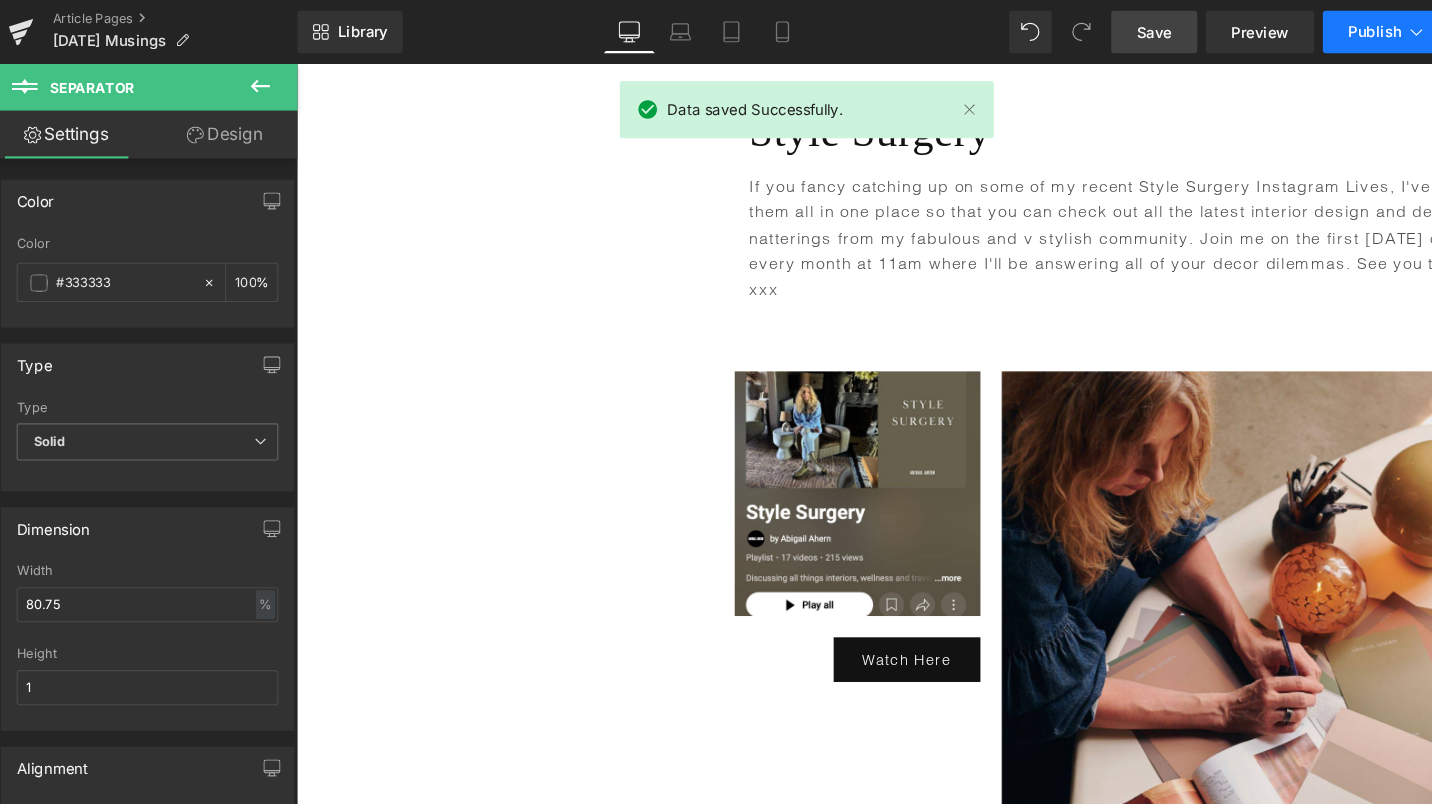 click on "Publish" at bounding box center (1315, 30) 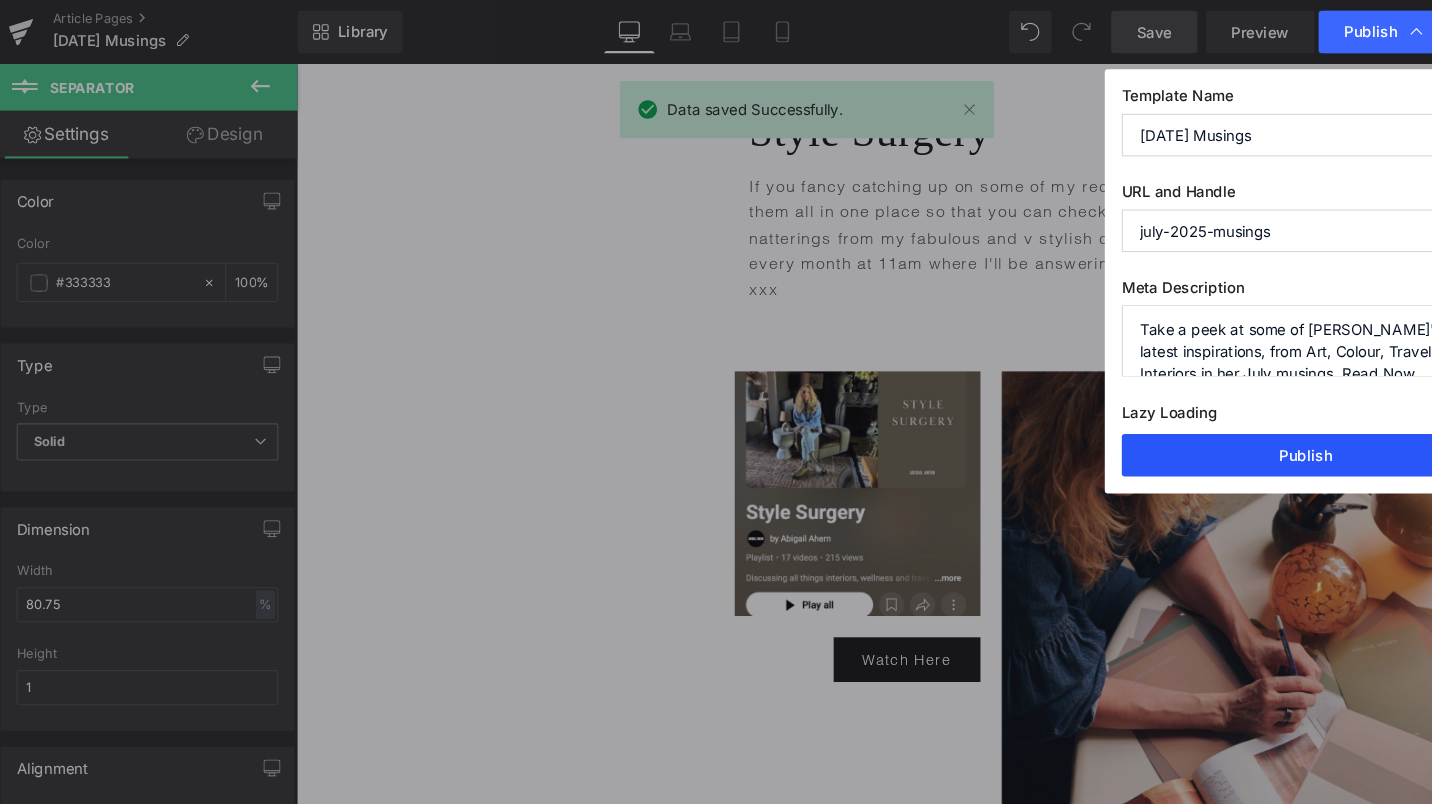 click on "Publish" at bounding box center (1238, 428) 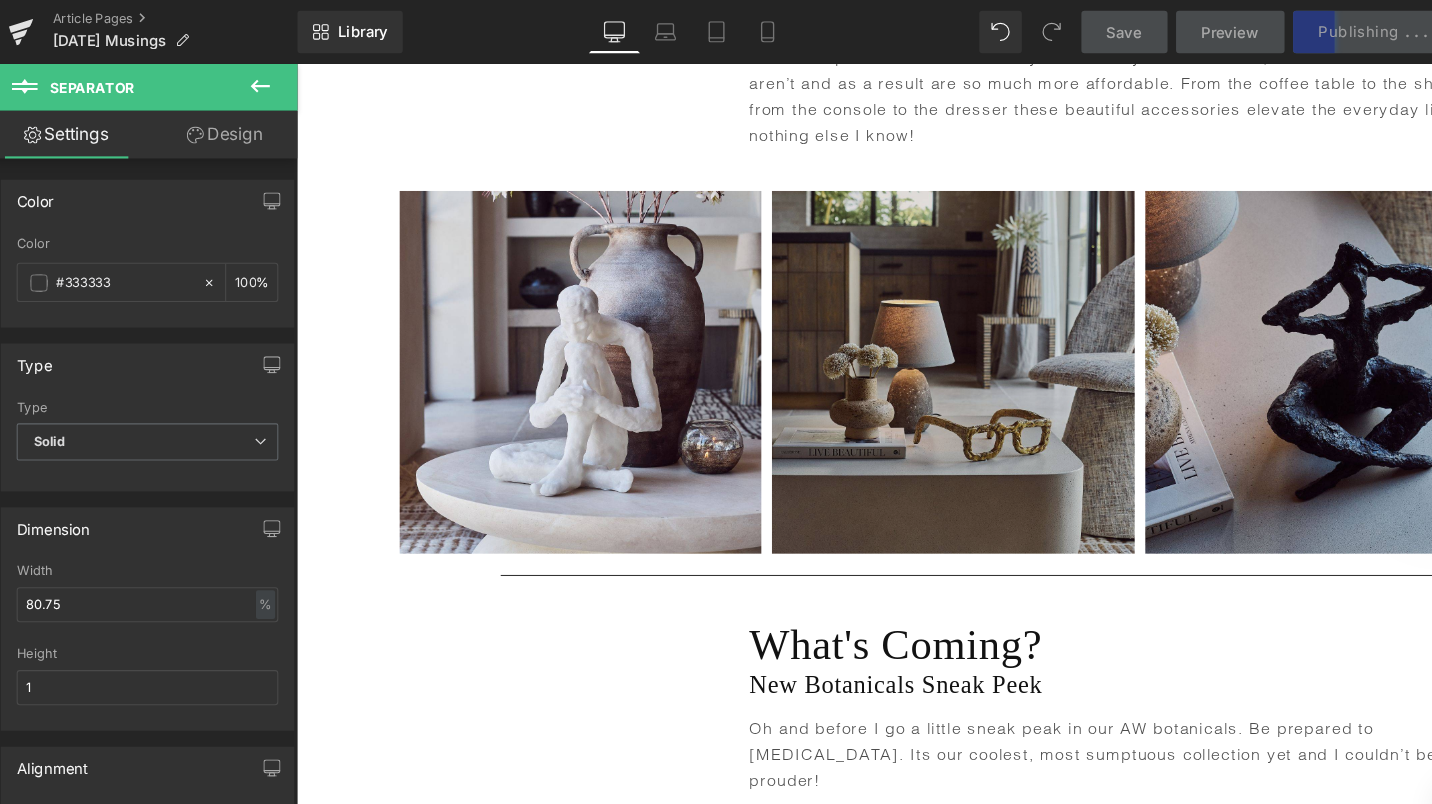 scroll, scrollTop: 4373, scrollLeft: 0, axis: vertical 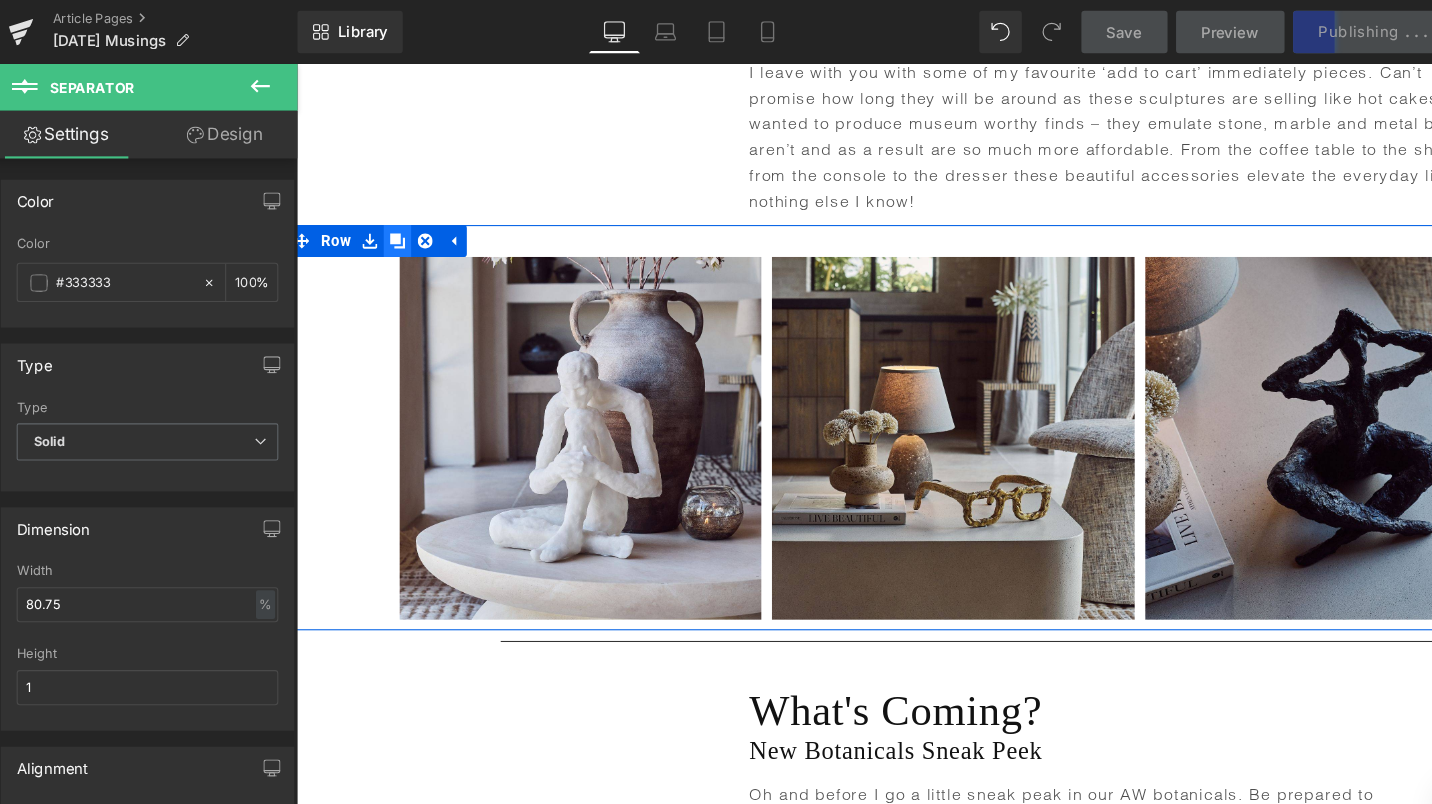 click 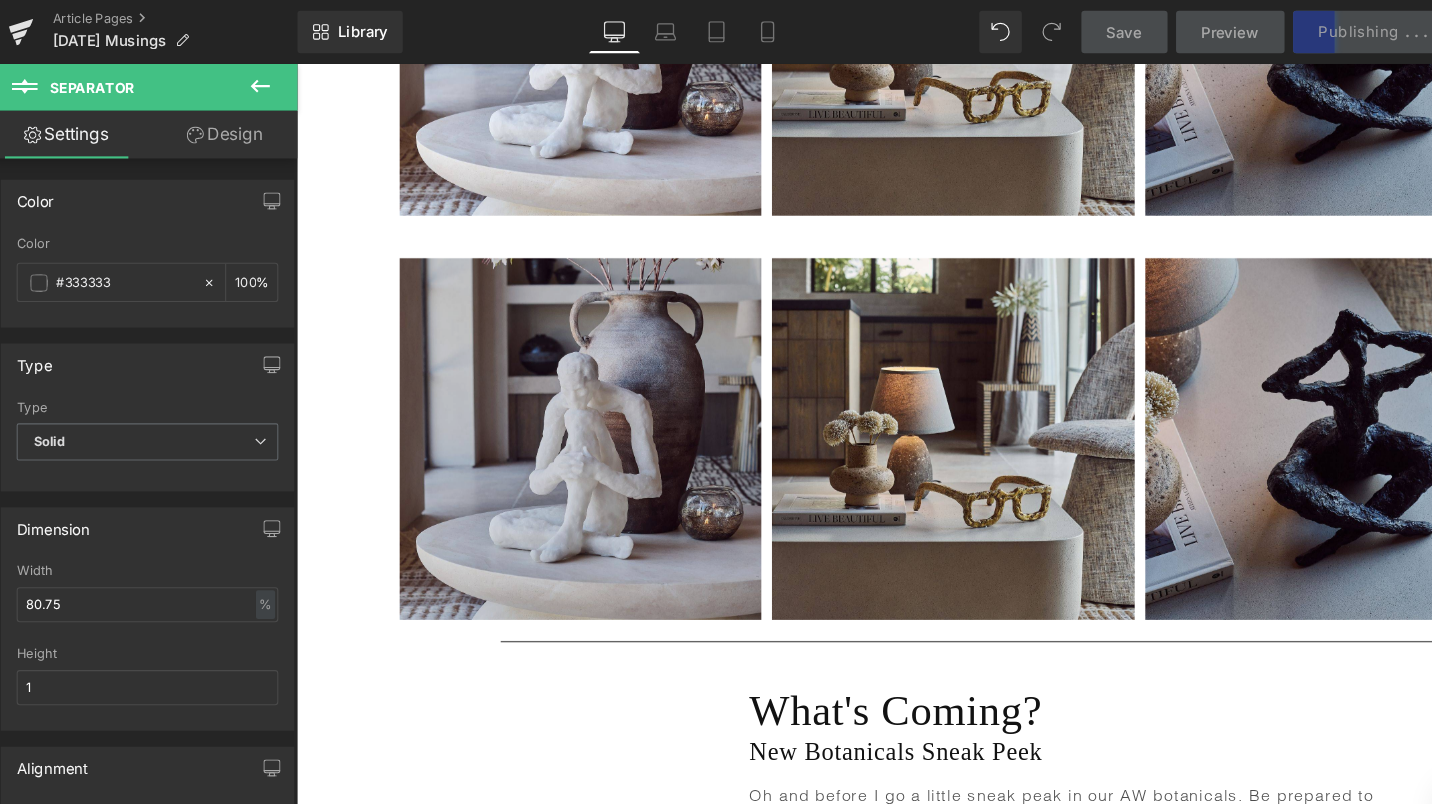 scroll, scrollTop: 4755, scrollLeft: 0, axis: vertical 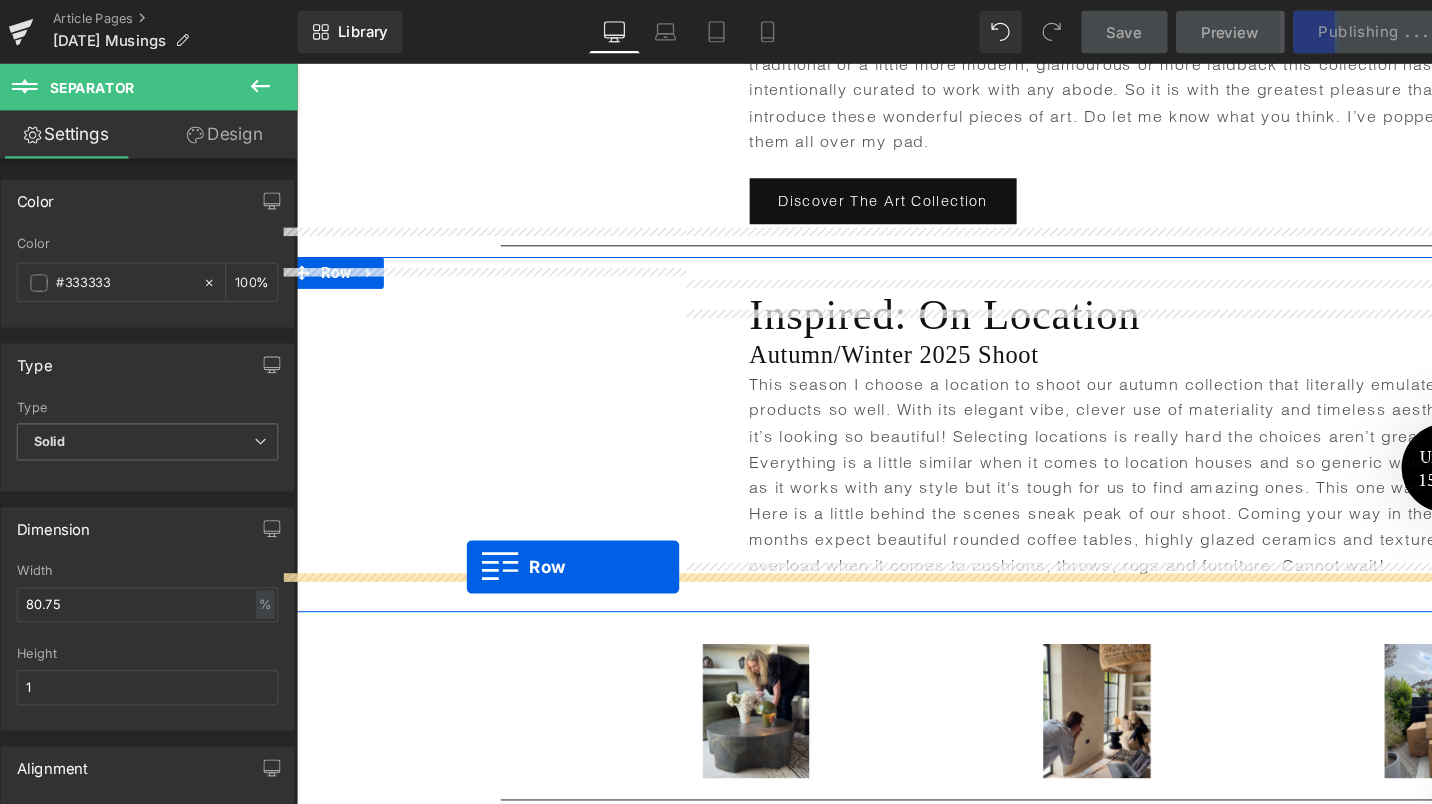 drag, startPoint x: 330, startPoint y: 159, endPoint x: 455, endPoint y: 536, distance: 397.1826 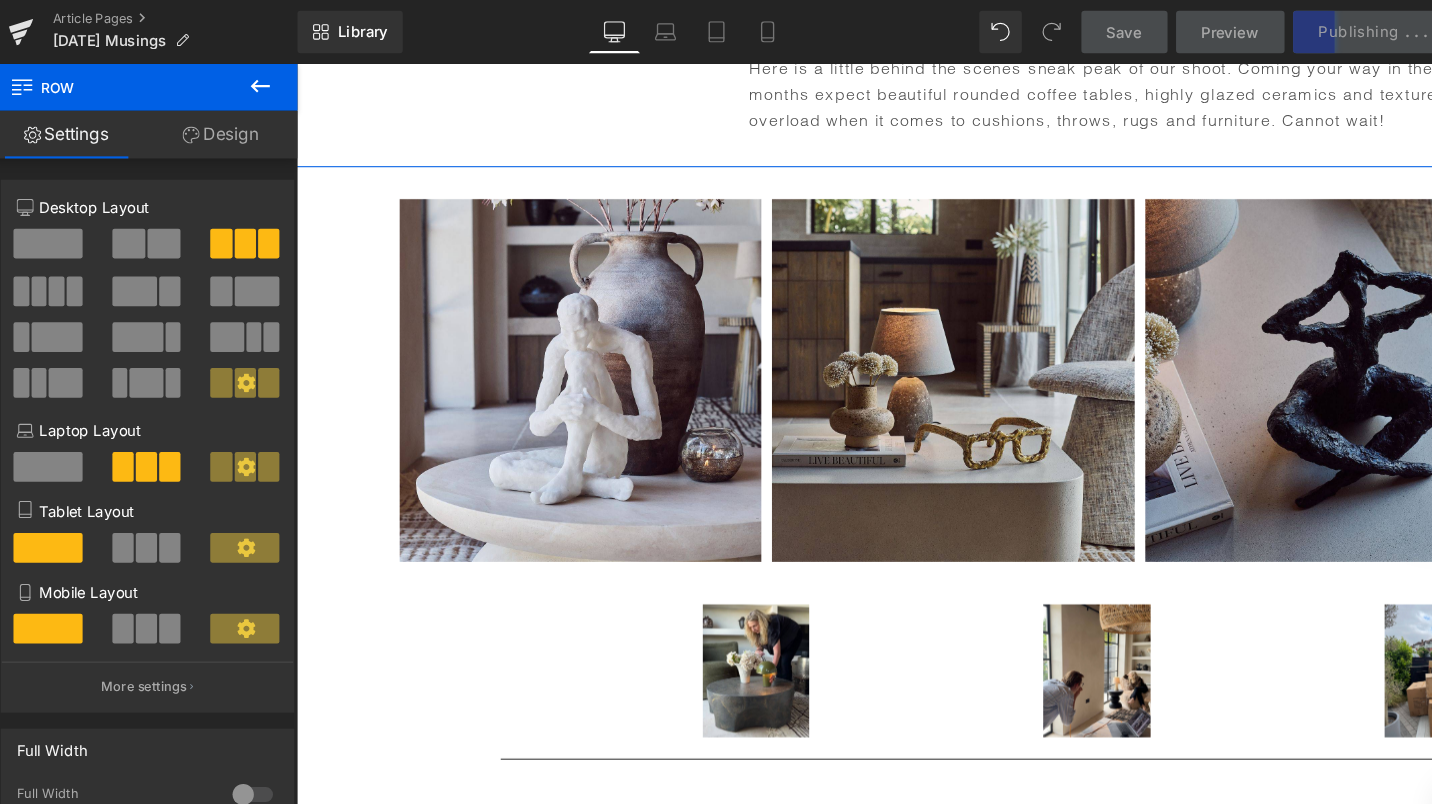 scroll, scrollTop: 2959, scrollLeft: 0, axis: vertical 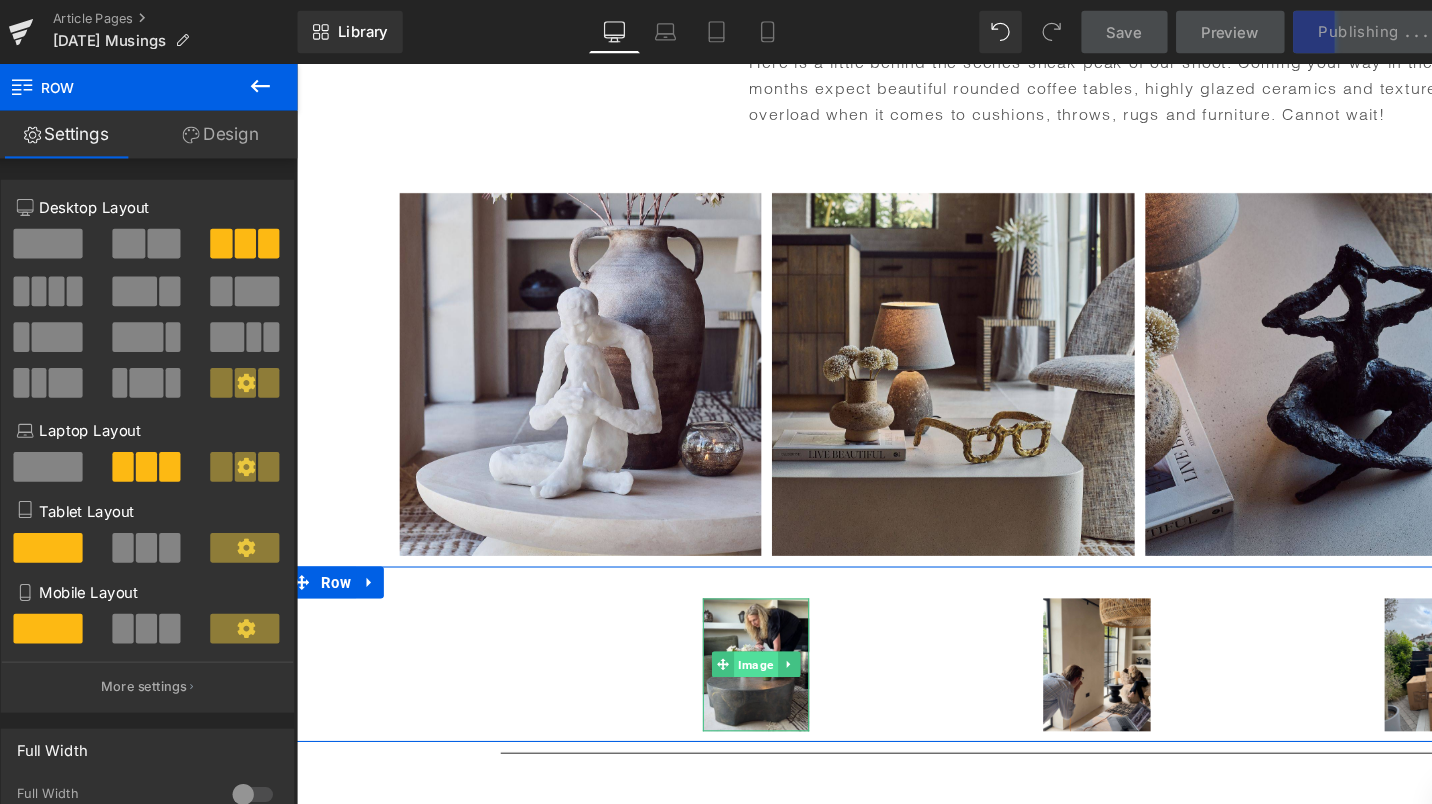 click on "Image" at bounding box center [727, 628] 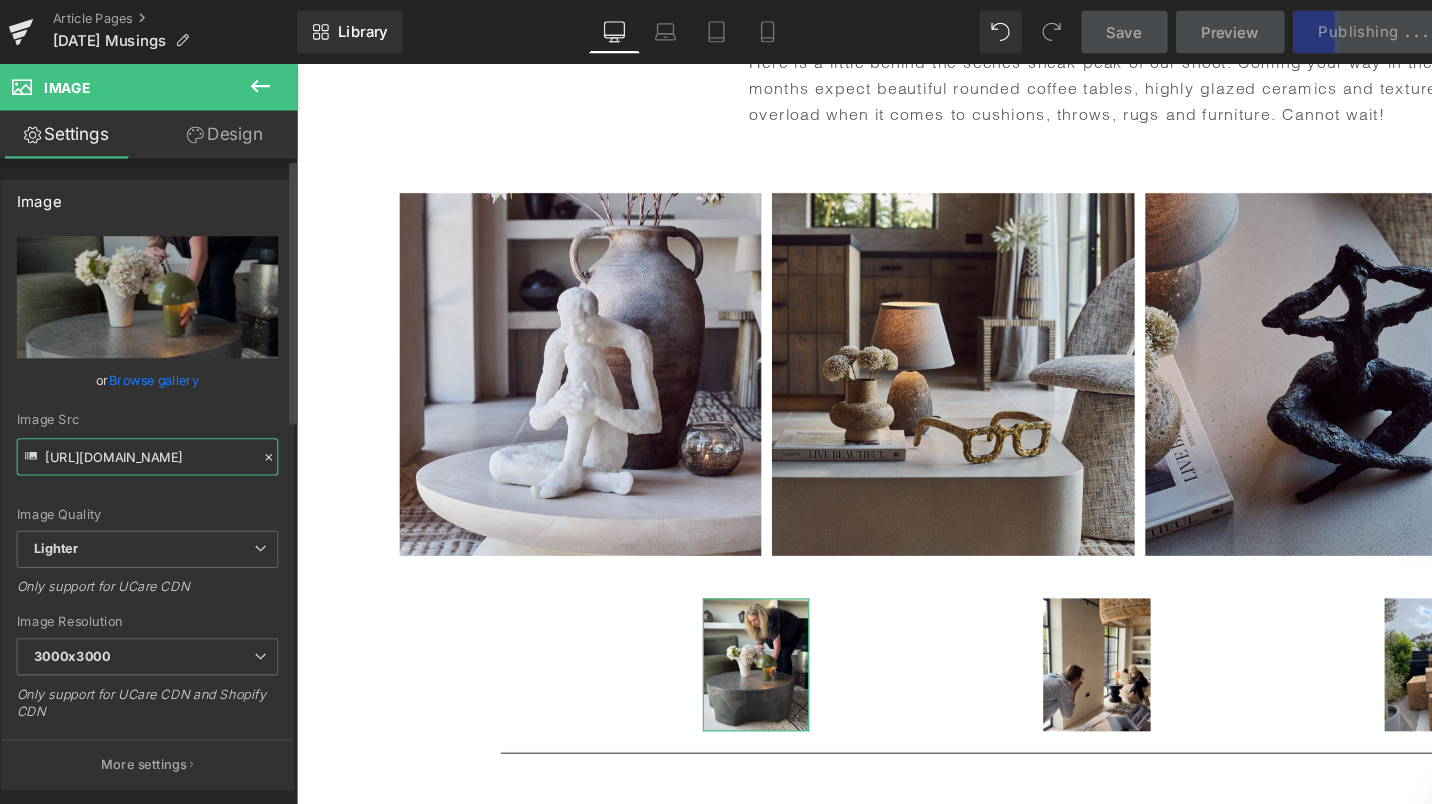 click on "[URL][DOMAIN_NAME]" at bounding box center [149, 429] 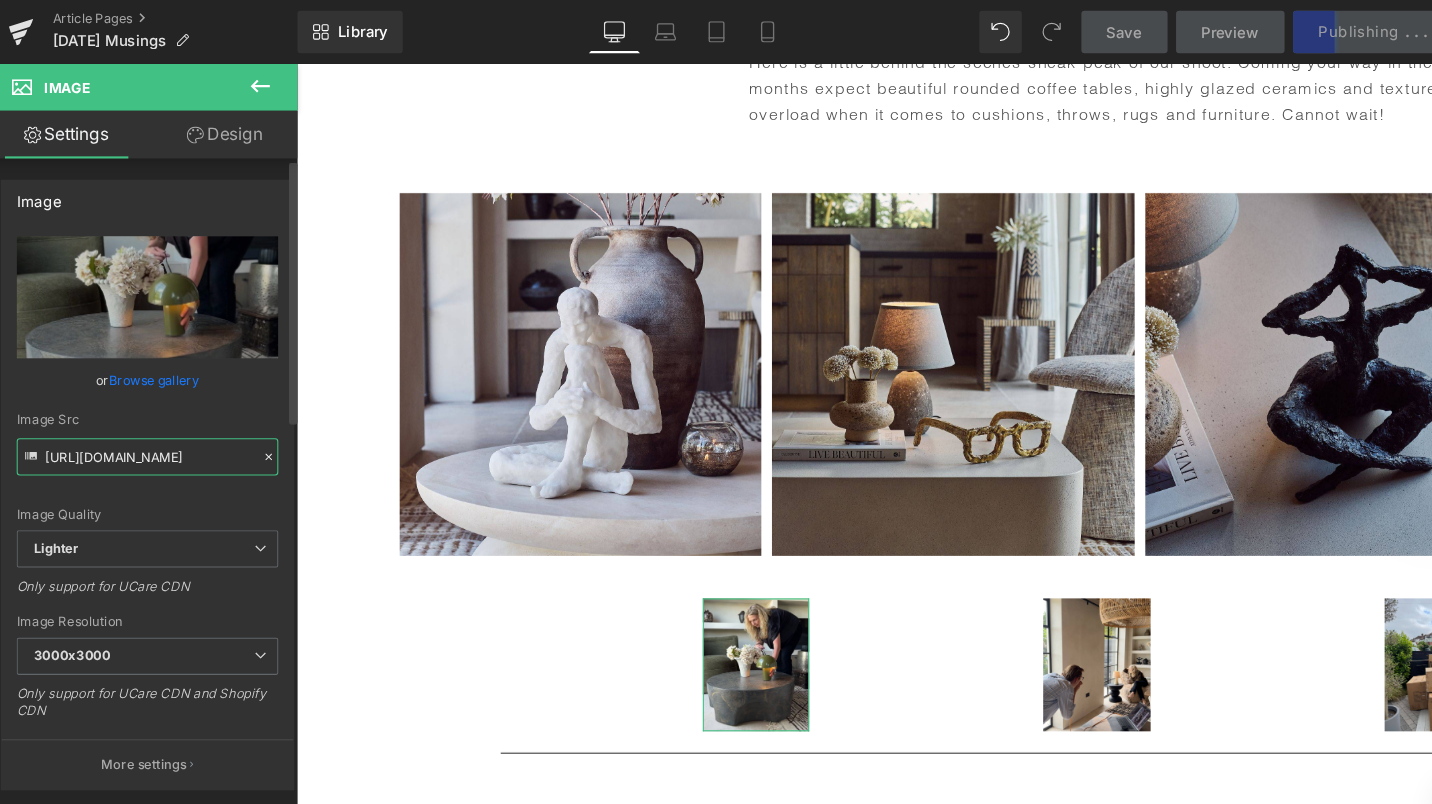 click on "[URL][DOMAIN_NAME]" at bounding box center [149, 429] 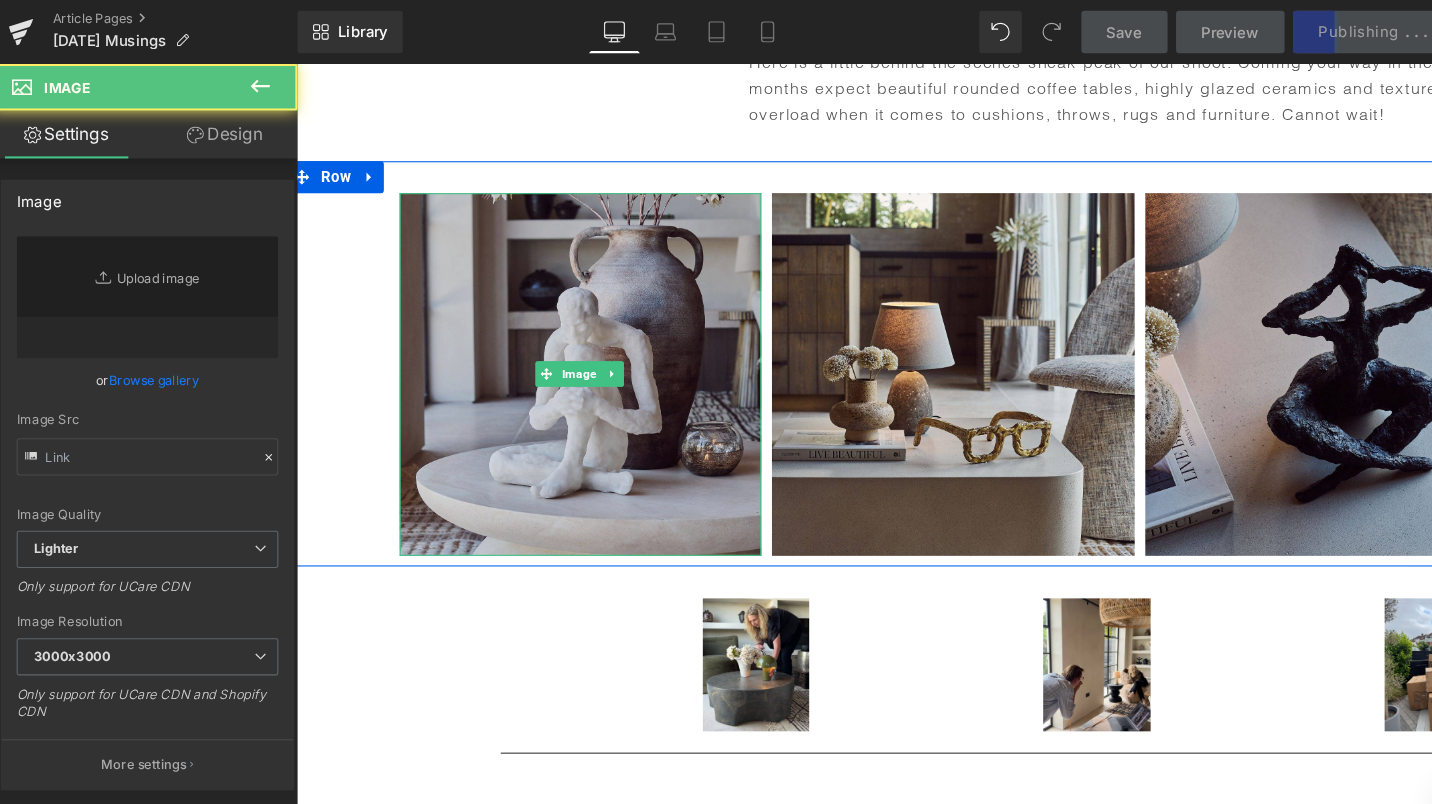 click at bounding box center (562, 355) 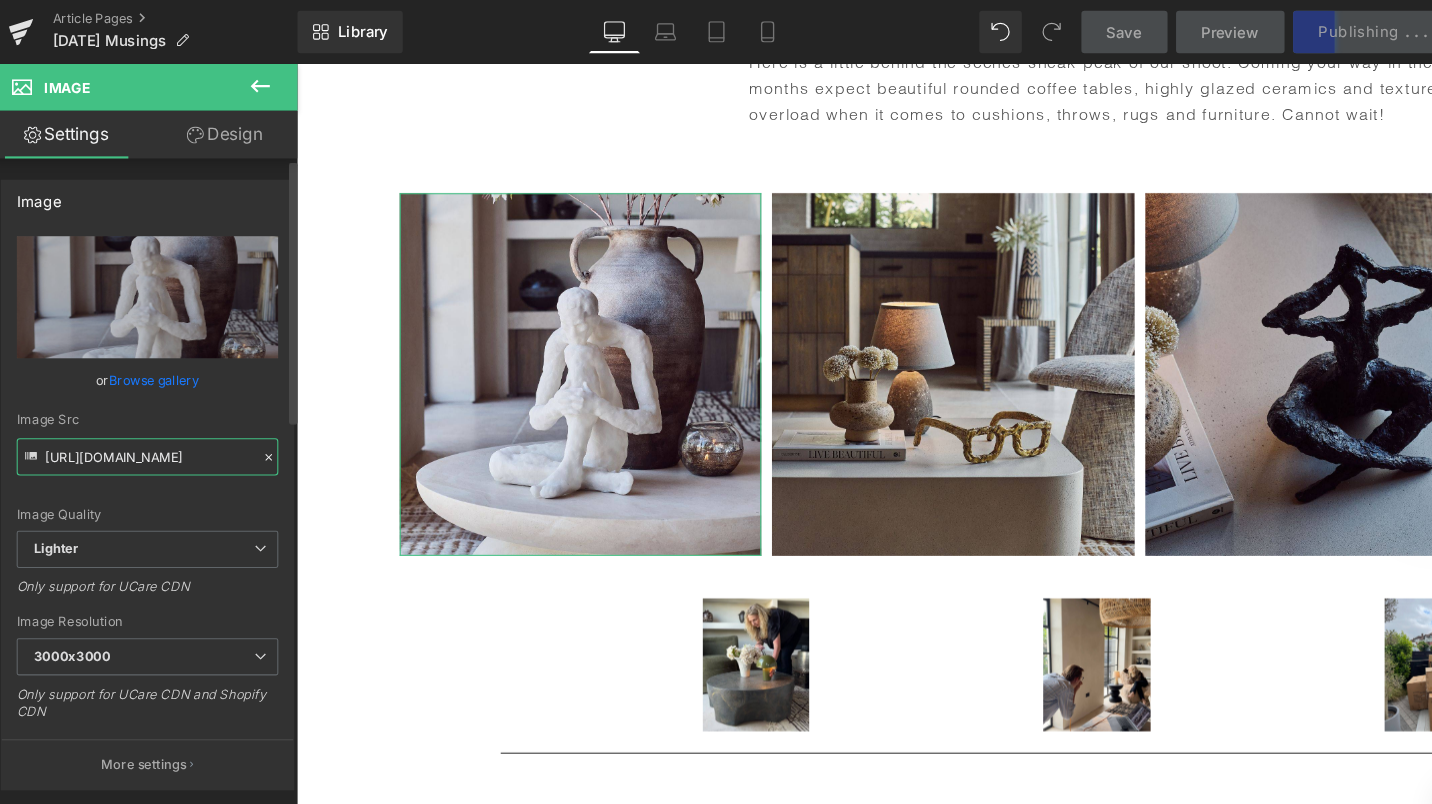 click on "[URL][DOMAIN_NAME]" at bounding box center (149, 429) 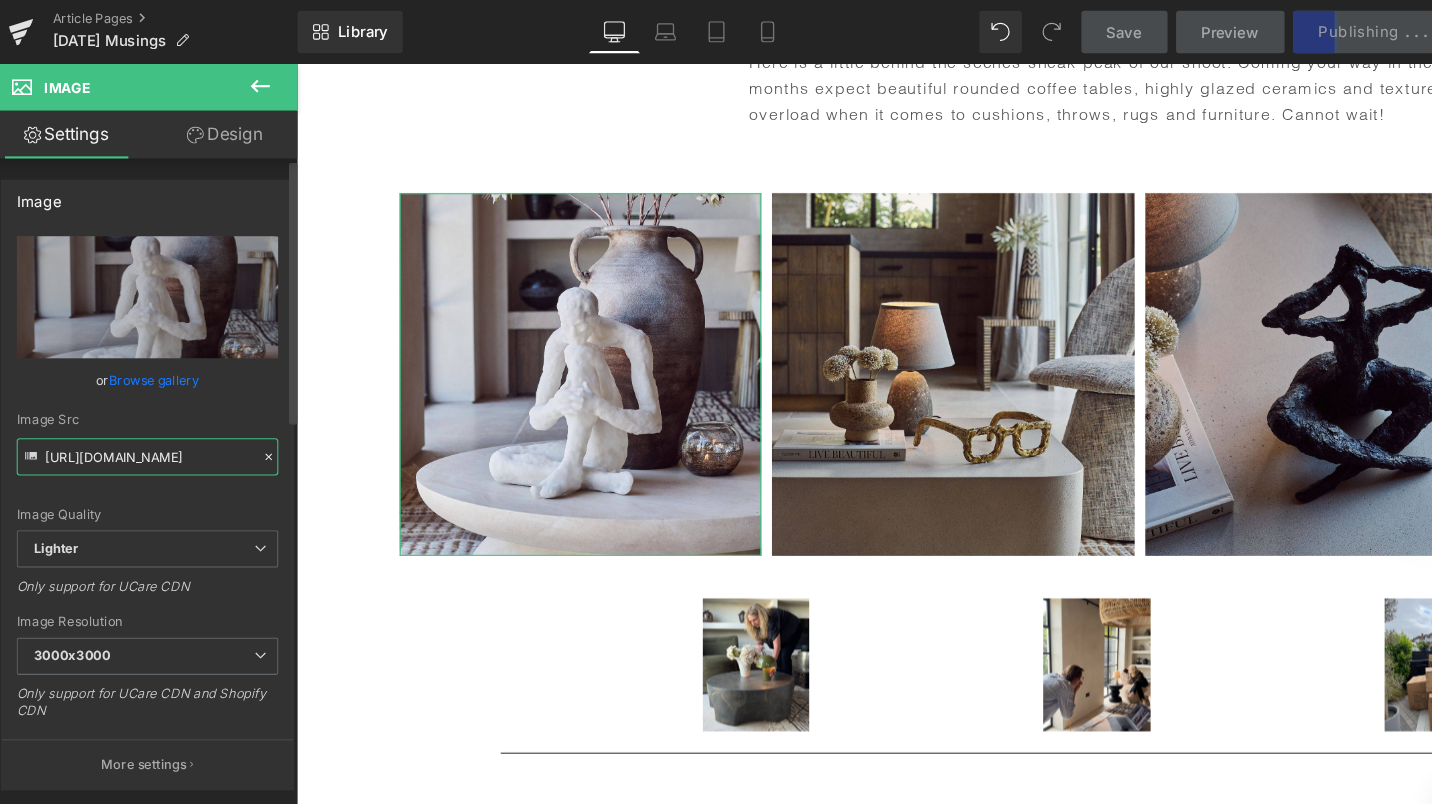 click on "[URL][DOMAIN_NAME]" at bounding box center [149, 429] 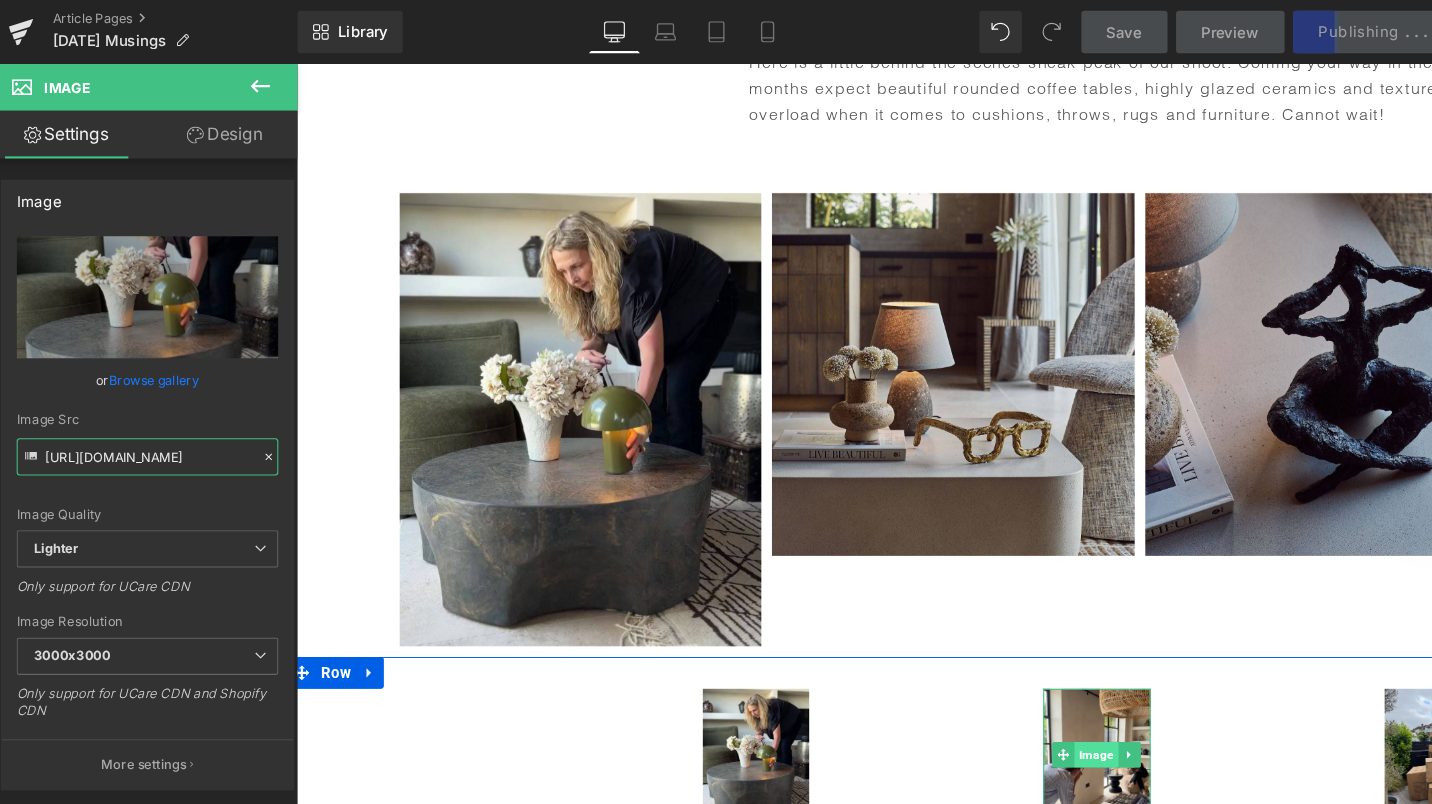 click on "Image" at bounding box center (1047, 713) 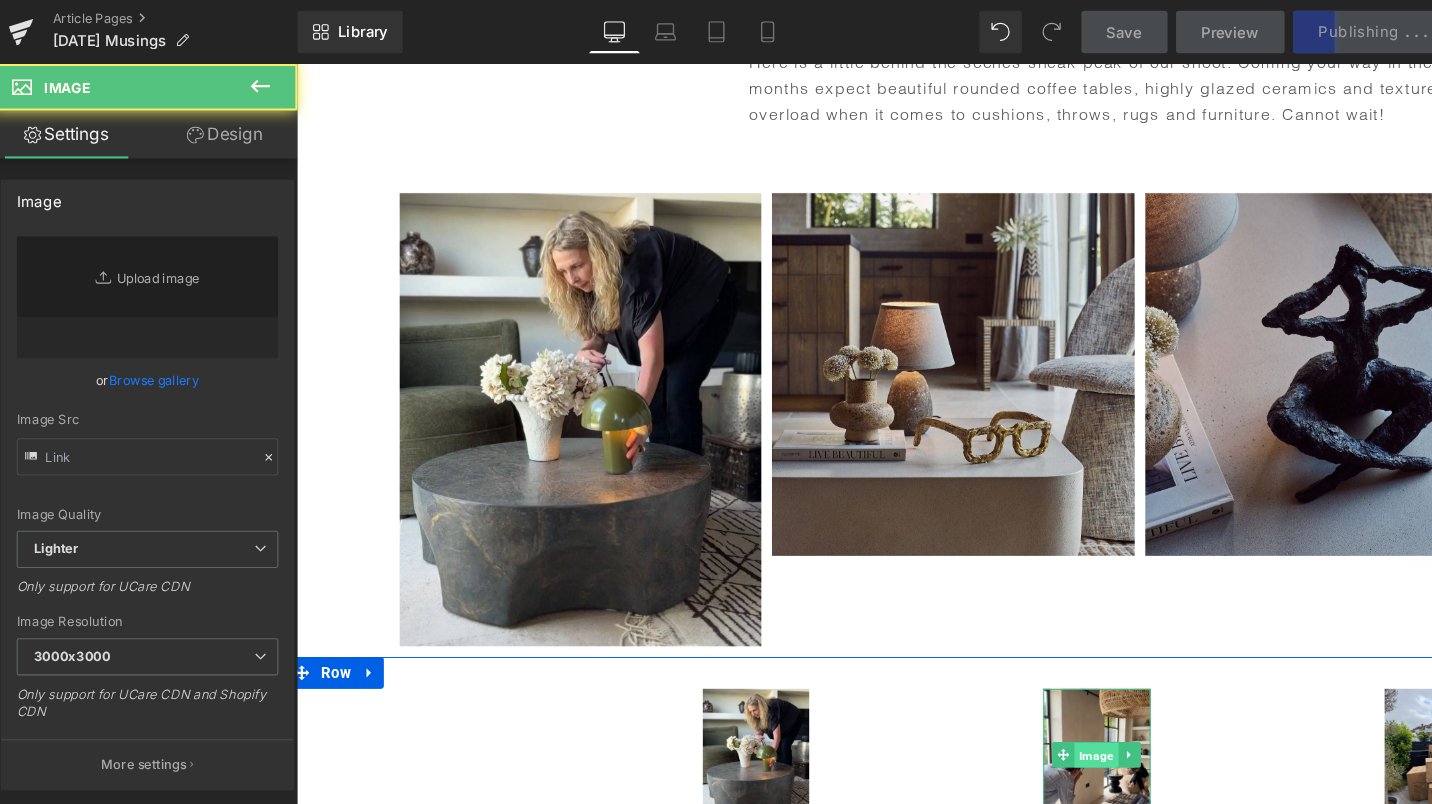 type on "[URL][DOMAIN_NAME]" 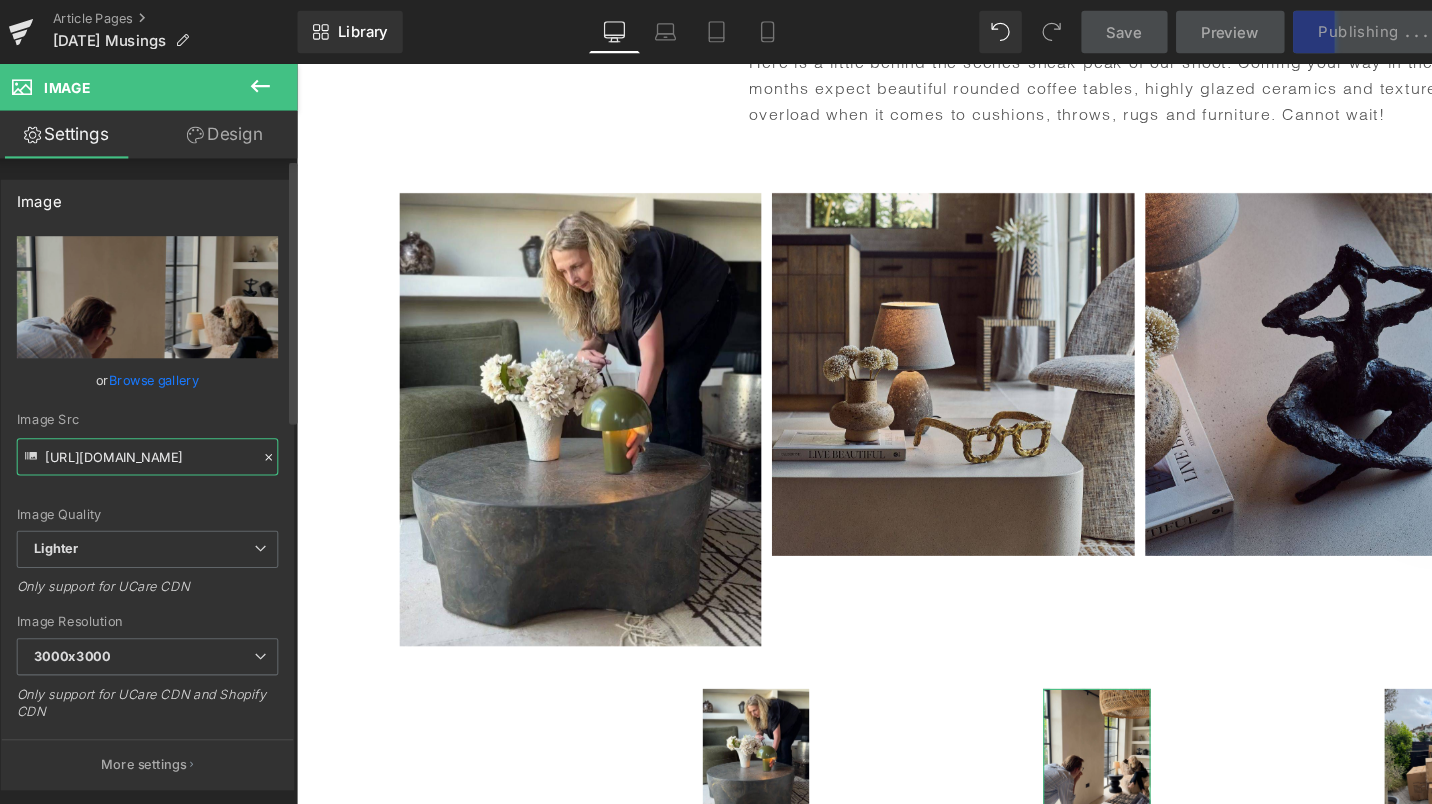 click on "[URL][DOMAIN_NAME]" at bounding box center (149, 429) 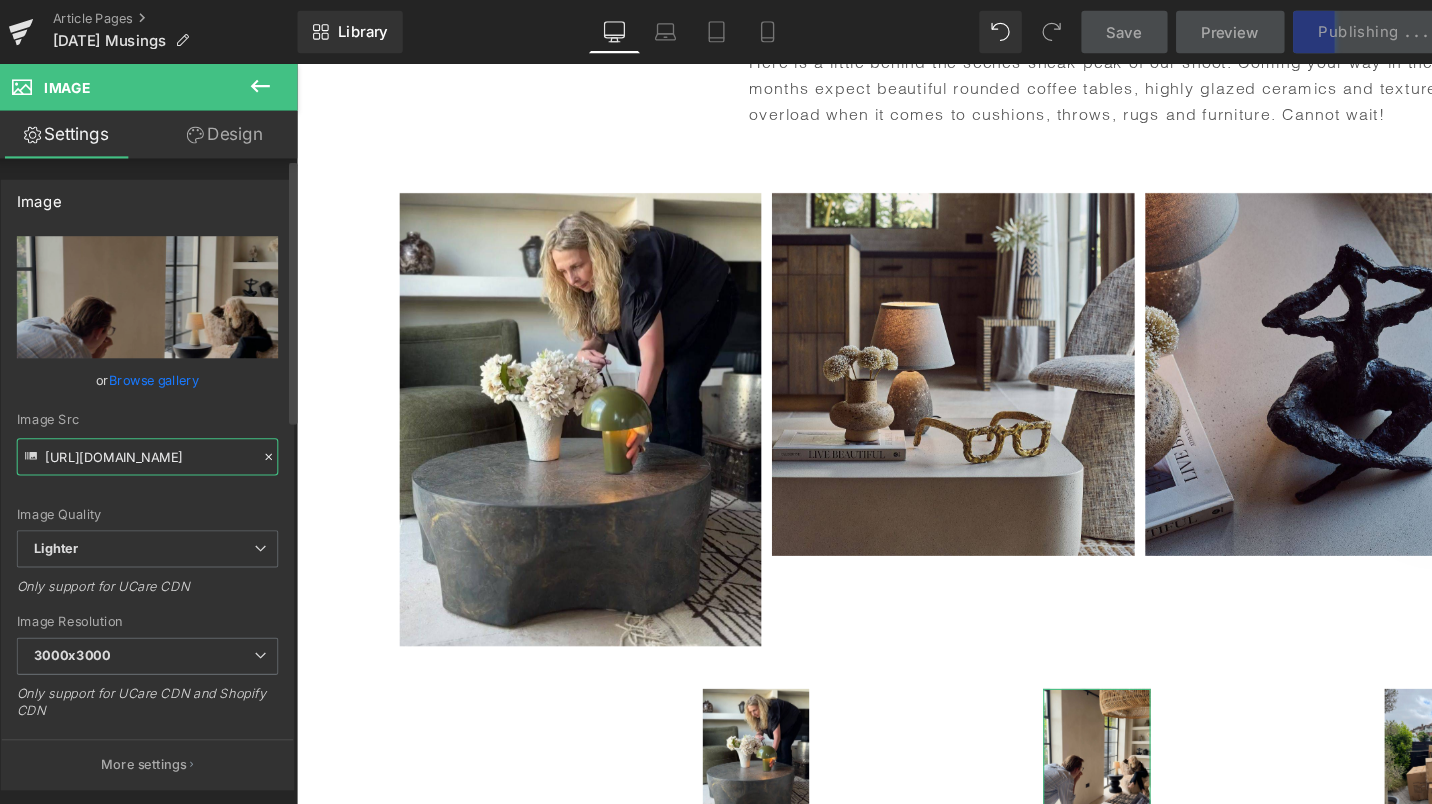 click on "[URL][DOMAIN_NAME]" at bounding box center (149, 429) 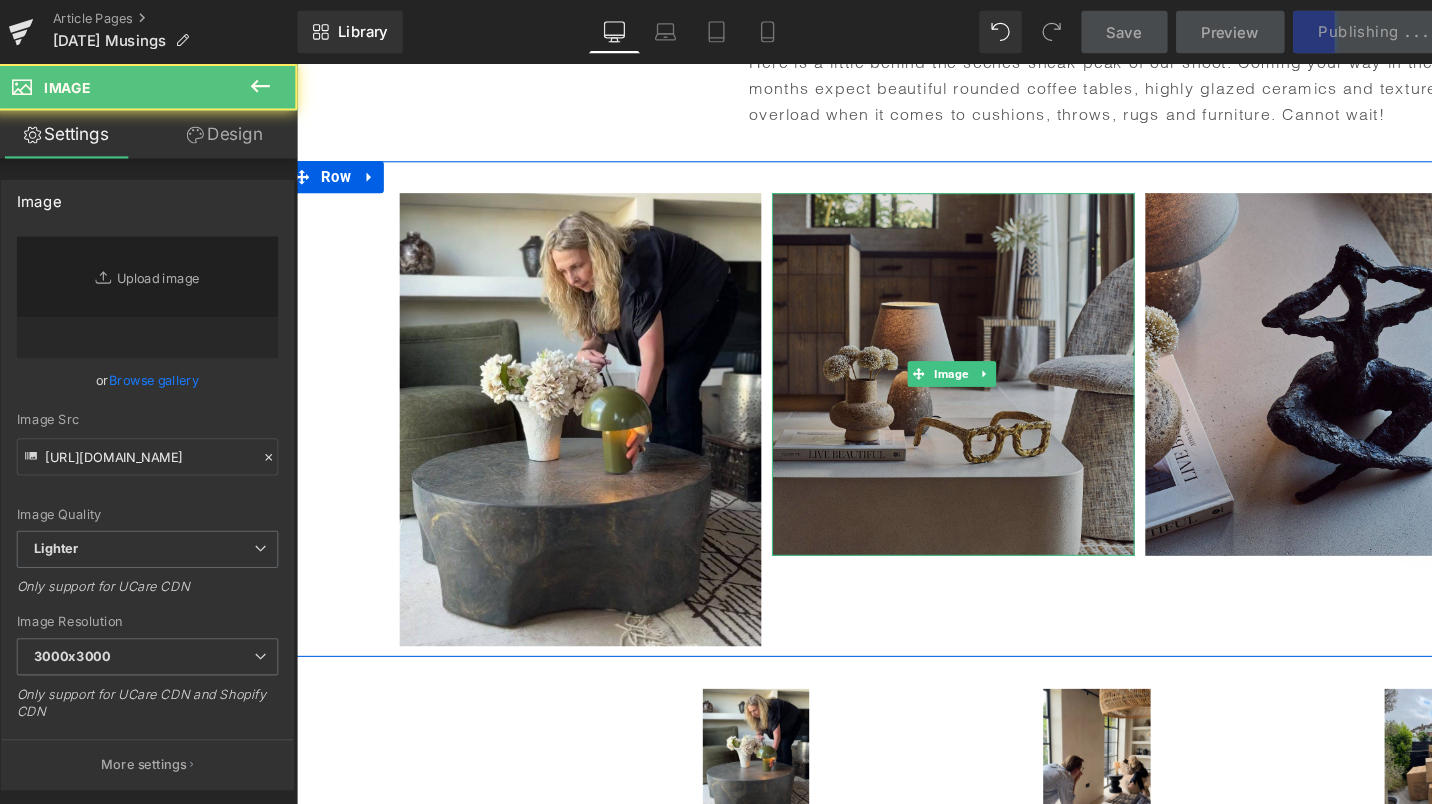 click at bounding box center [912, 355] 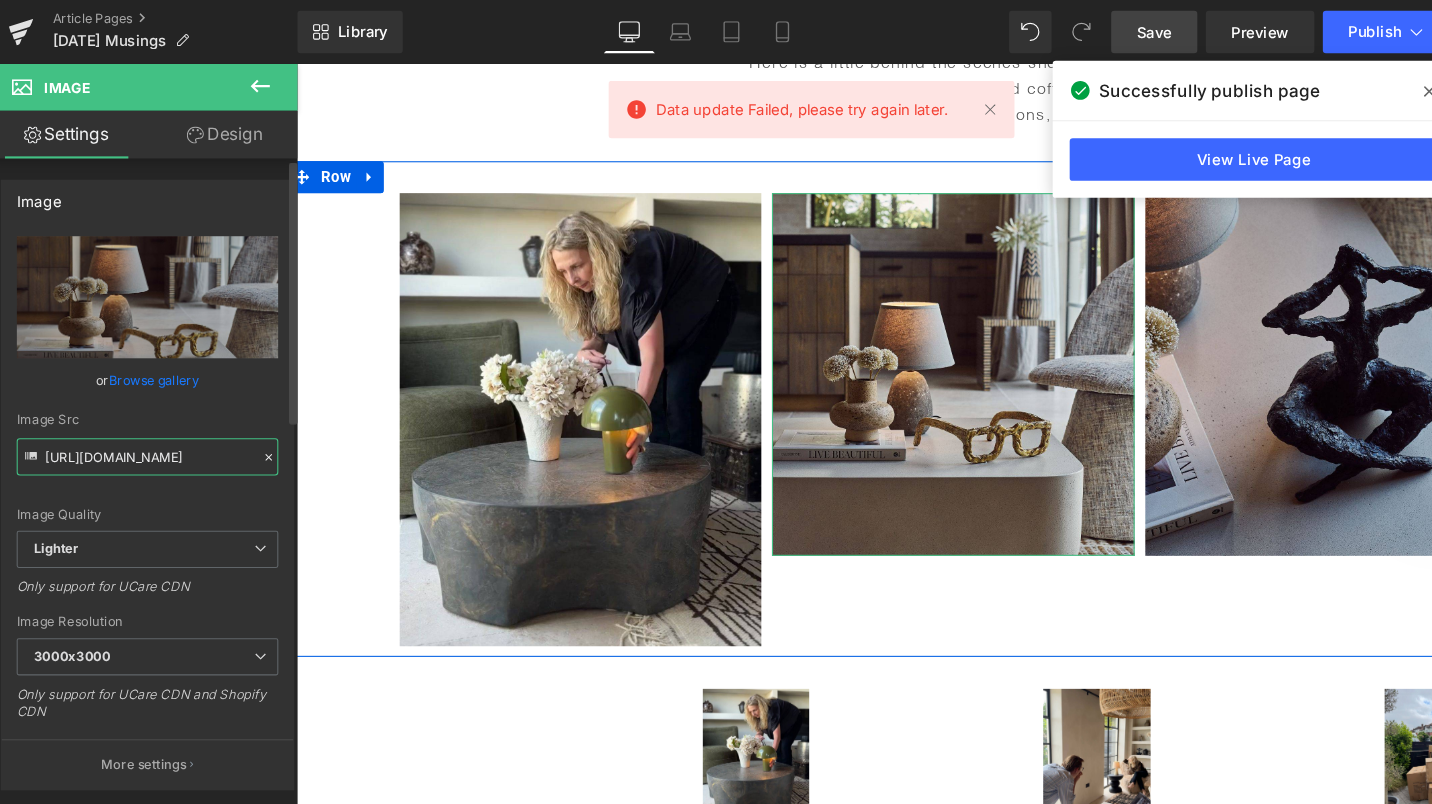 click on "[URL][DOMAIN_NAME]" at bounding box center [149, 429] 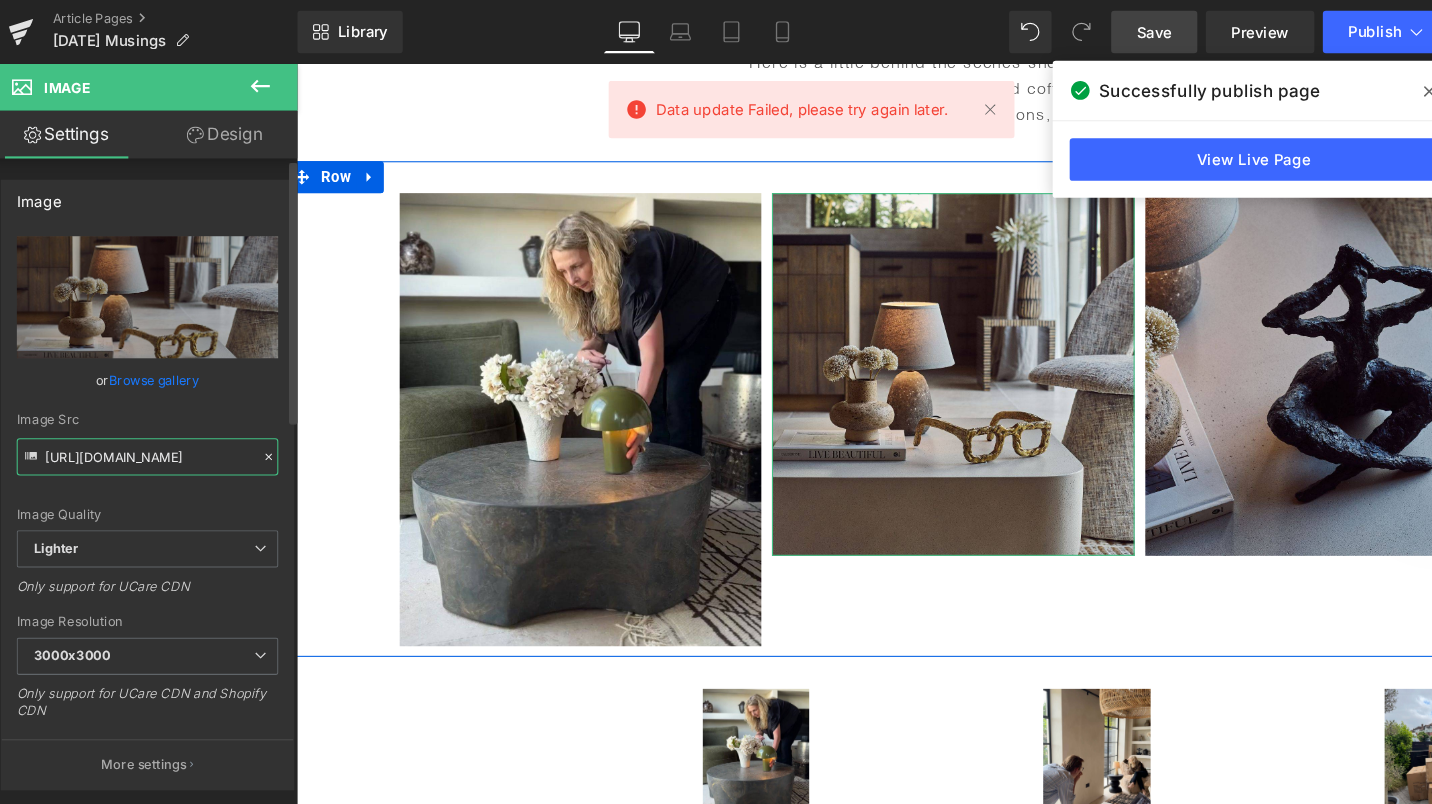 click on "[URL][DOMAIN_NAME]" at bounding box center (149, 429) 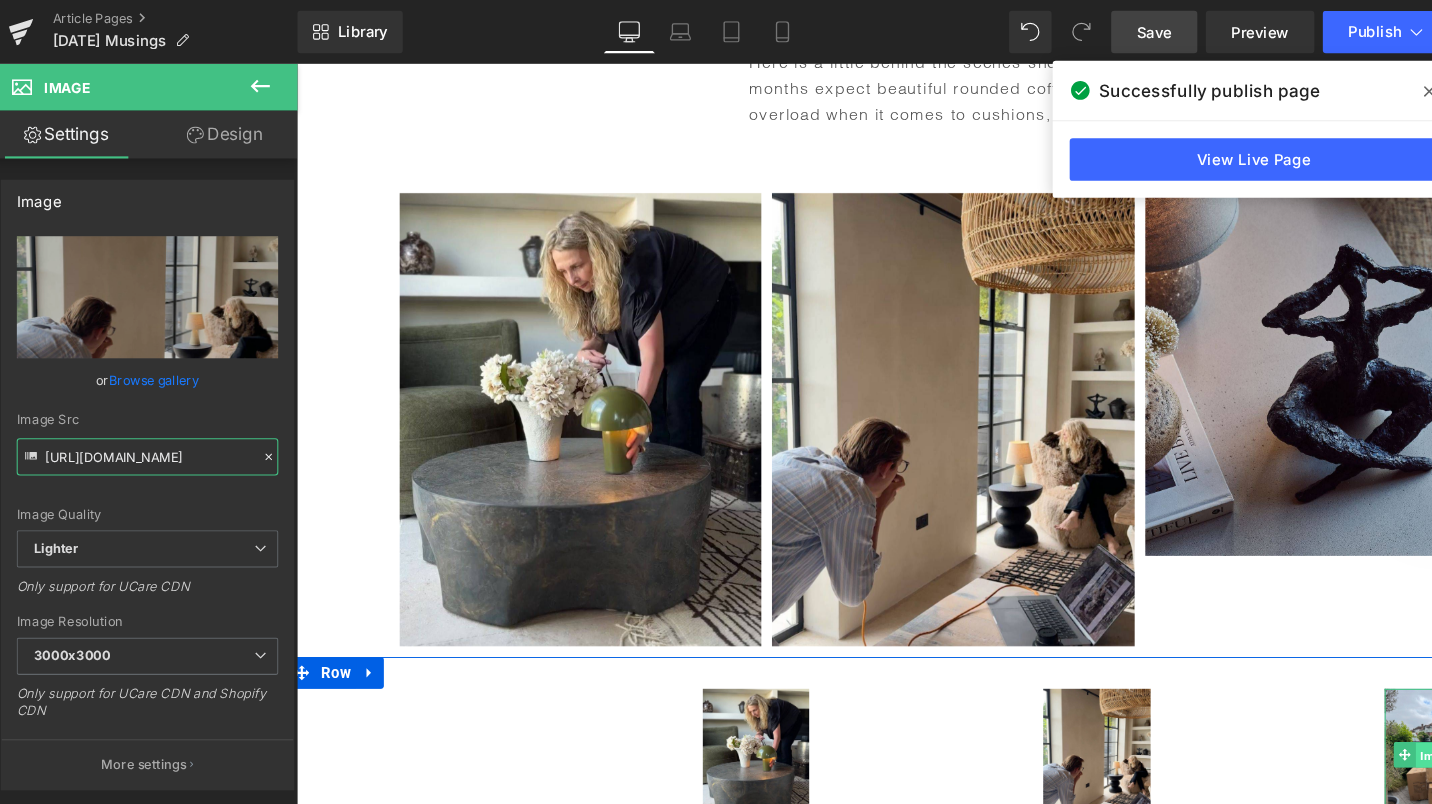 click on "Image" at bounding box center (1367, 714) 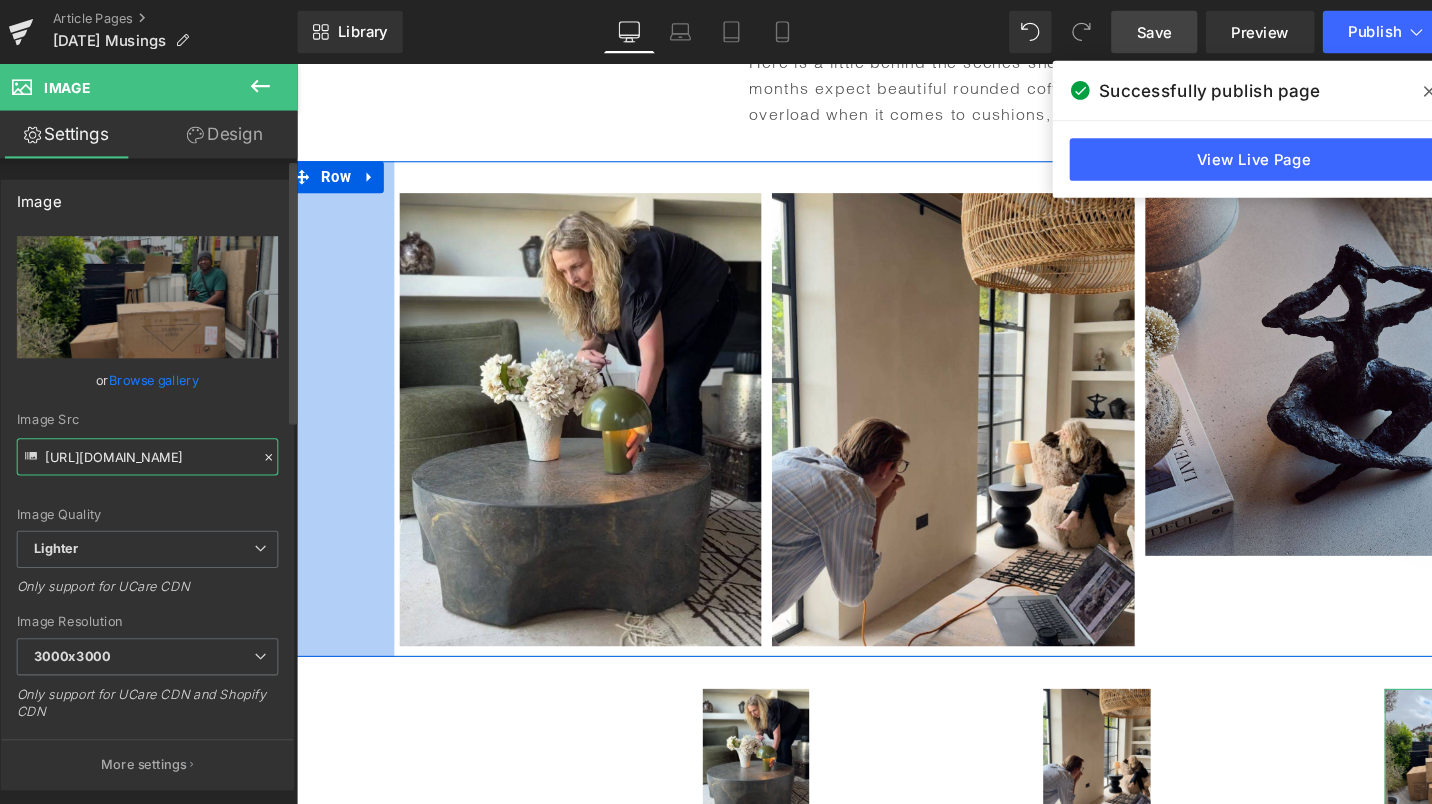 click on "[URL][DOMAIN_NAME]" at bounding box center (149, 429) 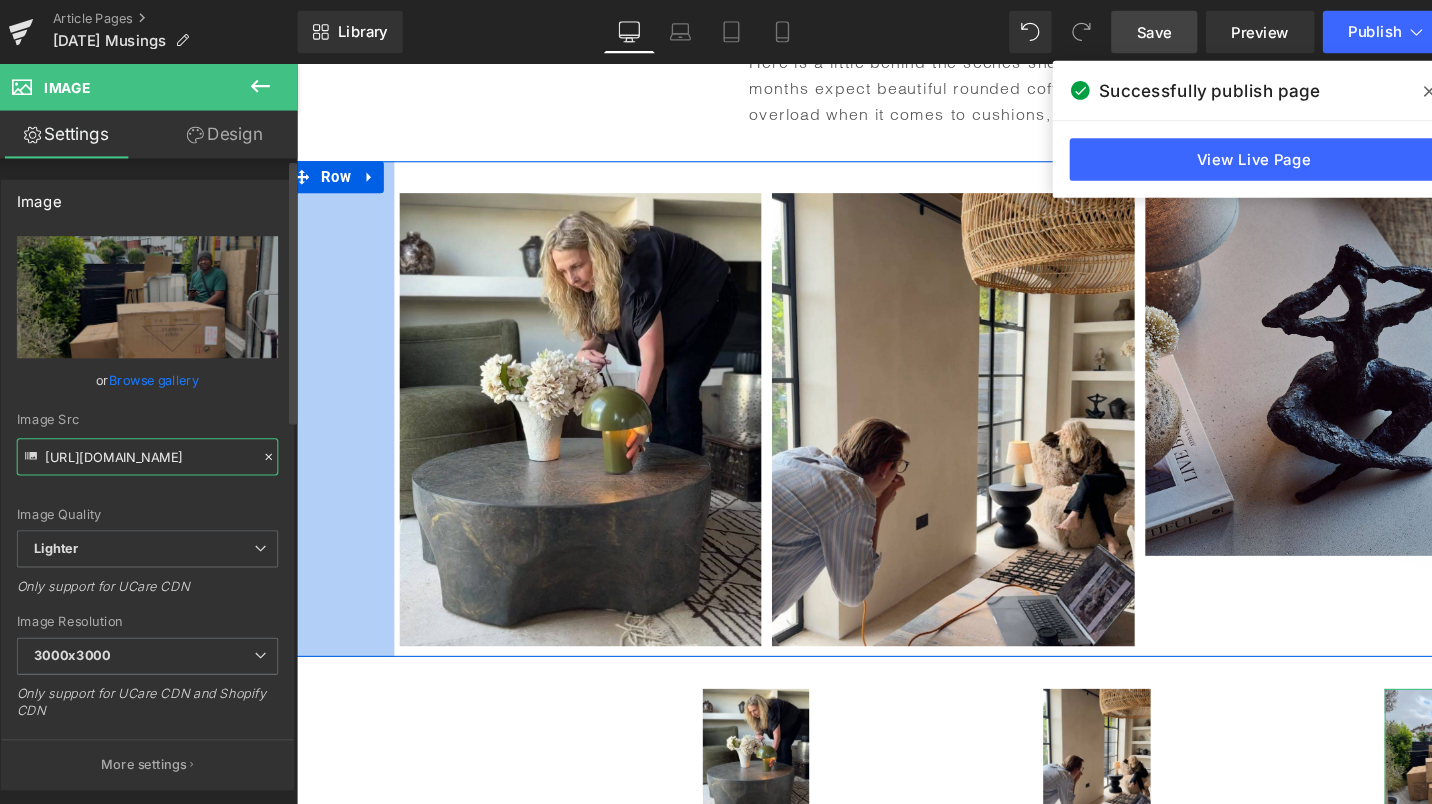click on "[URL][DOMAIN_NAME]" at bounding box center (149, 429) 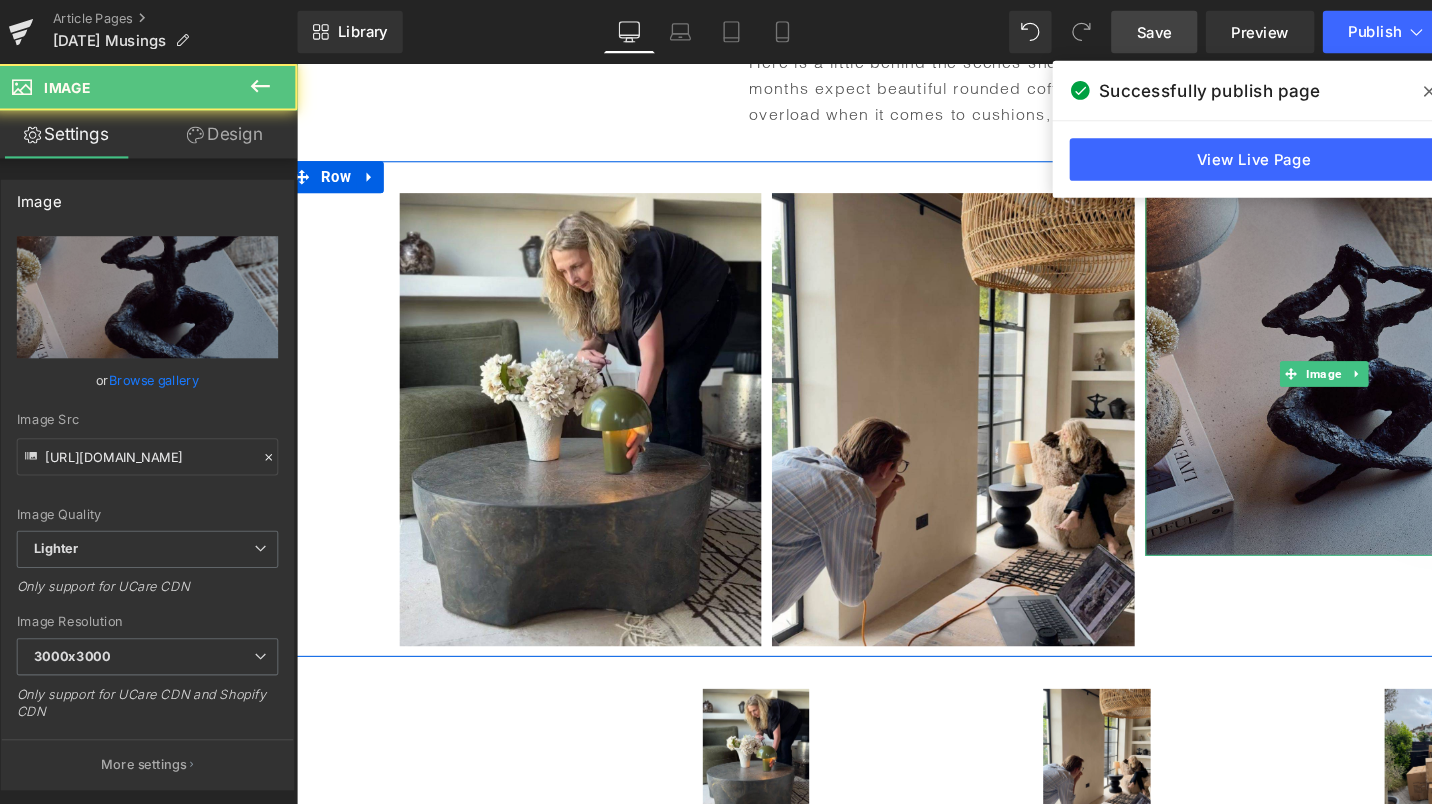 click at bounding box center [1263, 355] 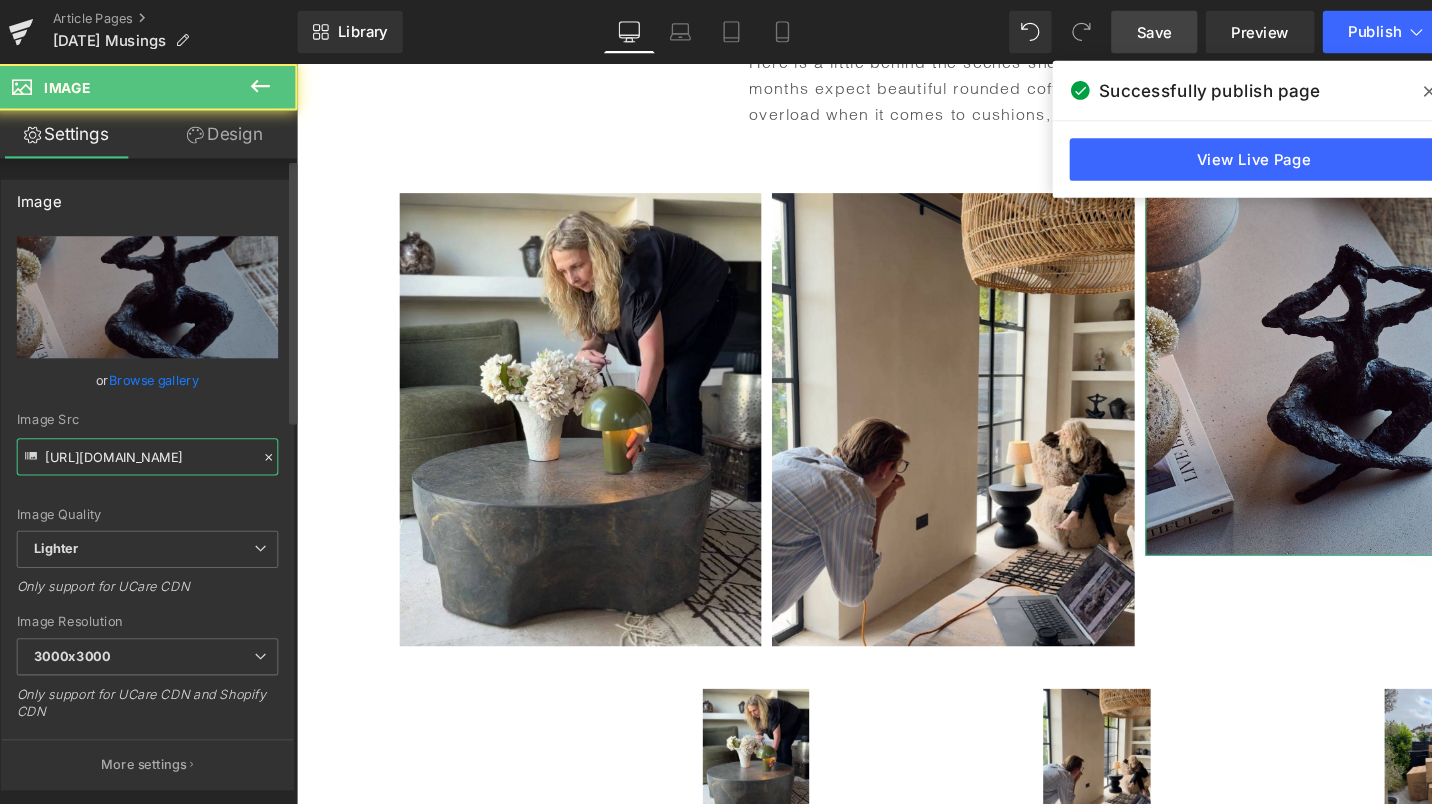 click on "[URL][DOMAIN_NAME]" at bounding box center (149, 429) 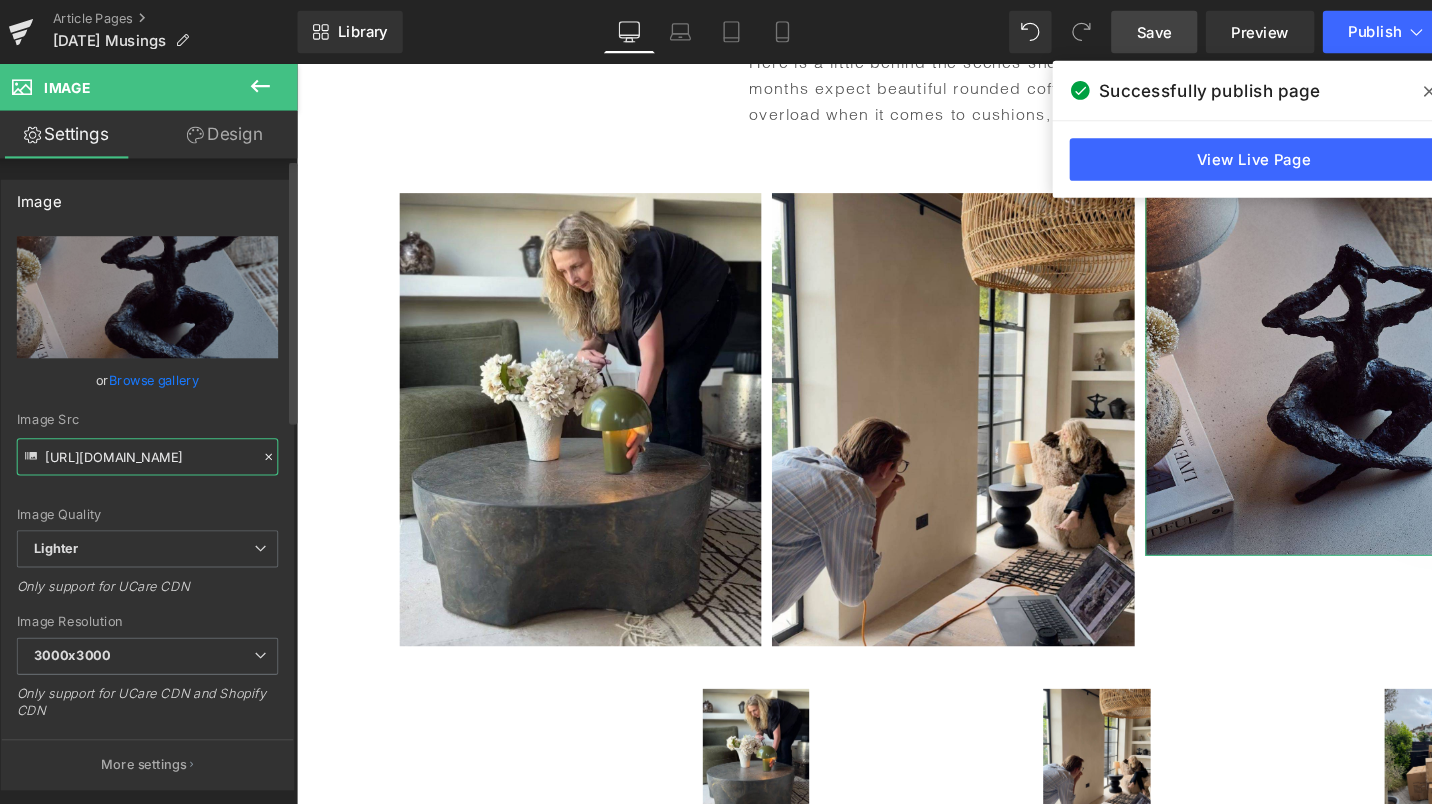 click on "[URL][DOMAIN_NAME]" at bounding box center [149, 429] 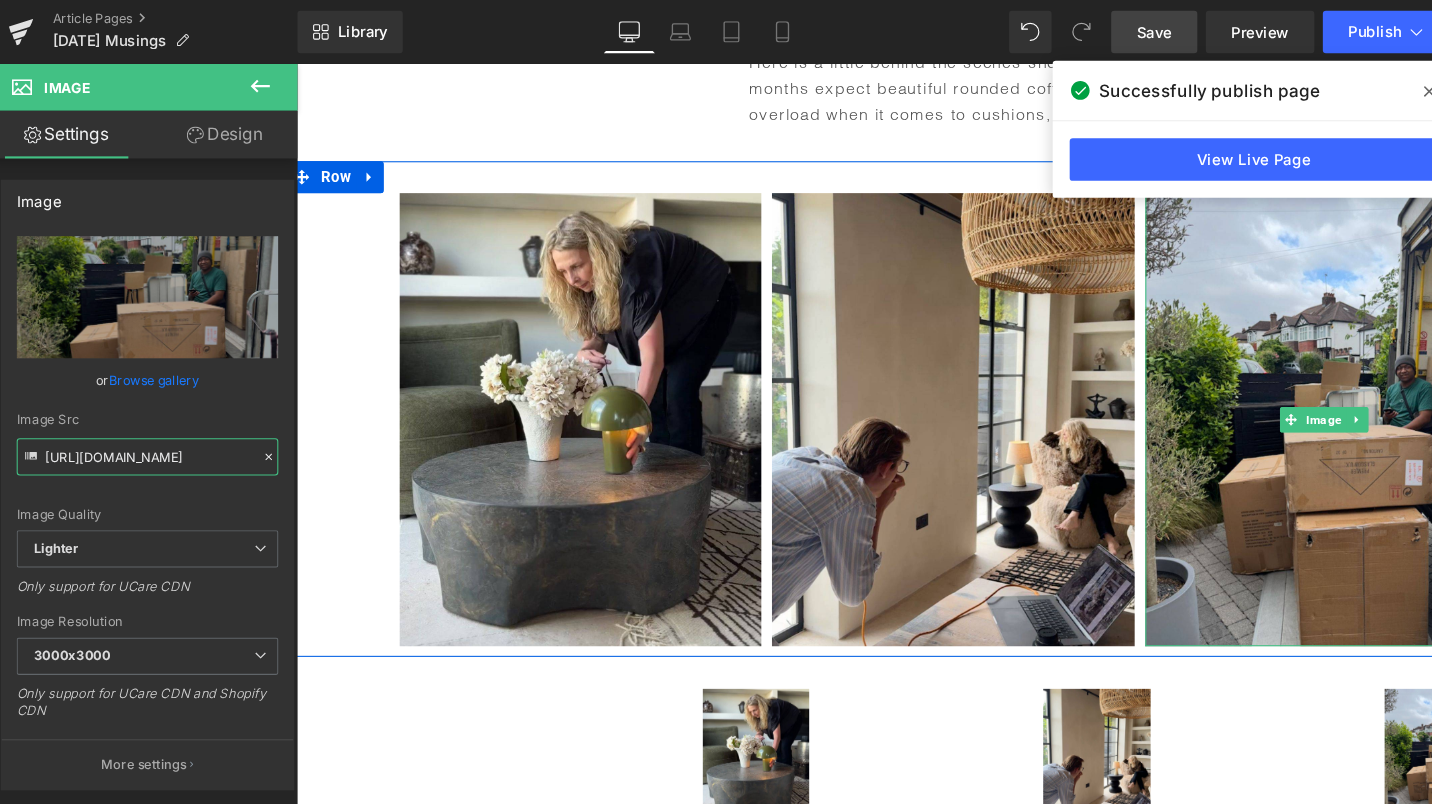 type on "[URL][DOMAIN_NAME]" 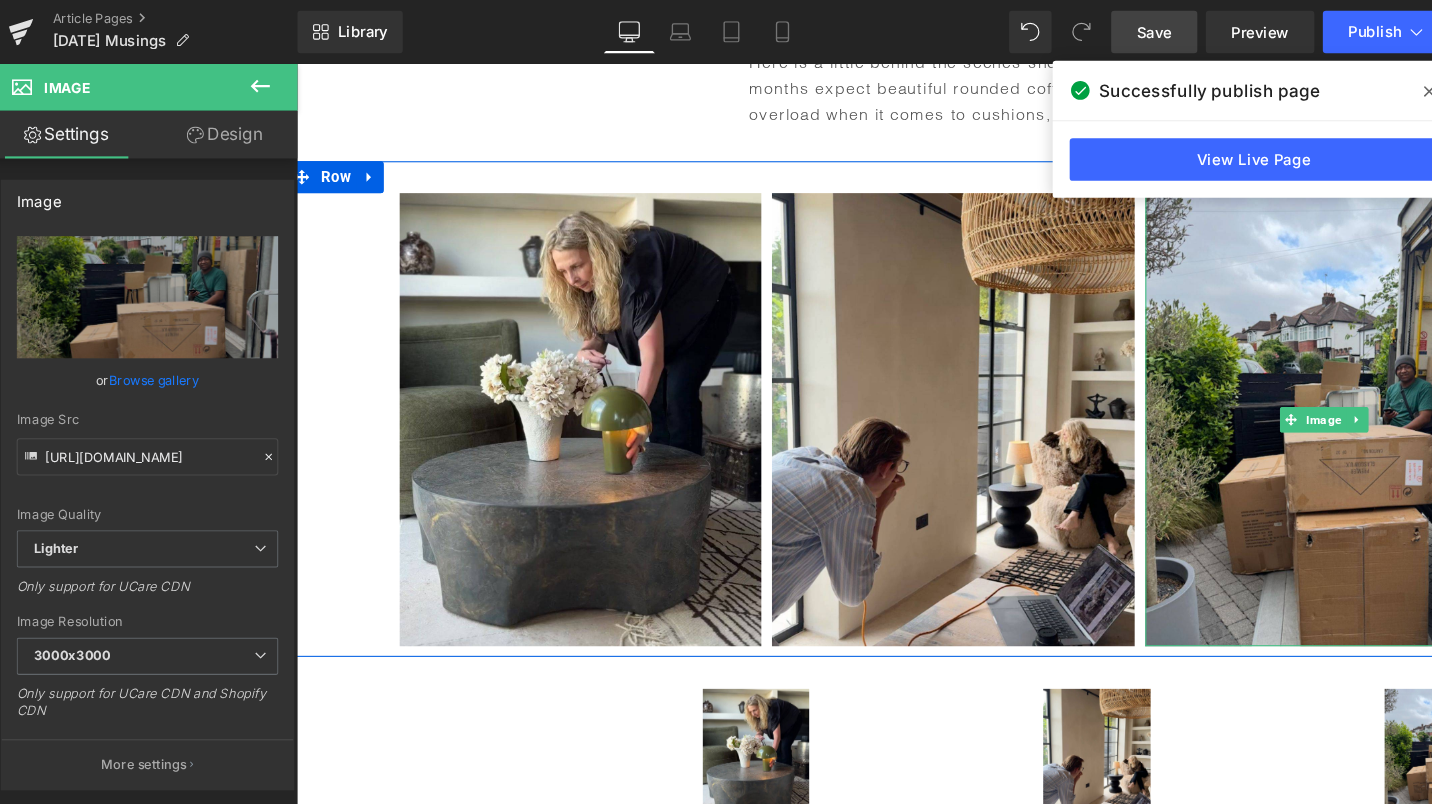 click on "Save" at bounding box center (1095, 30) 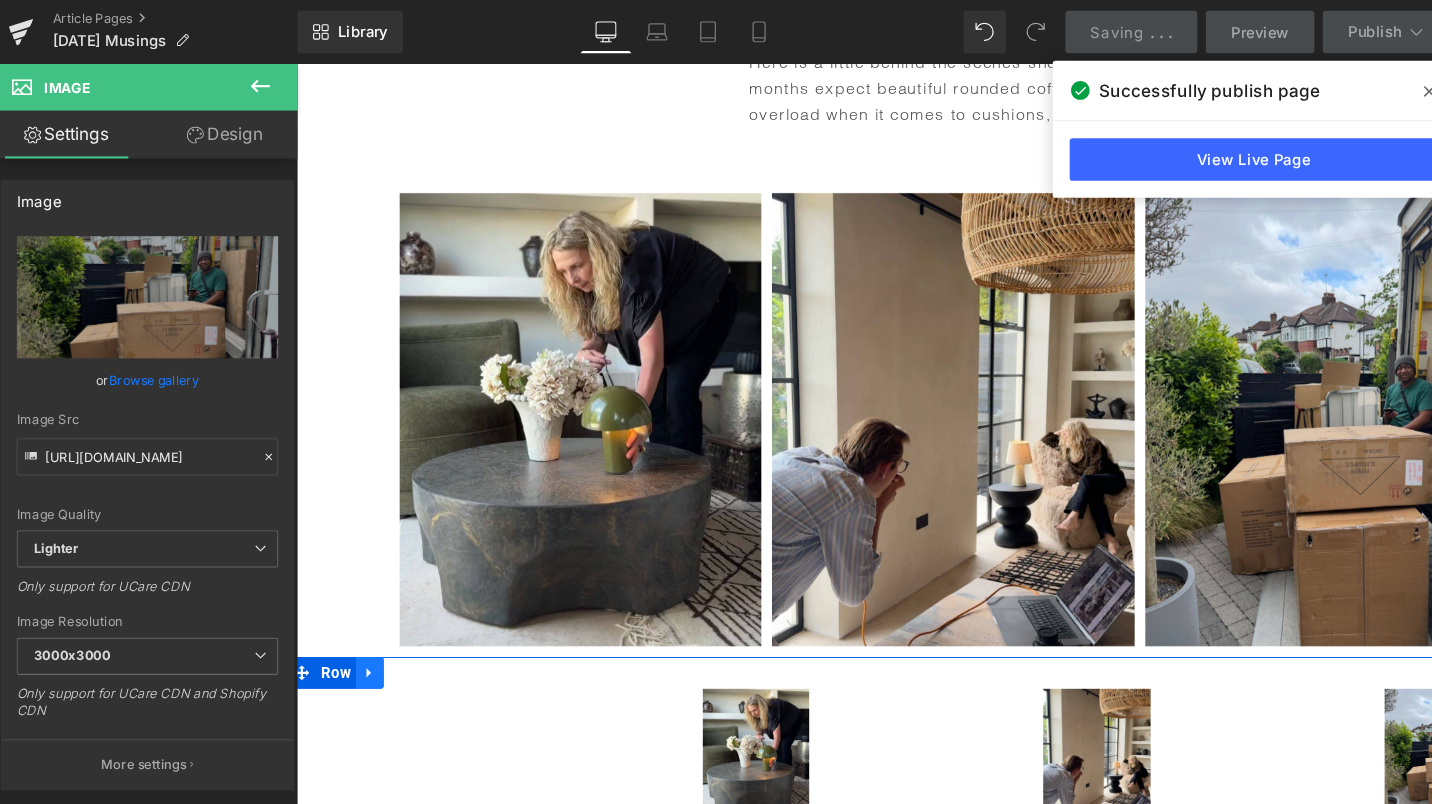 click 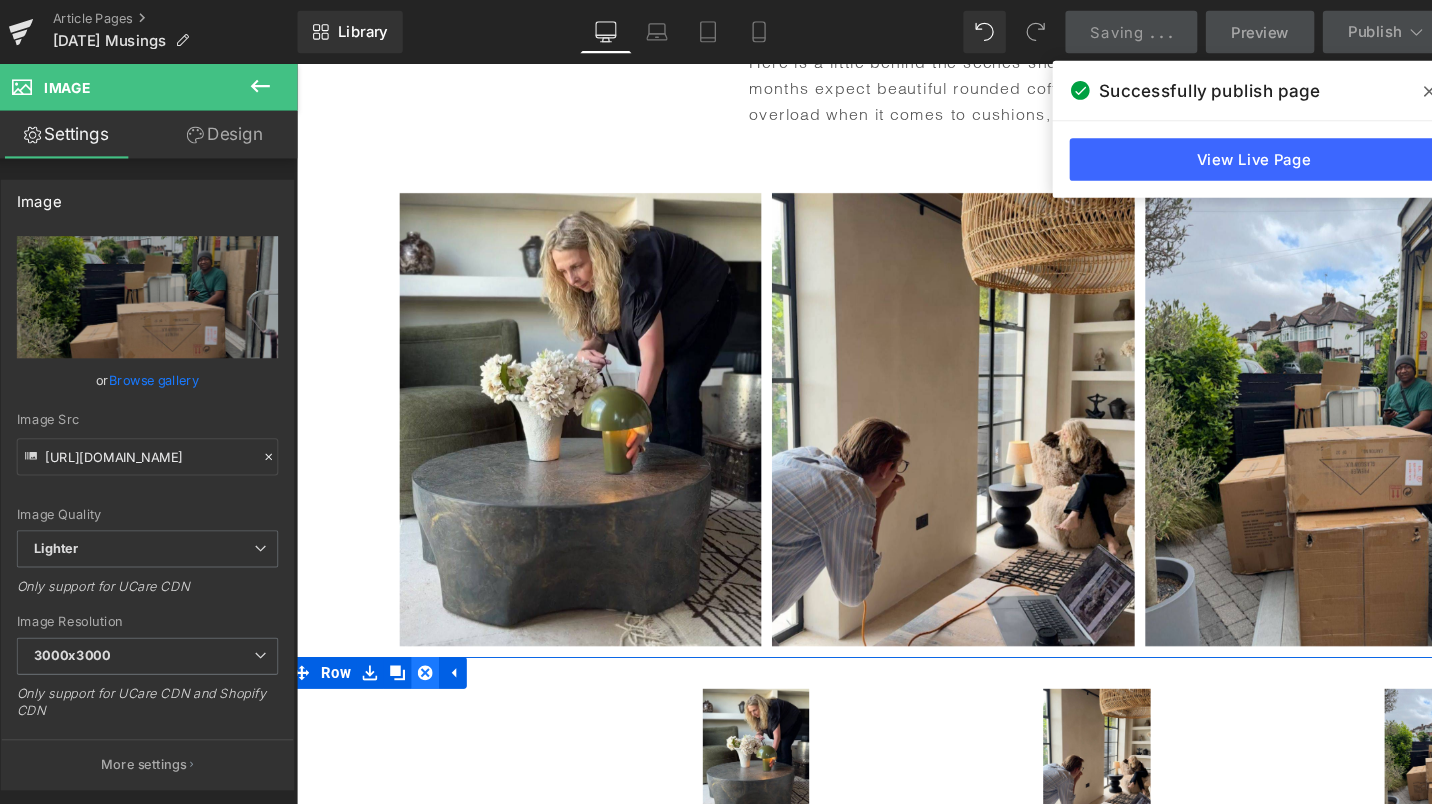 click 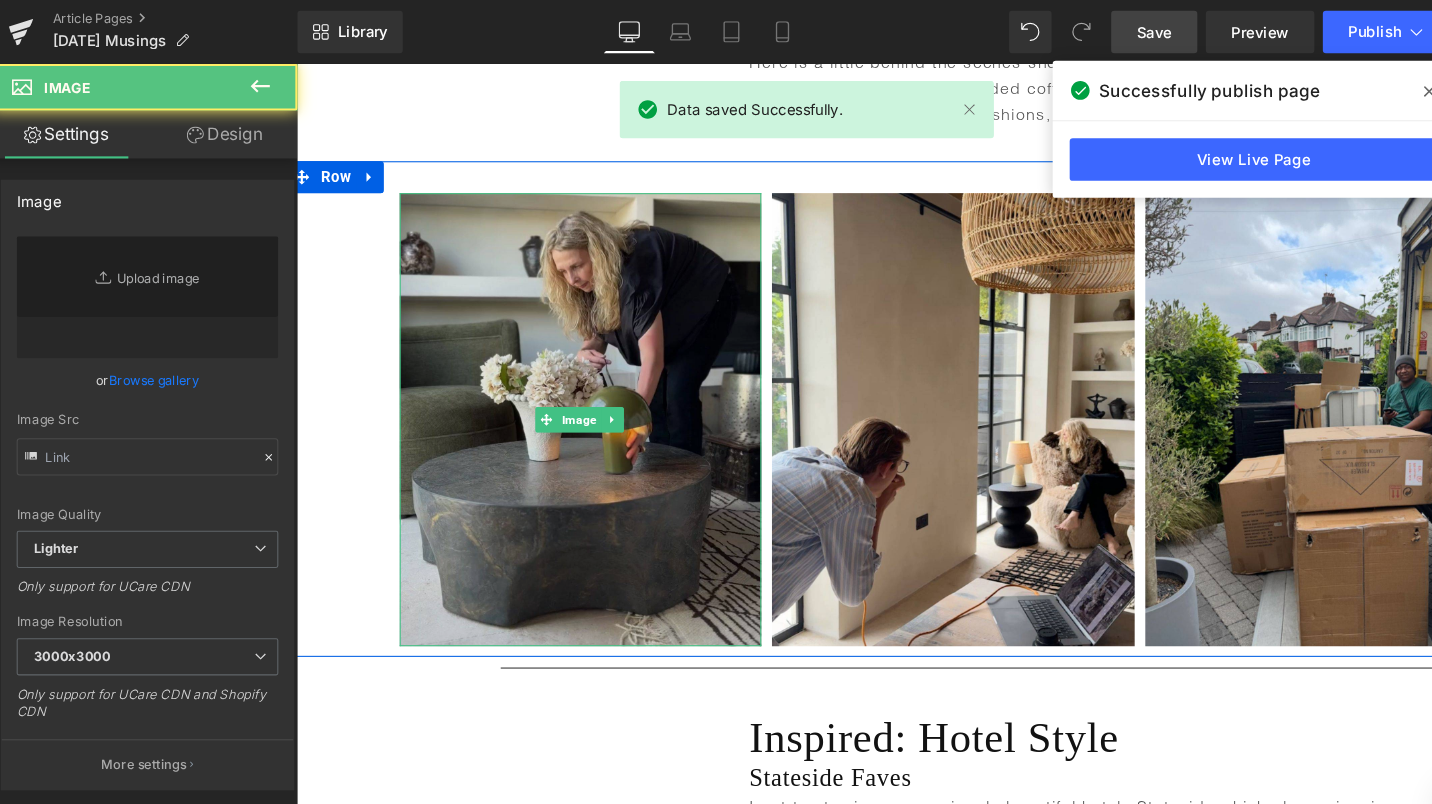 type on "[URL][DOMAIN_NAME]" 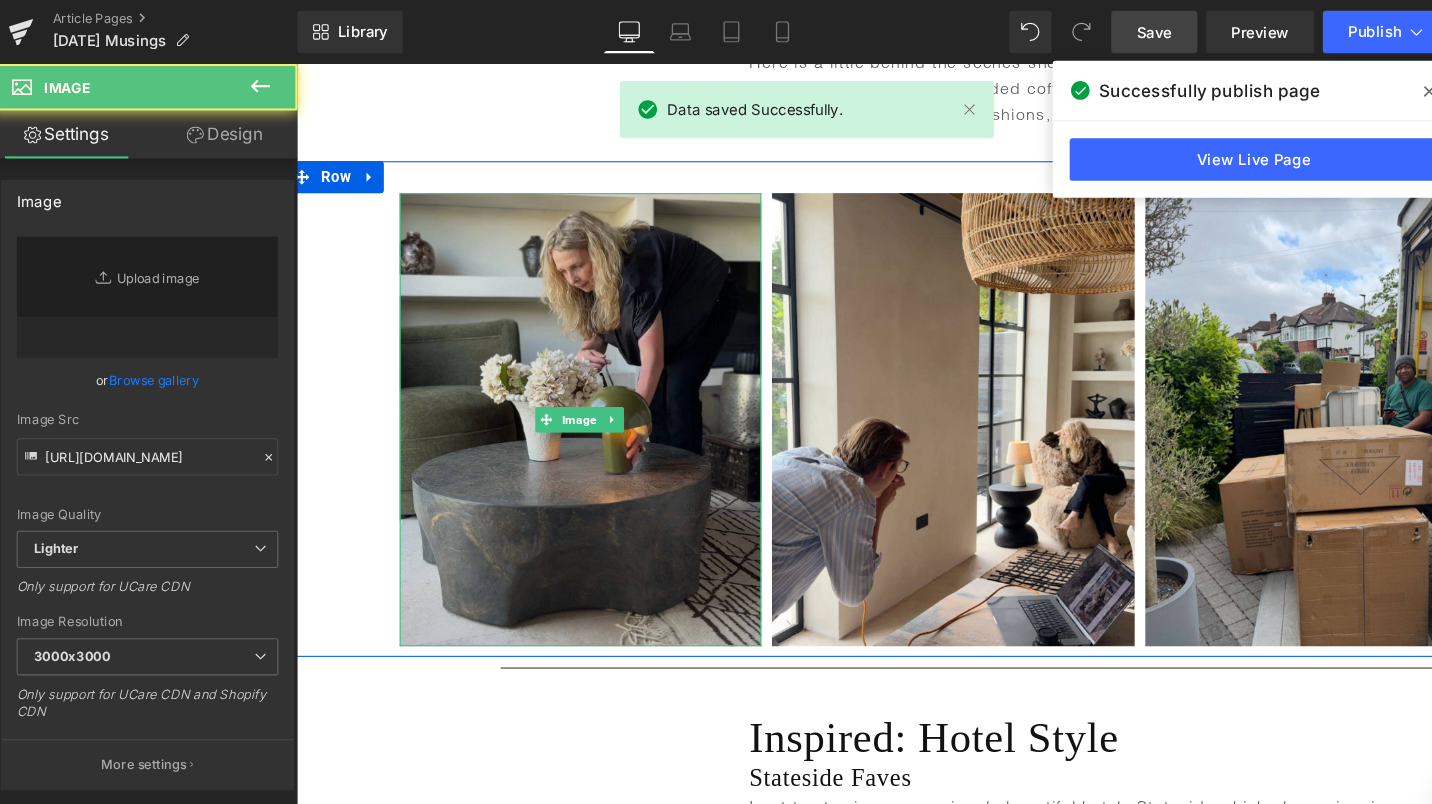 click at bounding box center [562, 397] 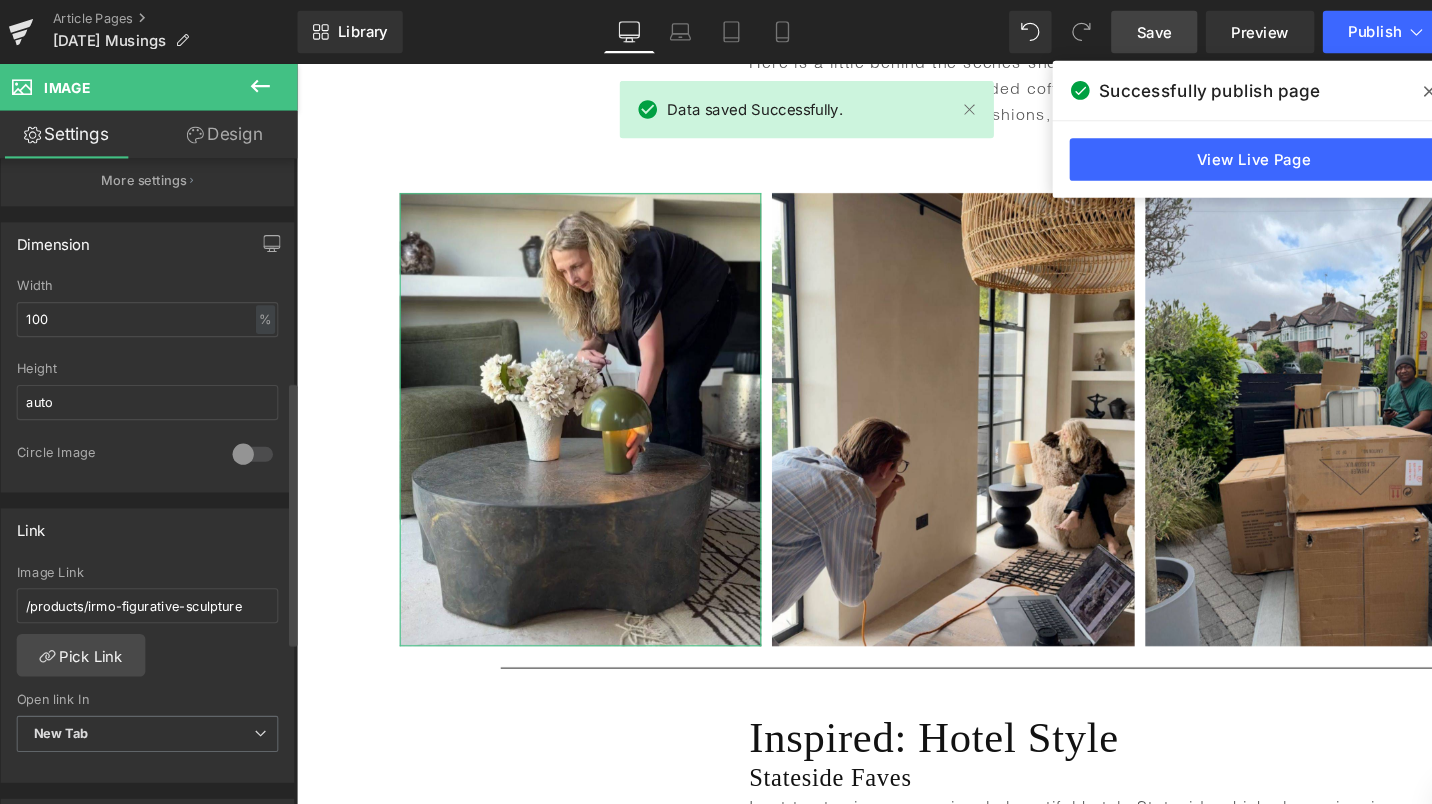 scroll, scrollTop: 574, scrollLeft: 0, axis: vertical 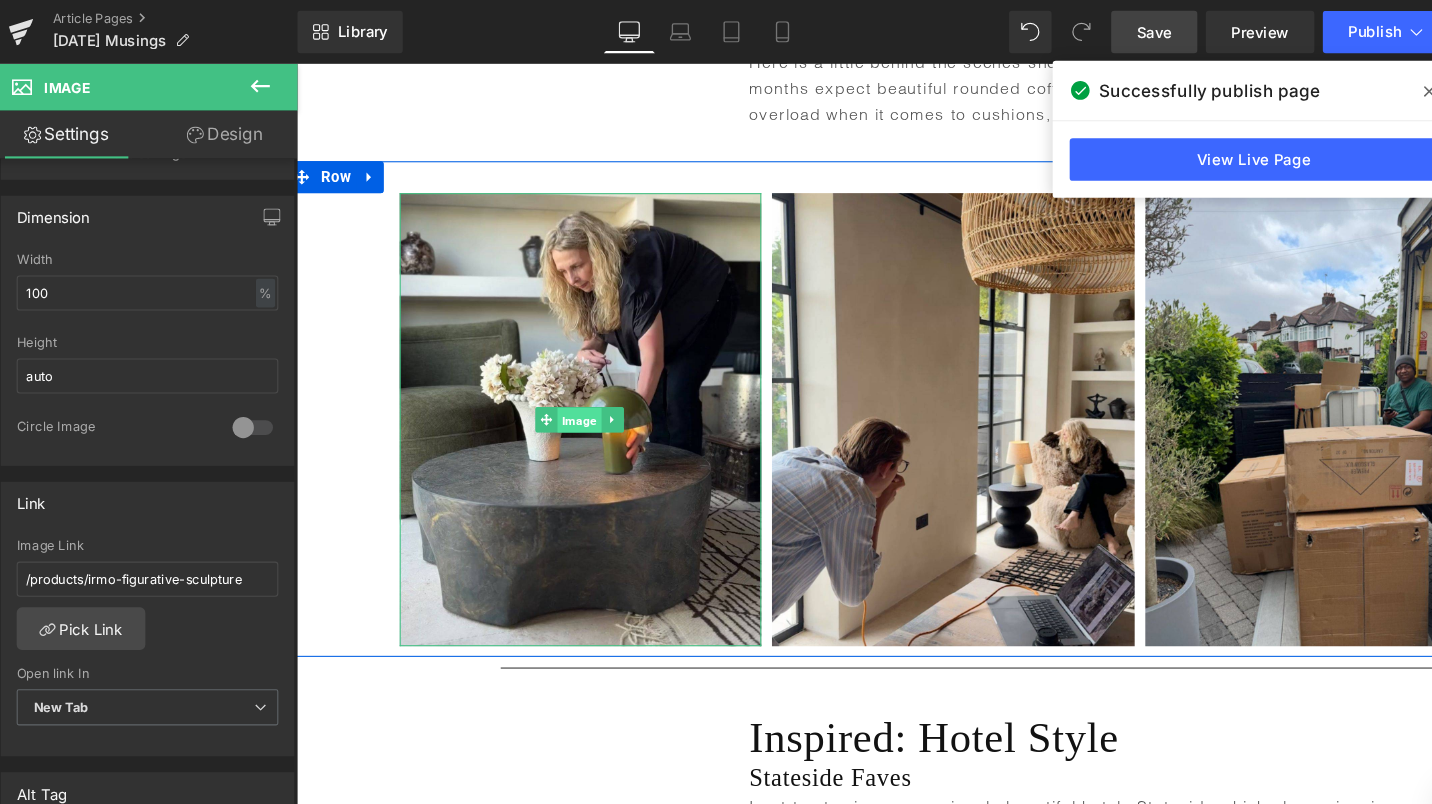 click on "Image" at bounding box center (560, 399) 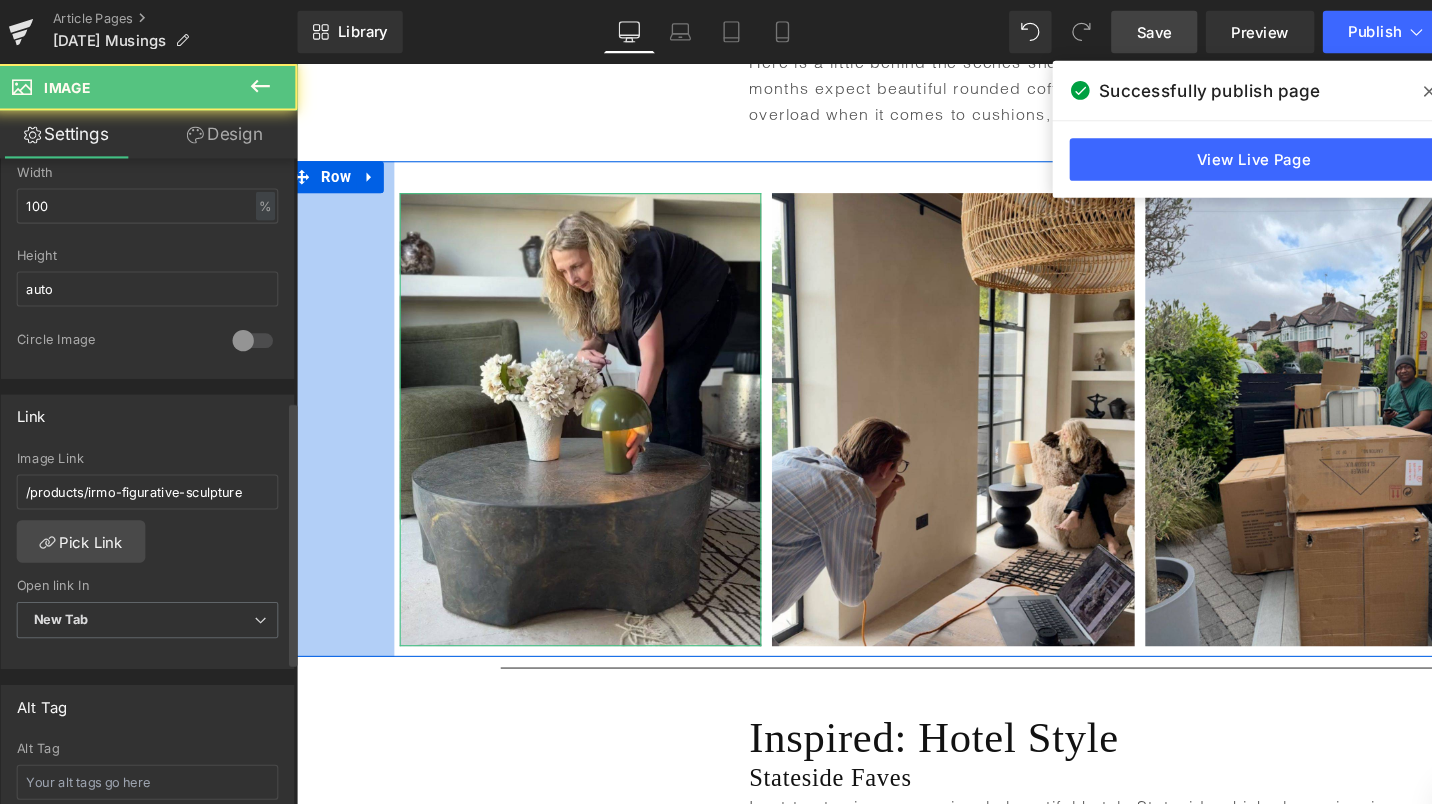 scroll, scrollTop: 707, scrollLeft: 0, axis: vertical 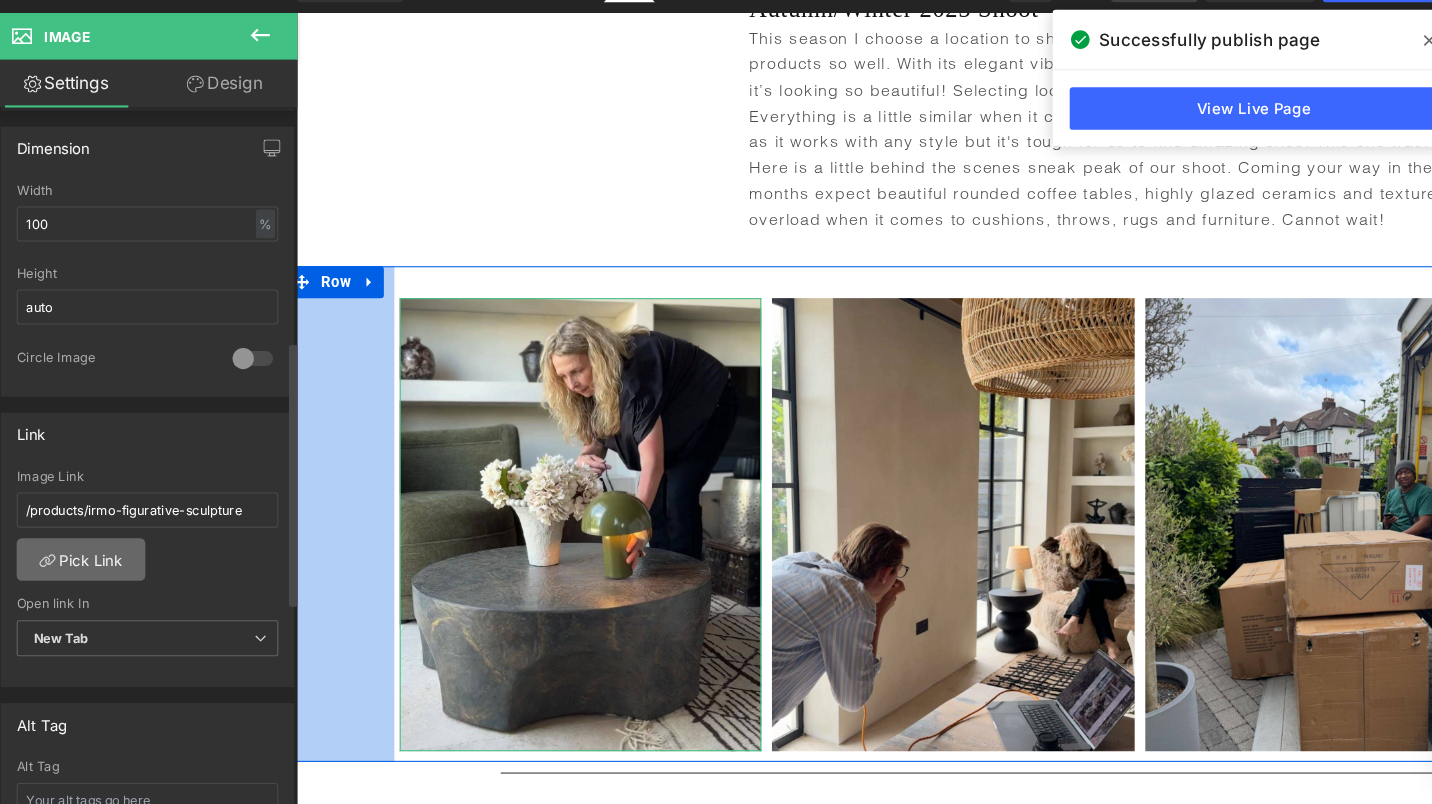 click on "Pick Link" at bounding box center (86, 574) 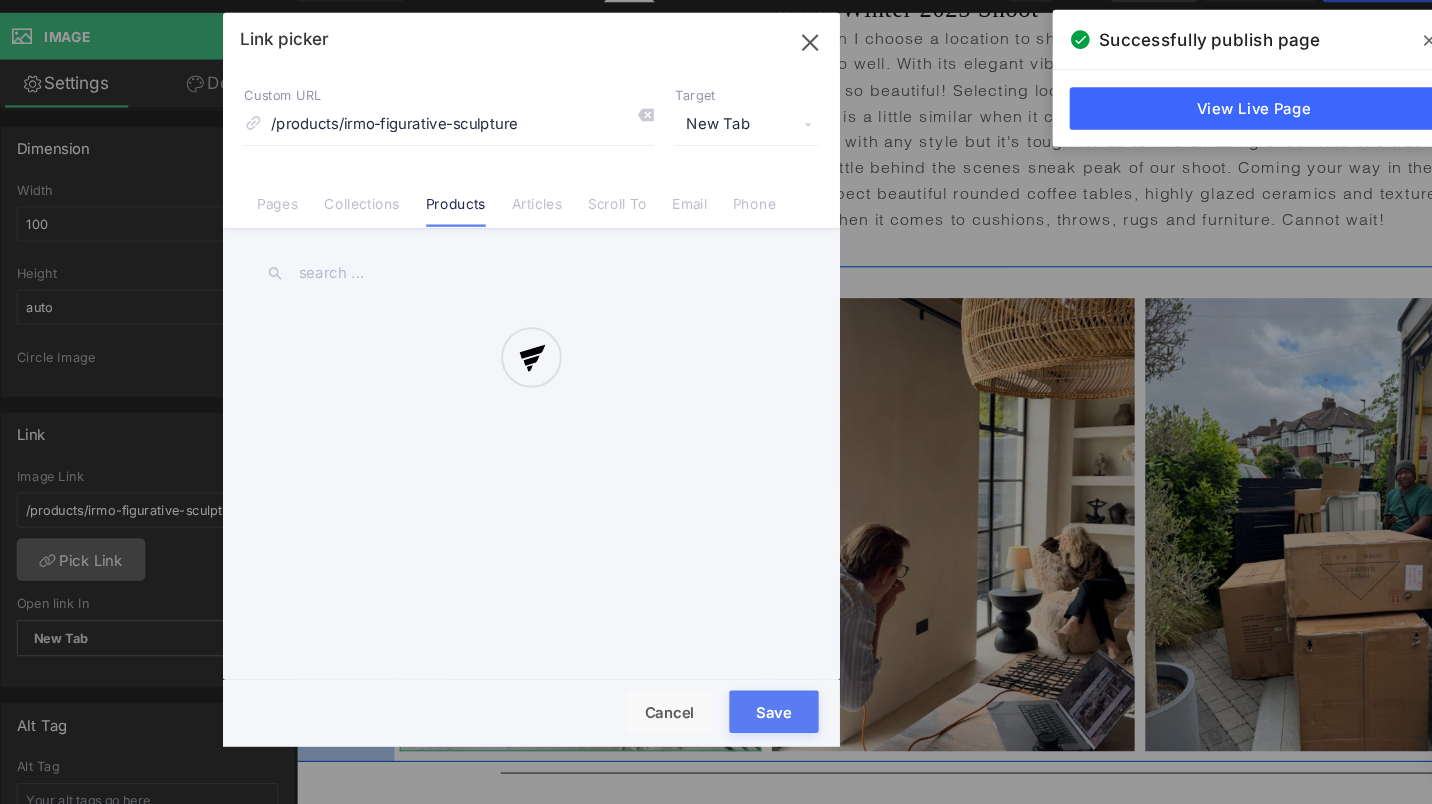 scroll, scrollTop: 0, scrollLeft: 0, axis: both 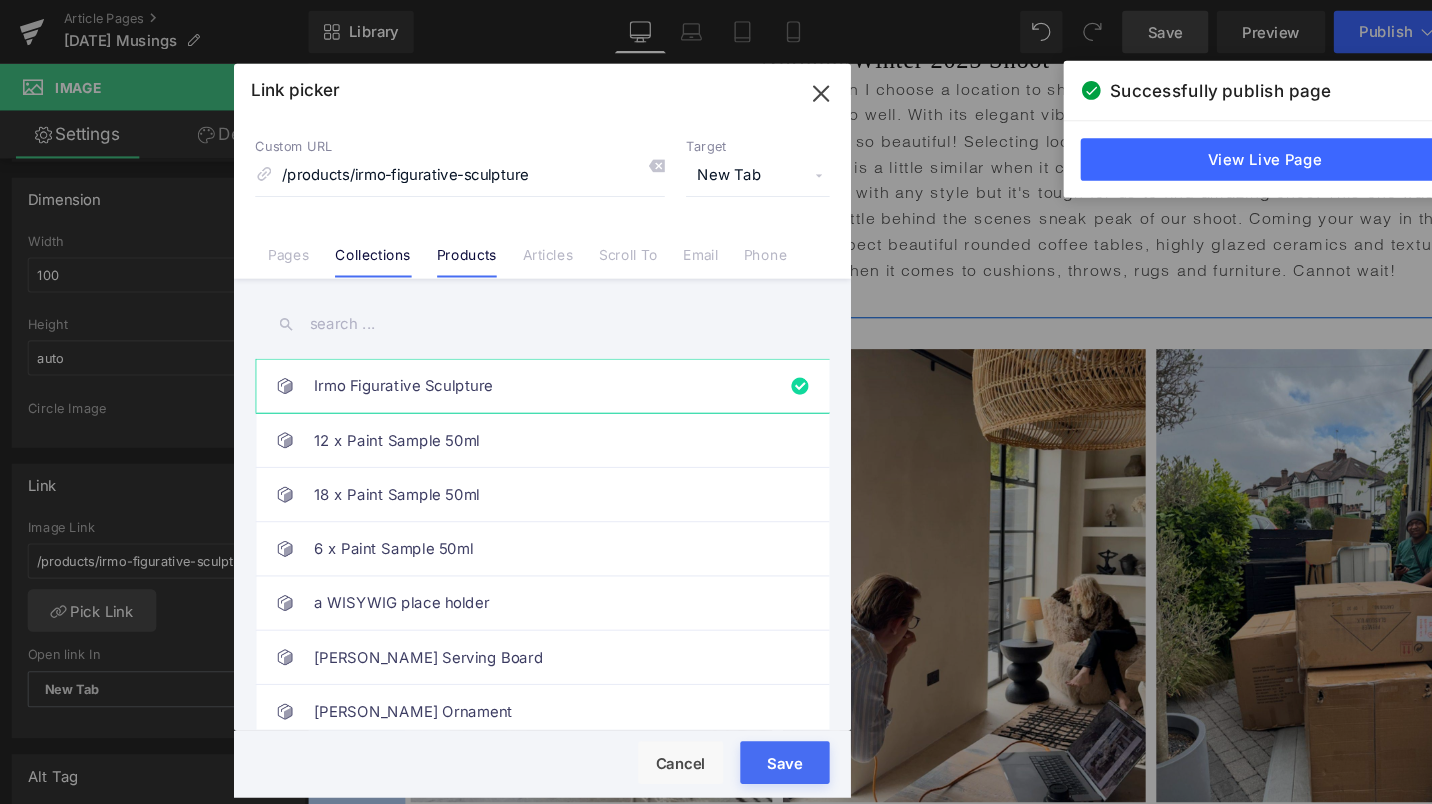 click on "Collections" at bounding box center [350, 246] 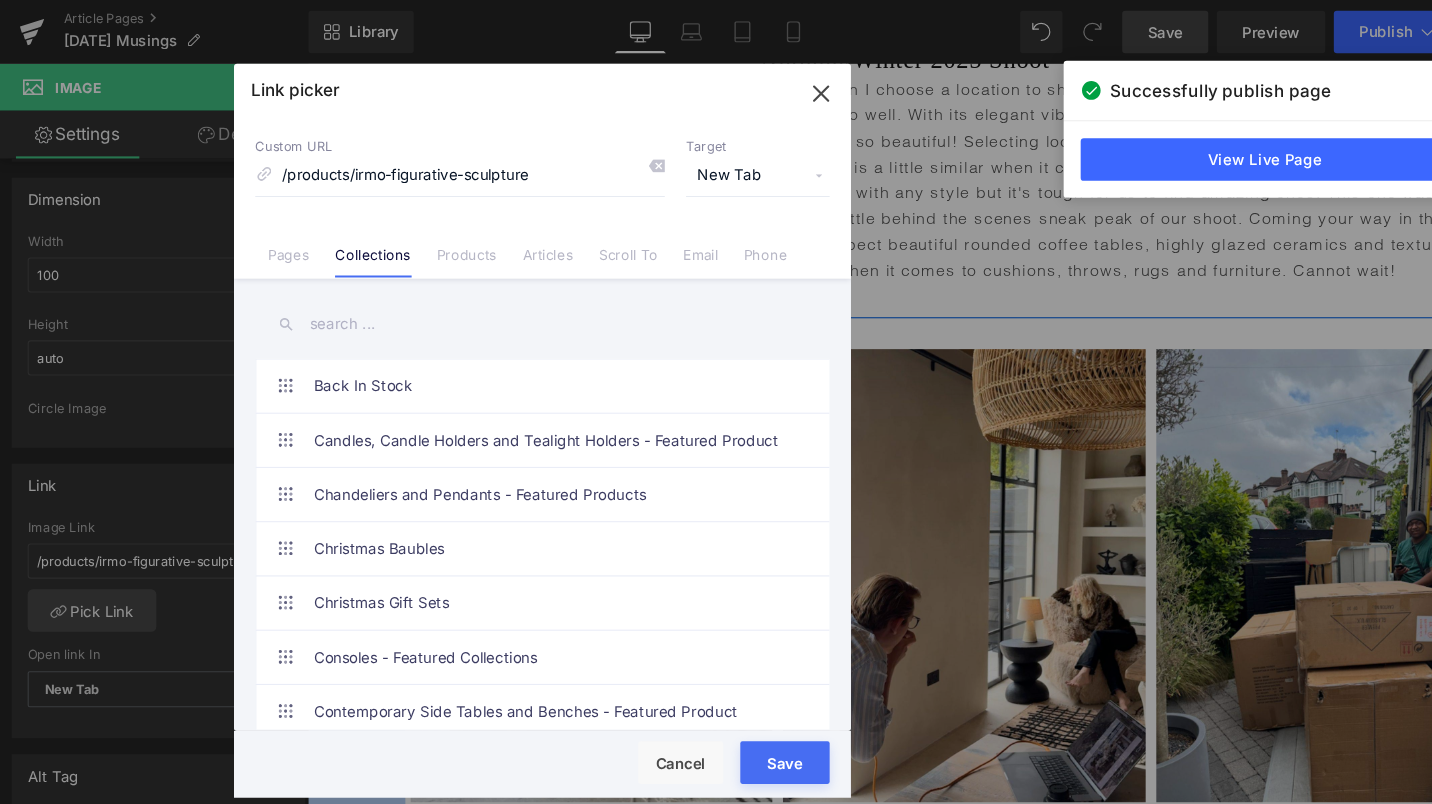 click at bounding box center (510, 304) 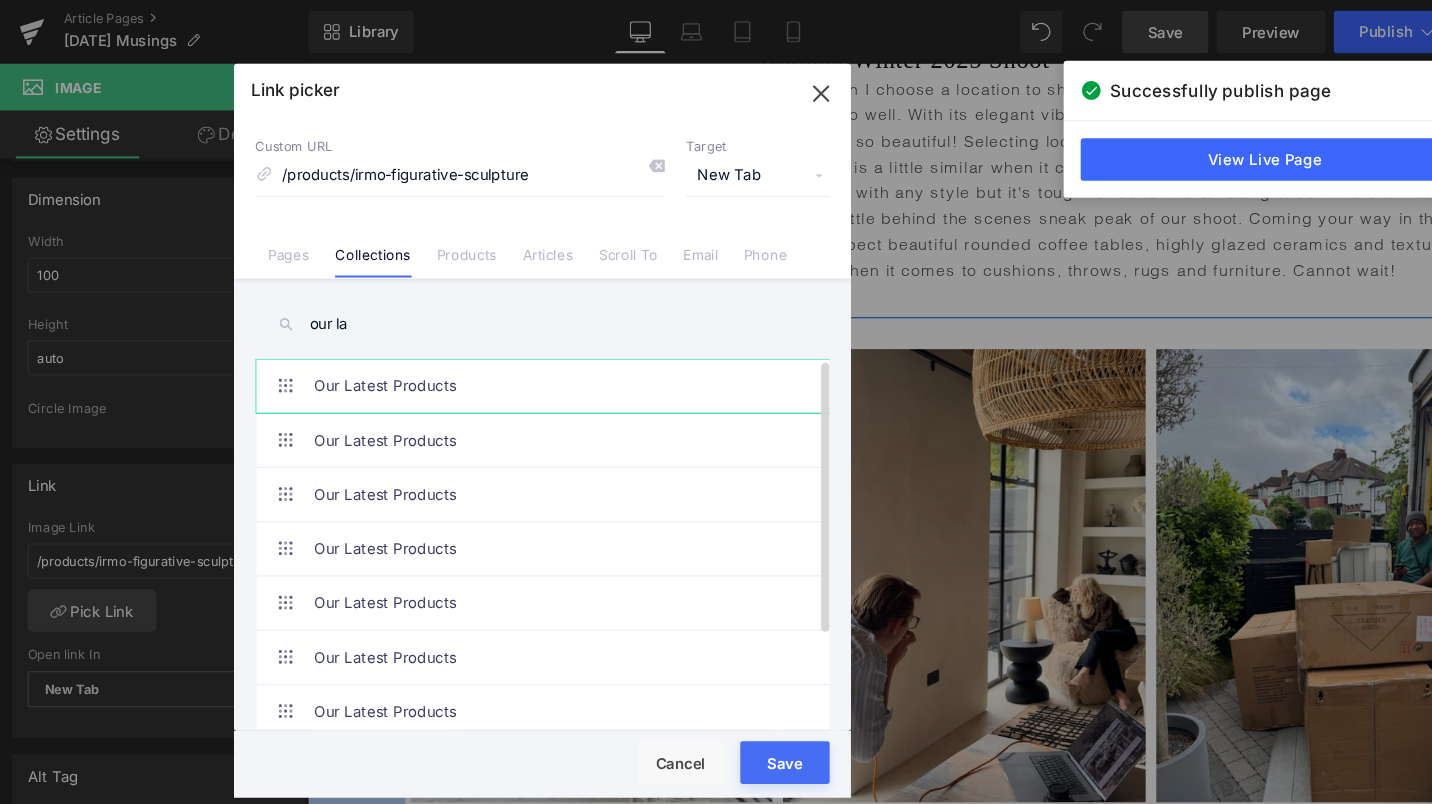 type on "our la" 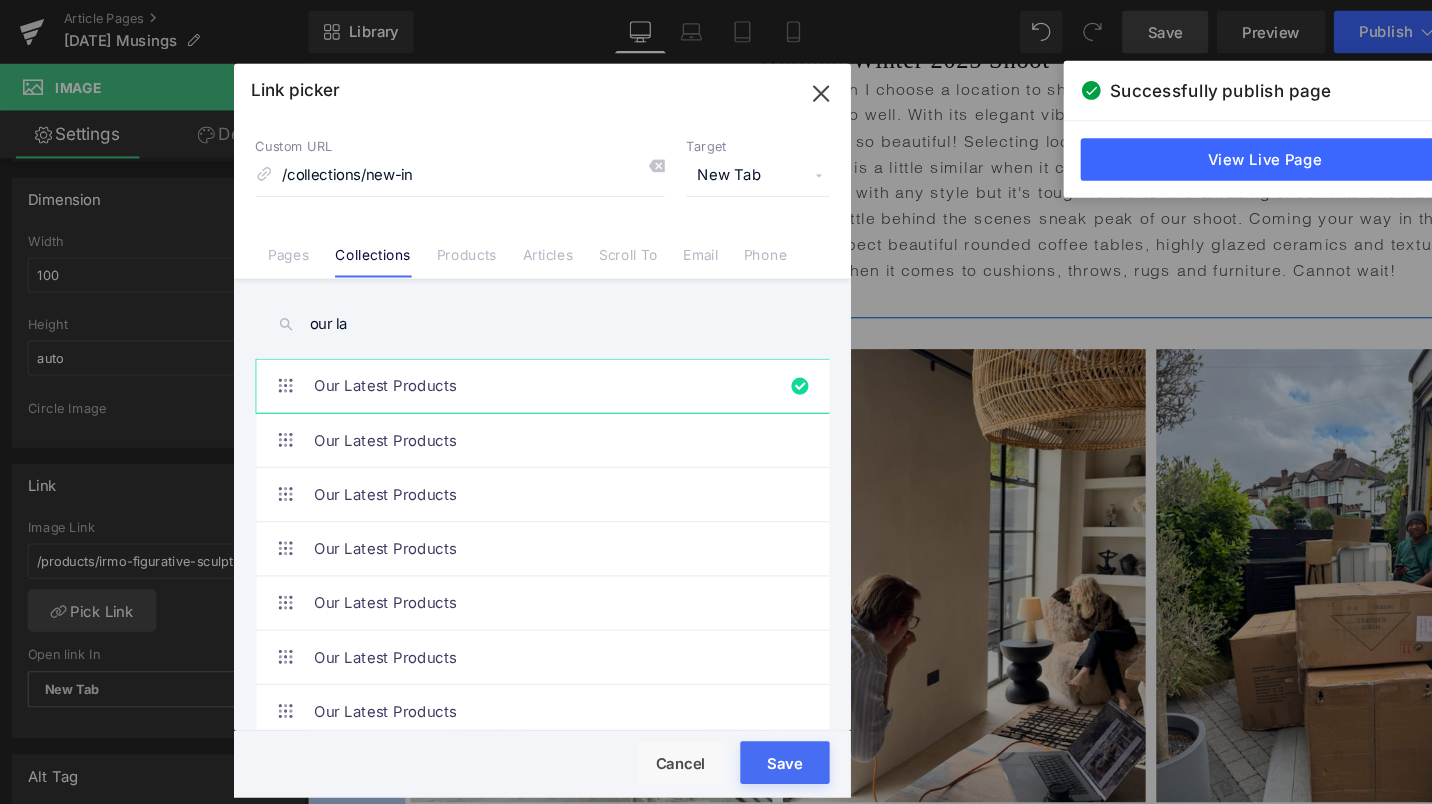 click on "Rendering Content" at bounding box center [716, 725] 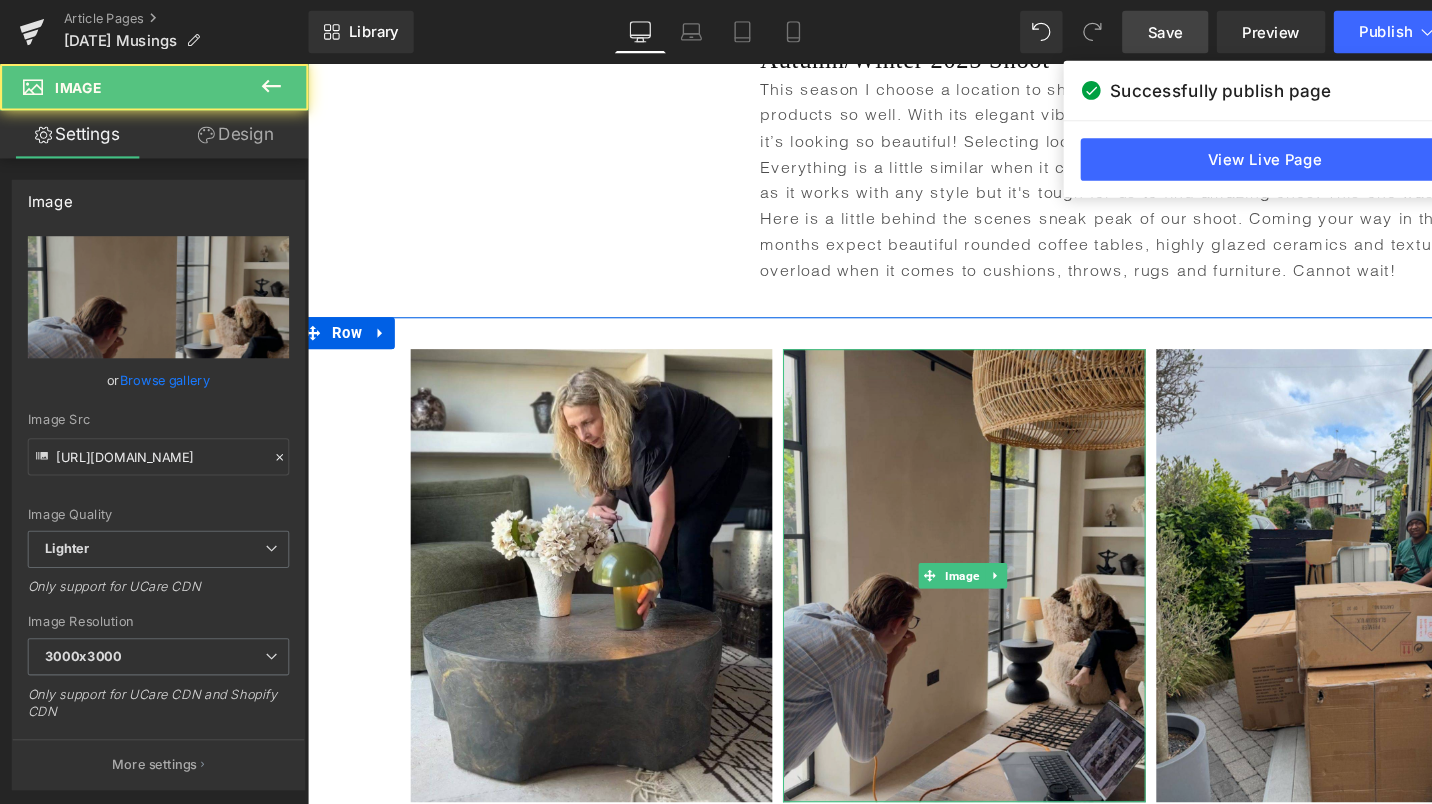 click at bounding box center [923, 543] 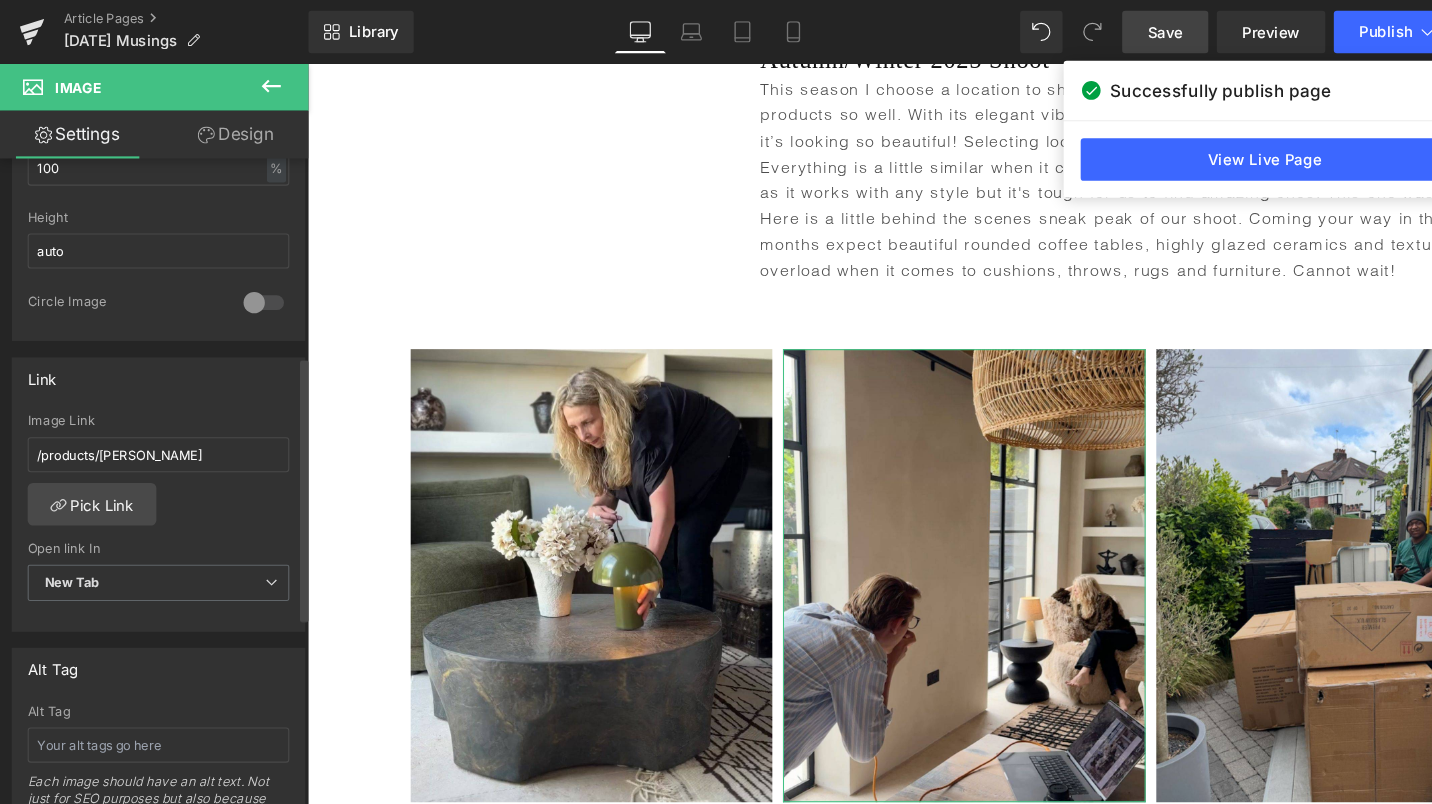 scroll, scrollTop: 733, scrollLeft: 0, axis: vertical 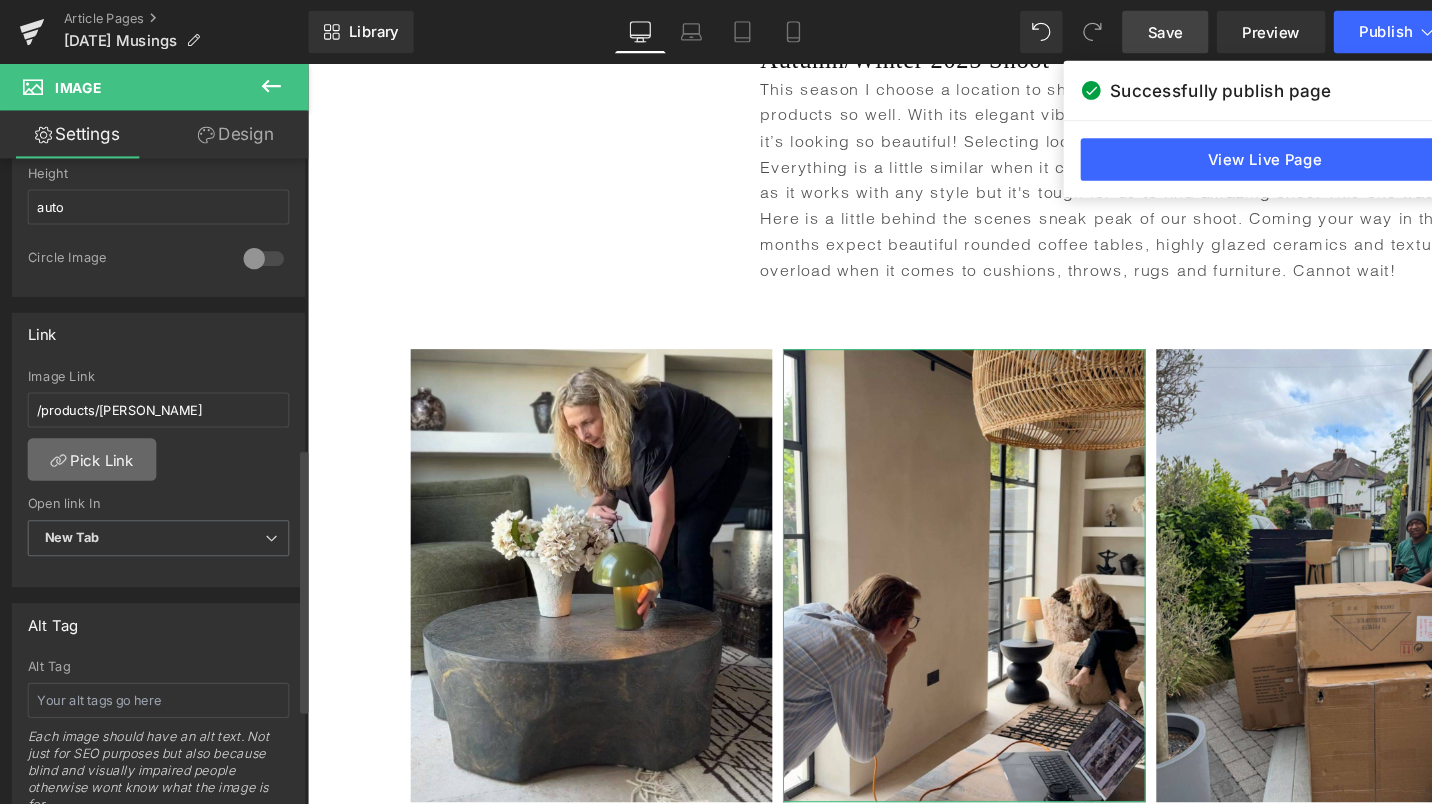 click on "Pick Link" at bounding box center (86, 432) 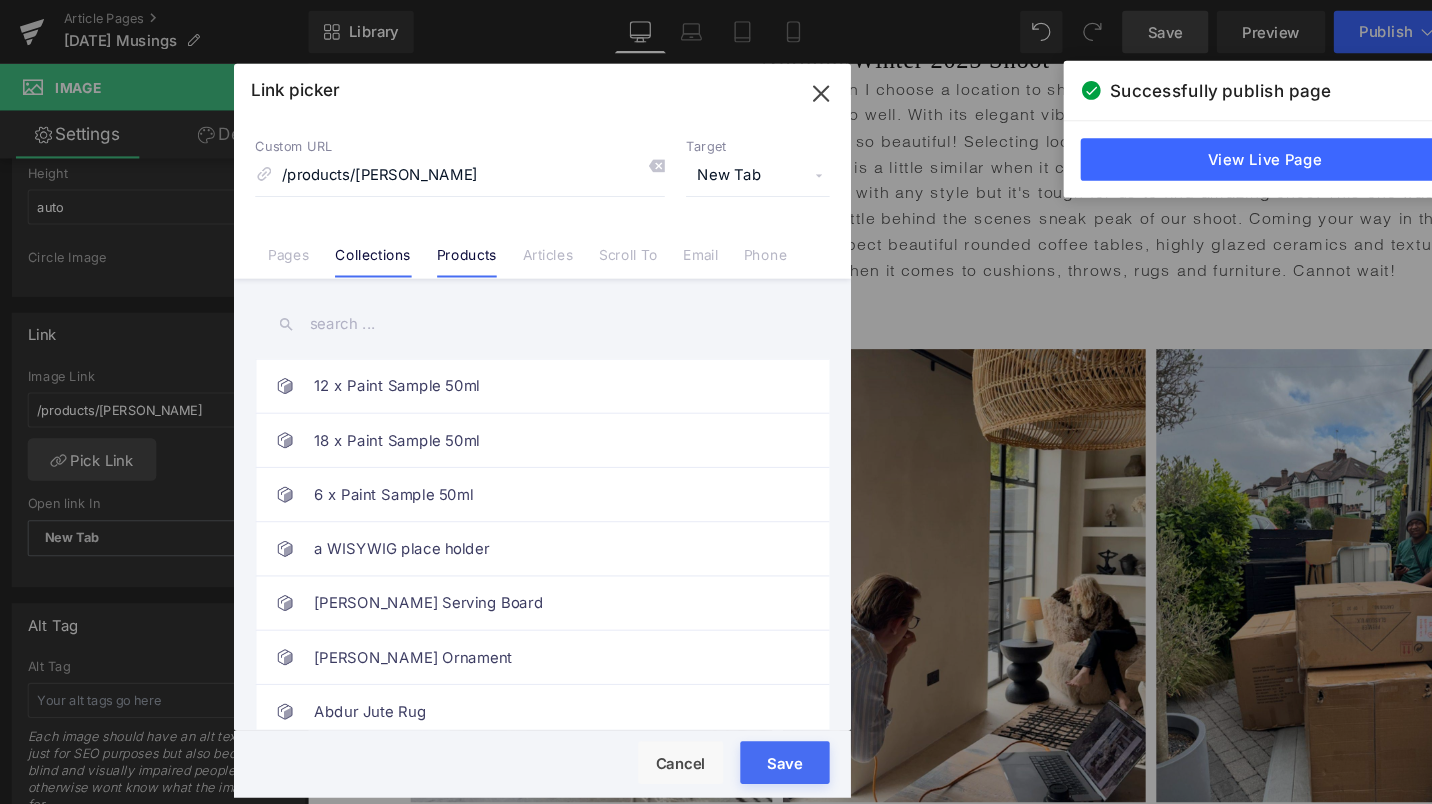 click on "Collections" at bounding box center (350, 246) 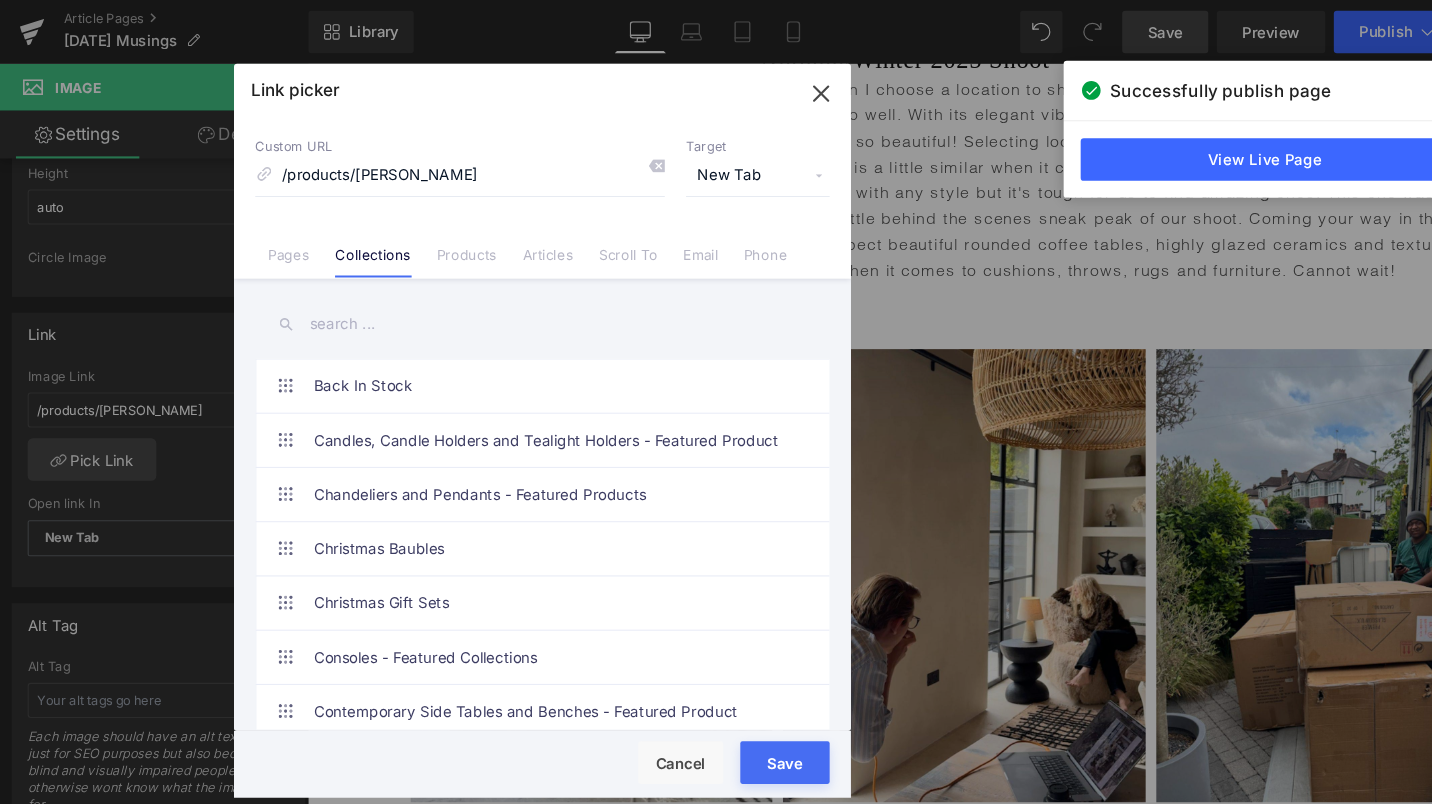 click at bounding box center (510, 304) 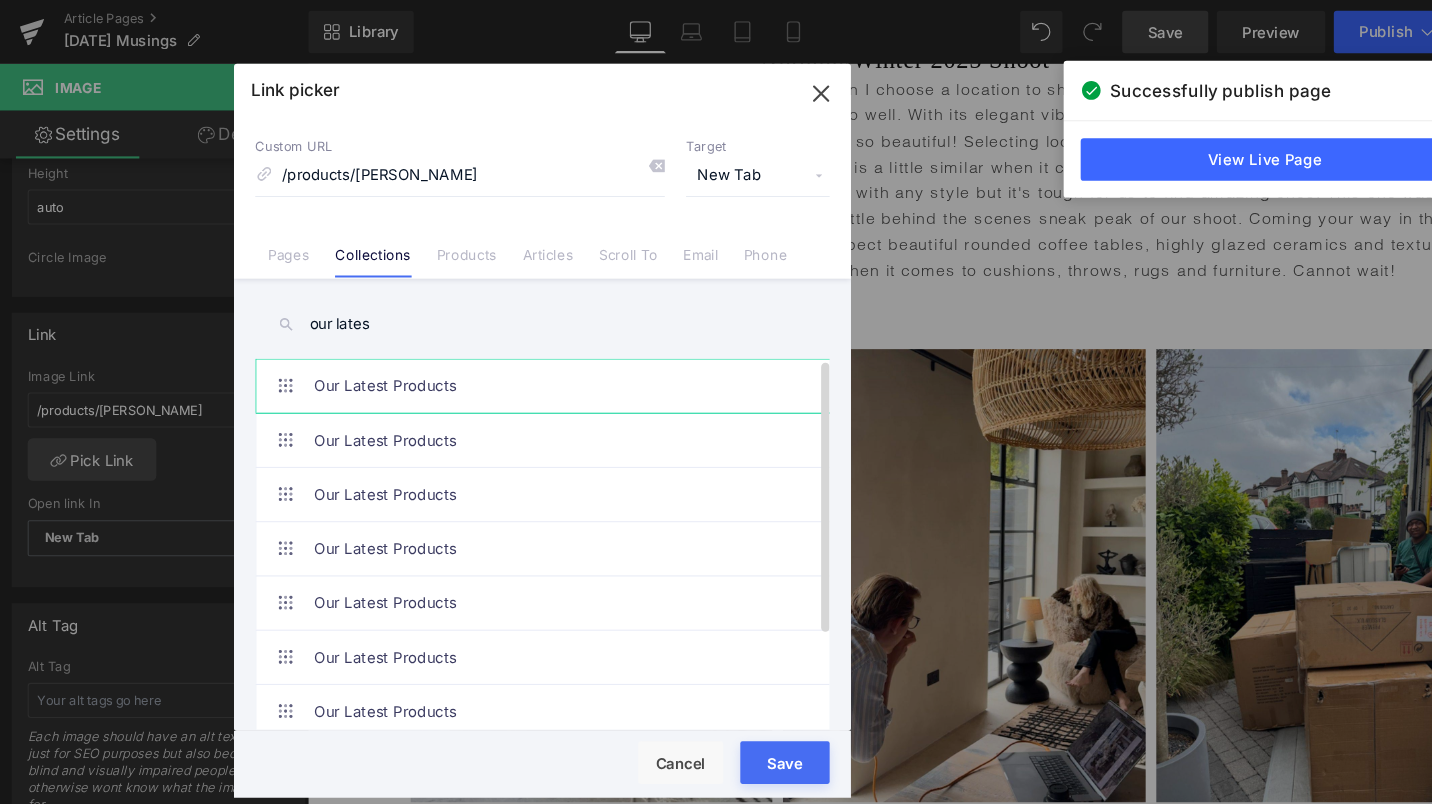 type on "our lates" 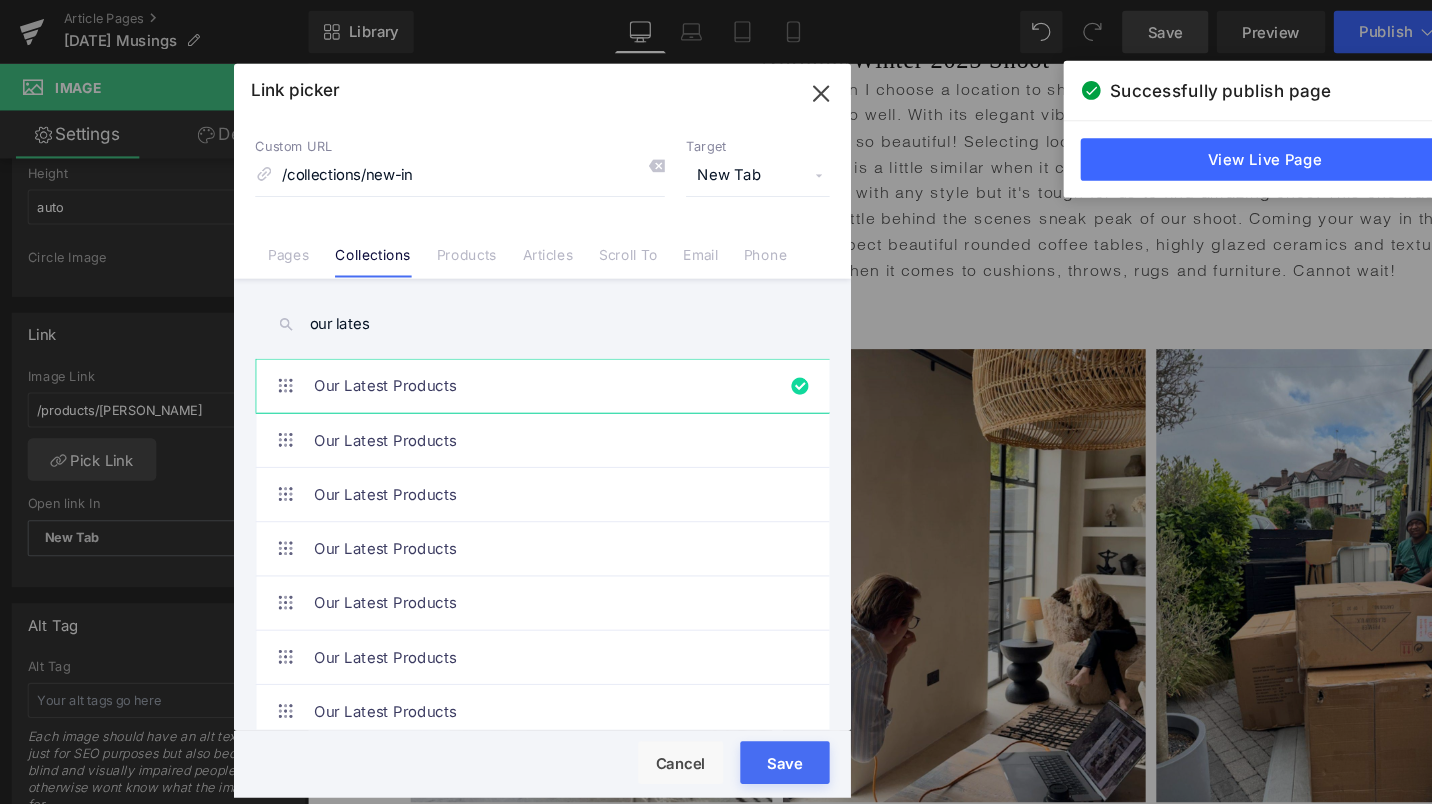 click on "Save" at bounding box center [738, 717] 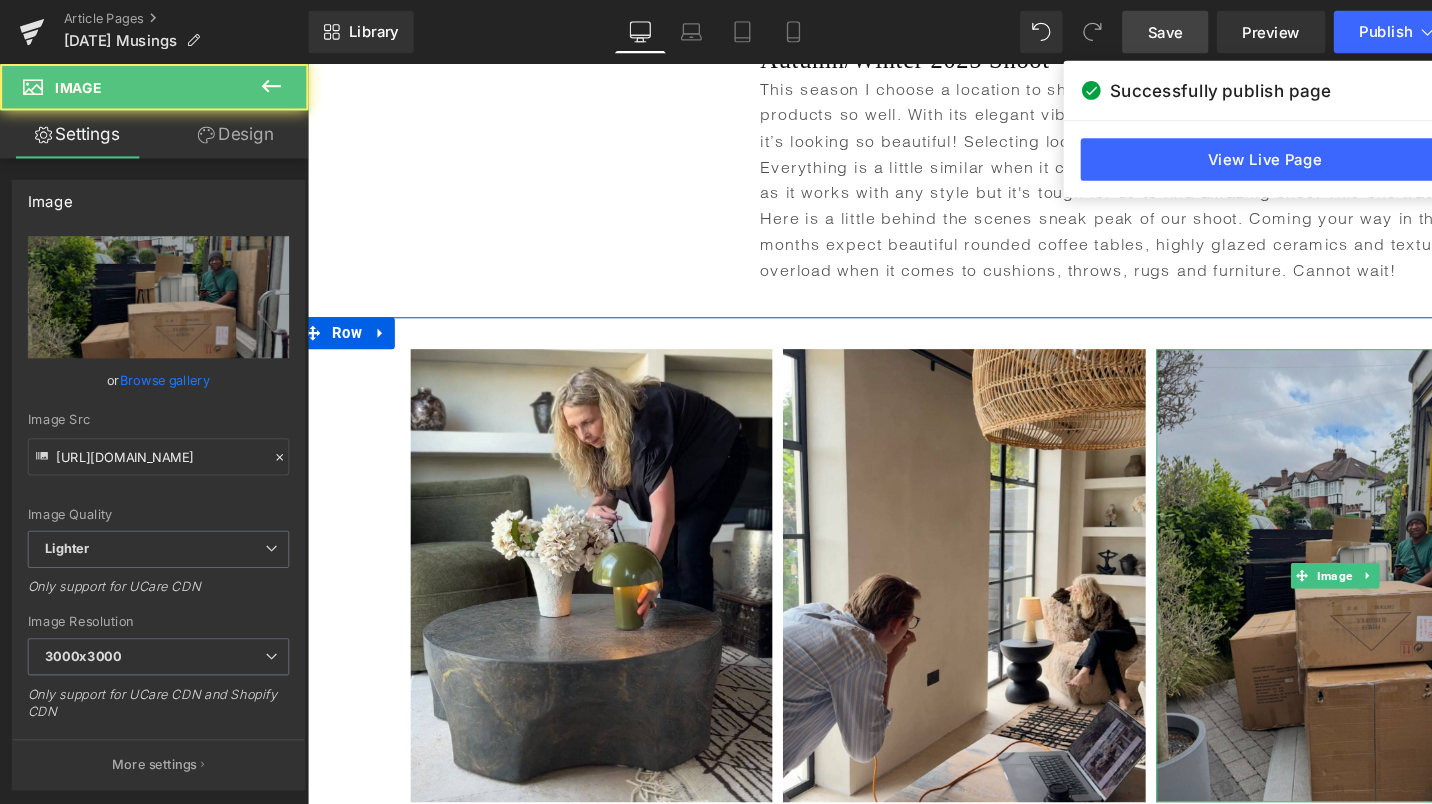 click at bounding box center [1274, 543] 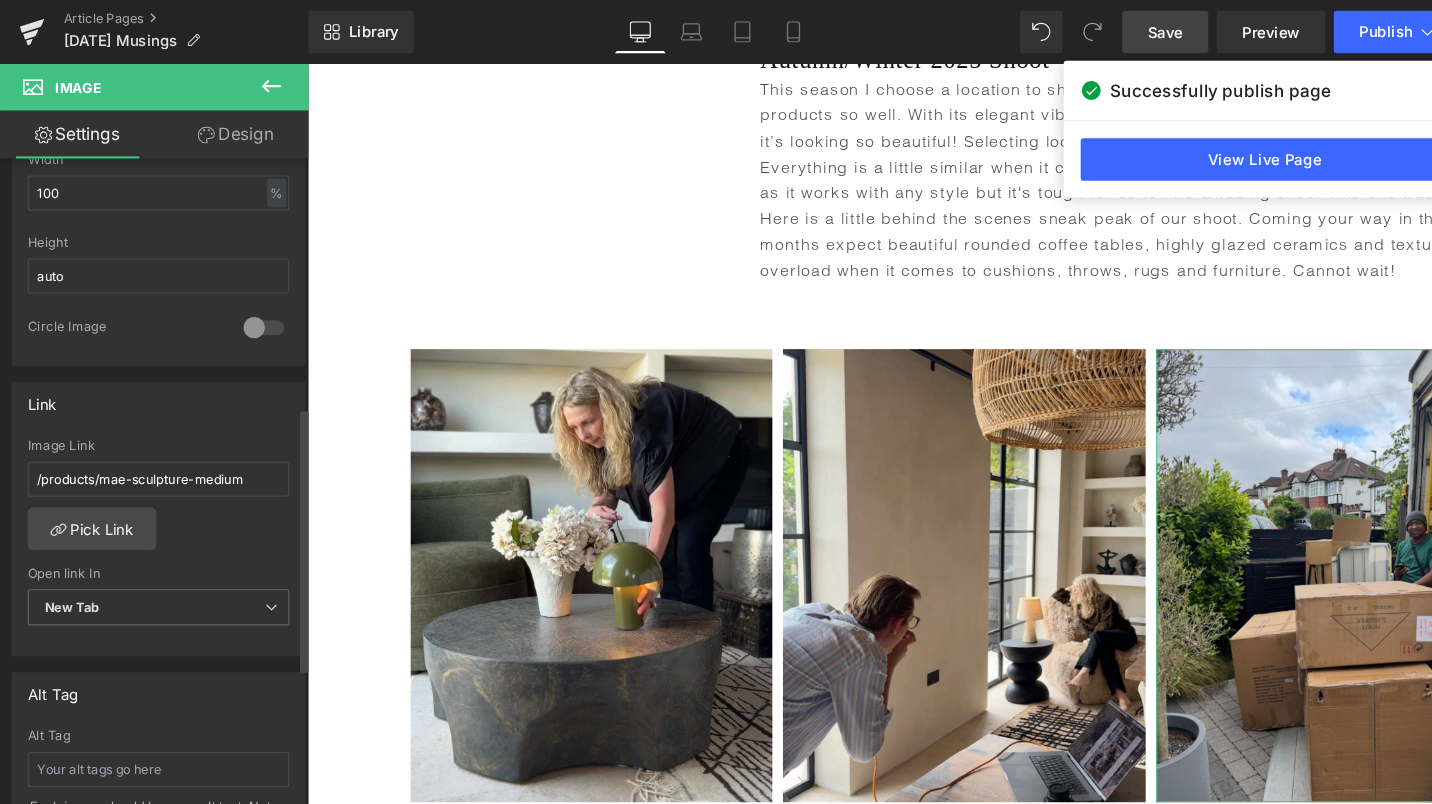 scroll, scrollTop: 681, scrollLeft: 0, axis: vertical 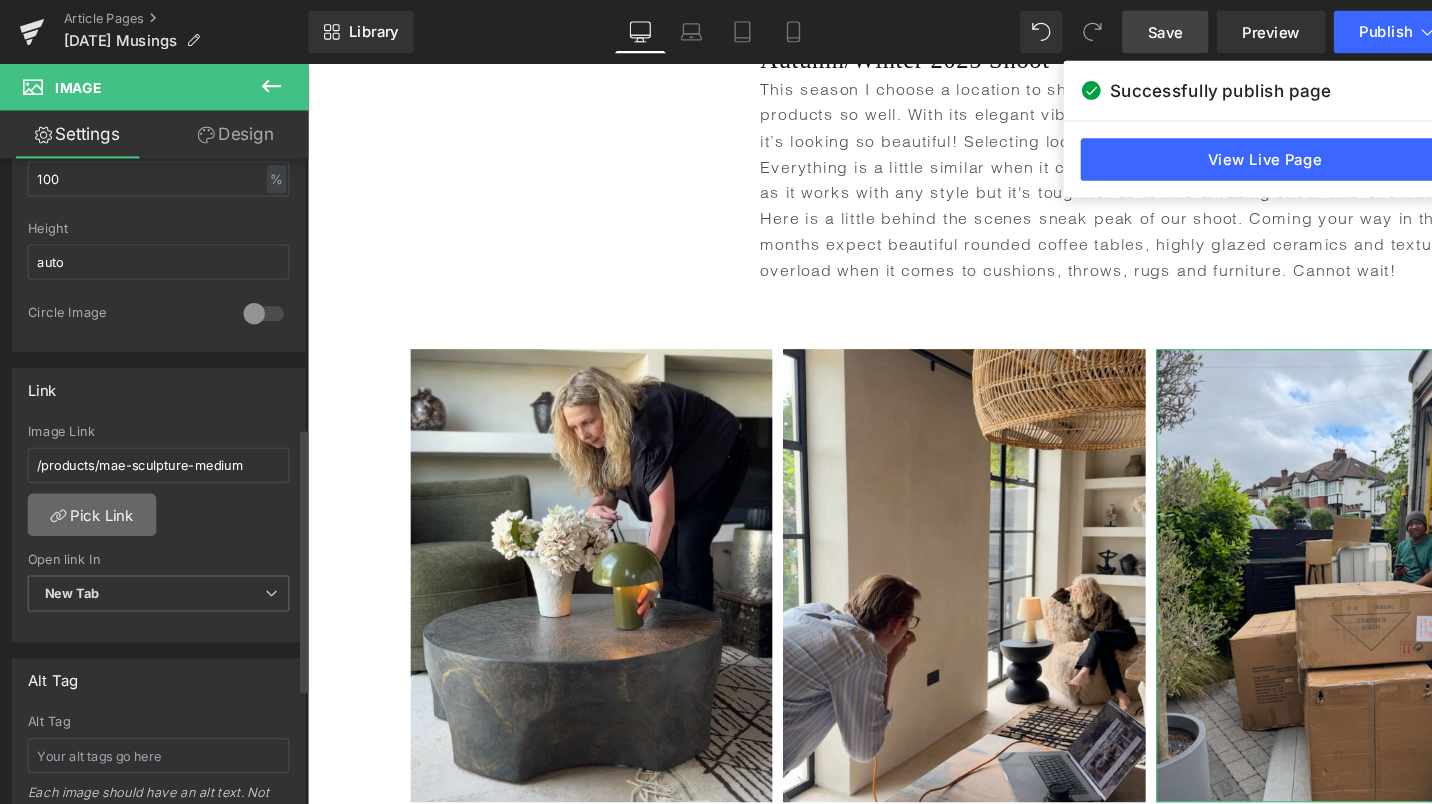 click on "Pick Link" at bounding box center [86, 484] 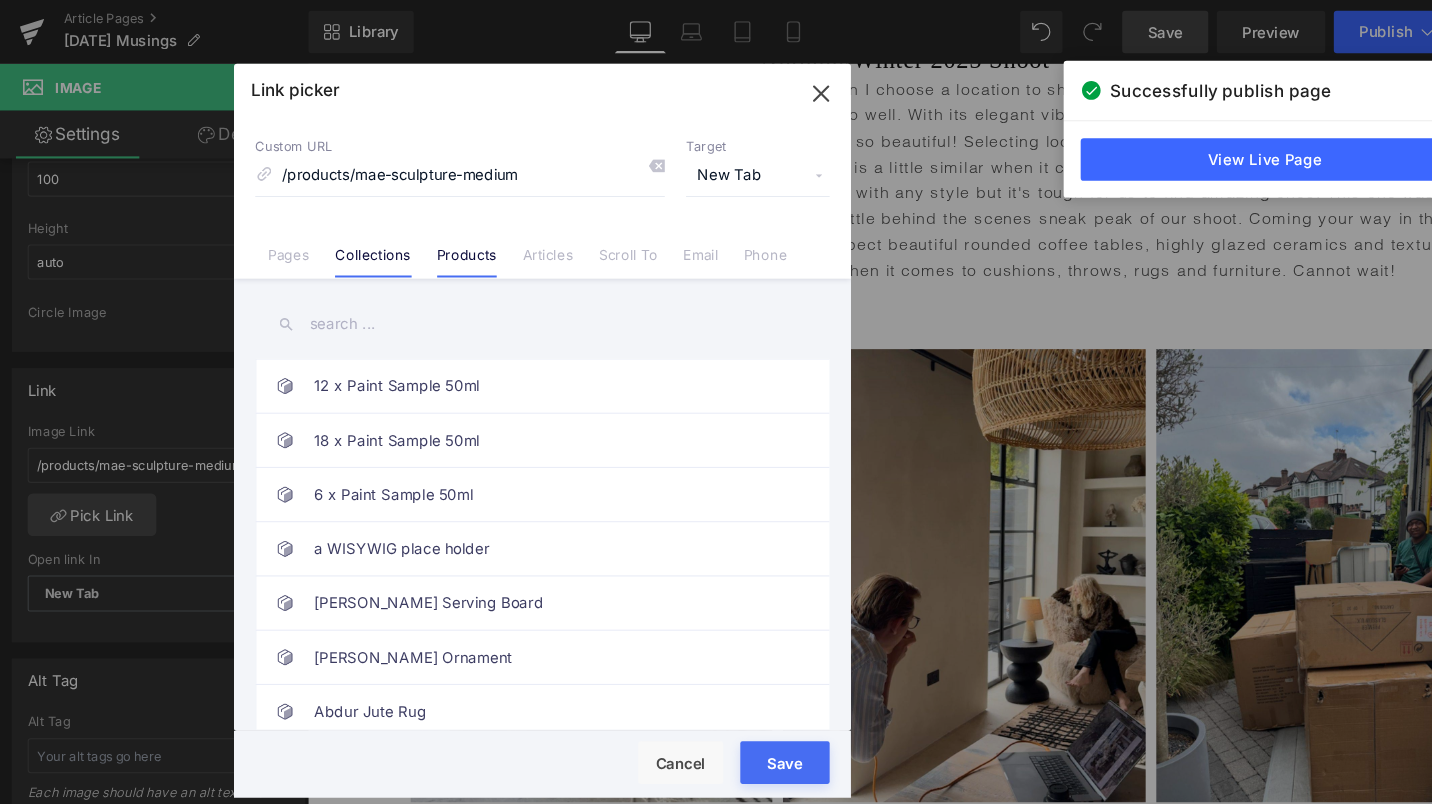 click on "Collections" at bounding box center (350, 246) 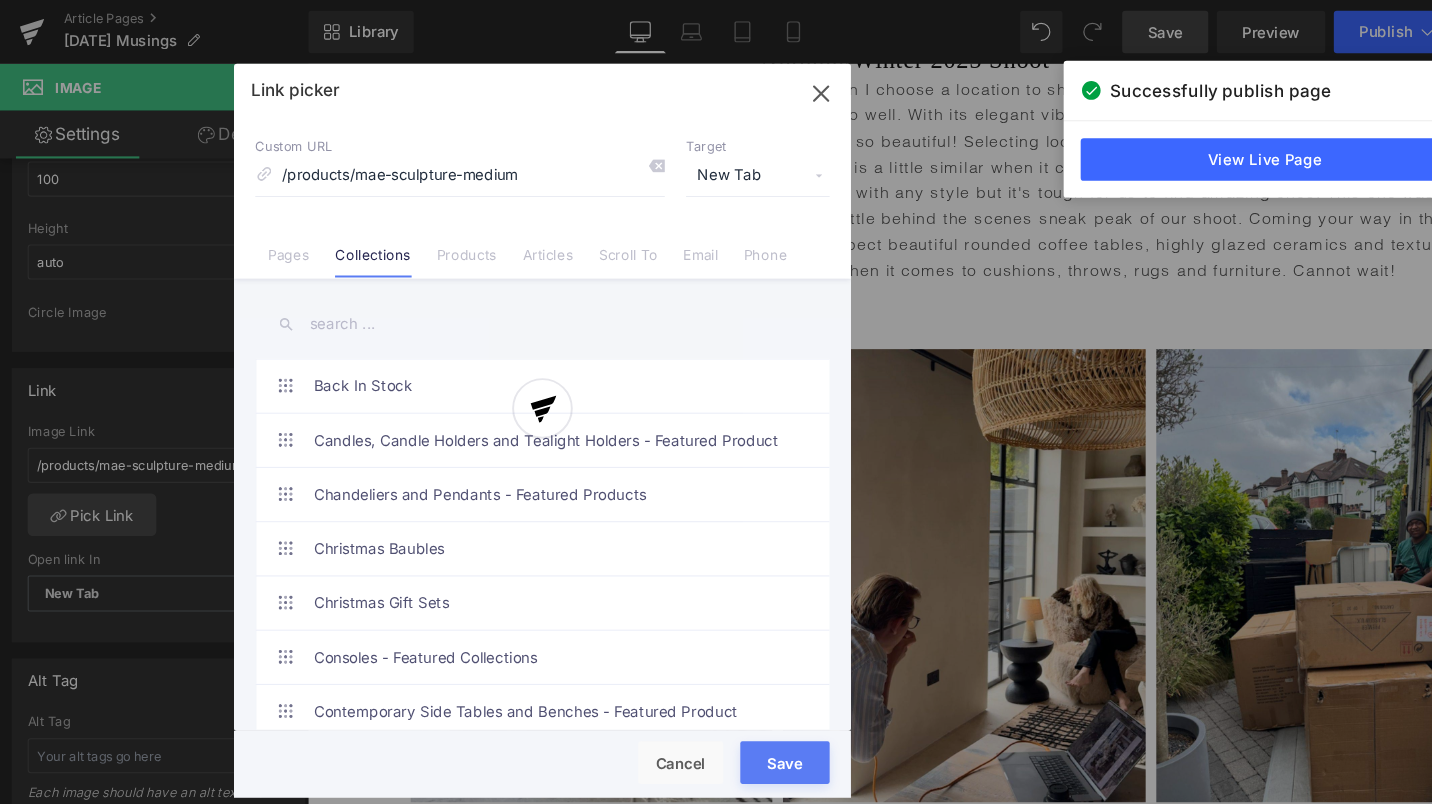 click at bounding box center [510, 304] 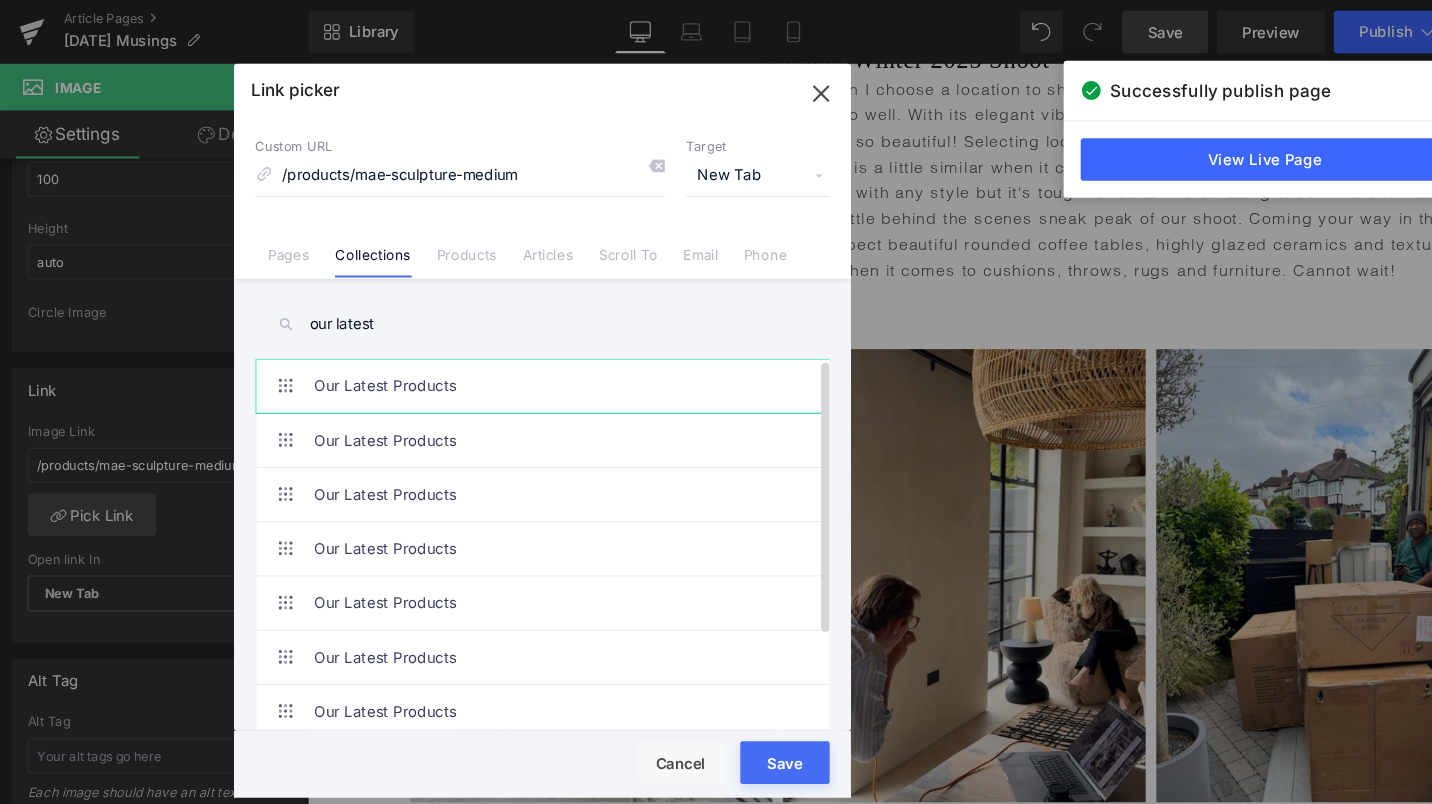 type on "our latest" 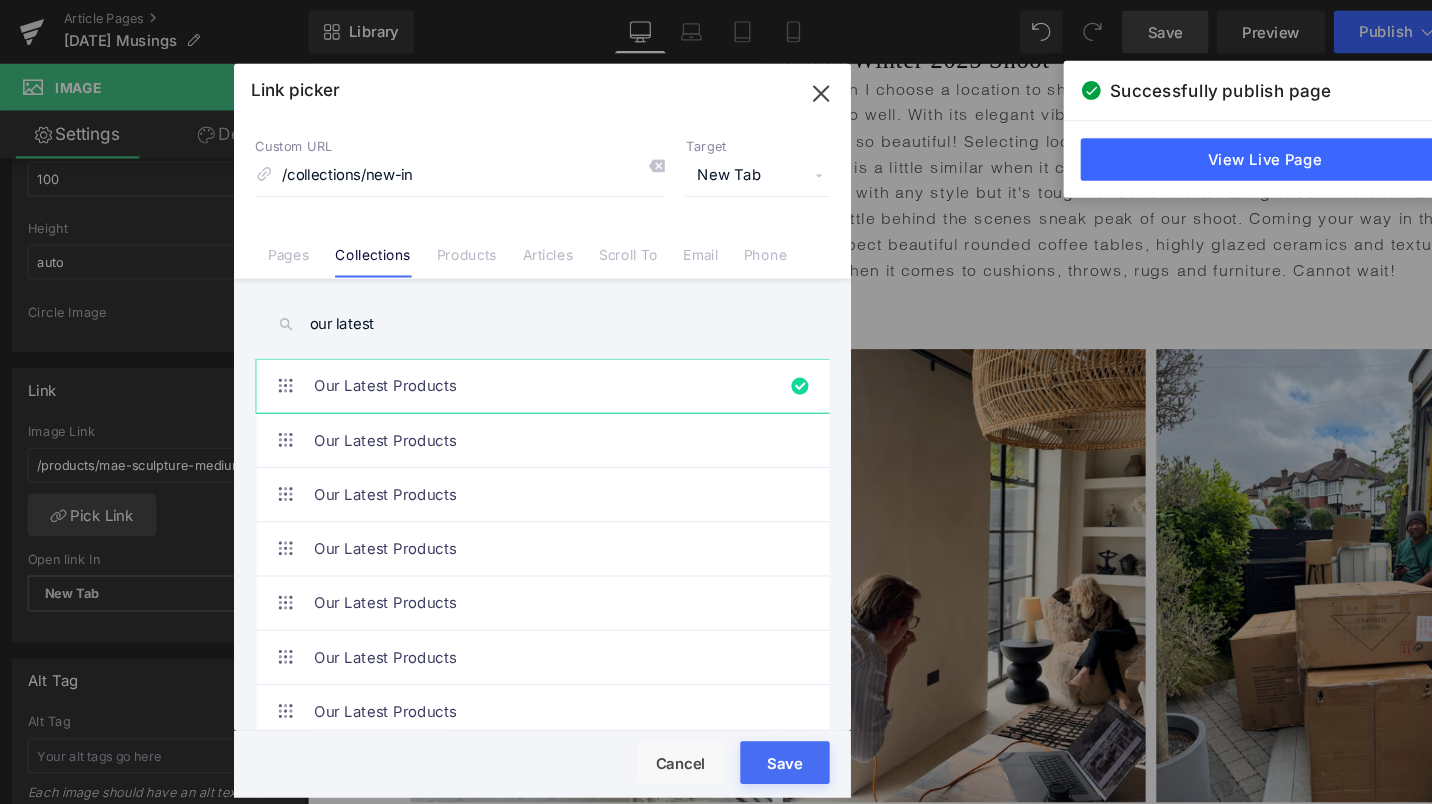 click on "Rendering Content" at bounding box center (716, 725) 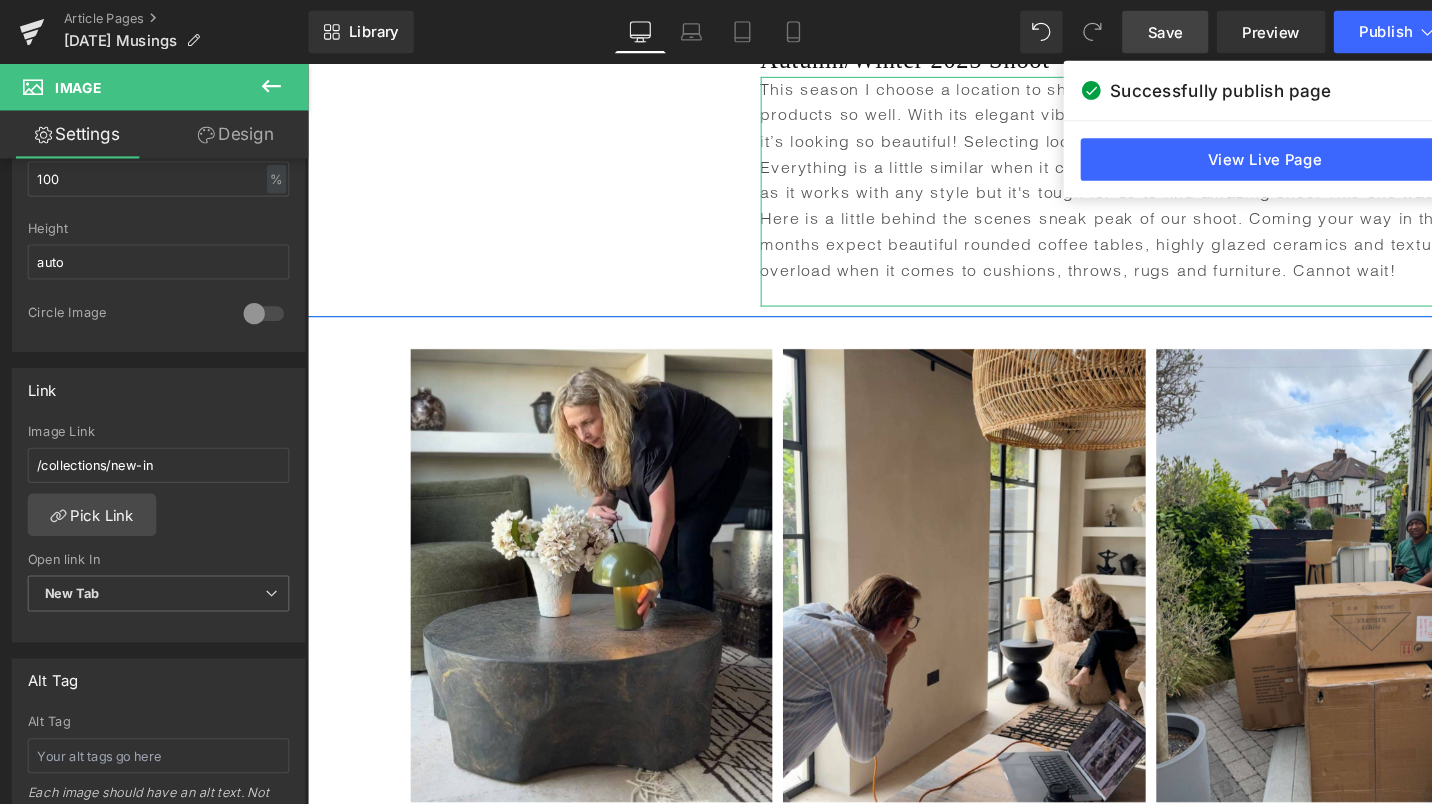 click on "Save" at bounding box center [1095, 30] 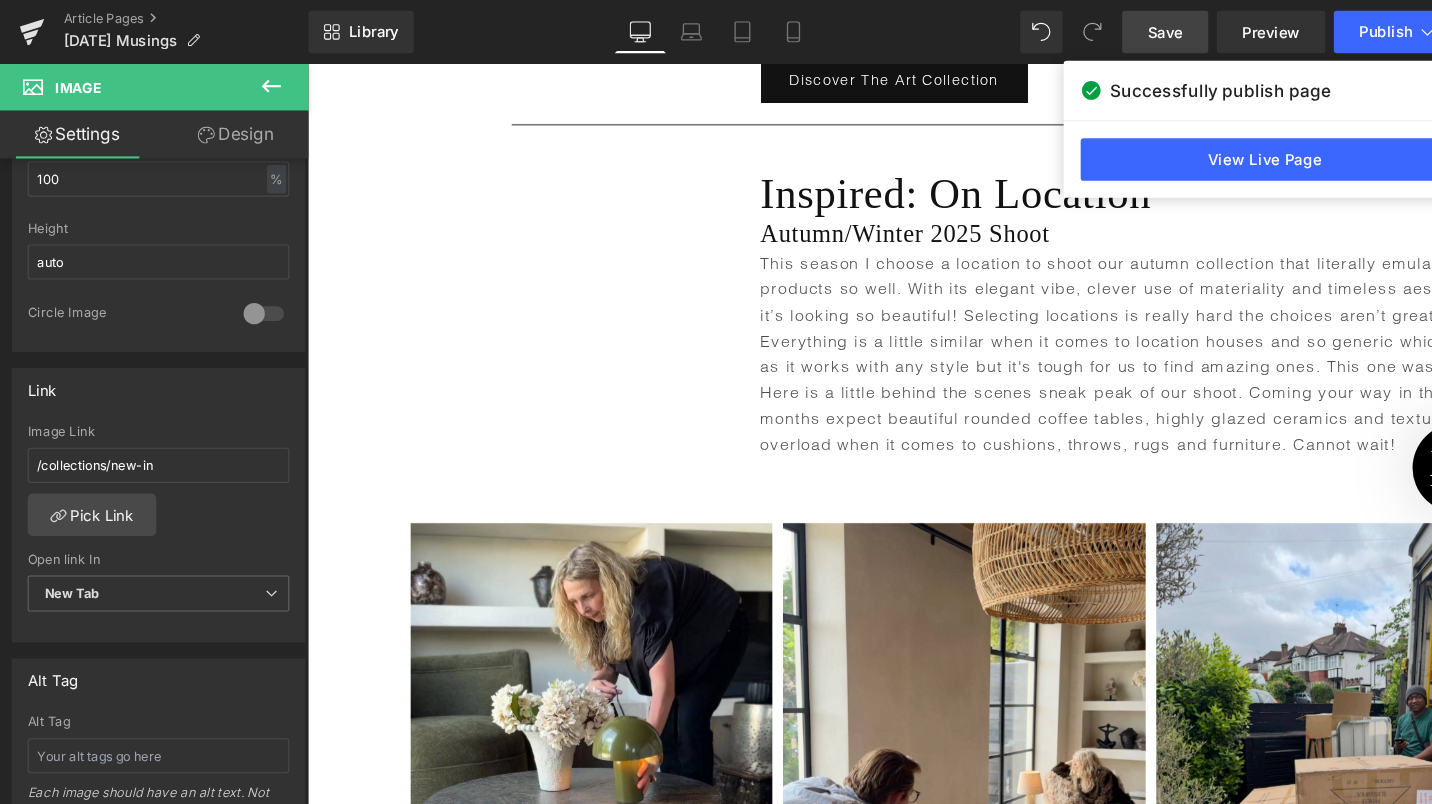 scroll, scrollTop: 2619, scrollLeft: 0, axis: vertical 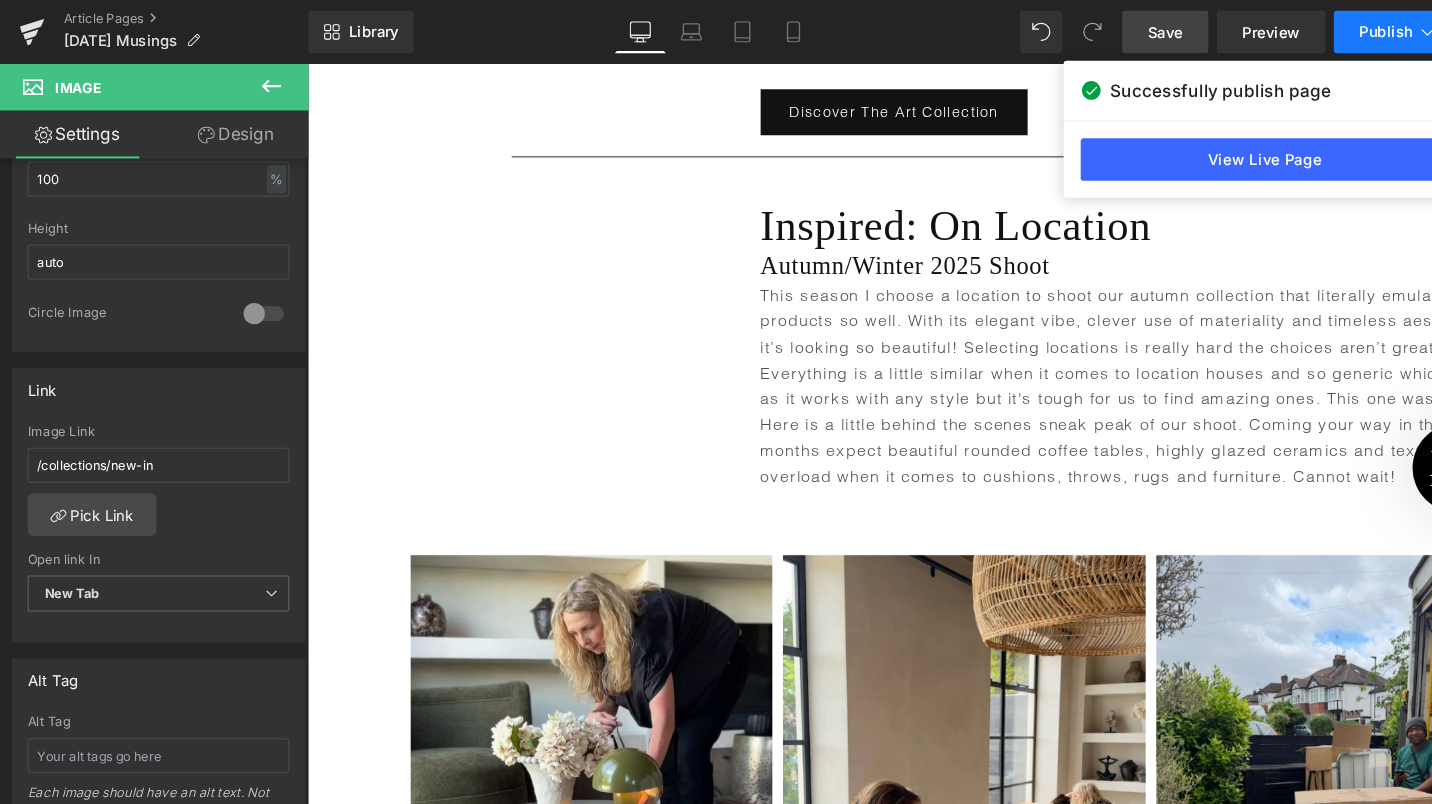 click on "Publish" at bounding box center (1303, 30) 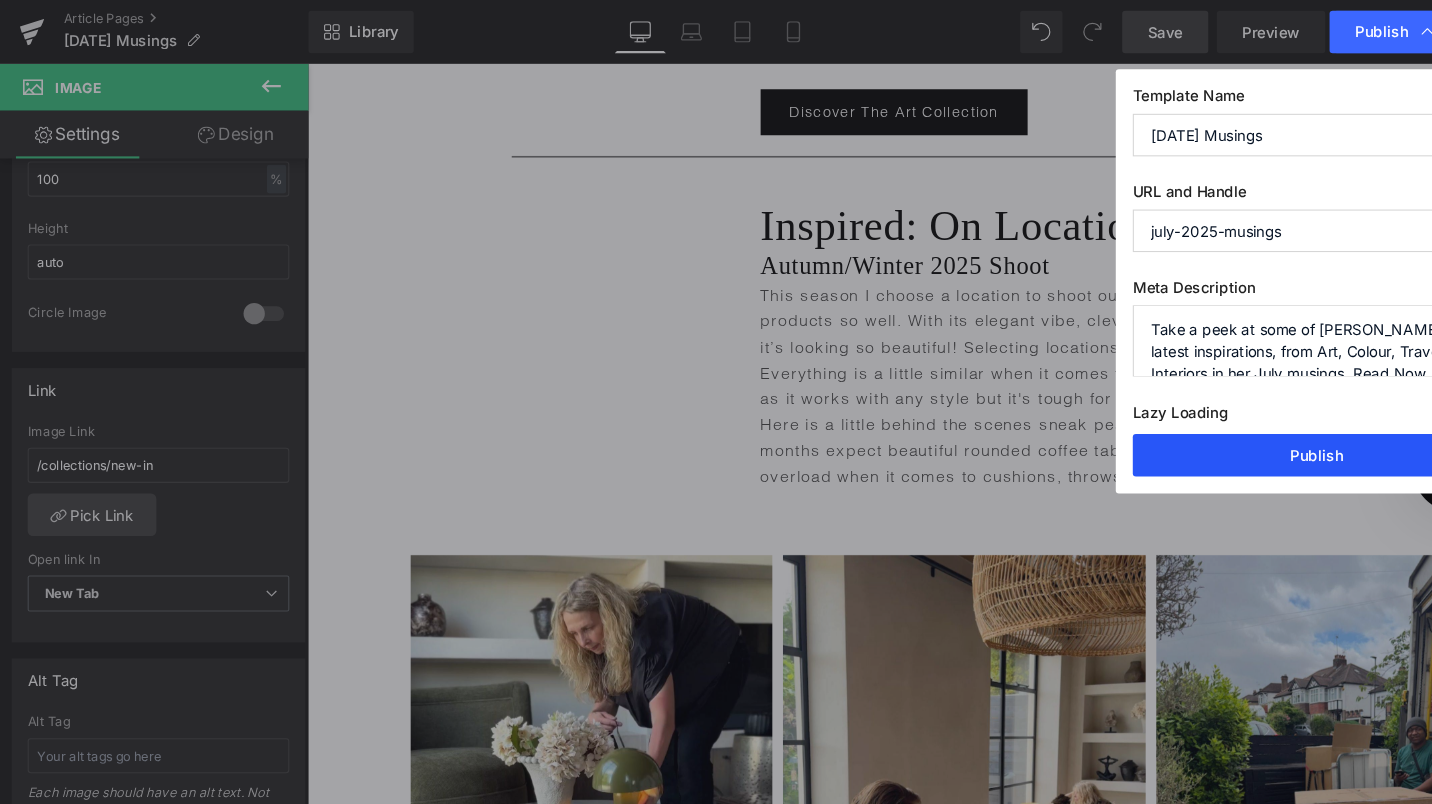 click on "Publish" at bounding box center [1238, 428] 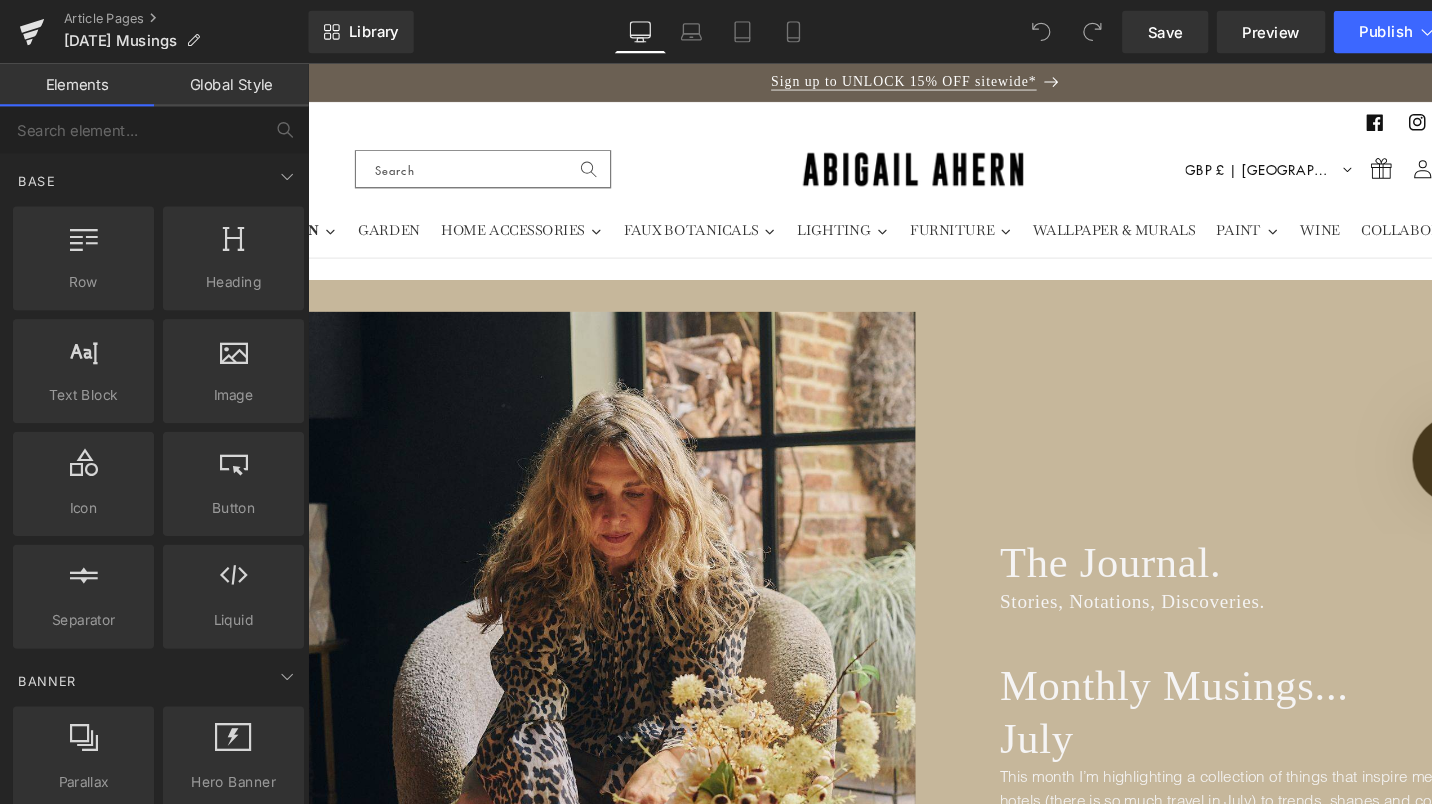 scroll, scrollTop: 0, scrollLeft: 0, axis: both 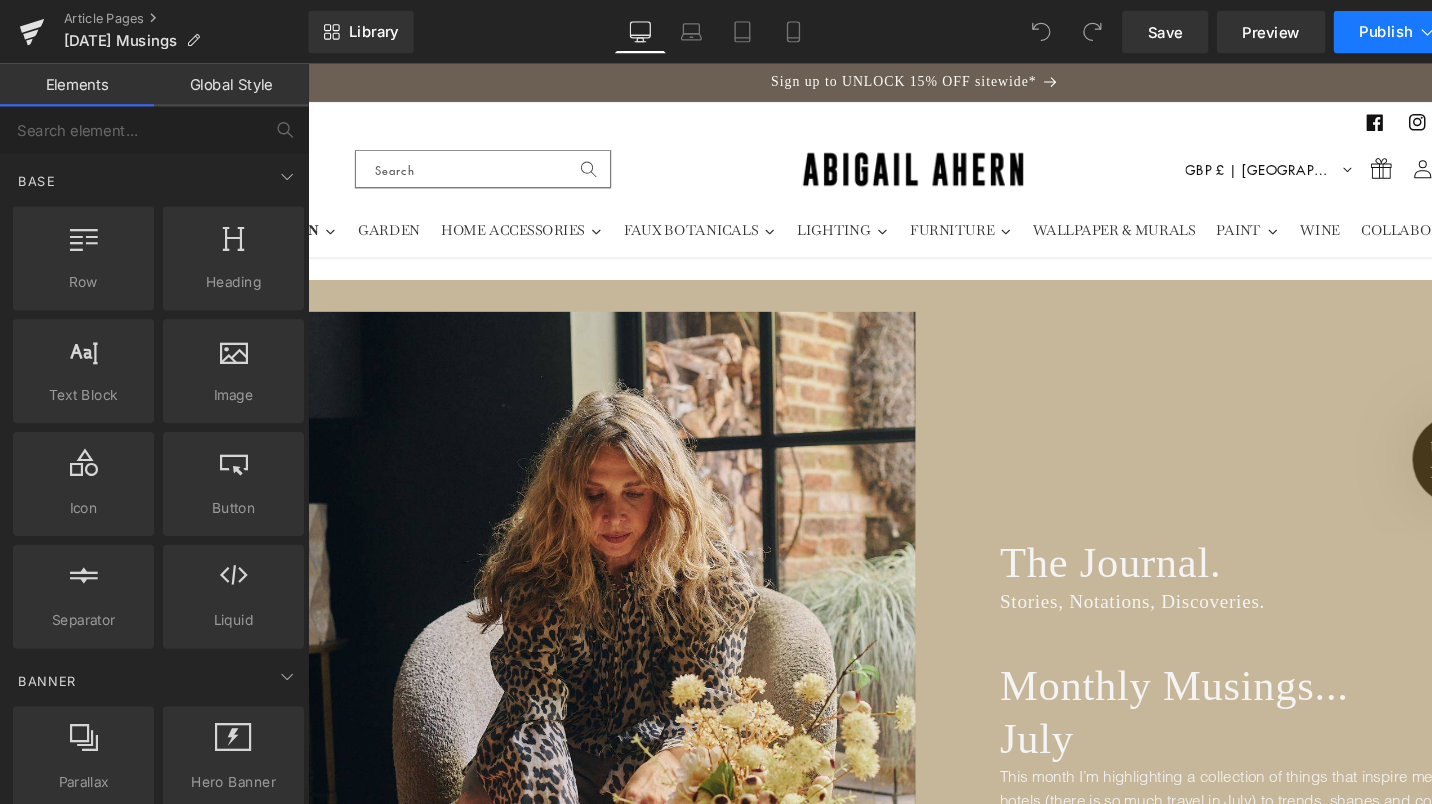 click on "Publish" at bounding box center (1315, 30) 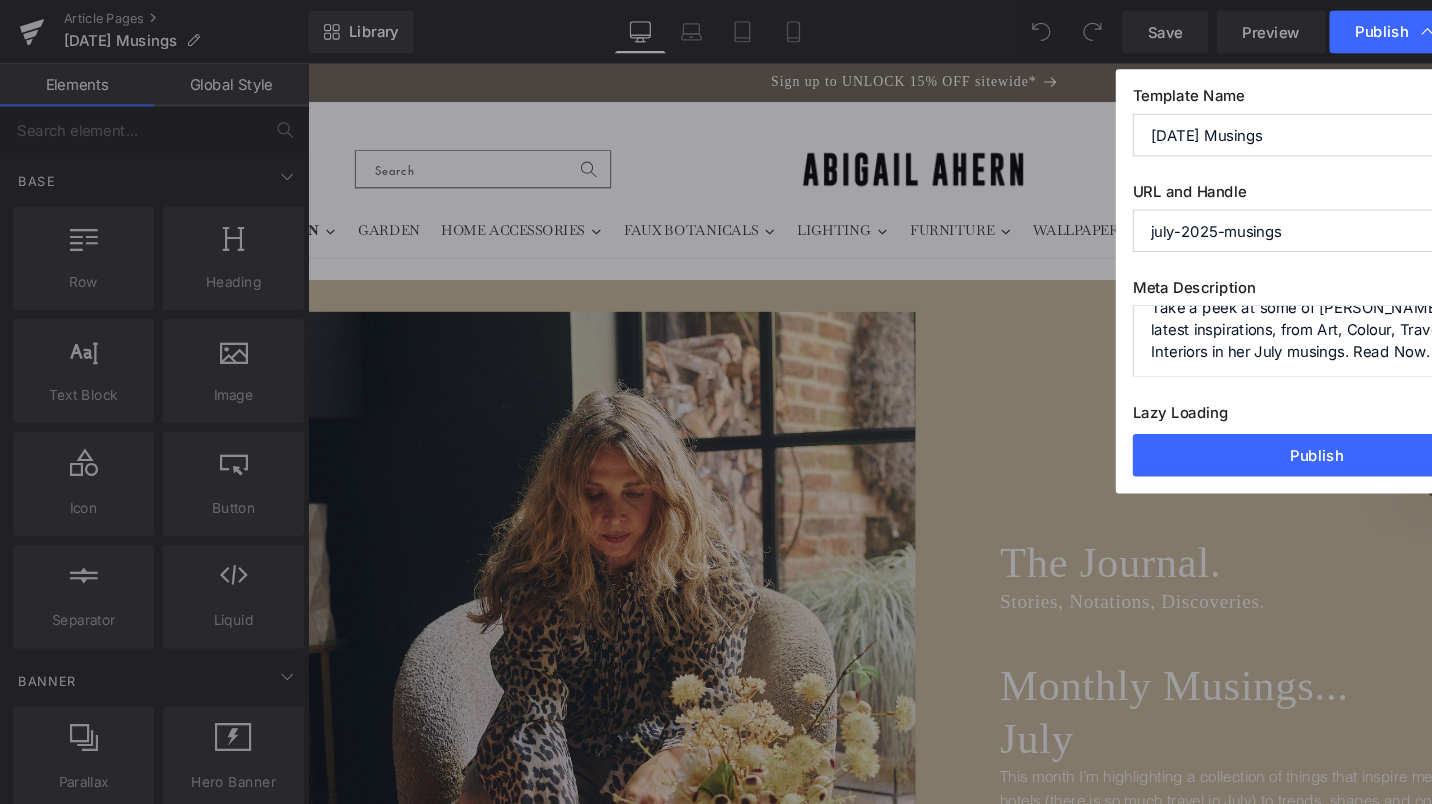 scroll, scrollTop: 21, scrollLeft: 0, axis: vertical 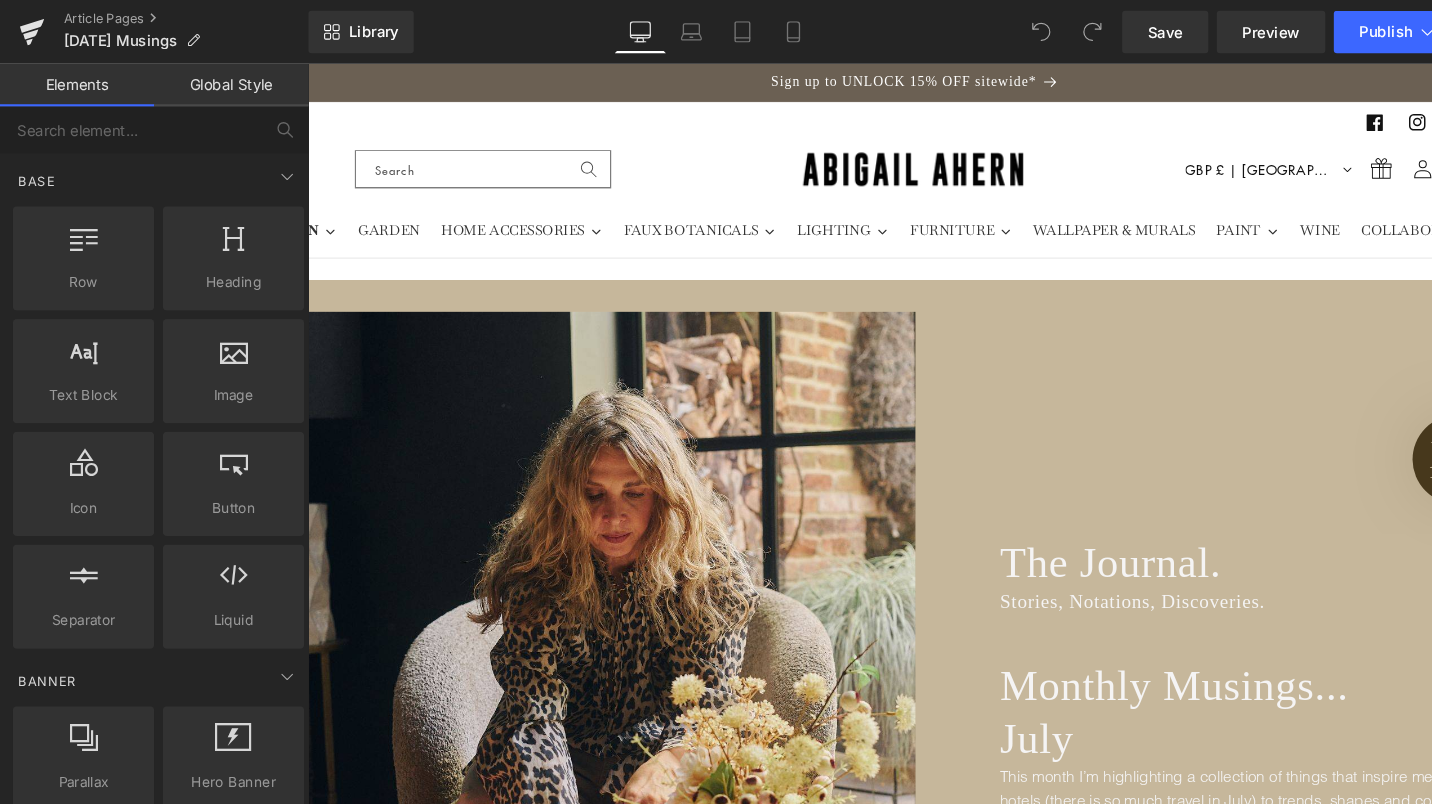 click on "Library Desktop Desktop Laptop Tablet Mobile Save Preview Publish Scheduled View Live Page View with current Template Save Template to Library Schedule Publish  Optimize  Publish Settings Shortcuts  Your page can’t be published   You've reached the maximum number of published pages on your plan  (123/999999).  You need to upgrade your plan or unpublish all your pages to get 1 publish slot.   Unpublish pages   Upgrade plan" at bounding box center [861, 30] 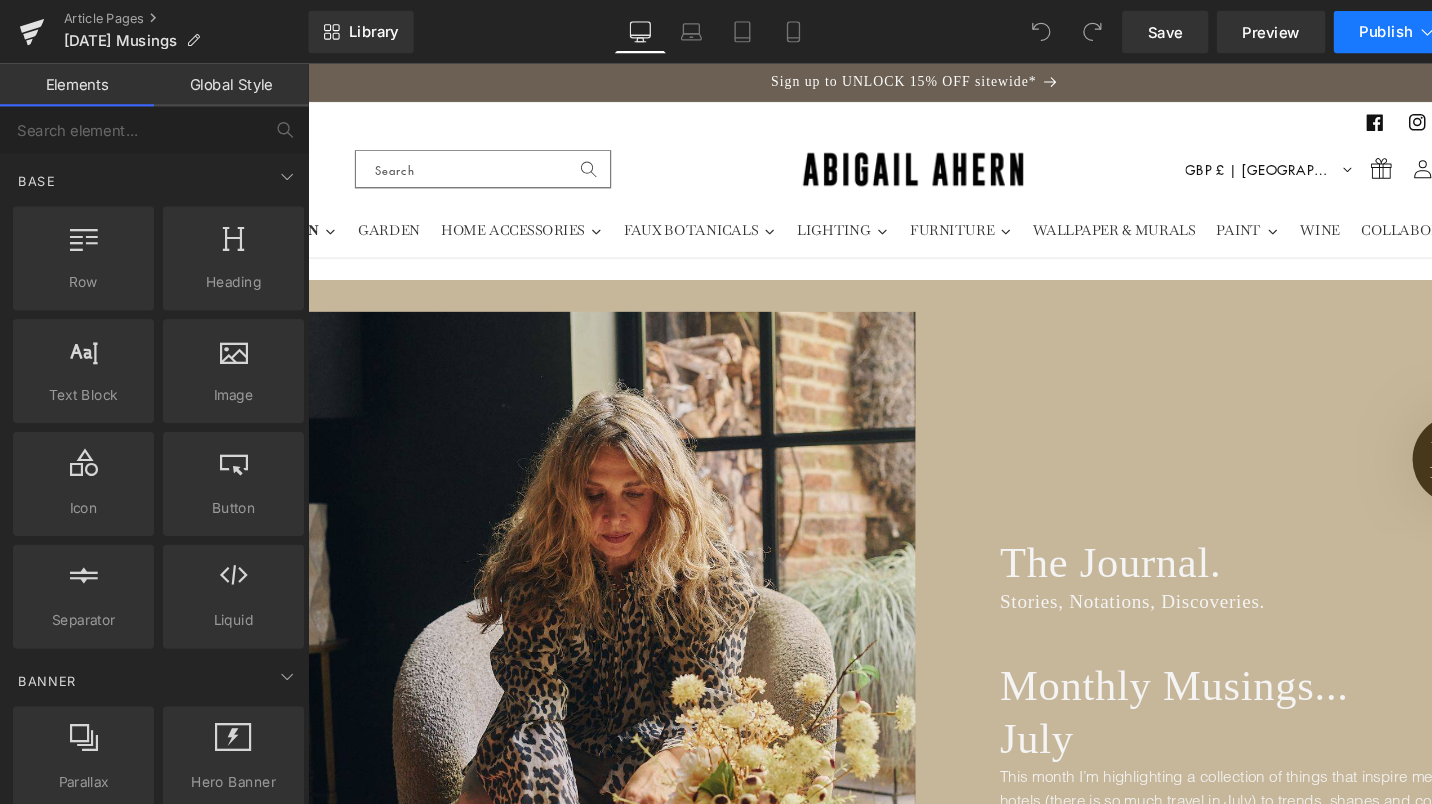 click on "Publish" at bounding box center [1315, 30] 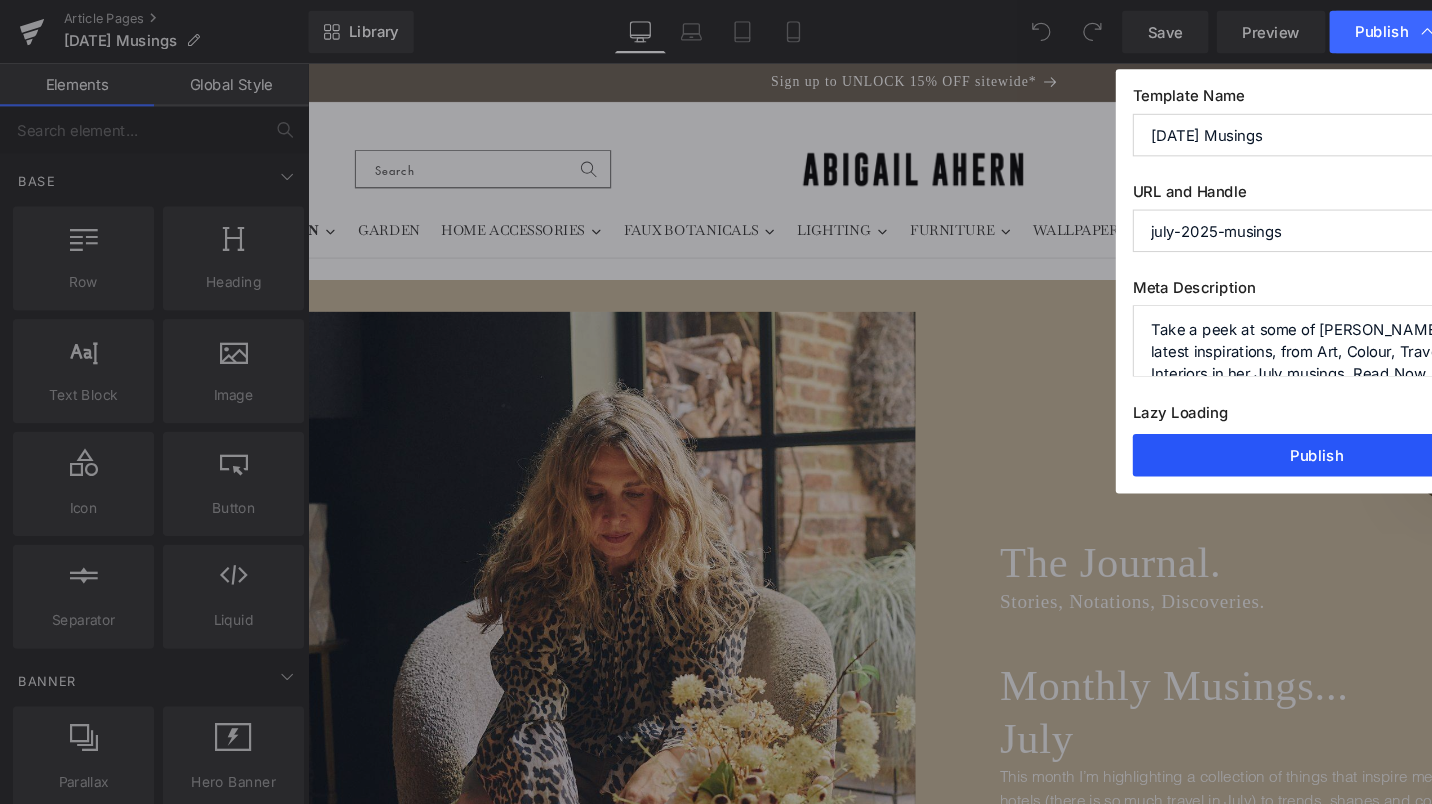 click on "Publish" at bounding box center [1238, 428] 